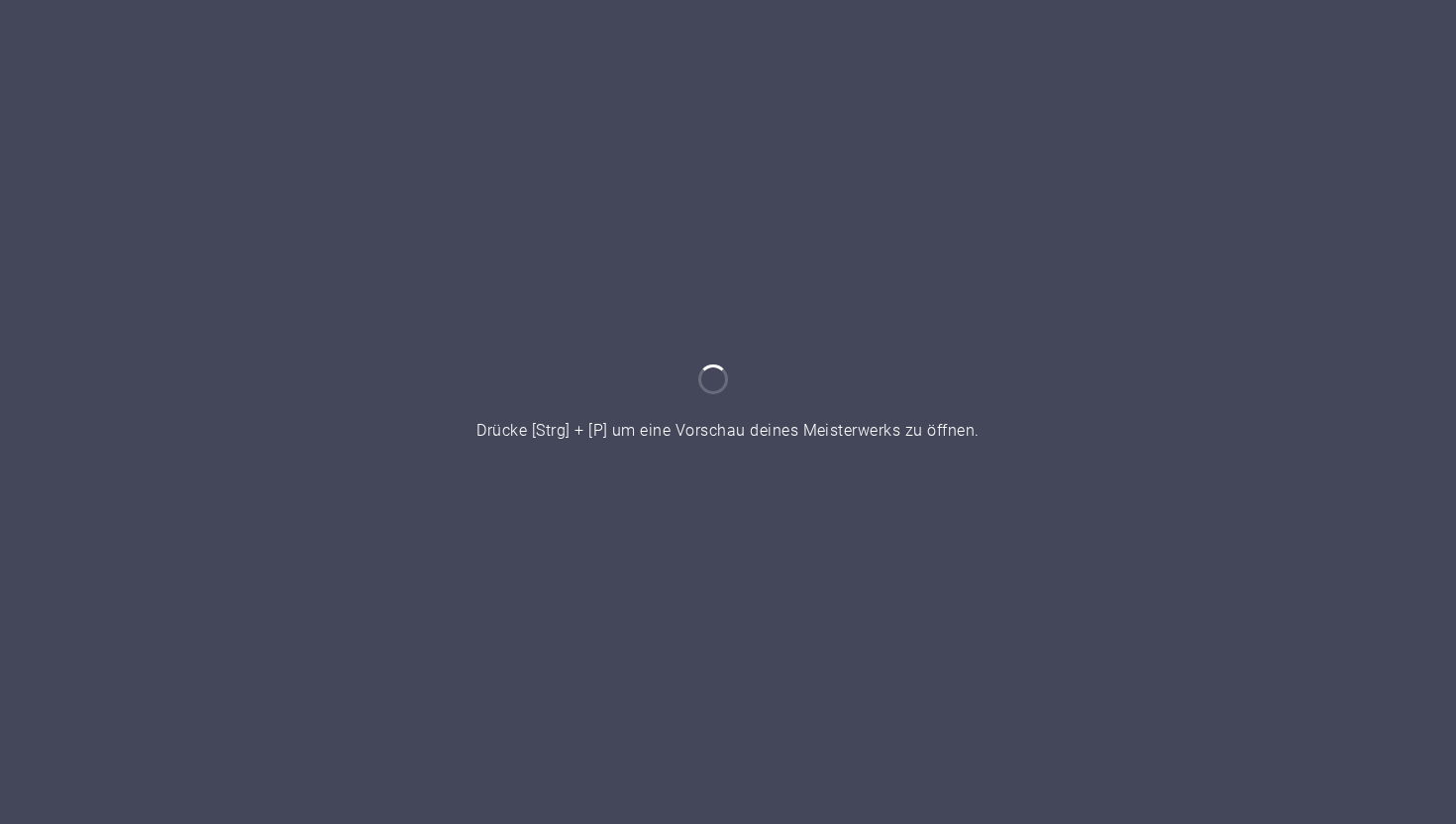 scroll, scrollTop: 0, scrollLeft: 0, axis: both 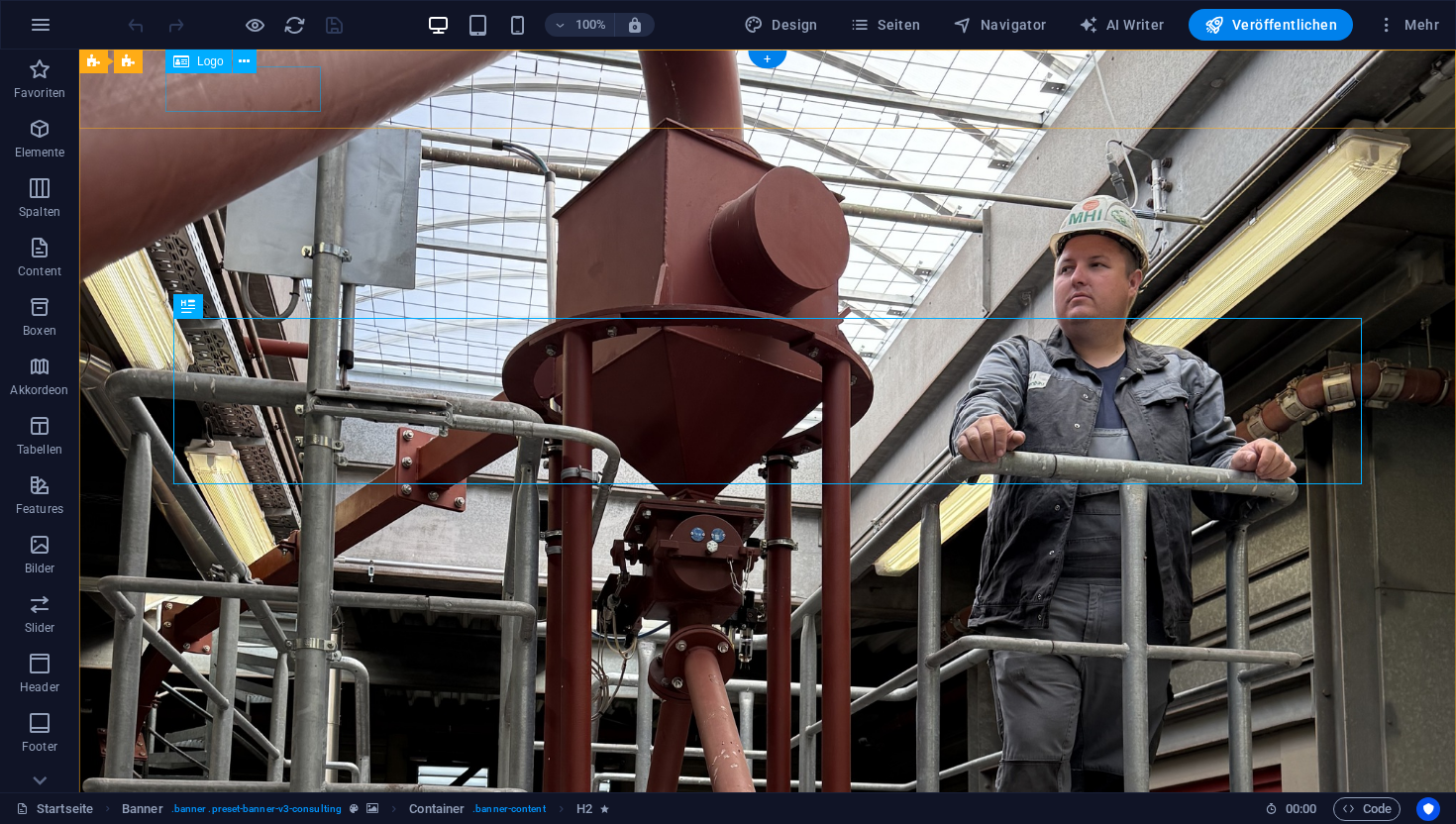 click at bounding box center (768, 979) 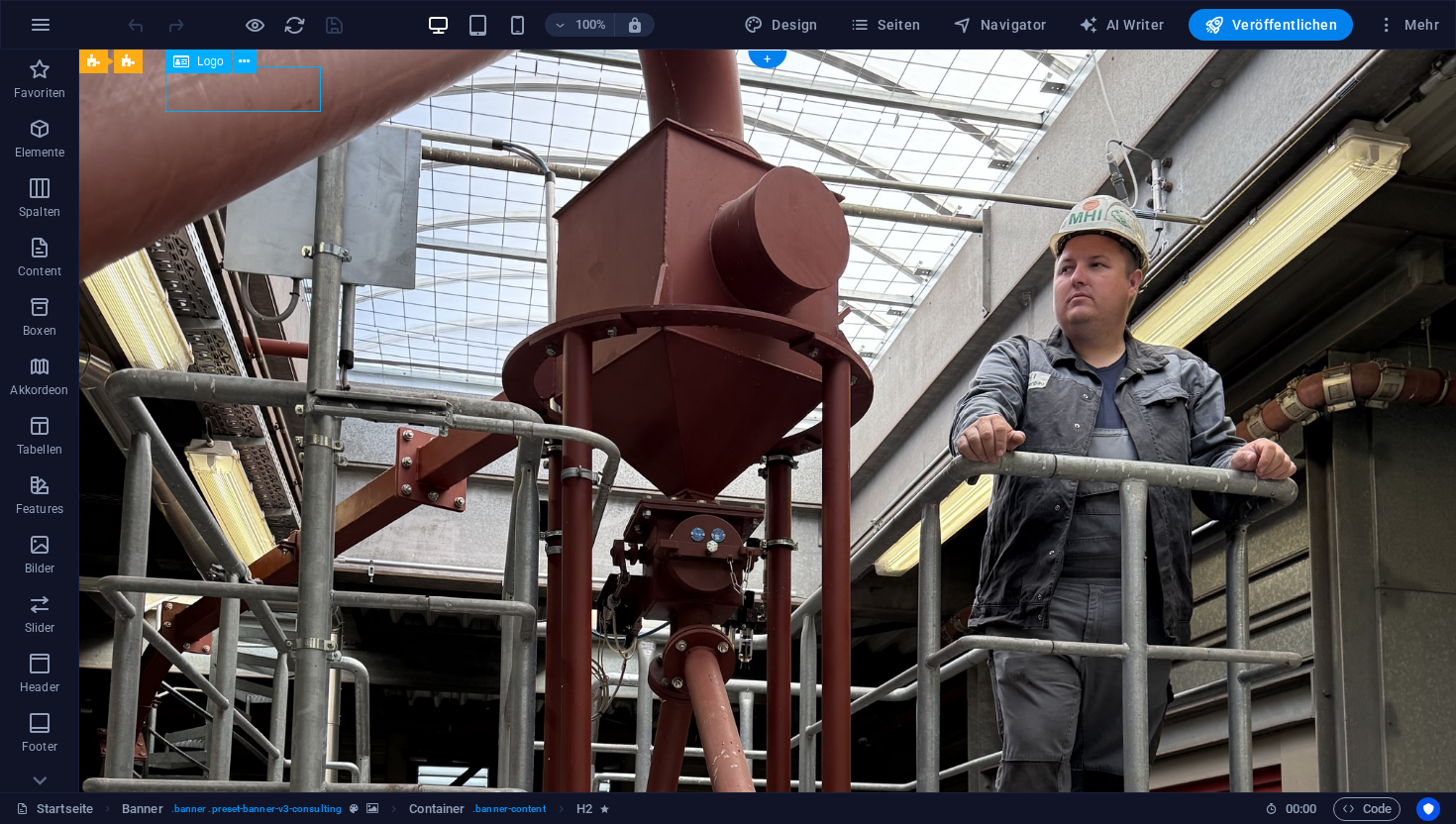 click at bounding box center [768, 979] 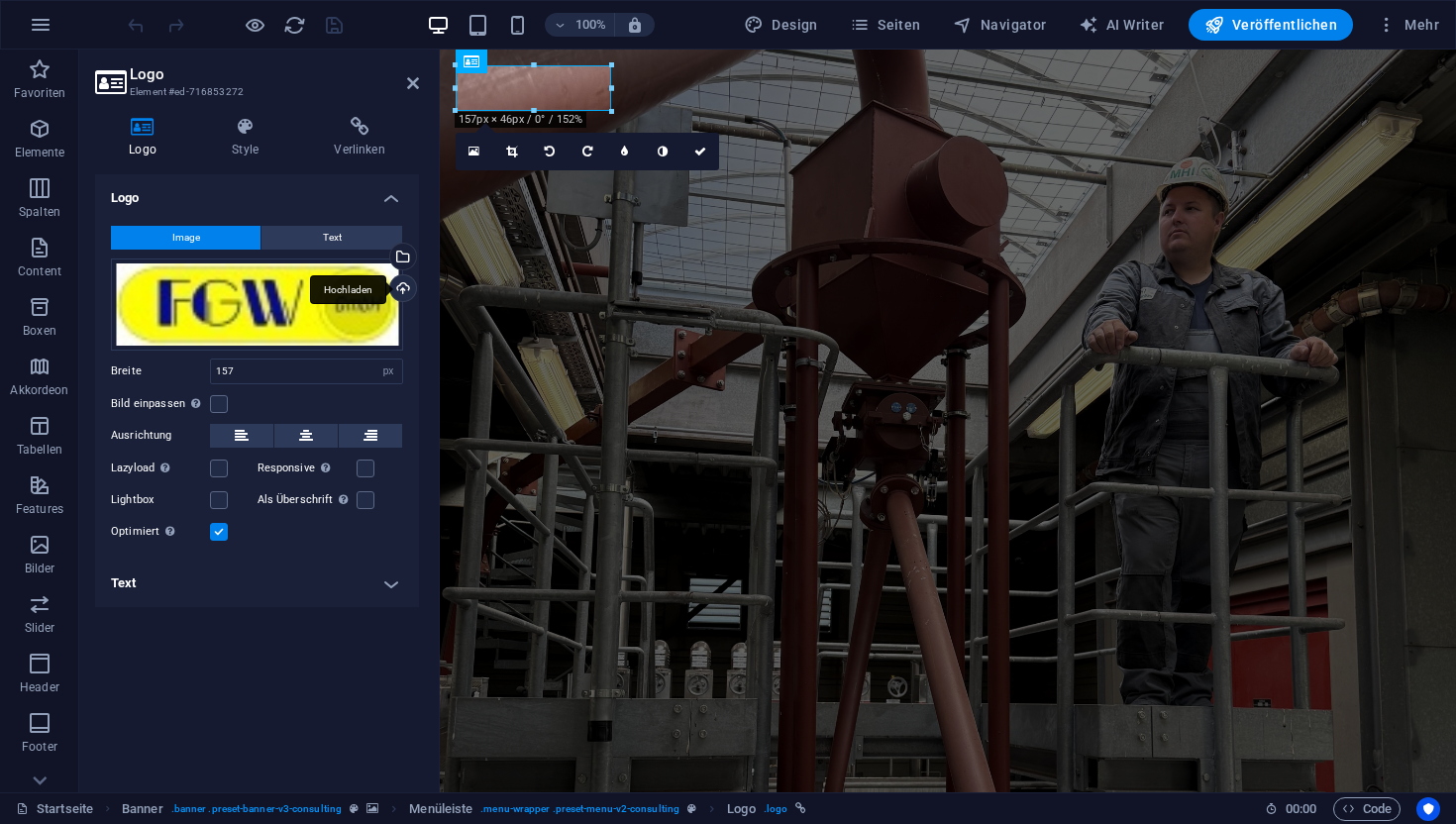 click on "Hochladen" at bounding box center (401, 290) 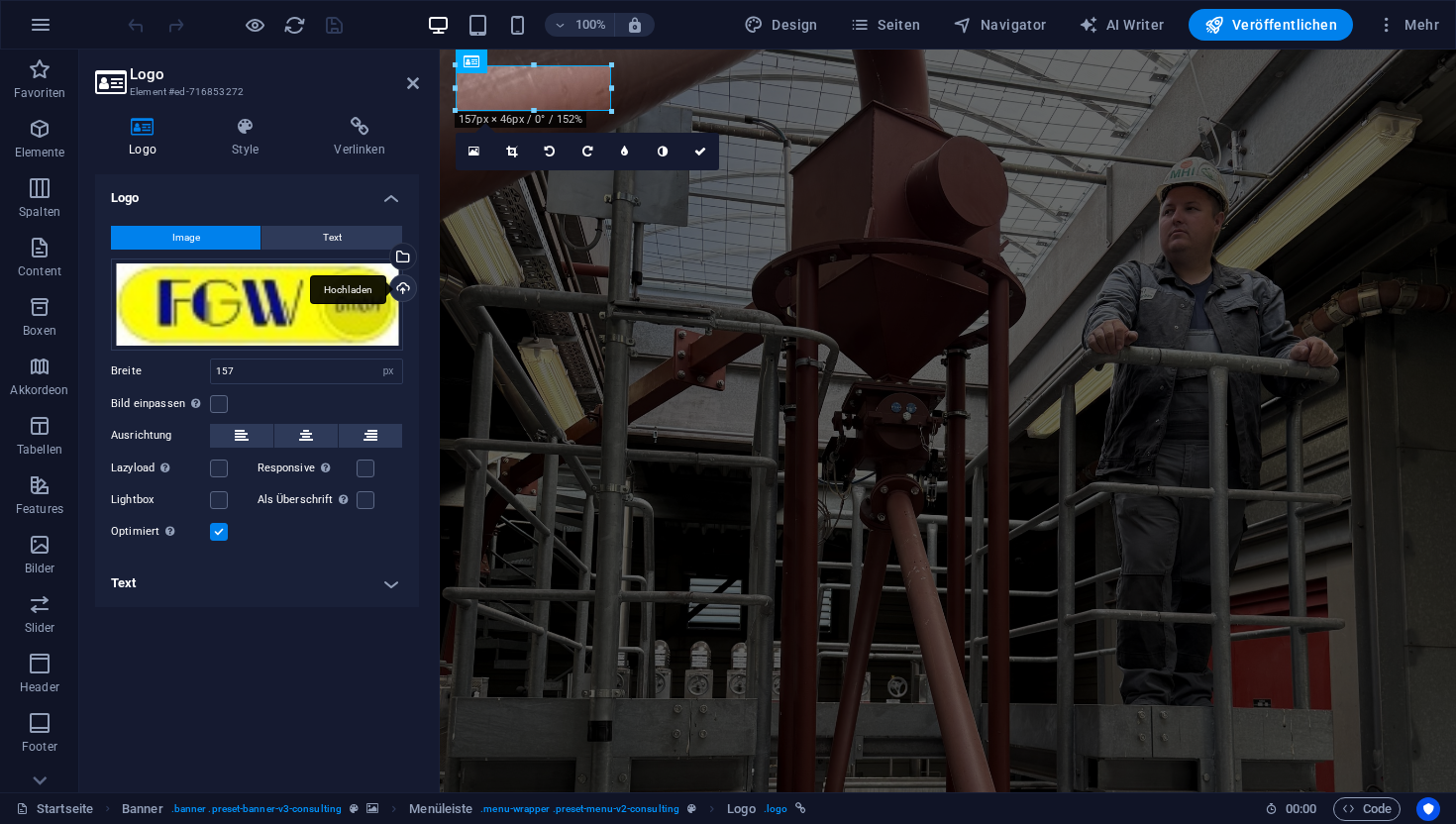 click on "Hochladen" at bounding box center (401, 290) 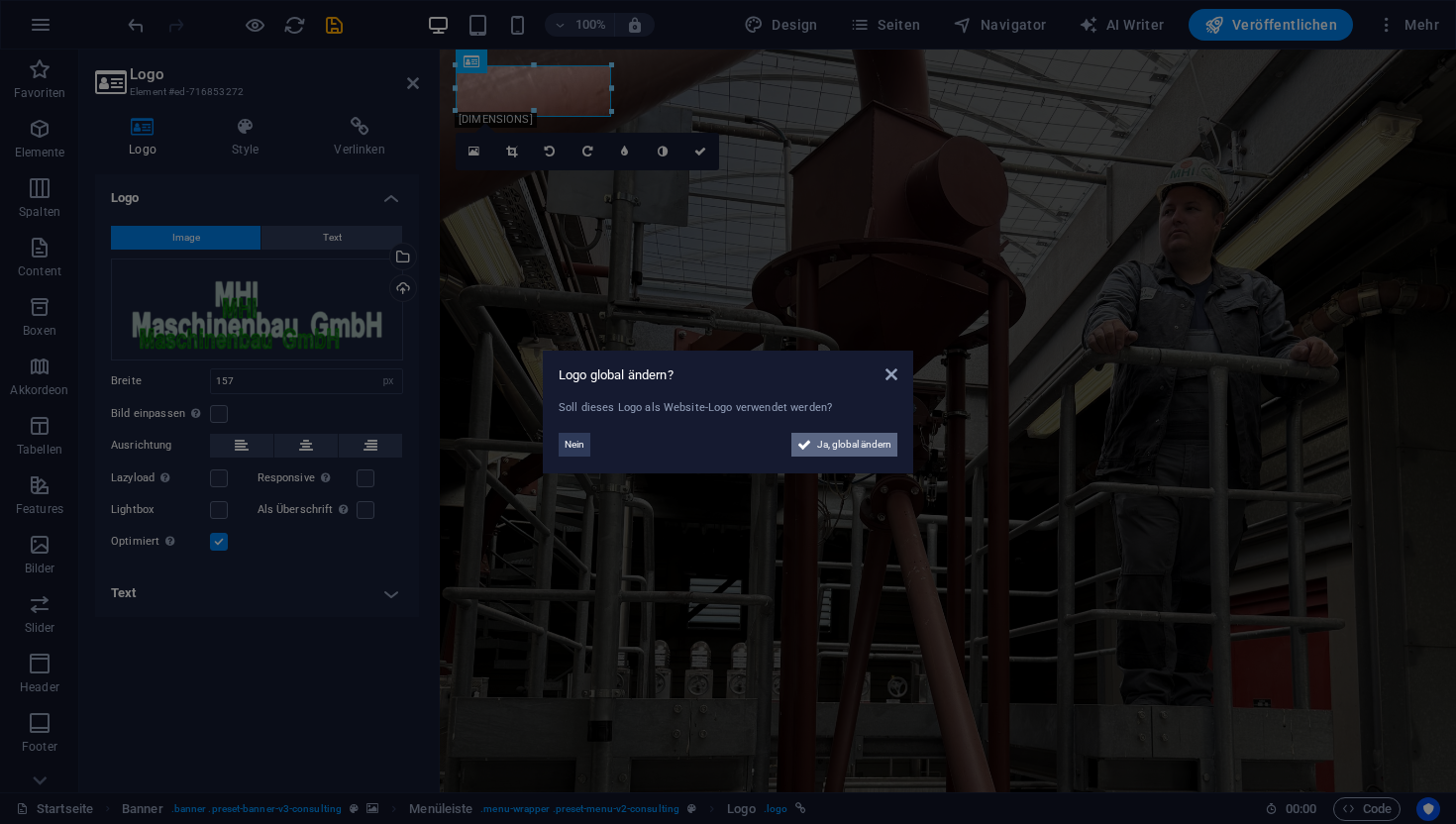 click on "Ja, global ändern" at bounding box center (854, 445) 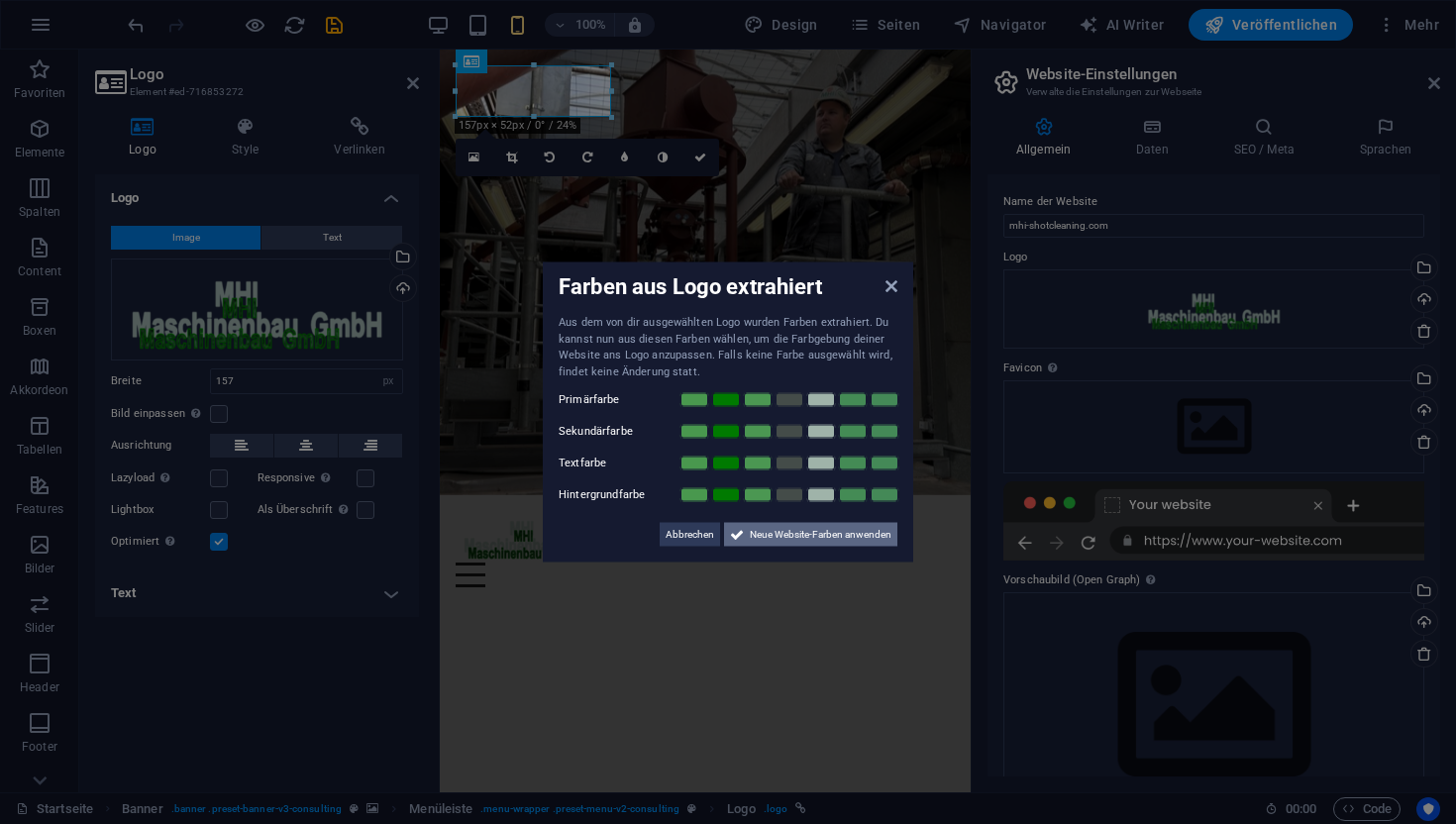 click on "Neue Website-Farben anwenden" at bounding box center (820, 535) 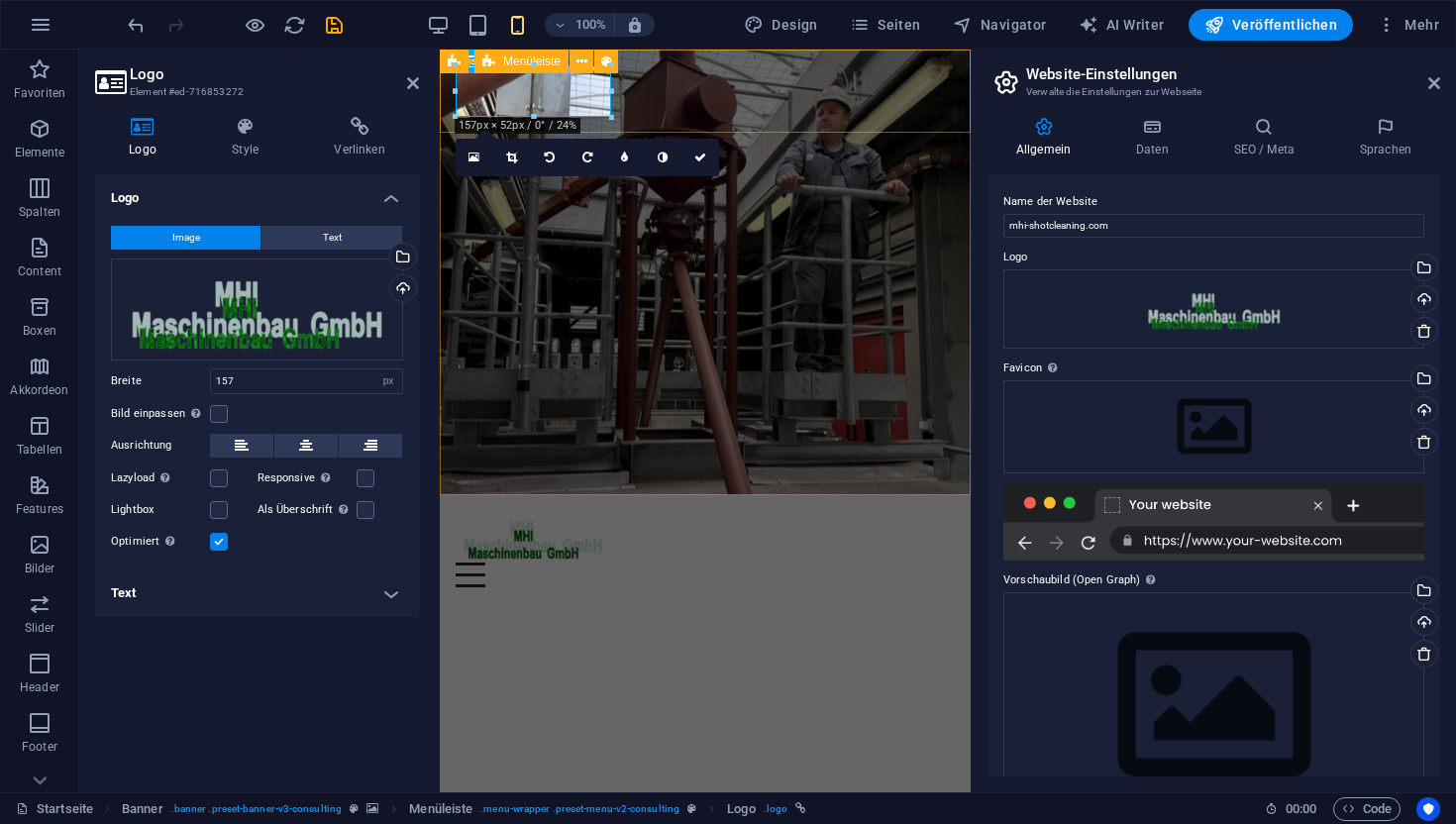 click on "Kugelregenanlage Dienstleistungen Über uns Referenzen Kontakt & Anfahrt" at bounding box center [705, 549] 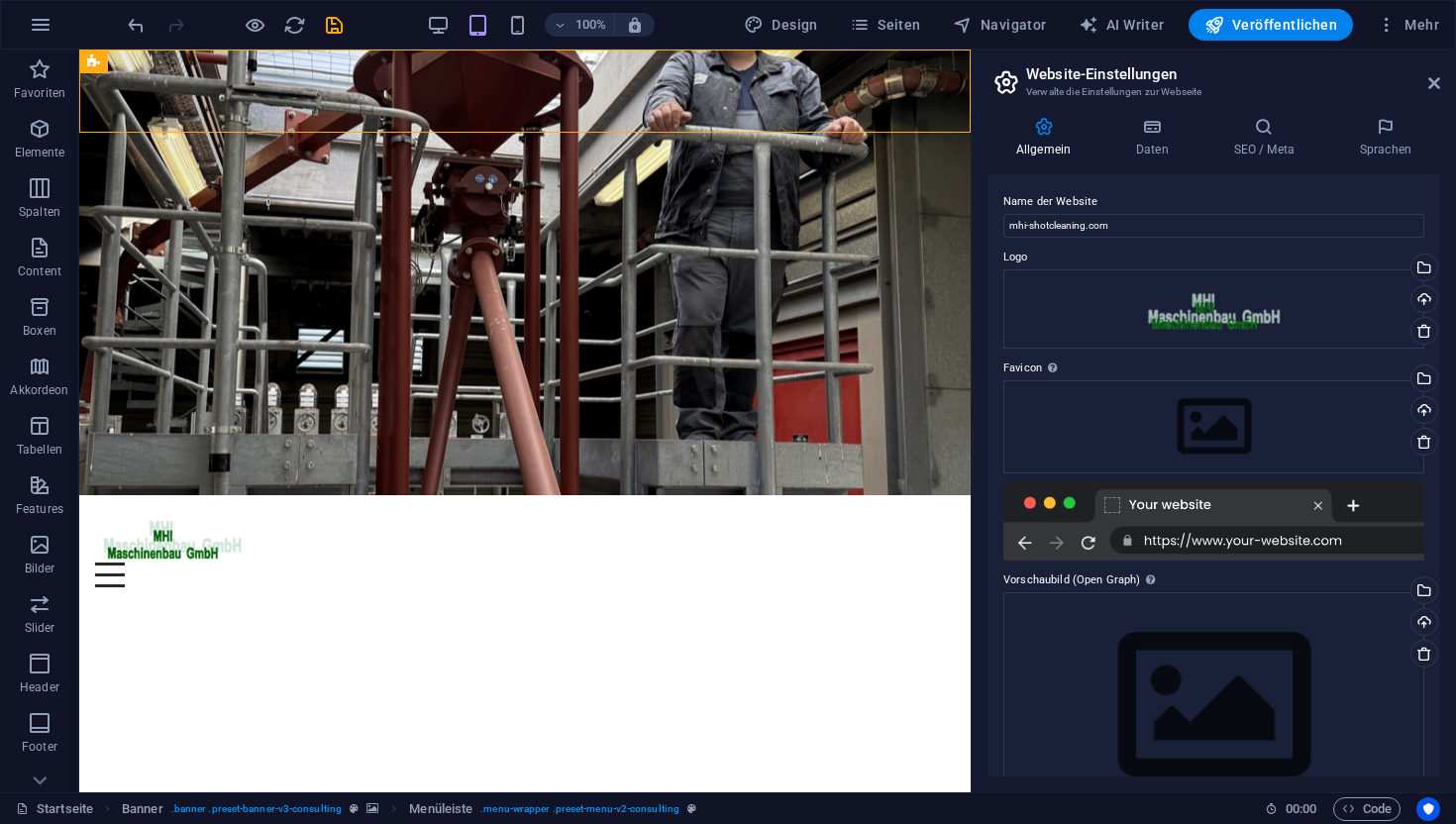 click on "Website-Einstellungen Verwalte die Einstellungen zur Webseite Allgemein Daten SEO / Meta Sprachen Name der Website mhi-shotcleaning.com Logo Ziehe Dateien zum Hochladen hierher oder klicke hier, um aus Dateien oder kostenlosen Stockfotos & -videos zu wählen Wähle aus deinen Dateien, Stockfotos oder lade Dateien hoch Hochladen Favicon Das Favicon ist ein kleines Bild, das neben dem Titel deiner Website im Browser angezeigt wird. Ziehe Dateien zum Hochladen hierher oder klicke hier, um aus Dateien oder kostenlosen Stockfotos & -videos zu wählen Wähle aus deinen Dateien, Stockfotos oder lade Dateien hoch Hochladen Vorschaubild (Open Graph) Dieses Foto wird z.B. von sozialen Medien abgerufen, wenn ein Link zur Website geteilt wird. Ziehe Dateien zum Hochladen hierher oder klicke hier, um aus Dateien oder kostenlosen Stockfotos & -videos zu wählen Wähle aus deinen Dateien, Stockfotos oder lade Dateien hoch Hochladen Firma MHI Shotcleaning Vorname Daniel Nachname Schwarz Straße Karlstraße 2f 45739 AI" at bounding box center [1213, 421] 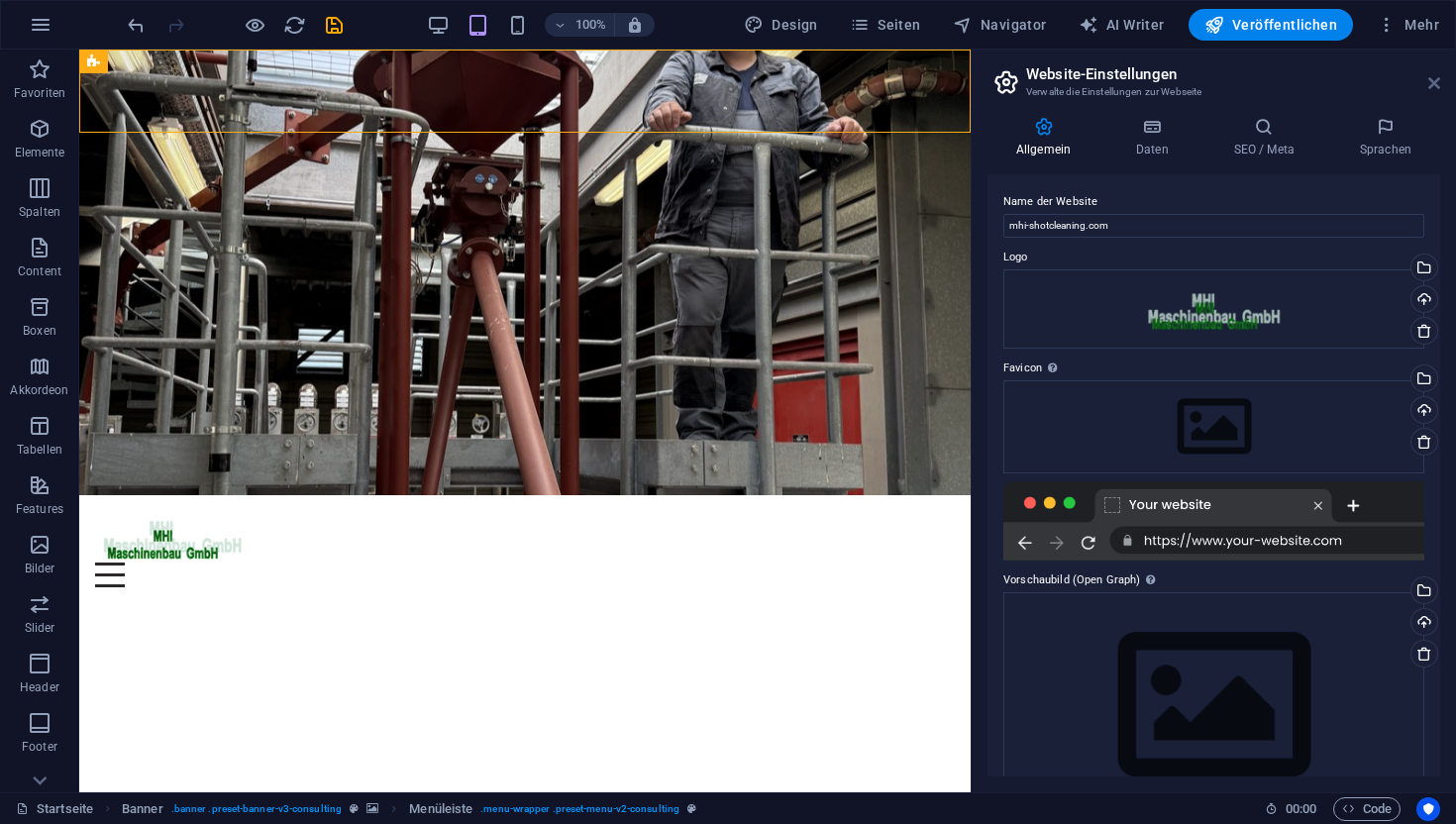 click at bounding box center [1434, 83] 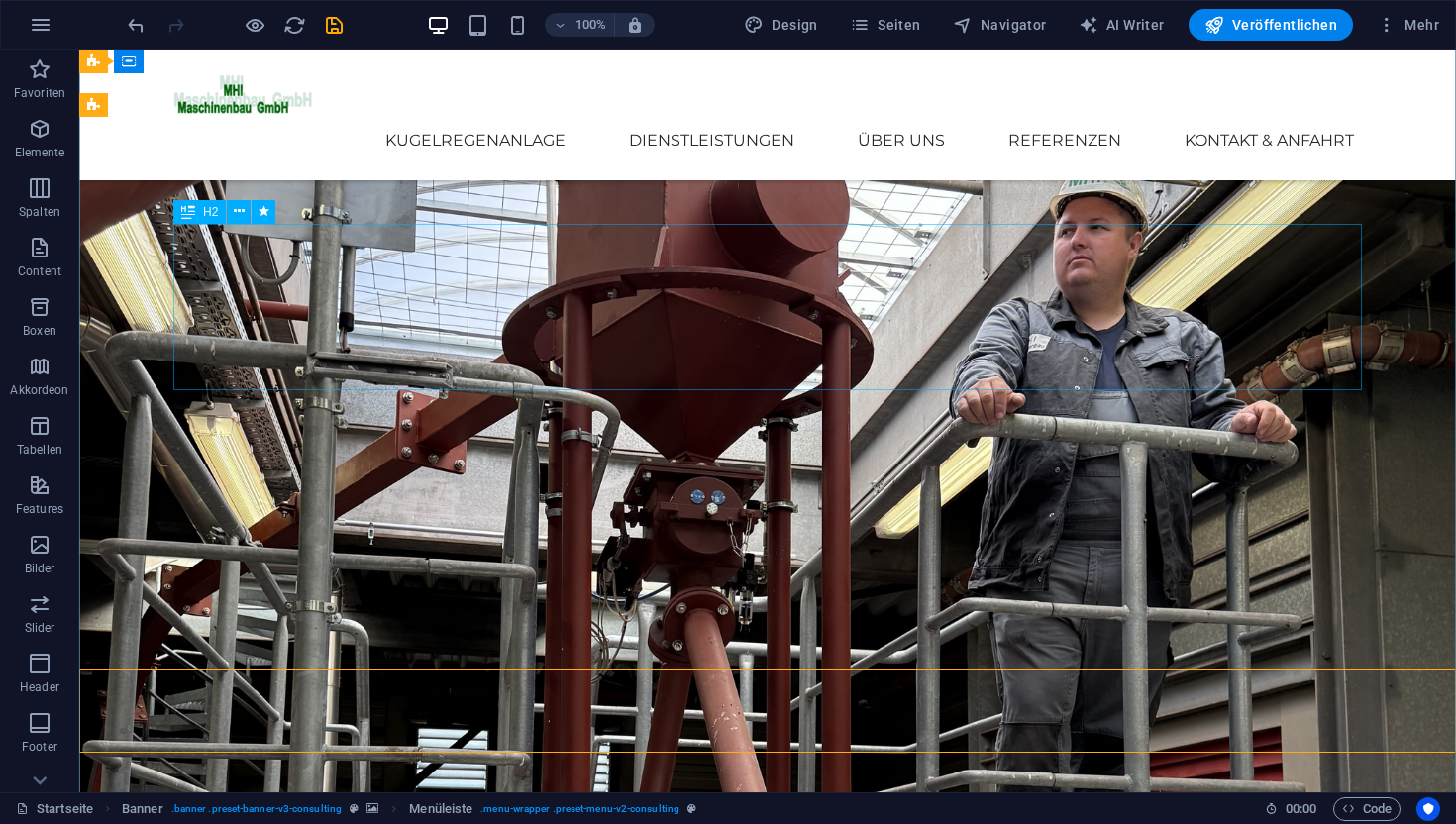scroll, scrollTop: 0, scrollLeft: 0, axis: both 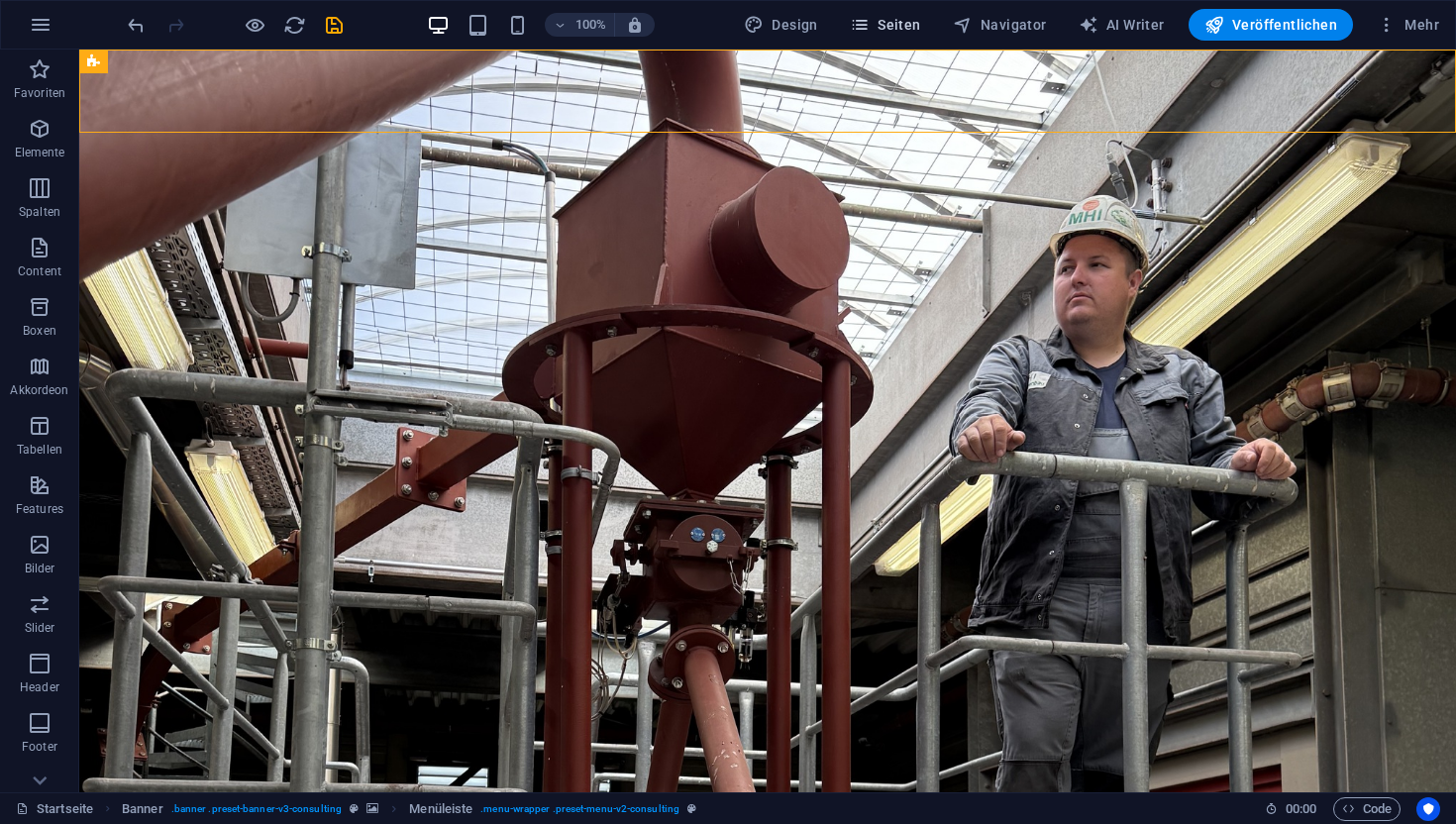 click at bounding box center [860, 25] 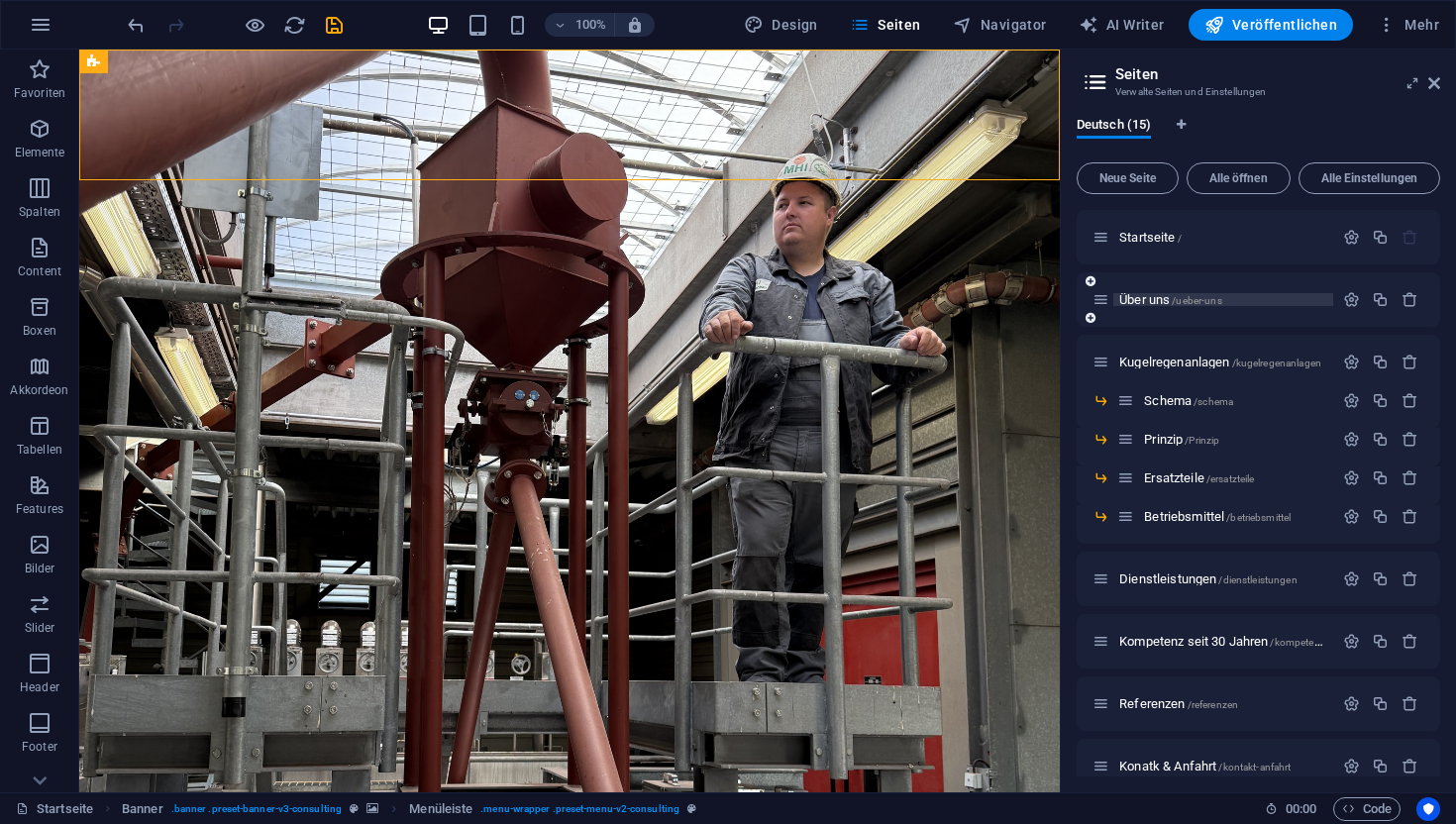 click on "Über uns /ueber-uns" at bounding box center [1171, 299] 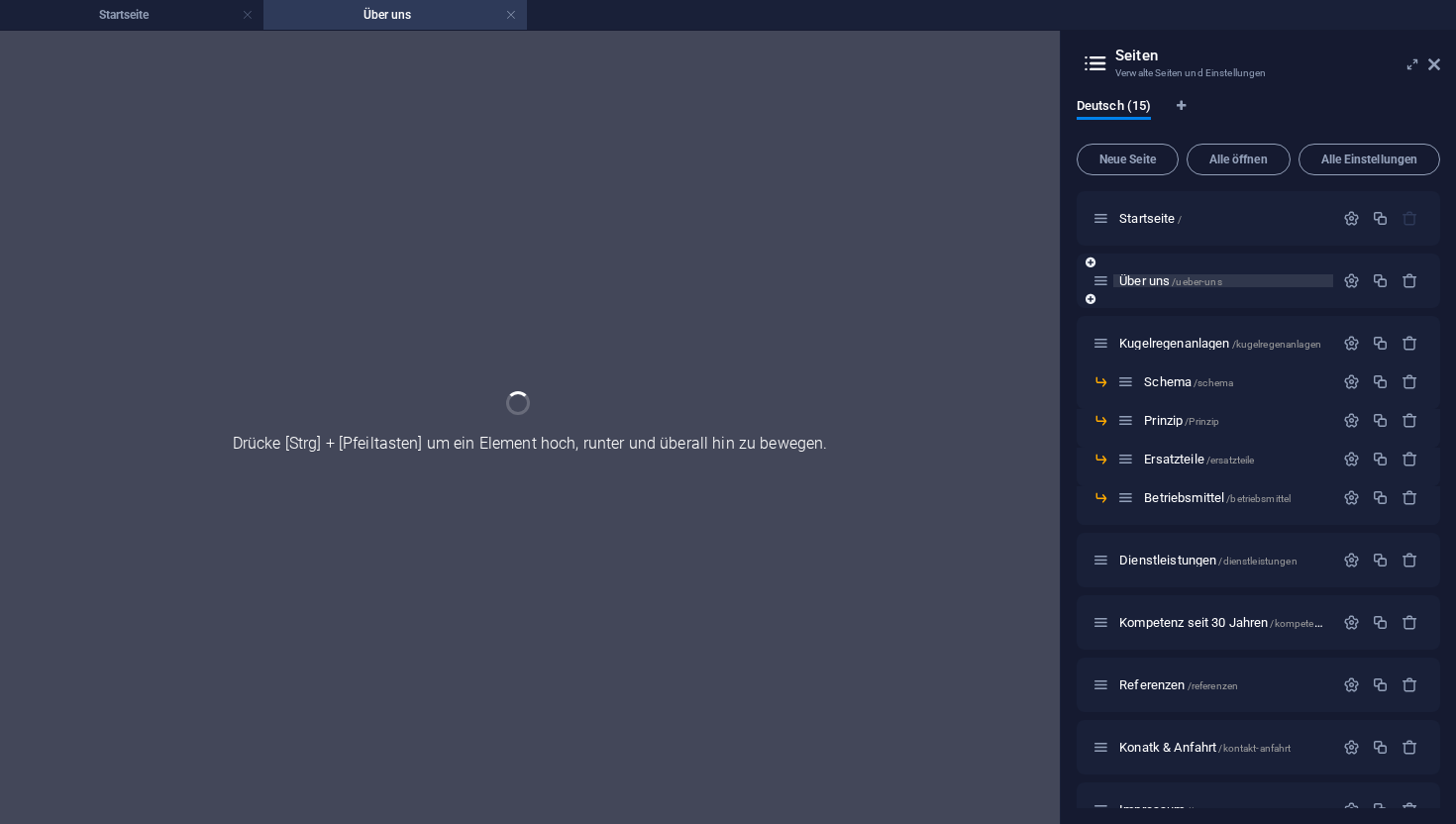 scroll, scrollTop: 0, scrollLeft: 0, axis: both 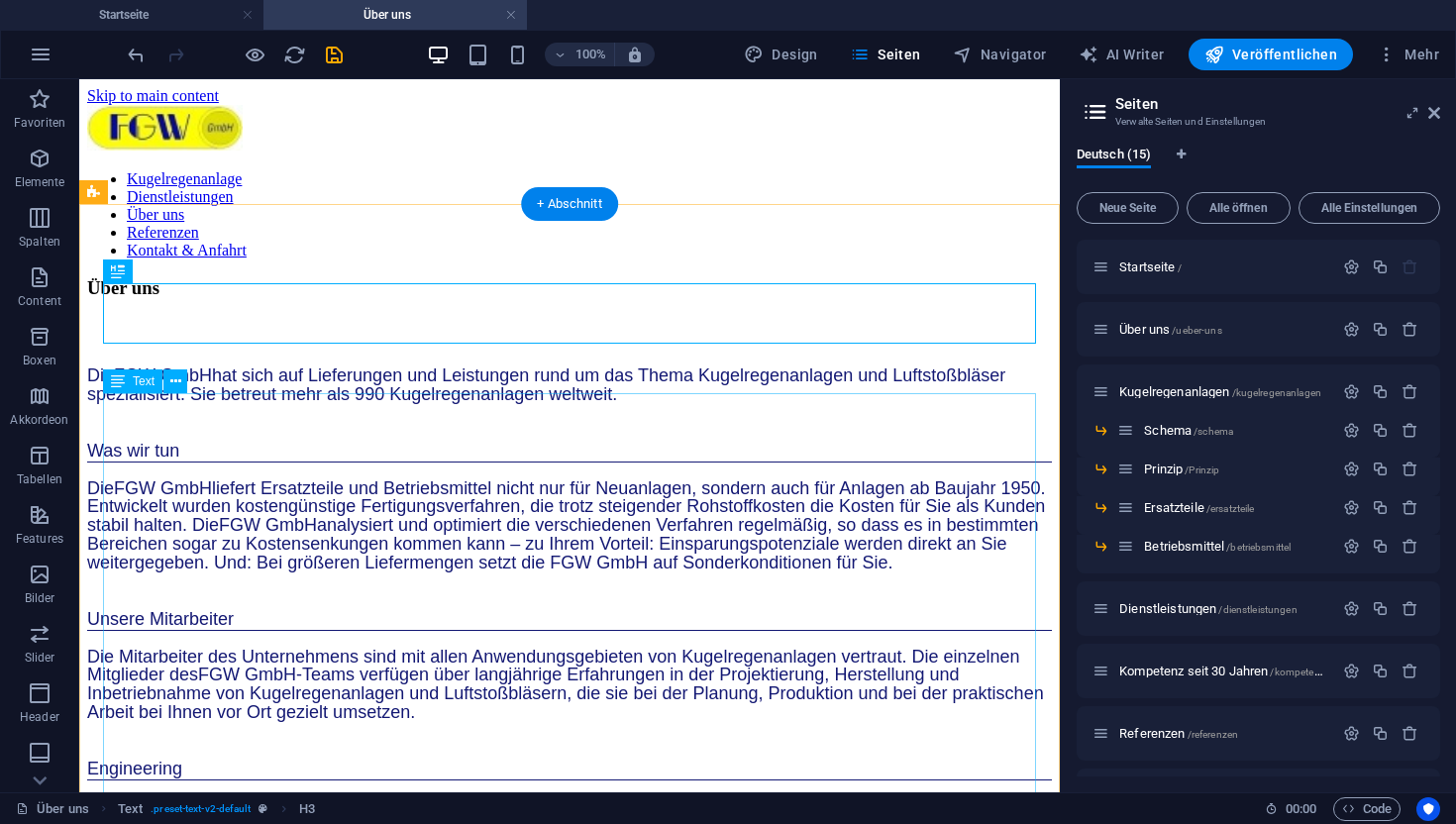 click on "Die FGW GmbH hat sich auf Lieferungen und Leistungen rund um das Thema Kugelregenanlagen und Luftstoßbläser spezialisiert. Sie betreut mehr als 990 Kugelregenanlagen weltweit. Was wir tun Die FGW GmbH liefert Ersatzteile und Betriebsmittel nicht nur für Neuanlagen, sondern auch für Anlagen ab Baujahr 1950. Entwickelt wurden kostengünstige Fertigungsverfahren, die trotz steigender Rohstoffkosten die Kosten für Sie als Kunden stabil halten. Die FGW GmbH analysiert und optimiert die verschiedenen Verfahren regelmäßig, so dass es in bestimmten Bereichen sogar zu Kostensenkungen kommen kann – zu Ihrem Vorteil: Einsparungspotenziale werden direkt an Sie weitergegeben. Und: Bei größeren Liefermengen setzt die FGW GmbH auf Sonderkonditionen für Sie. Unsere Mitarbeiter Die Mitarbeiter des Unternehmens sind mit allen Anwendungsgebieten von Kugelregenanlagen vertraut. Die einzelnen Mitglieder des FGW GmbH Engineering Ein wichtiges Element in der Aufstellung der FGW GmbH FGW GmbH" at bounding box center [570, 675] 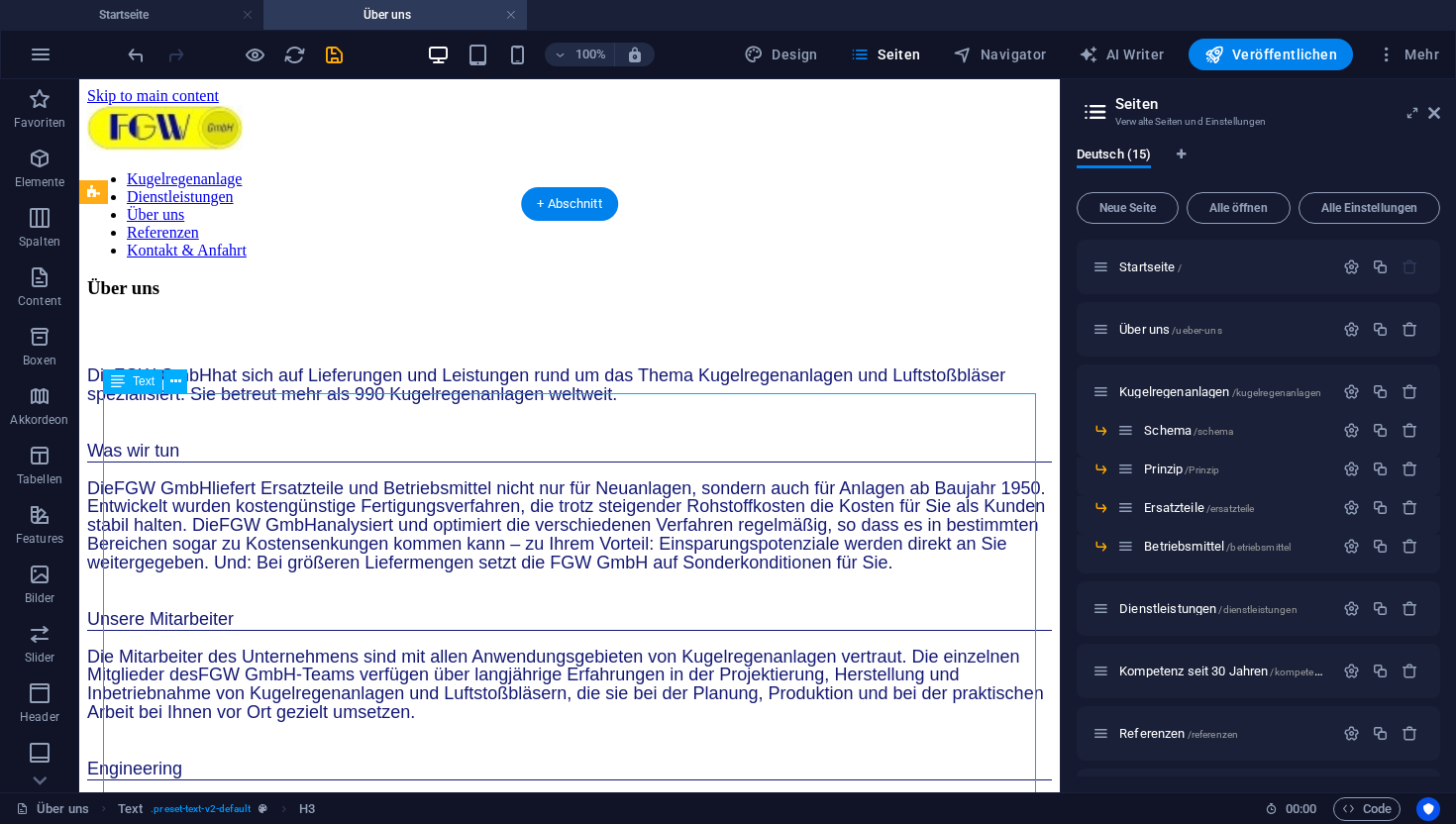 click on "Die FGW GmbH hat sich auf Lieferungen und Leistungen rund um das Thema Kugelregenanlagen und Luftstoßbläser spezialisiert. Sie betreut mehr als 990 Kugelregenanlagen weltweit. Was wir tun Die FGW GmbH liefert Ersatzteile und Betriebsmittel nicht nur für Neuanlagen, sondern auch für Anlagen ab Baujahr 1950. Entwickelt wurden kostengünstige Fertigungsverfahren, die trotz steigender Rohstoffkosten die Kosten für Sie als Kunden stabil halten. Die FGW GmbH analysiert und optimiert die verschiedenen Verfahren regelmäßig, so dass es in bestimmten Bereichen sogar zu Kostensenkungen kommen kann – zu Ihrem Vorteil: Einsparungspotenziale werden direkt an Sie weitergegeben. Und: Bei größeren Liefermengen setzt die FGW GmbH auf Sonderkonditionen für Sie. Unsere Mitarbeiter Die Mitarbeiter des Unternehmens sind mit allen Anwendungsgebieten von Kugelregenanlagen vertraut. Die einzelnen Mitglieder des FGW GmbH Engineering Ein wichtiges Element in der Aufstellung der FGW GmbH FGW GmbH" at bounding box center [570, 675] 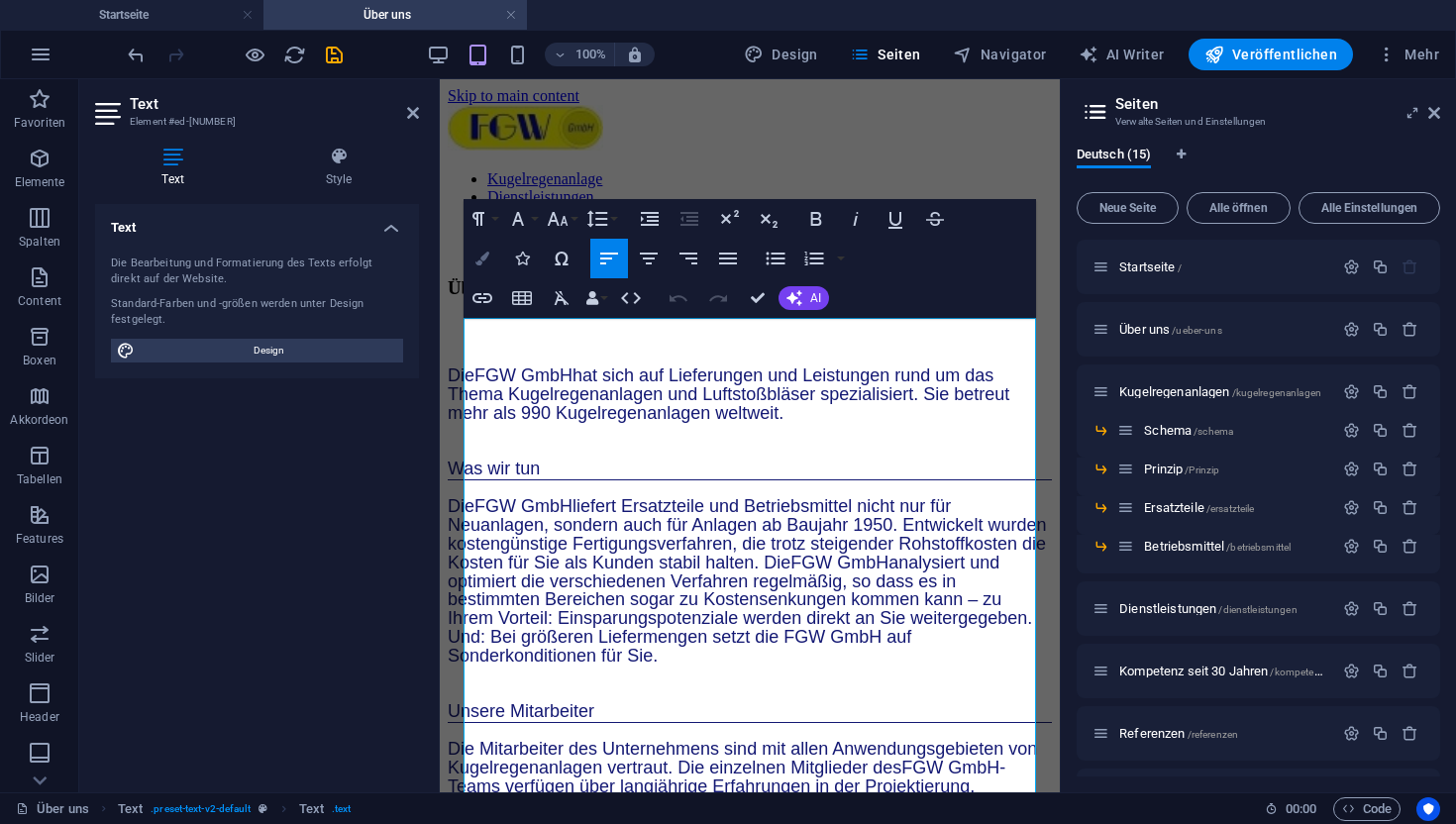 click on "Colors" at bounding box center (482, 258) 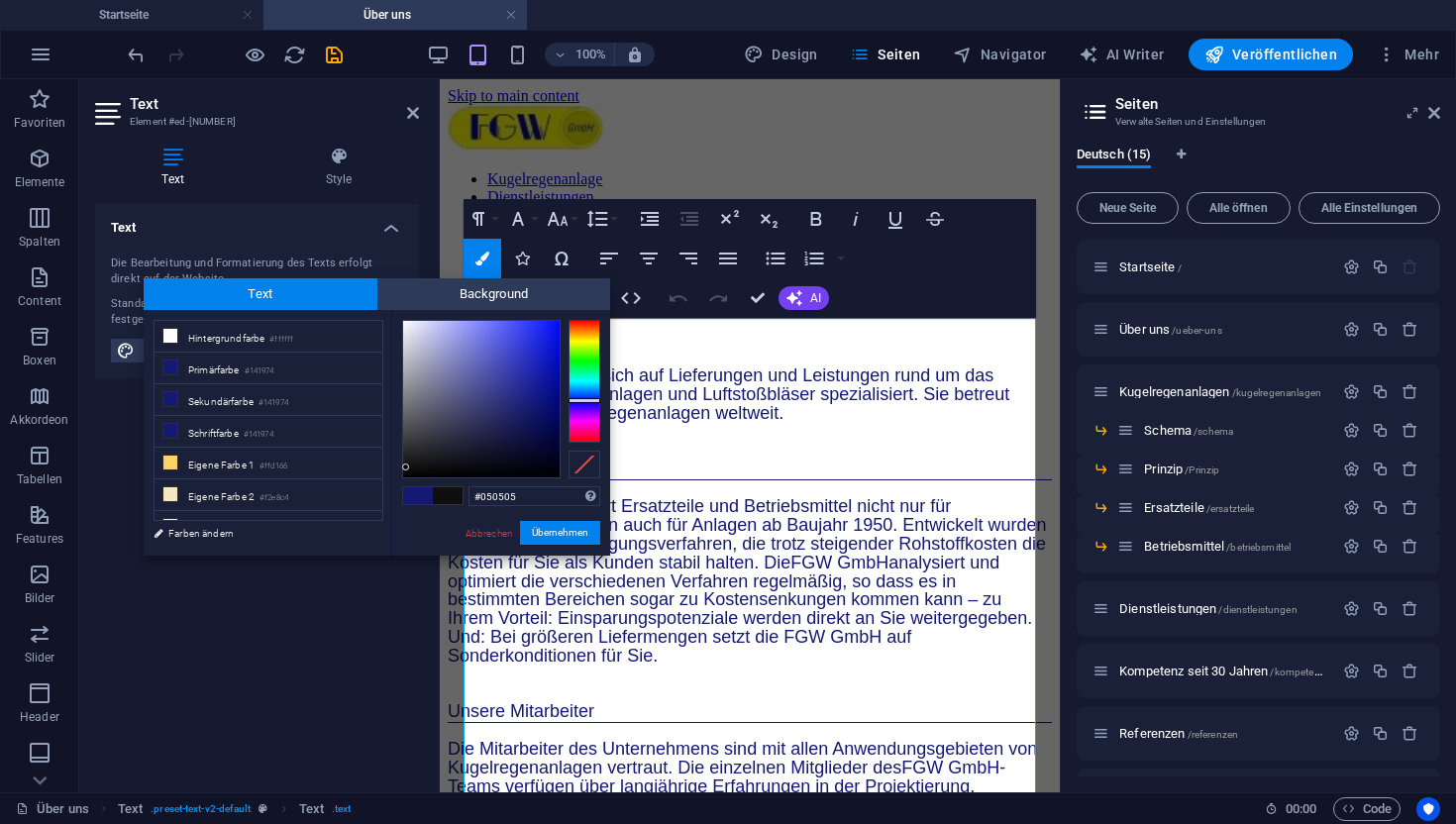 type on "#000000" 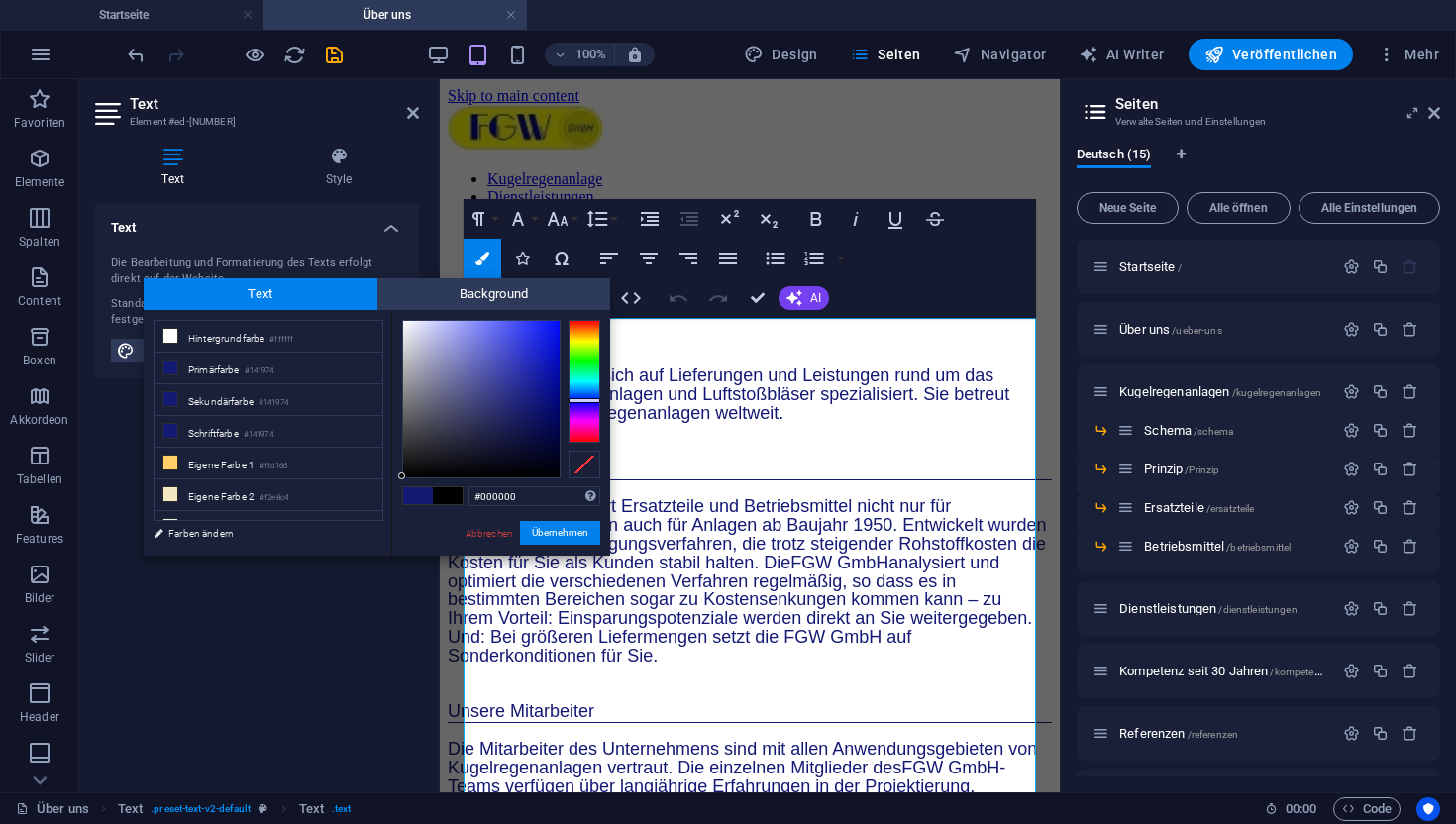 drag, startPoint x: 486, startPoint y: 453, endPoint x: 399, endPoint y: 506, distance: 101.87247 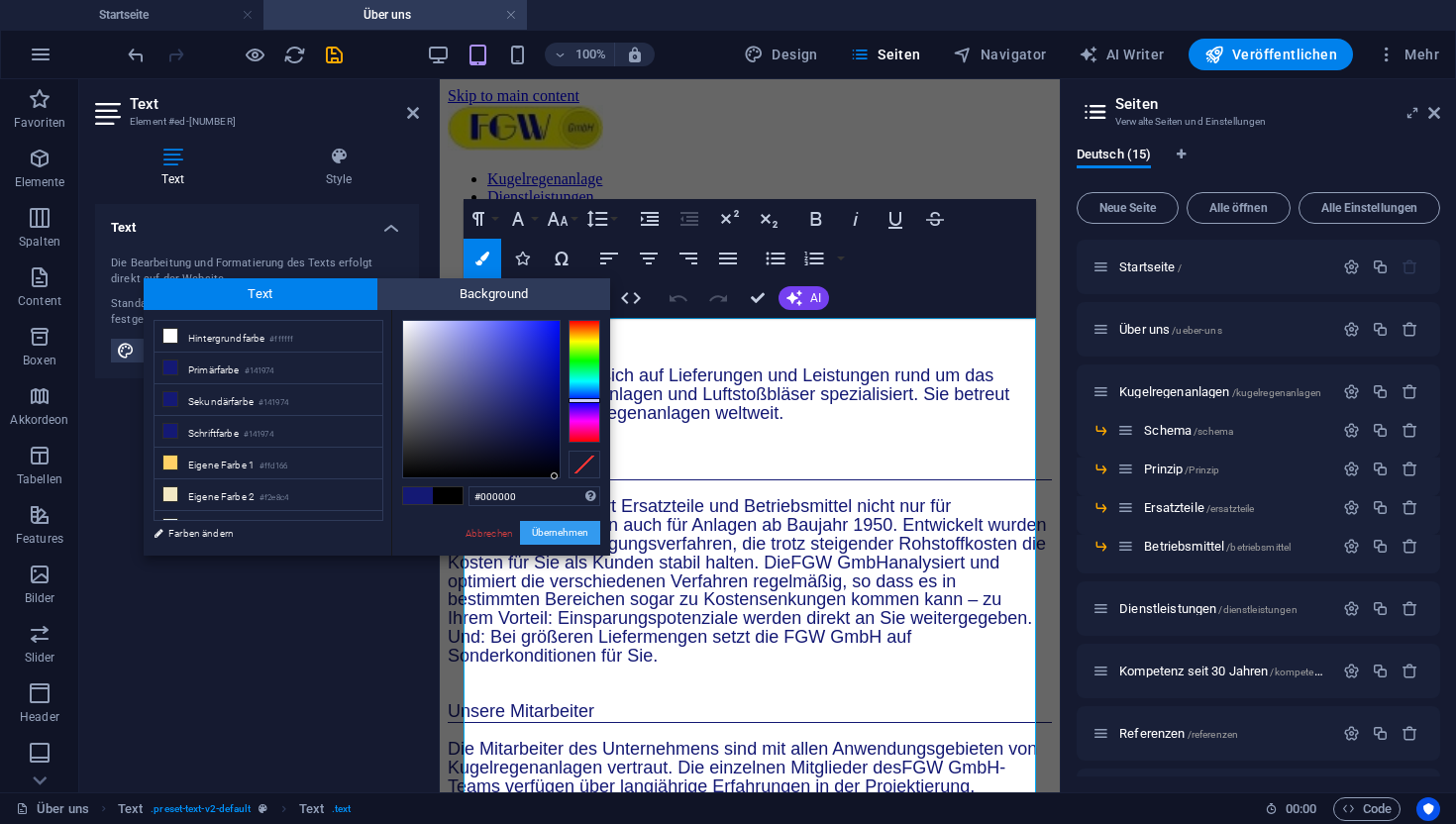 click on "Übernehmen" at bounding box center (560, 533) 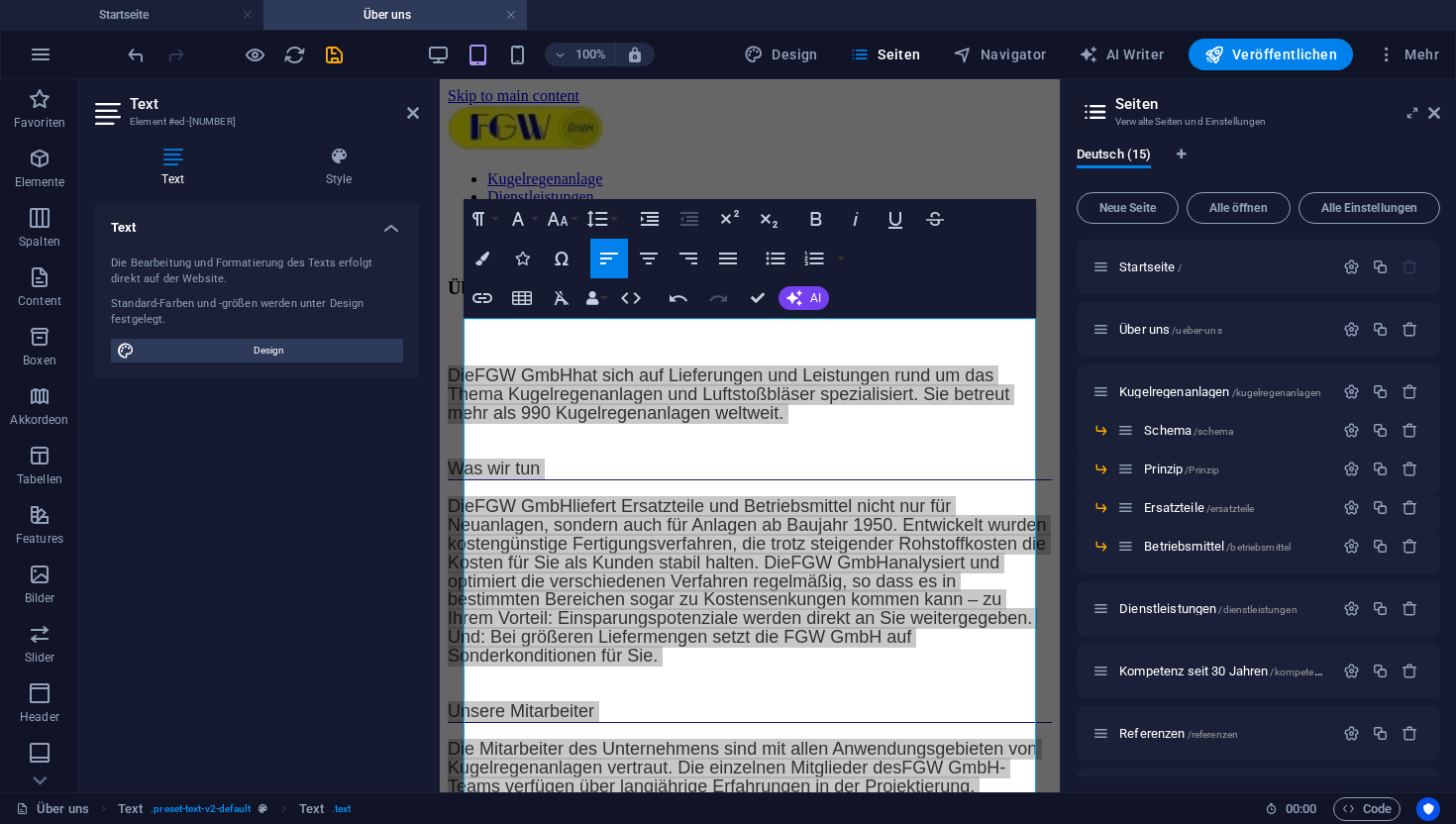 click on "Ziehe hier rein, um den vorhandenen Inhalt zu ersetzen. Drücke "Strg", wenn du ein neues Element erstellen möchtest.
H3 Text Text 2 Spalten H3 Text Abstand Text Paragraph Format Normal Heading 1 Heading 2 Heading 3 Heading 4 Heading 5 Heading 6 Code Font Family Arial Georgia Impact Tahoma Times New Roman Verdana Montserrat Oswald Font Size 8 9 10 11 12 14 18 24 30 36 48 60 72 96 Line Height Default Single 1.15 1.5 Double Increase Indent Decrease Indent Superscript Subscript Bold Italic Underline Strikethrough Colors Icons Special Characters Align Left Align Center Align Right Align Justify Unordered List Default Circle Disc Square Ordered List Default Lower Alpha Lower Greek Lower Roman Upper Alpha Upper Roman Insert Link Insert Table Clear Formatting Data Bindings Firma Vorname Nachname Straße Postleitzahl Stadt E-Mail Telefonnummer Mobil Fax Benutzerdefiniertes Feld 1 Benutzerdefiniertes Feld 2 Benutzerdefiniertes Feld 3 Benutzerdefiniertes Feld 4 Benutzerdefiniertes Feld 5 HTML Undo Redo AI" at bounding box center [750, 436] 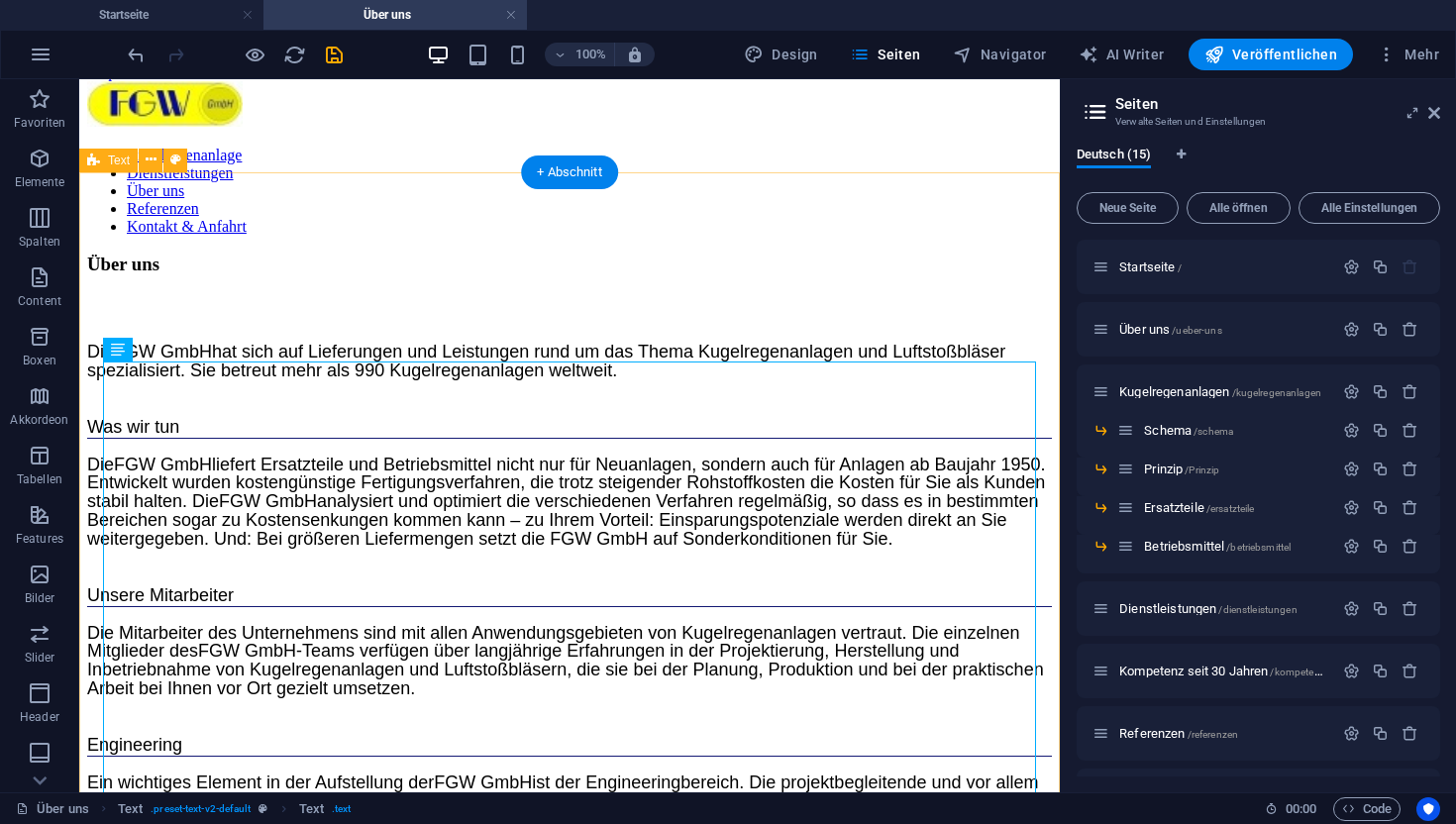 scroll, scrollTop: 39, scrollLeft: 0, axis: vertical 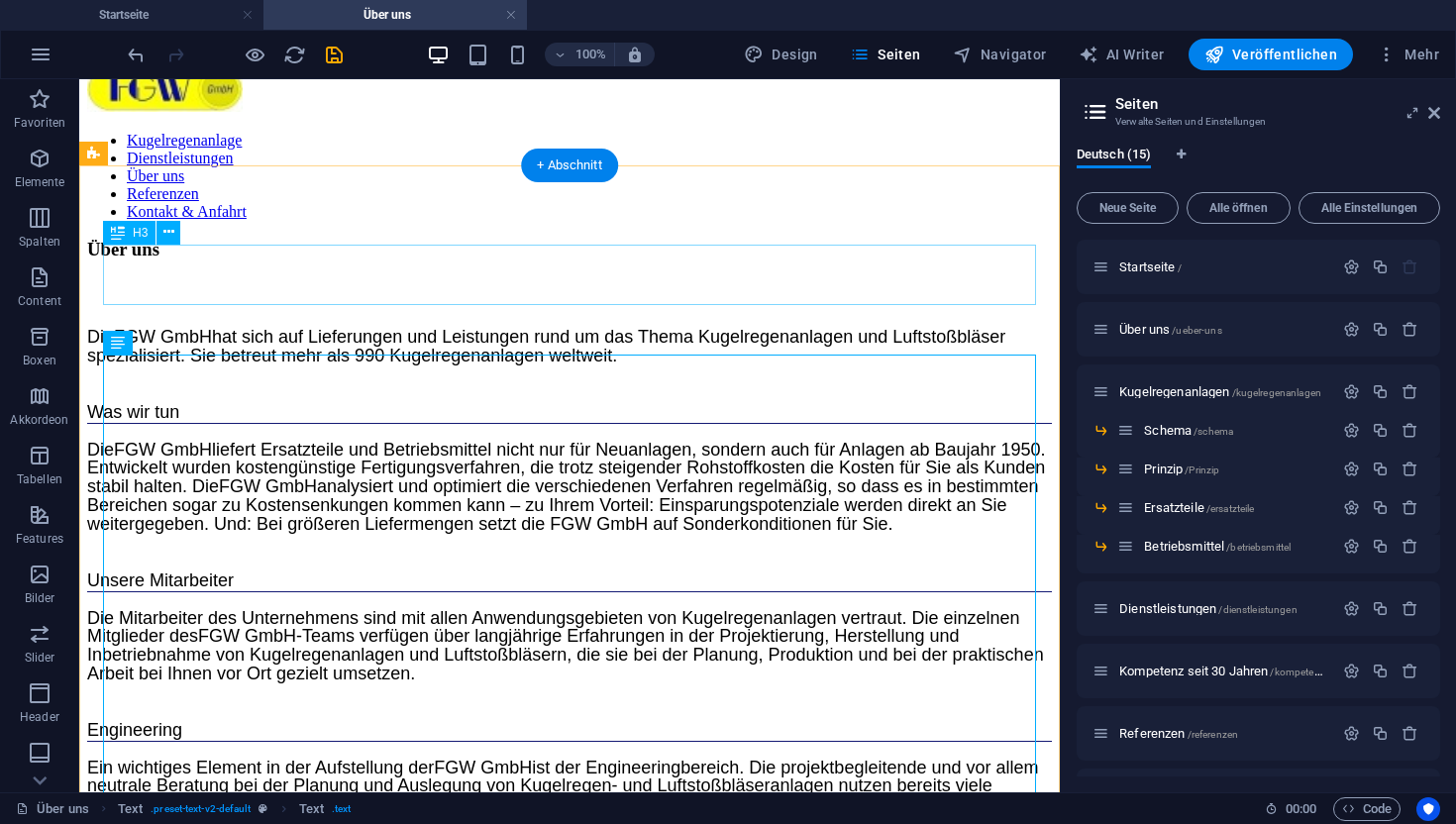 click on "Über uns" at bounding box center (570, 250) 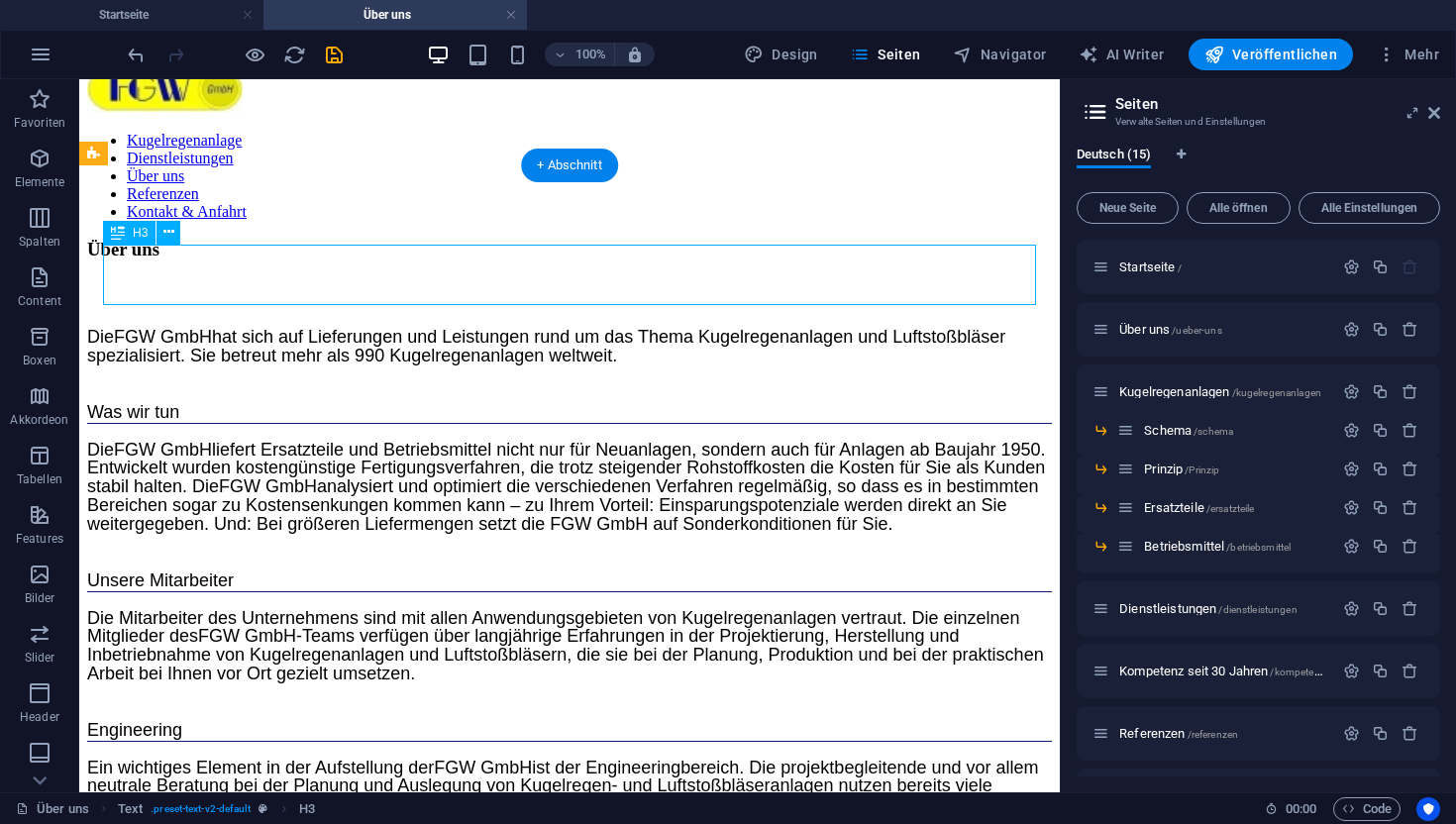 click on "Über uns" at bounding box center [570, 250] 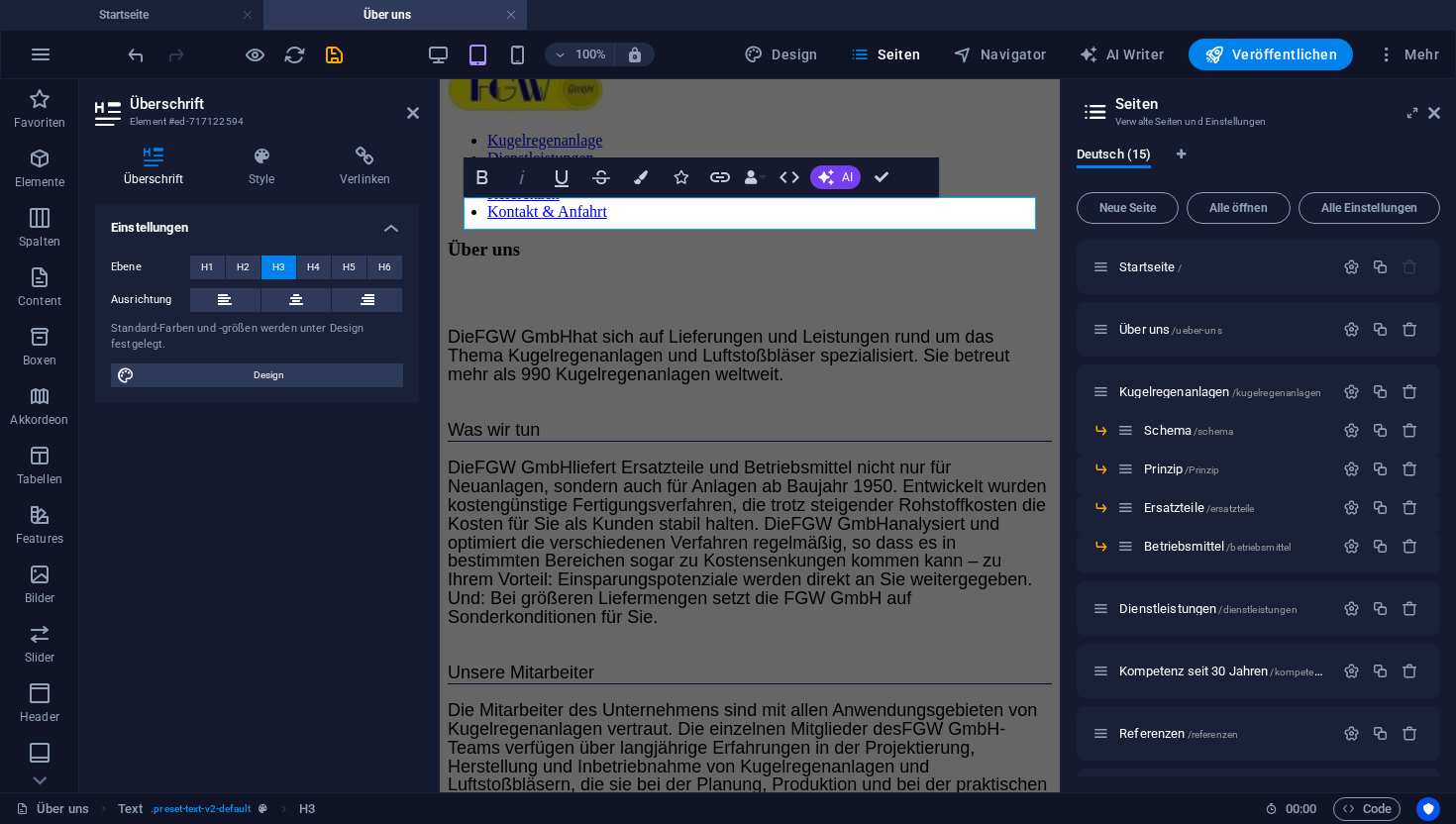 click 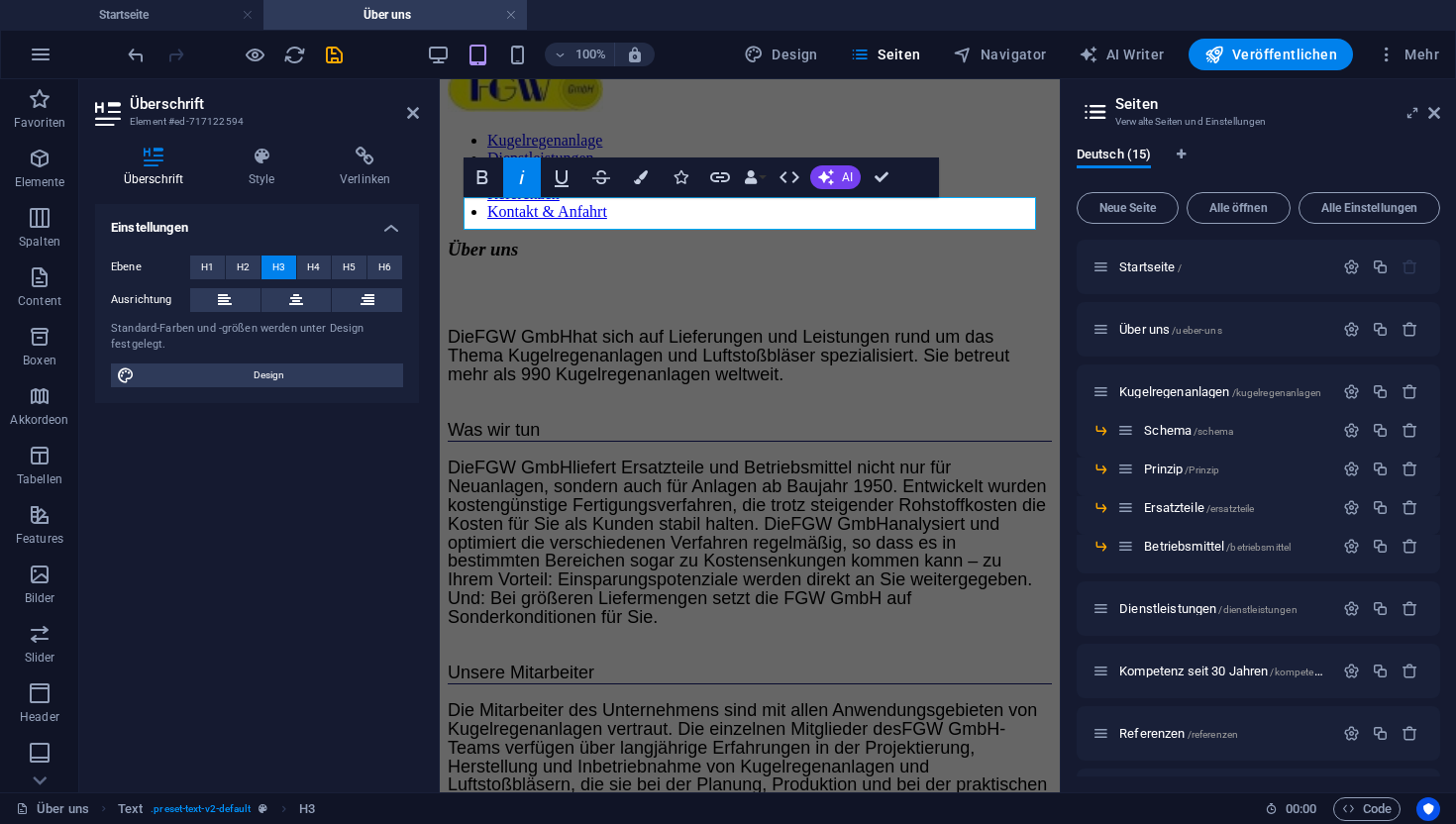 click 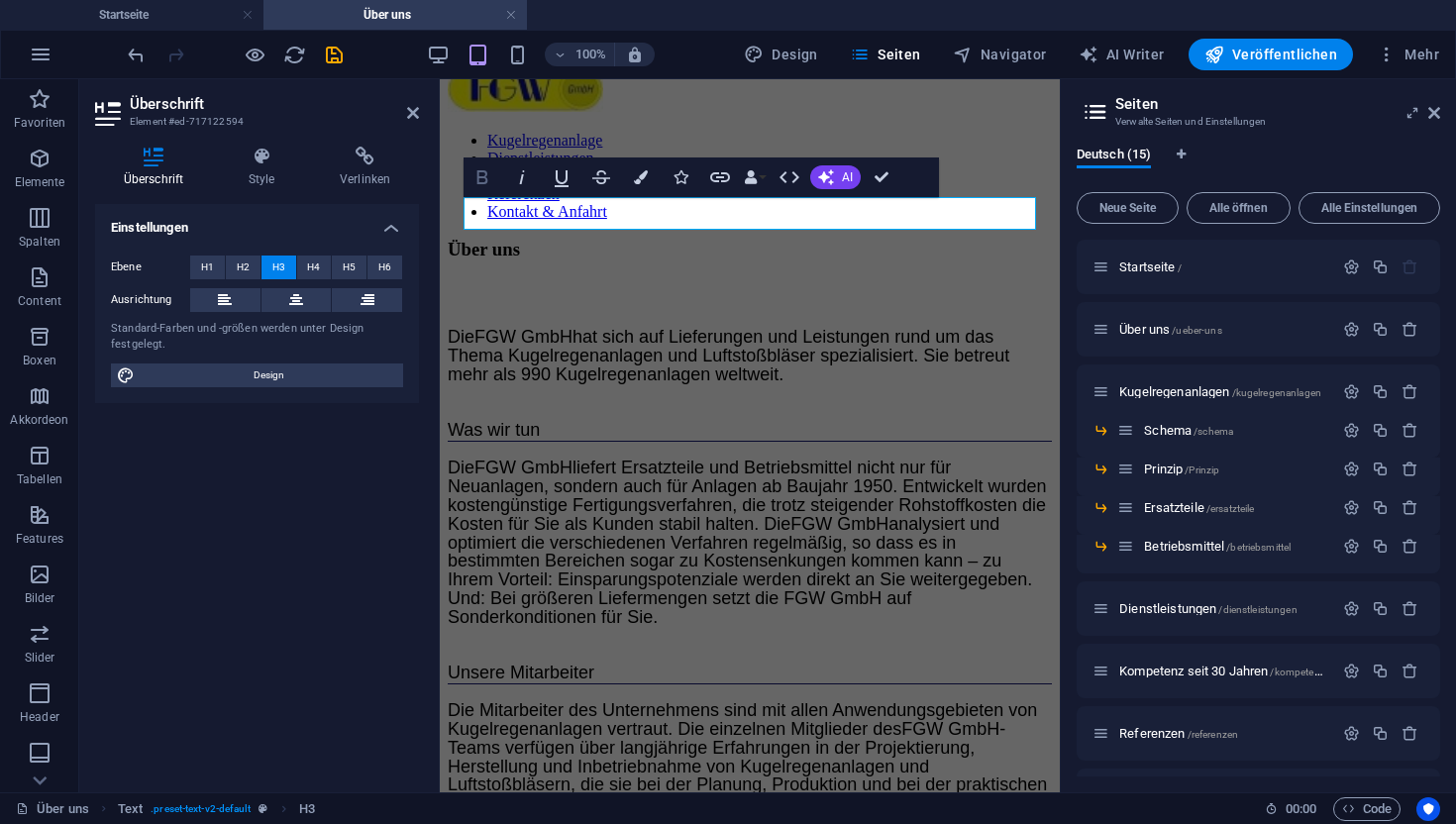 click 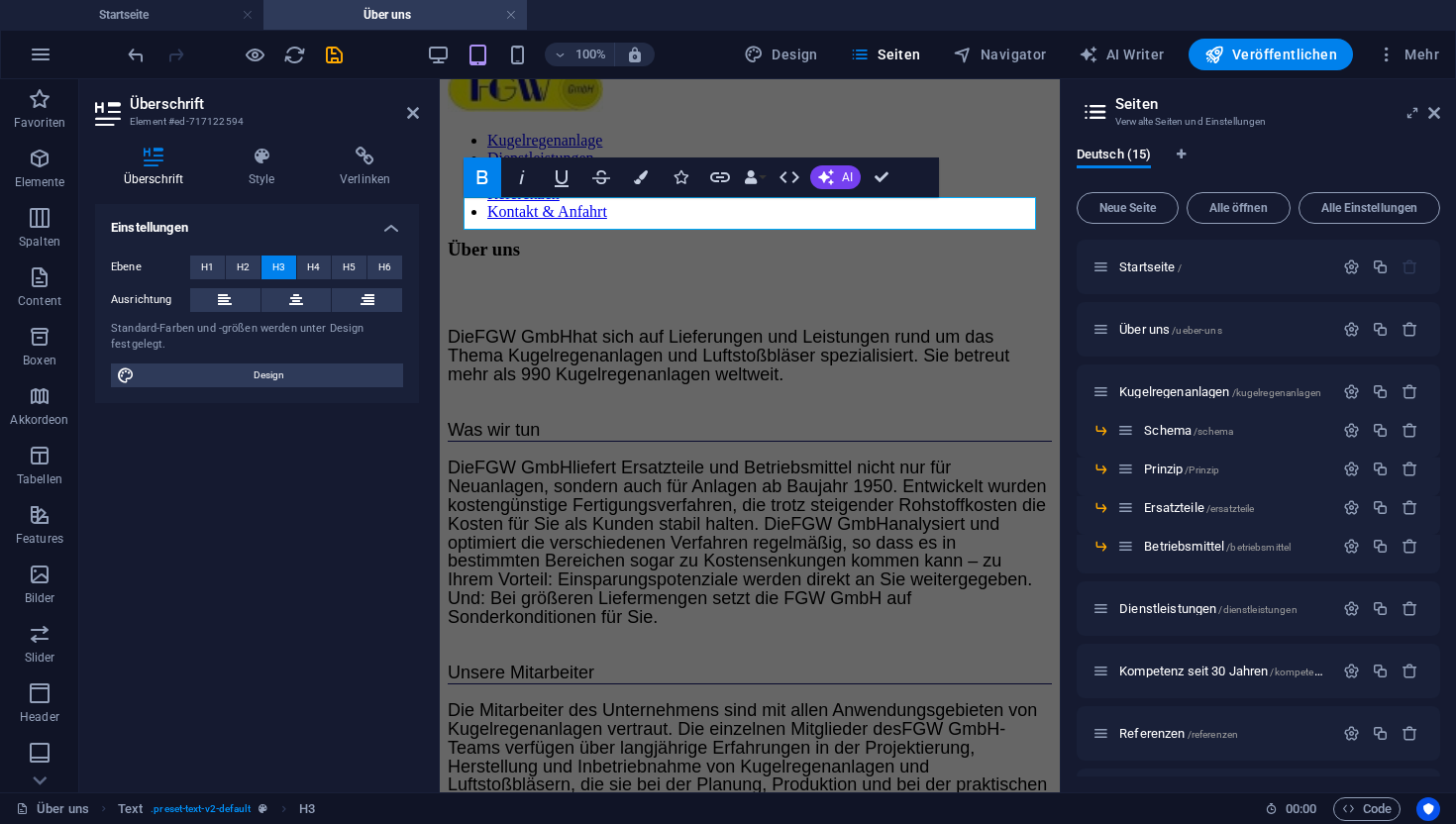 click 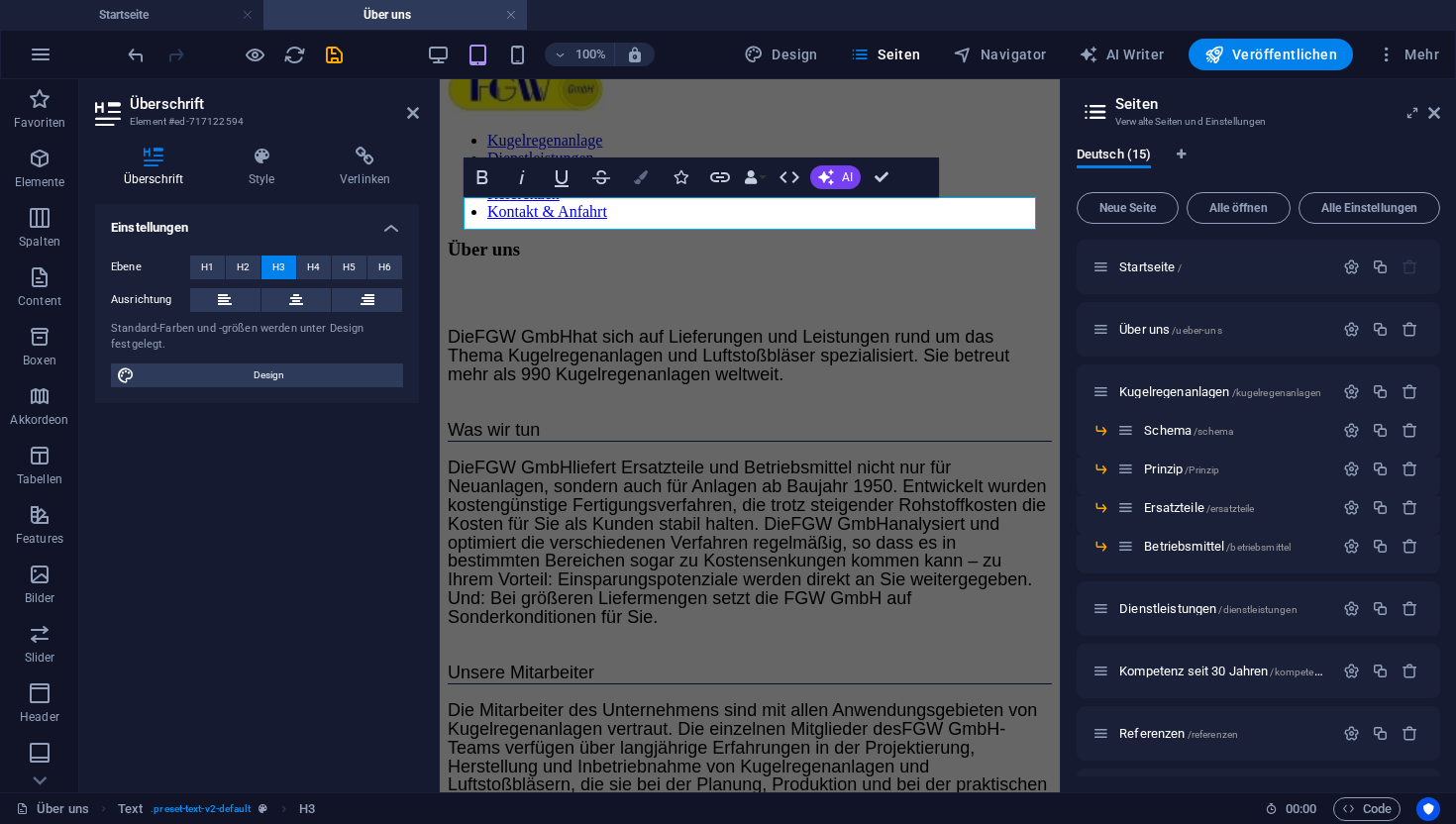 click at bounding box center [641, 177] 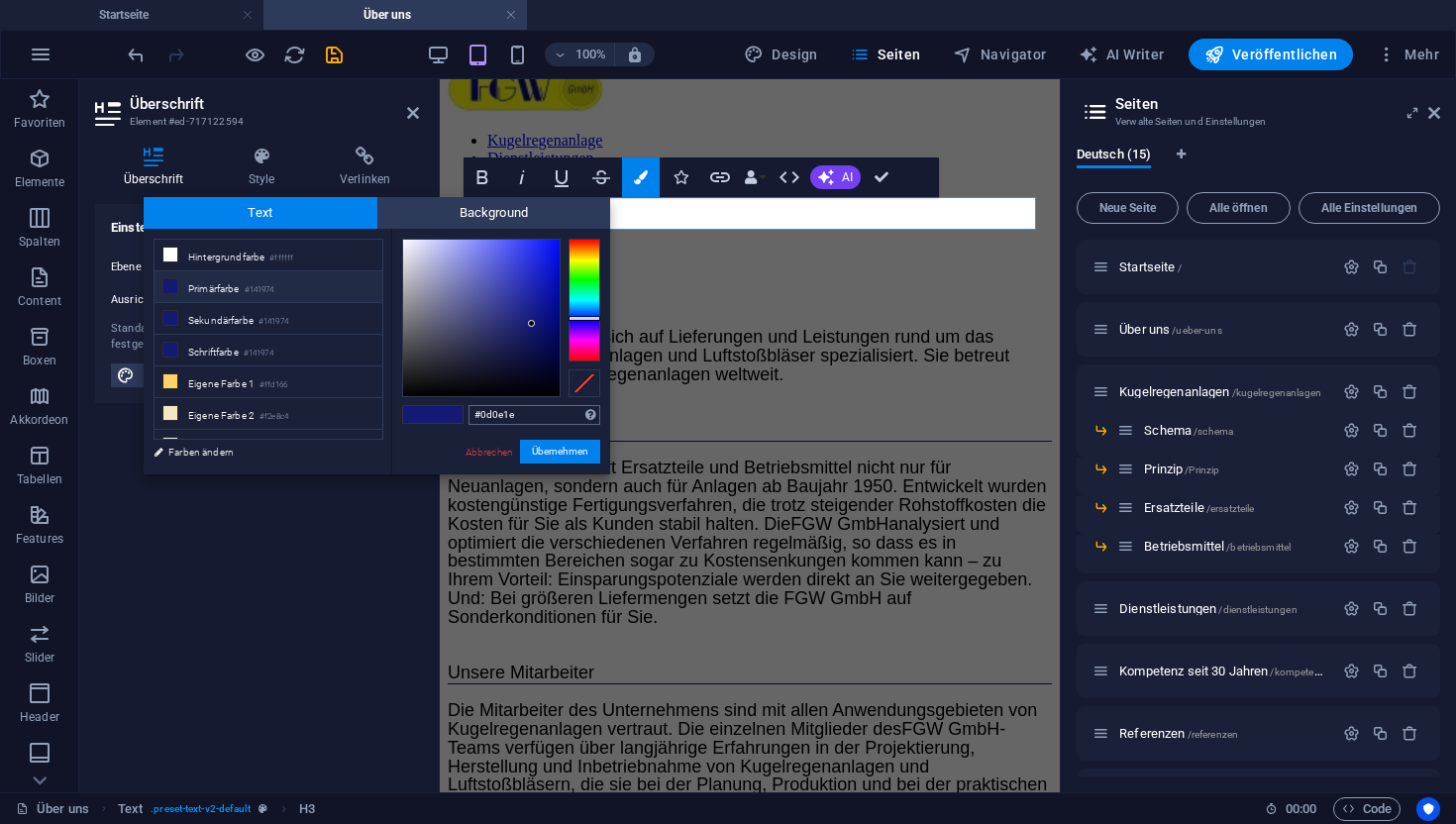 type on "#000000" 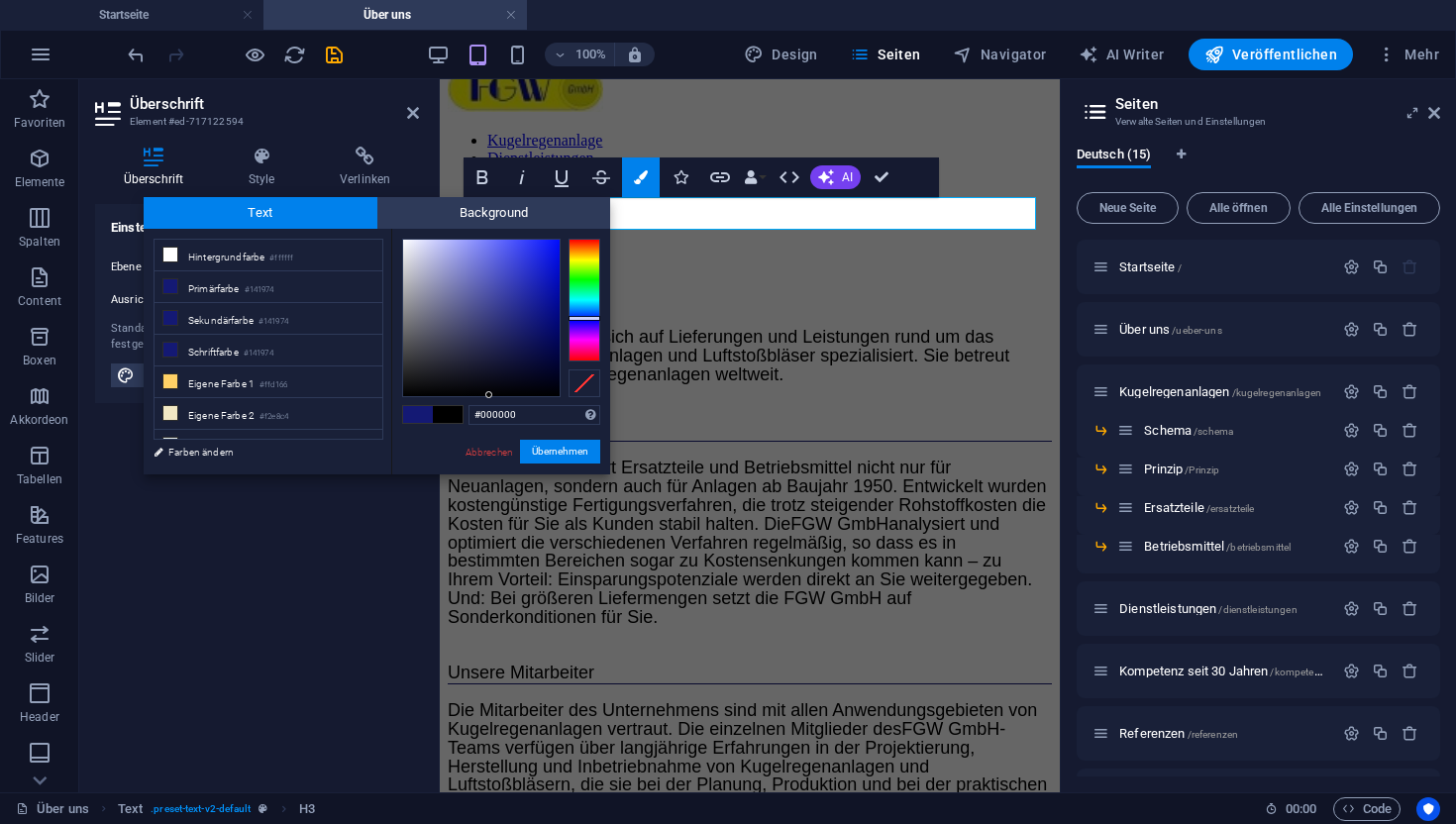 drag, startPoint x: 489, startPoint y: 334, endPoint x: 490, endPoint y: 485, distance: 151.00331 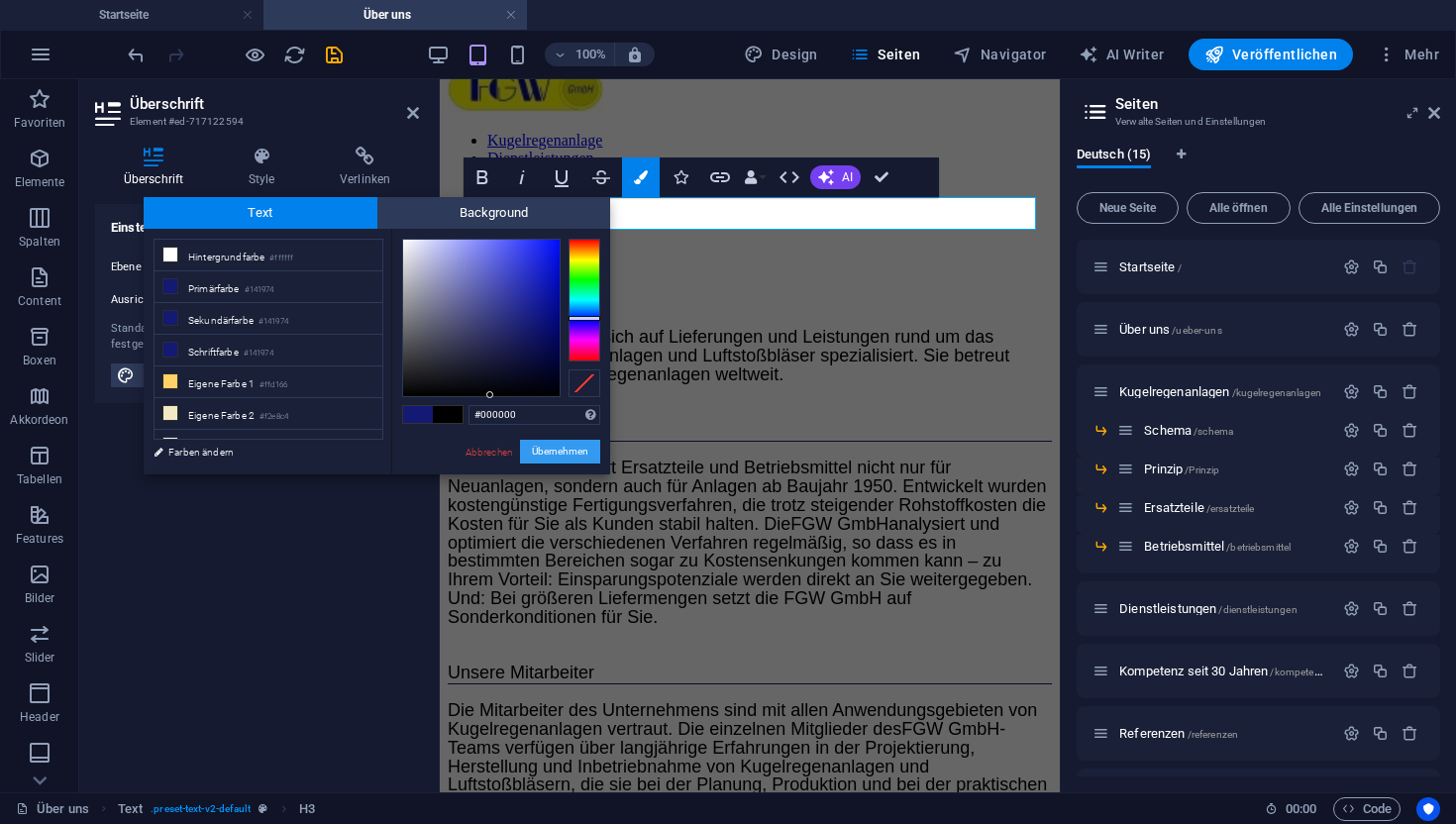 click on "Übernehmen" at bounding box center (560, 452) 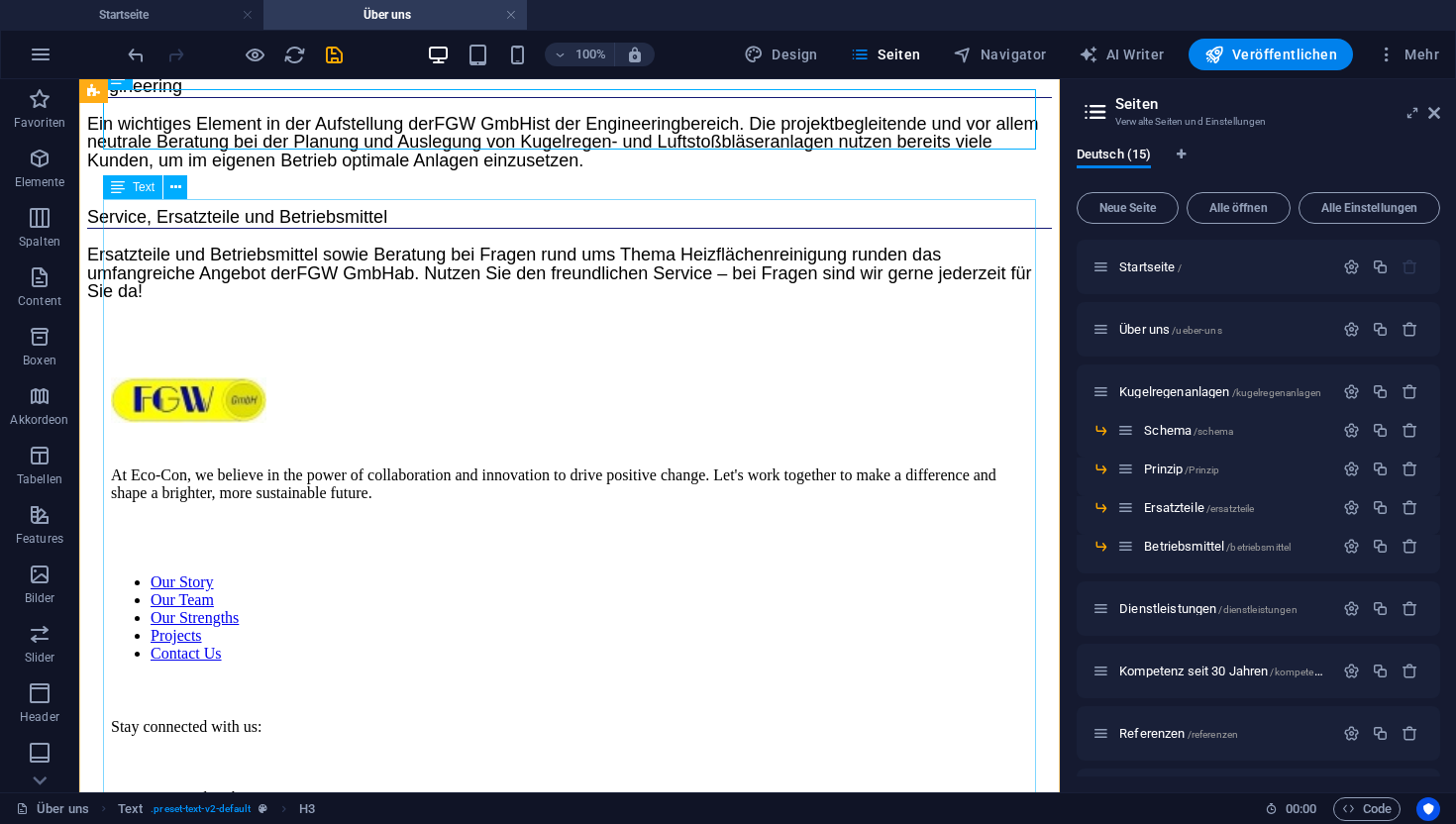 scroll, scrollTop: 795, scrollLeft: 0, axis: vertical 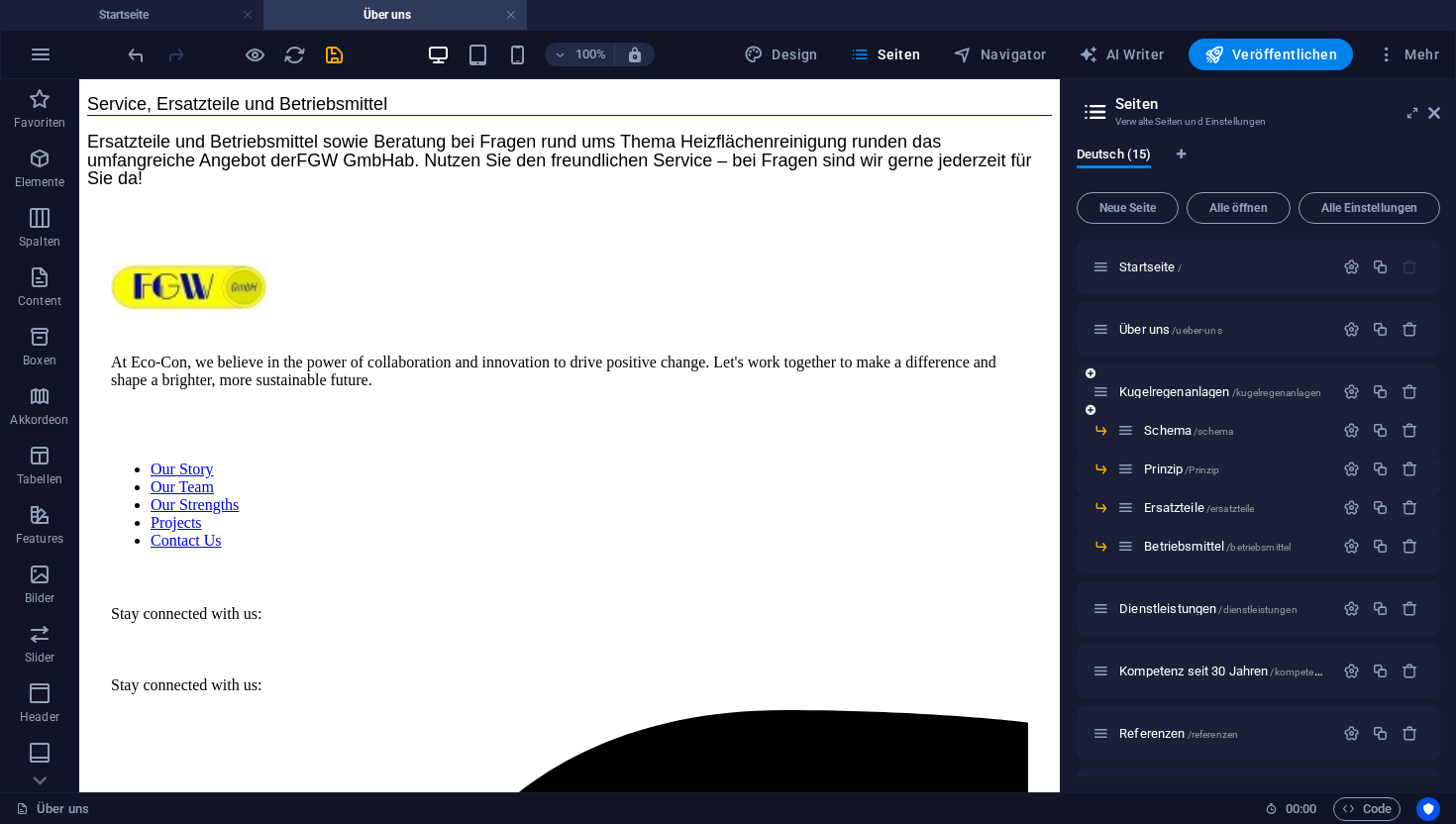 click on "Kugelregenanlagen /kugelregenanlagen" at bounding box center (1212, 391) 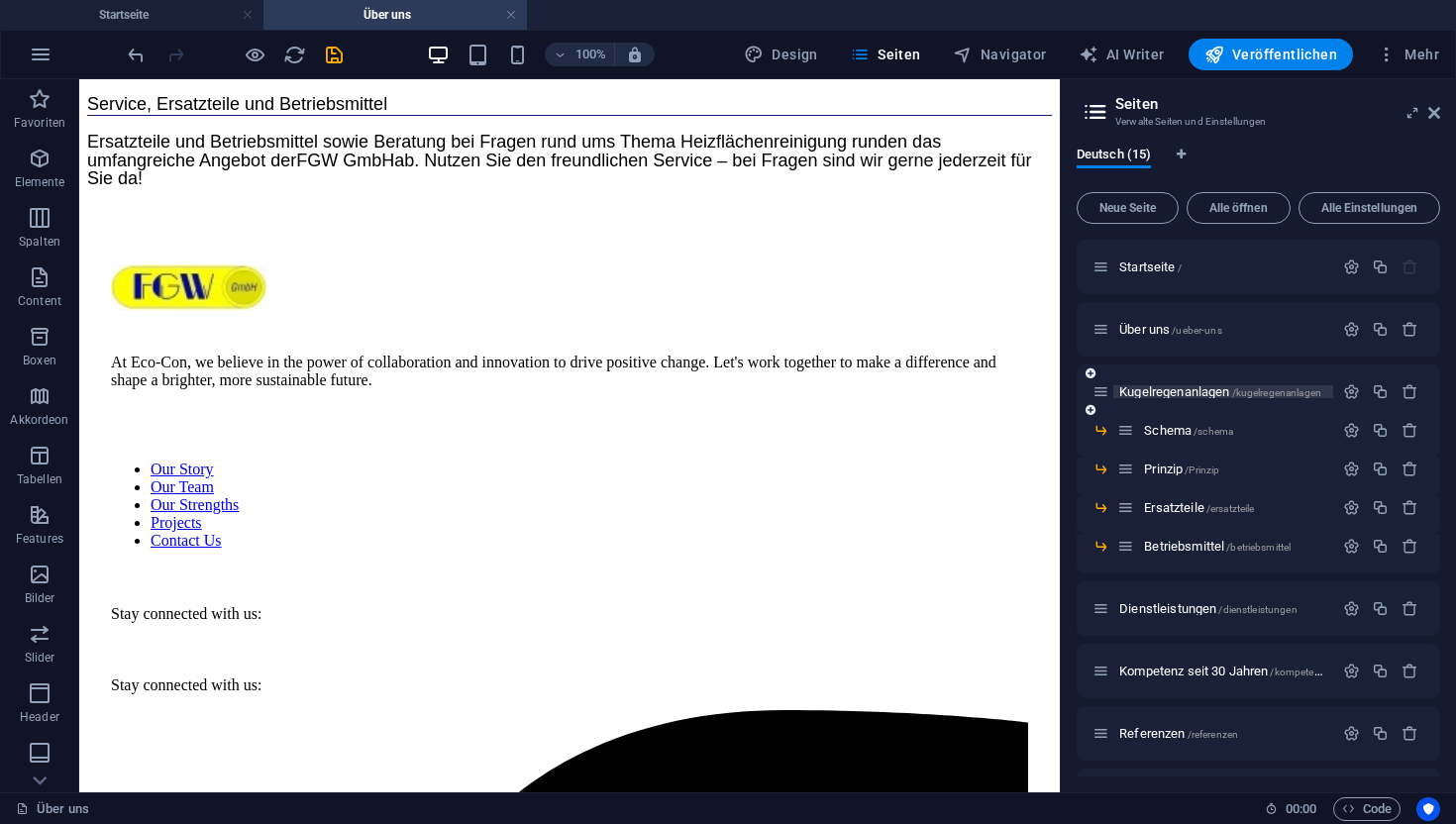 click on "Kugelregenanlagen /kugelregenanlagen" at bounding box center (1220, 391) 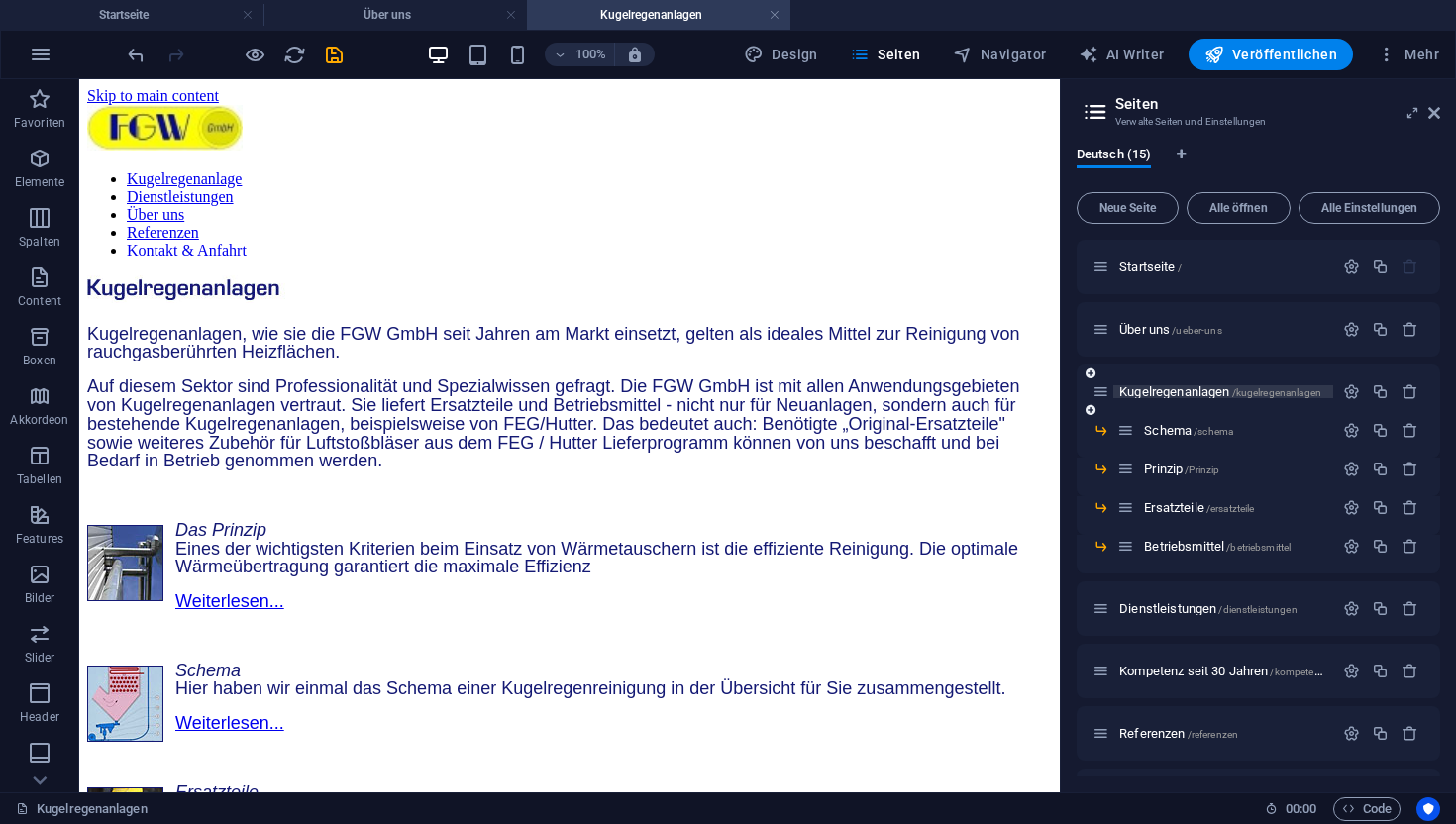 scroll, scrollTop: 0, scrollLeft: 0, axis: both 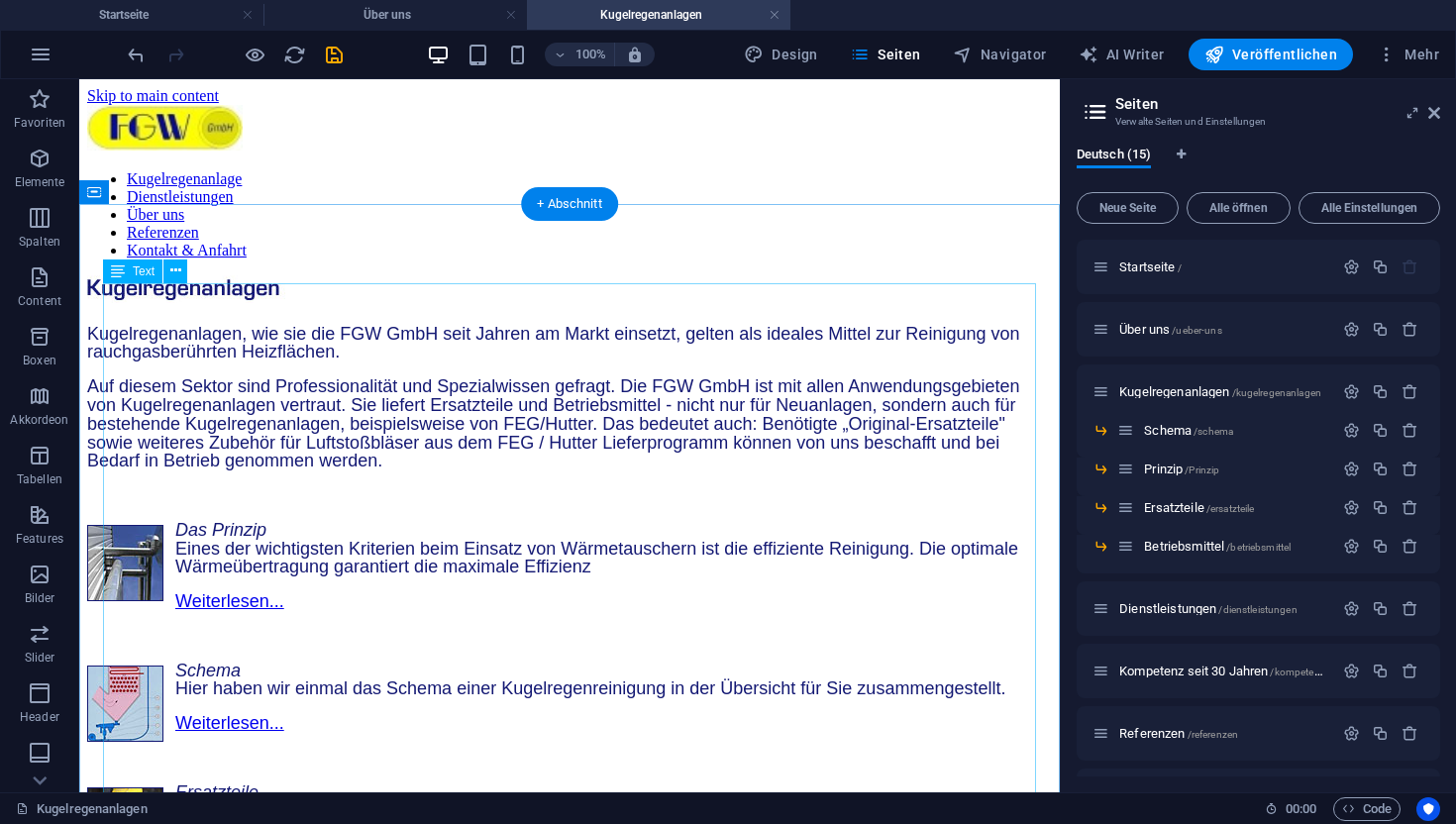 click on "Kugelregenanlagen, wie sie die FGW GmbH seit Jahren am Markt einsetzt, gelten als ideales Mittel zur Reinigung von rauchgasberührten Heizflächen. Auf diesem Sektor sind Professionalität und Spezialwissen gefragt. Die FGW GmbH ist mit allen Anwendungsgebieten von Kugelregenanlagen vertraut. Sie liefert Ersatzteile und Betriebsmittel - nicht nur für Neuanlagen, sondern auch für bestehende Kugelregenanlagen, beispielsweise von FEG/Hutter. Das bedeutet auch: Benötigte „Original-Ersatzteile" sowie weiteres Zubehör für Luftstoßbläser aus dem FEG / Hutter Lieferprogramm können von uns beschafft und bei Bedarf in Betrieb genommen werden. Das Prinzip Eines der wichtigsten Kriterien beim Einsatz von Wärmetauschern ist die effiziente Reinigung. Die optimale Wärmeübertragung garantiert die maximale Effizienz Weiterlesen... Schema Hier haben wir einmal das Schema einer Kugelregenreinigung in der Übersicht für Sie zusammengestellt. Weiterlesen... Ersatzteile Weiterlesen... Betriebsmittel" at bounding box center (570, 715) 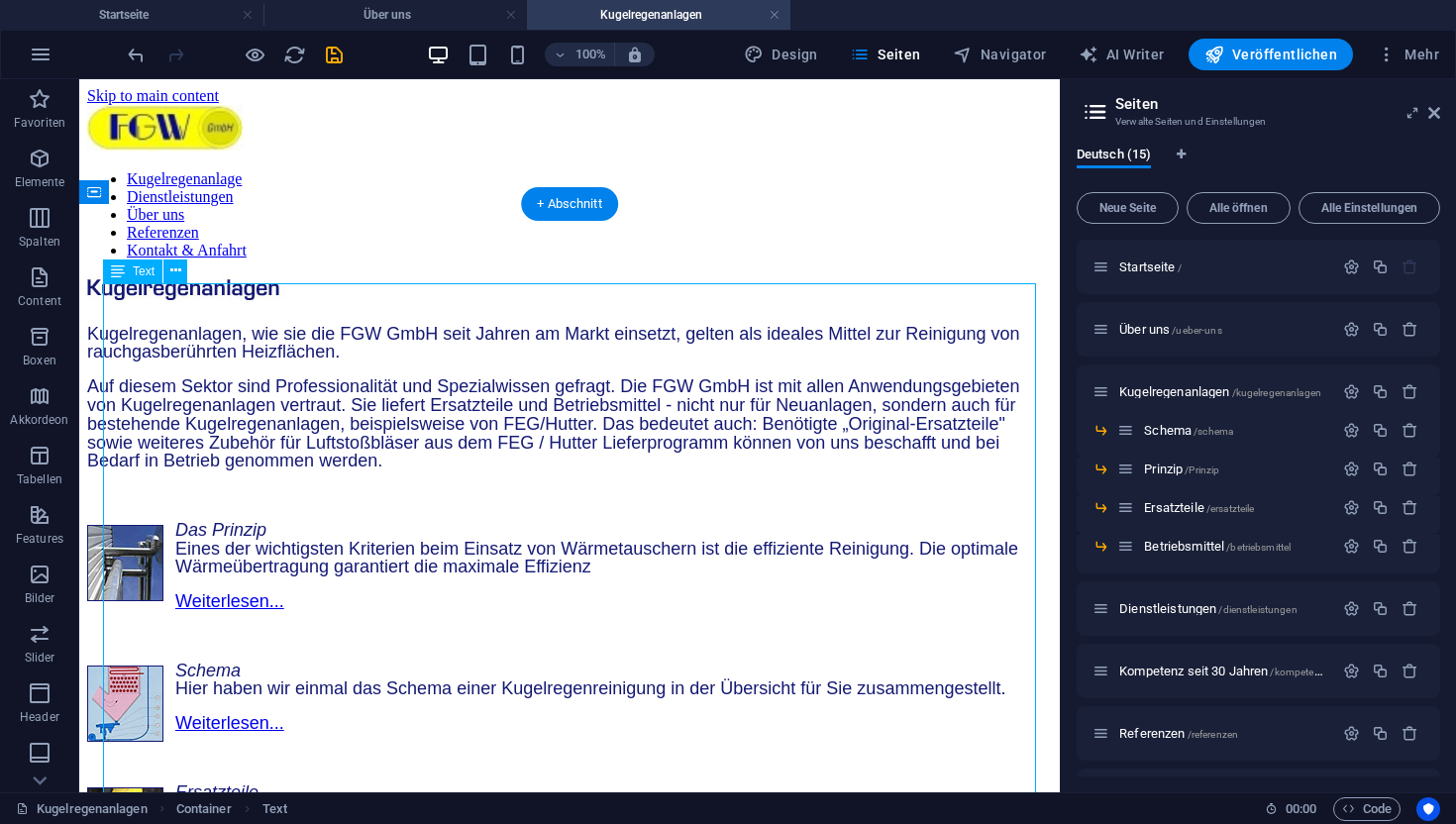 click on "Kugelregenanlagen, wie sie die FGW GmbH seit Jahren am Markt einsetzt, gelten als ideales Mittel zur Reinigung von rauchgasberührten Heizflächen. Auf diesem Sektor sind Professionalität und Spezialwissen gefragt. Die FGW GmbH ist mit allen Anwendungsgebieten von Kugelregenanlagen vertraut. Sie liefert Ersatzteile und Betriebsmittel - nicht nur für Neuanlagen, sondern auch für bestehende Kugelregenanlagen, beispielsweise von FEG/Hutter. Das bedeutet auch: Benötigte „Original-Ersatzteile" sowie weiteres Zubehör für Luftstoßbläser aus dem FEG / Hutter Lieferprogramm können von uns beschafft und bei Bedarf in Betrieb genommen werden. Das Prinzip Eines der wichtigsten Kriterien beim Einsatz von Wärmetauschern ist die effiziente Reinigung. Die optimale Wärmeübertragung garantiert die maximale Effizienz Weiterlesen... Schema Hier haben wir einmal das Schema einer Kugelregenreinigung in der Übersicht für Sie zusammengestellt. Weiterlesen... Ersatzteile Weiterlesen... Betriebsmittel" at bounding box center (570, 715) 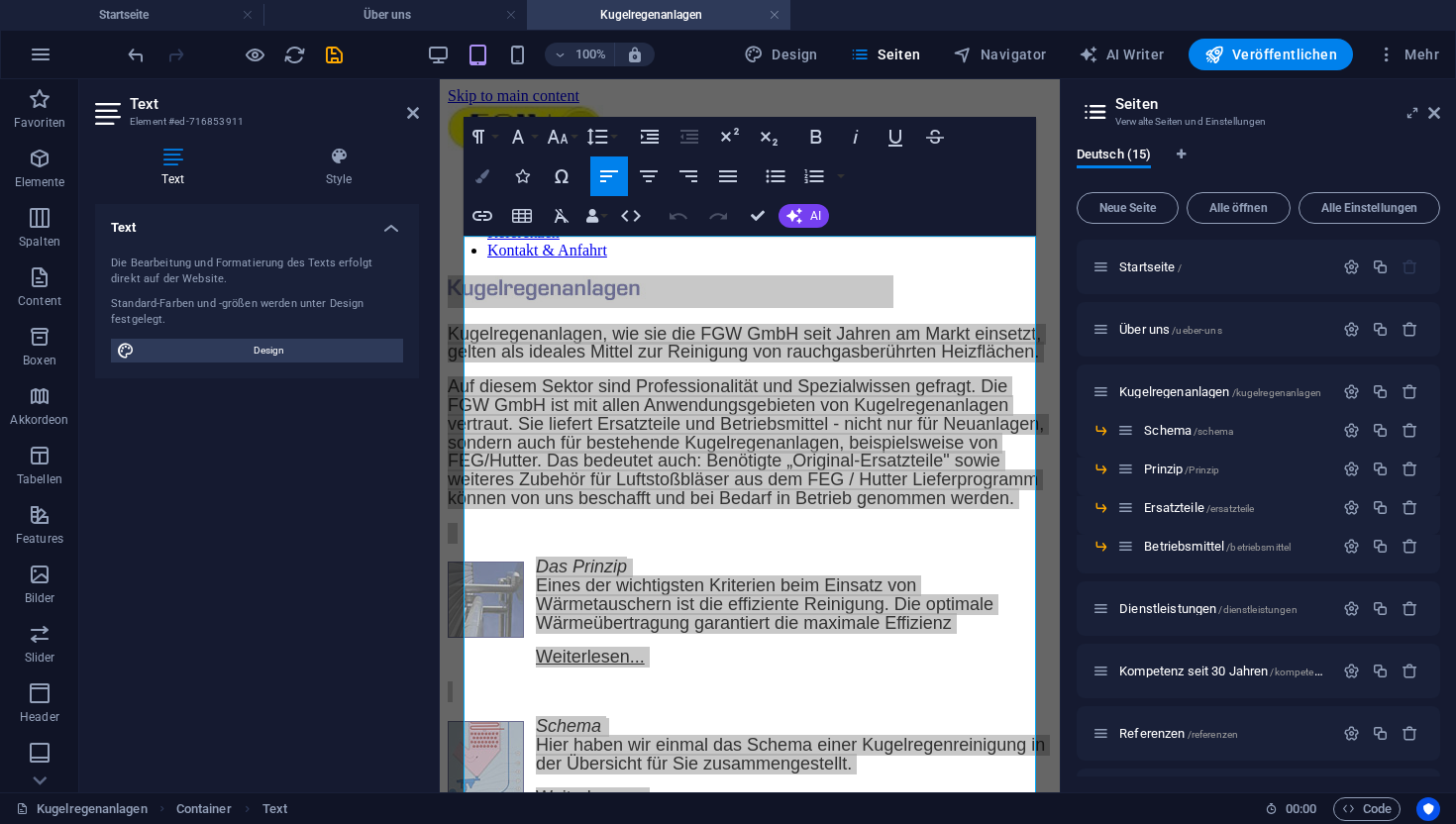click on "Colors" at bounding box center (482, 176) 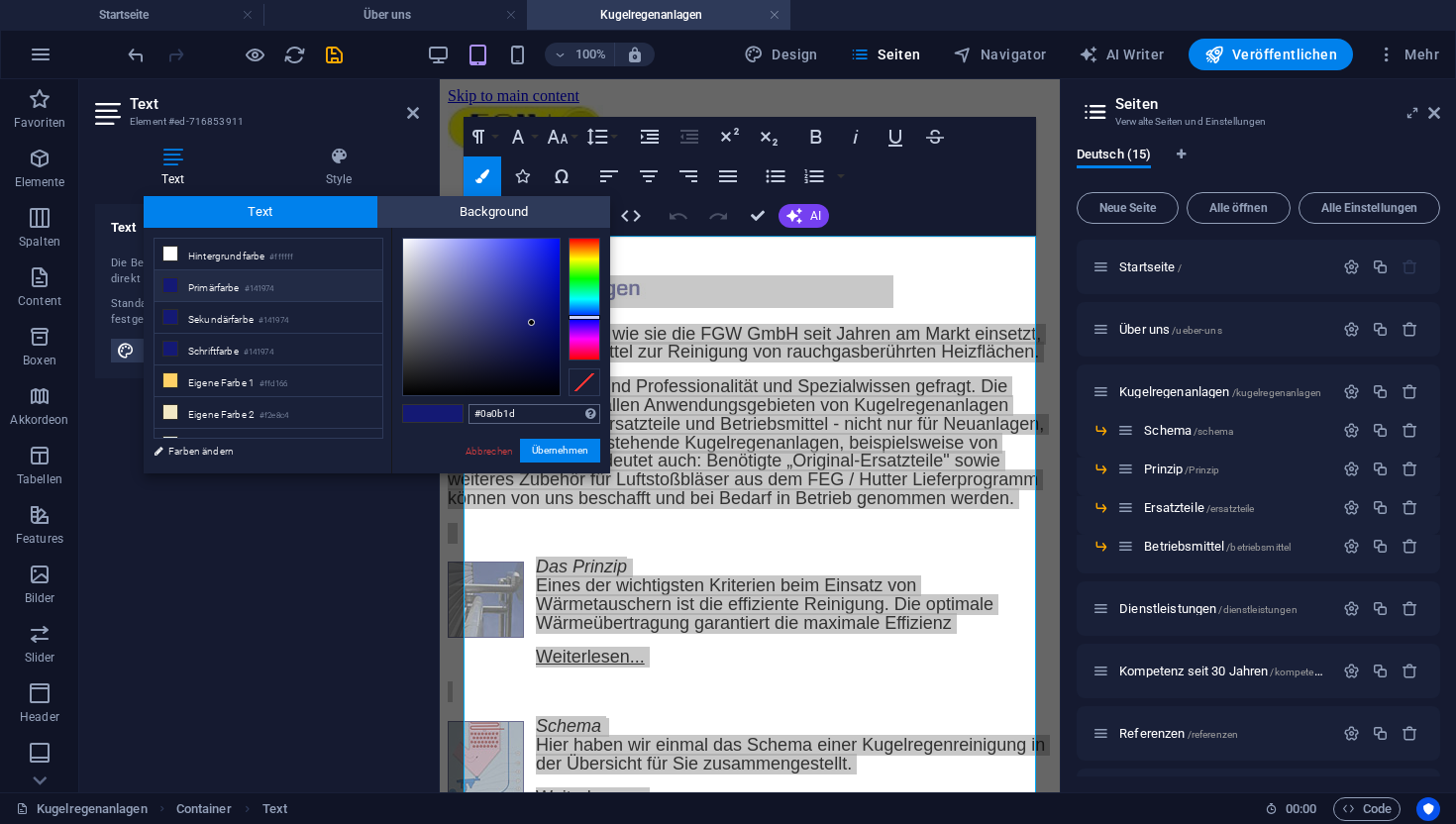 type on "#000000" 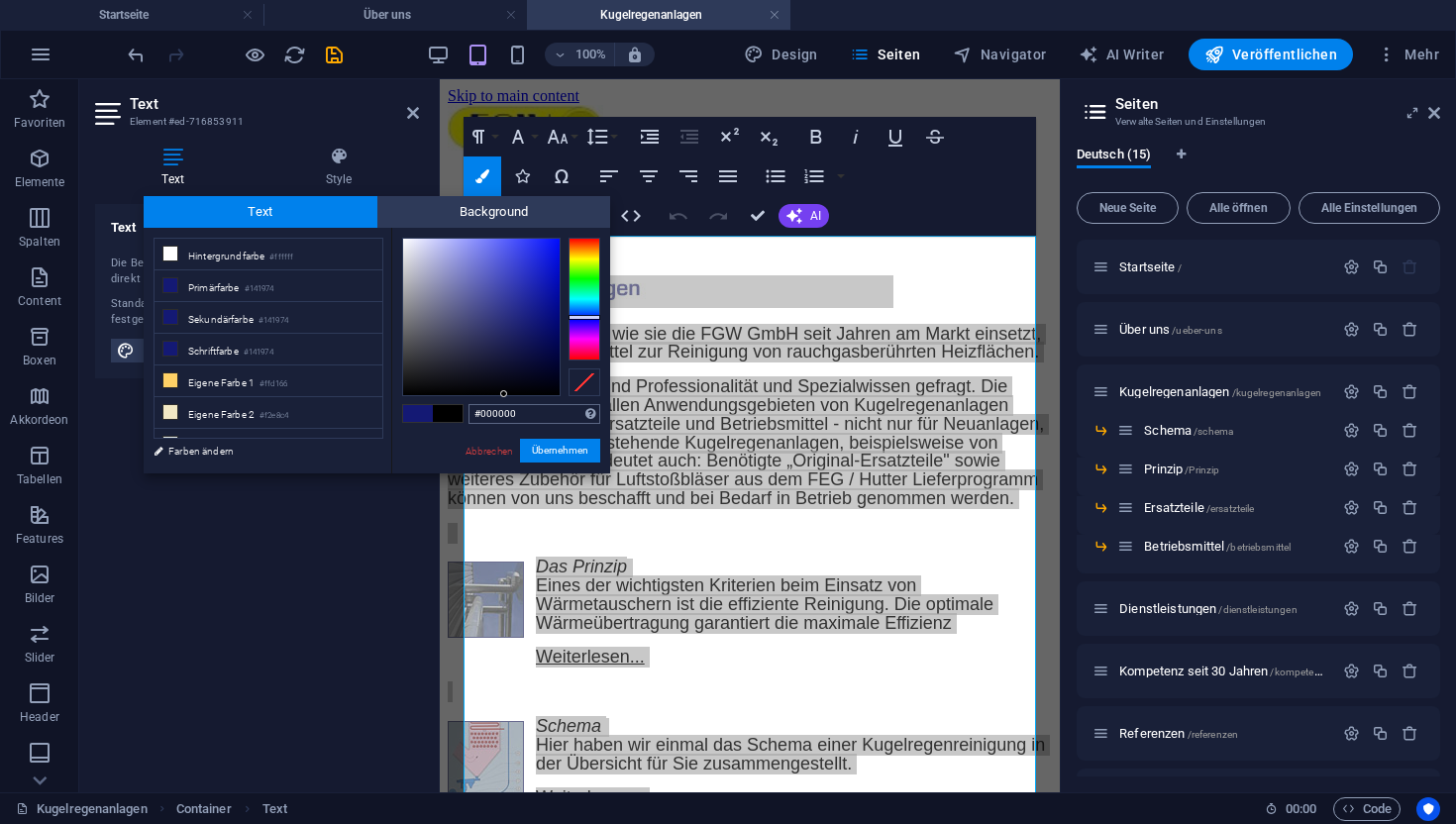 drag, startPoint x: 504, startPoint y: 356, endPoint x: 505, endPoint y: 416, distance: 60.008333 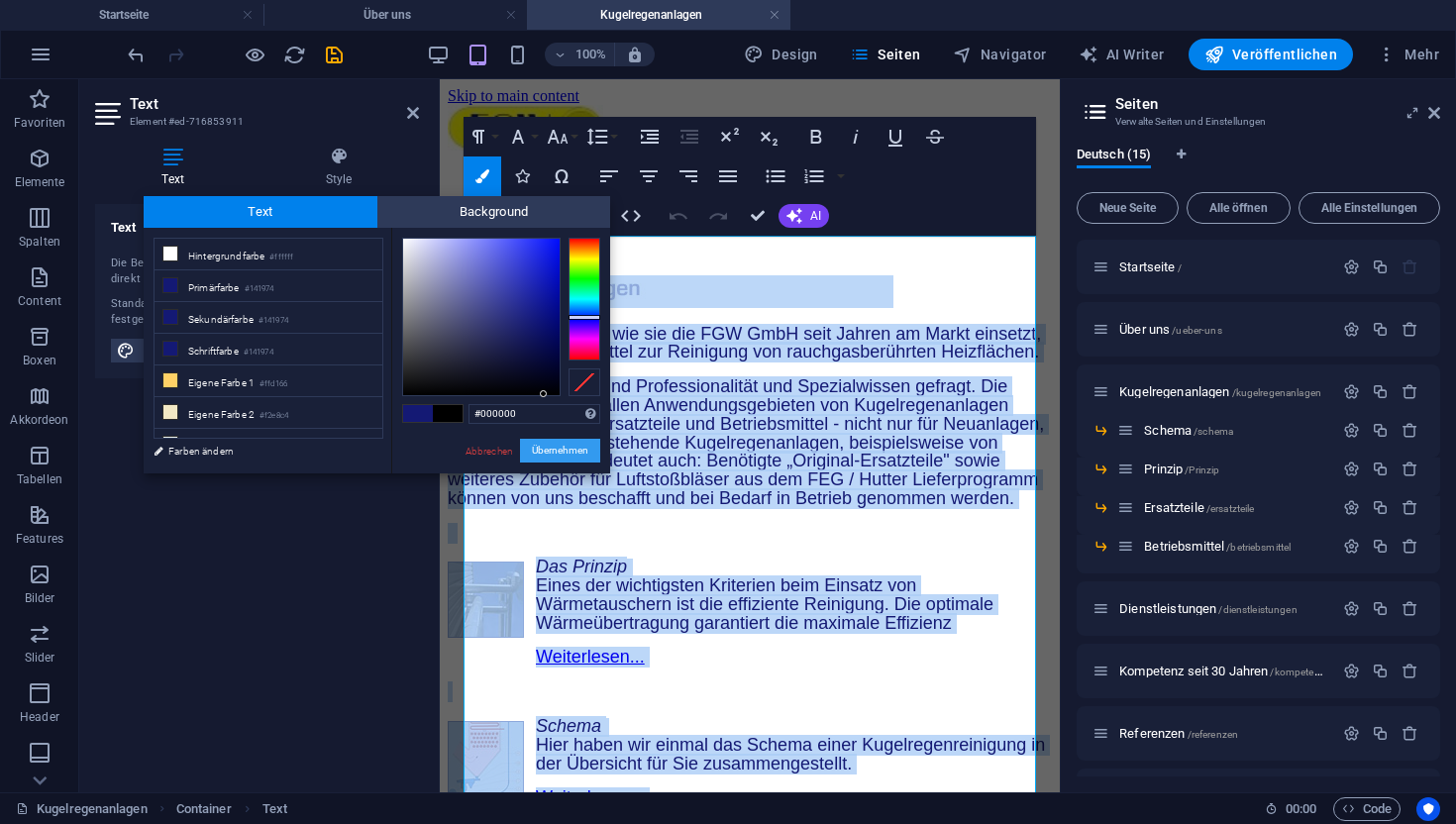 click on "Übernehmen" at bounding box center [560, 451] 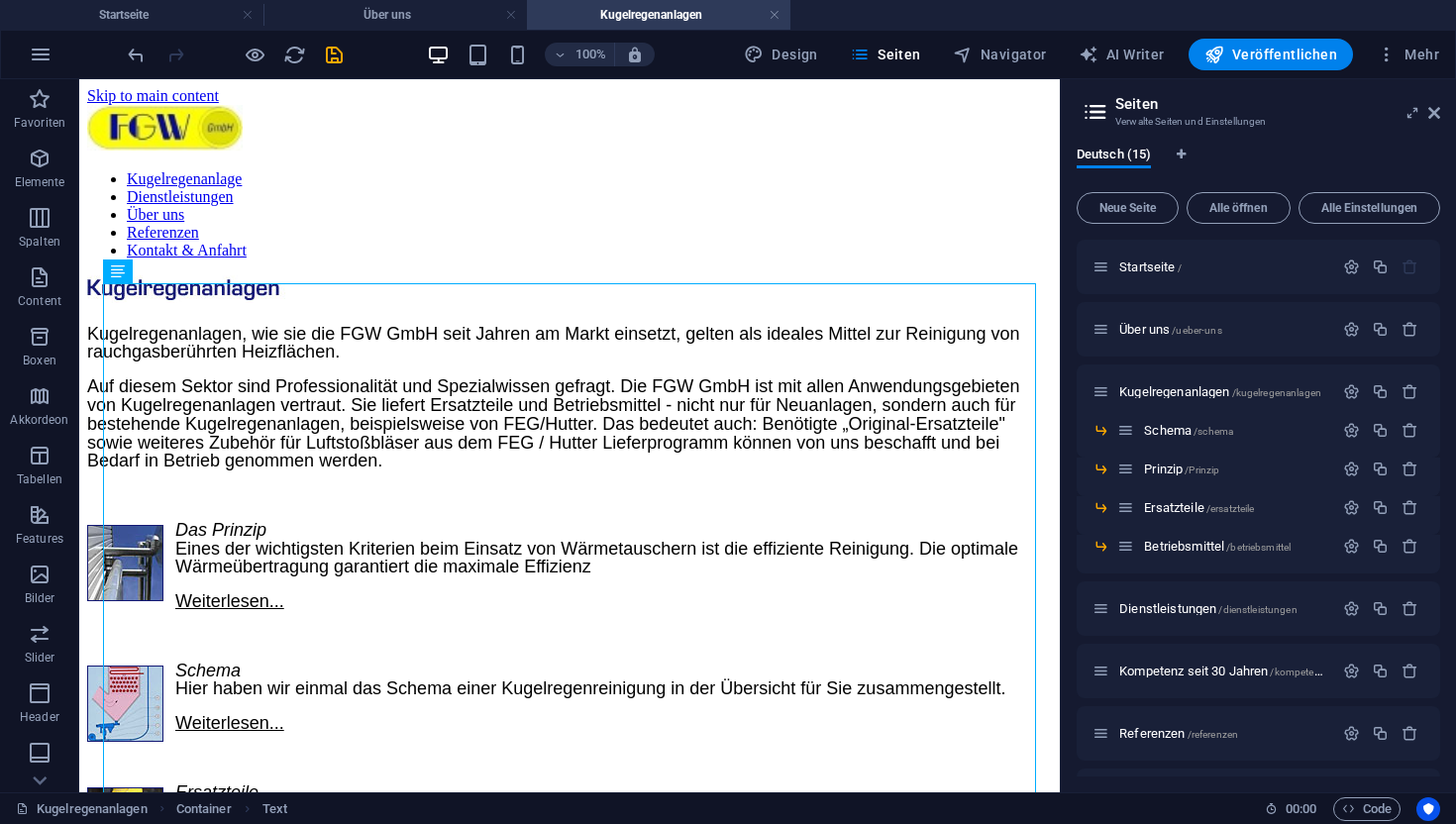 click on "Ziehe hier rein, um den vorhandenen Inhalt zu ersetzen. Drücke "Strg", wenn du ein neues Element erstellen möchtest.
Text   Container   Referenz   Referenz" at bounding box center [570, 436] 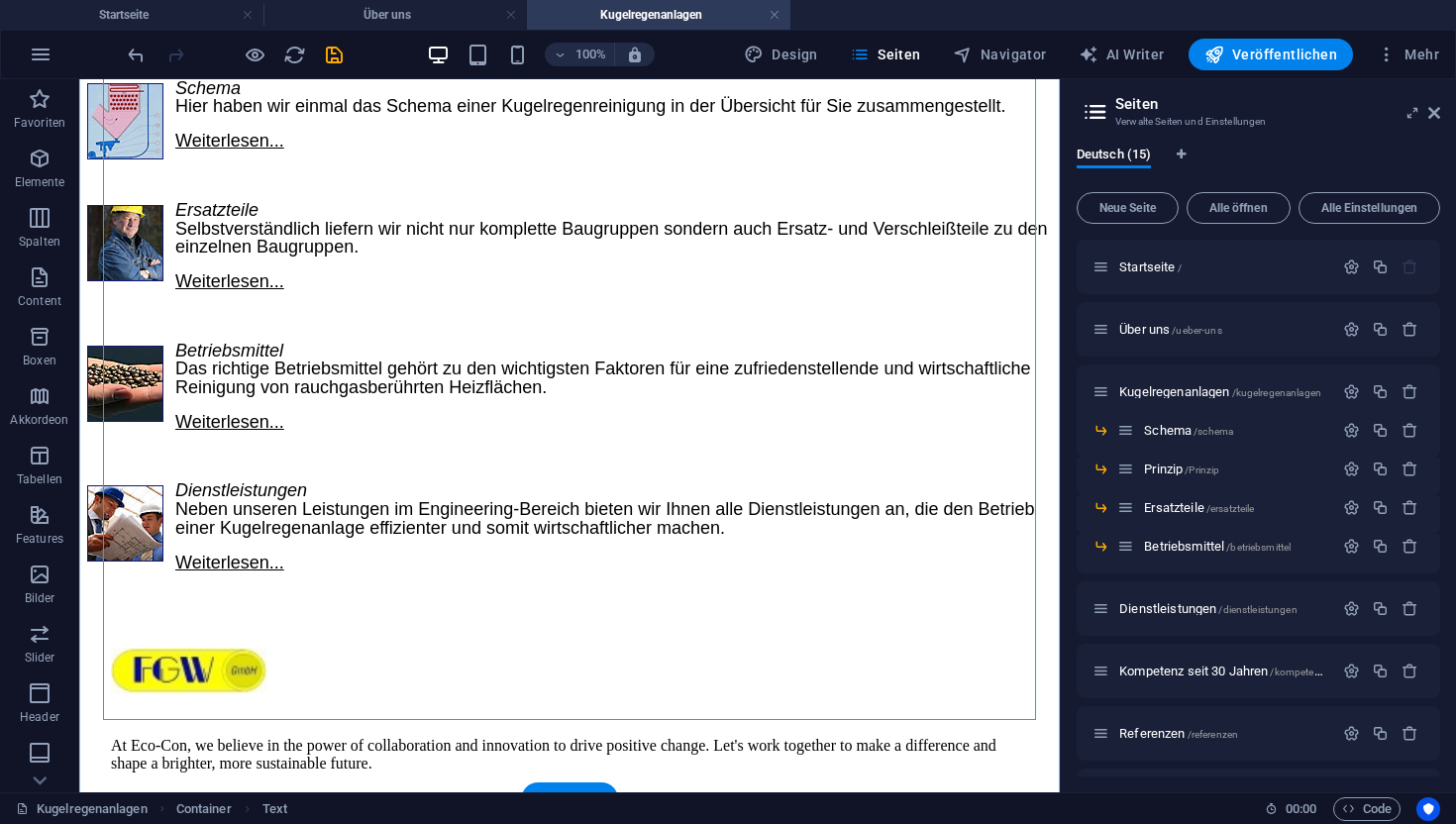 scroll, scrollTop: 825, scrollLeft: 0, axis: vertical 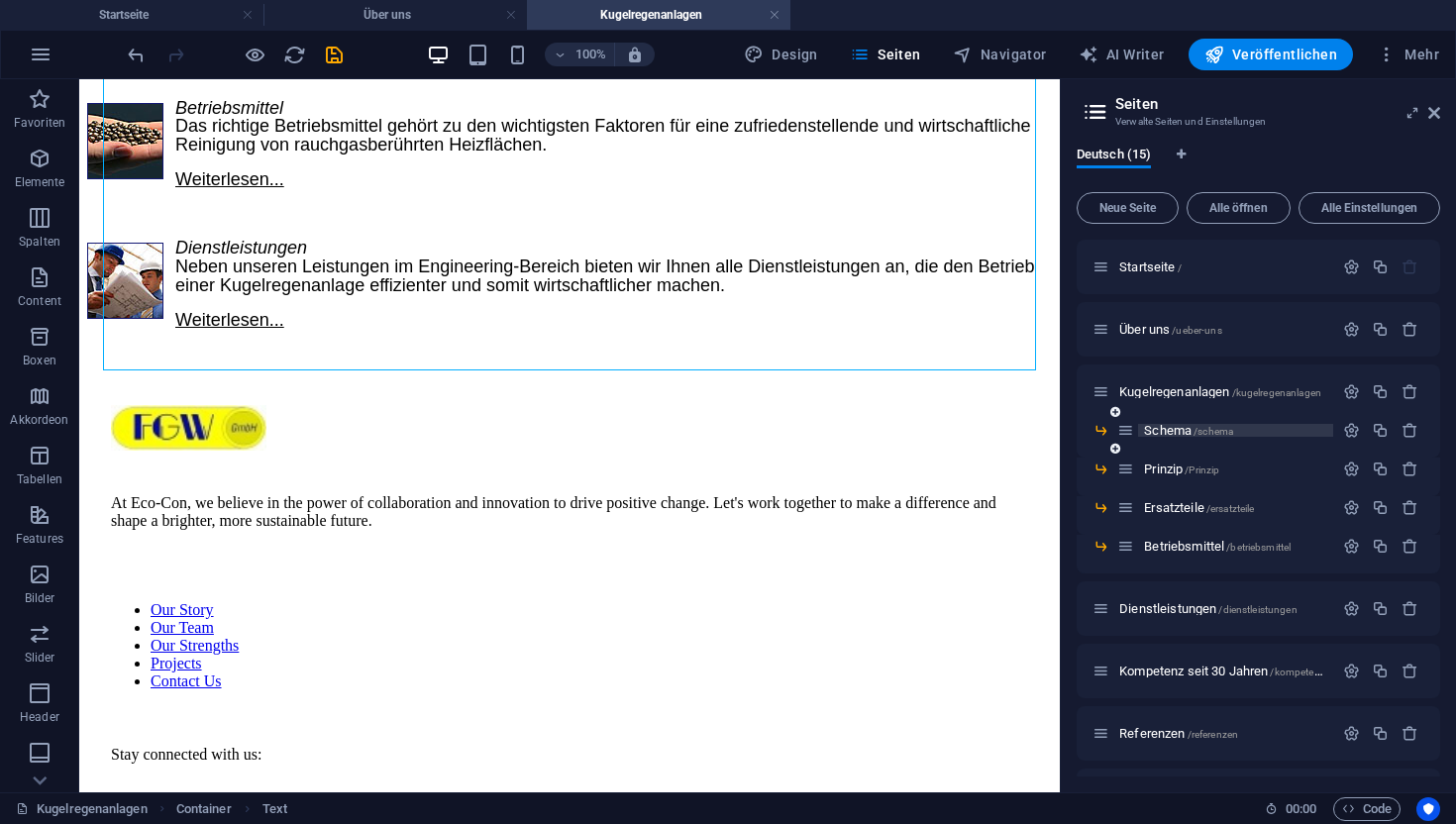 click on "Schema /schema" at bounding box center (1189, 430) 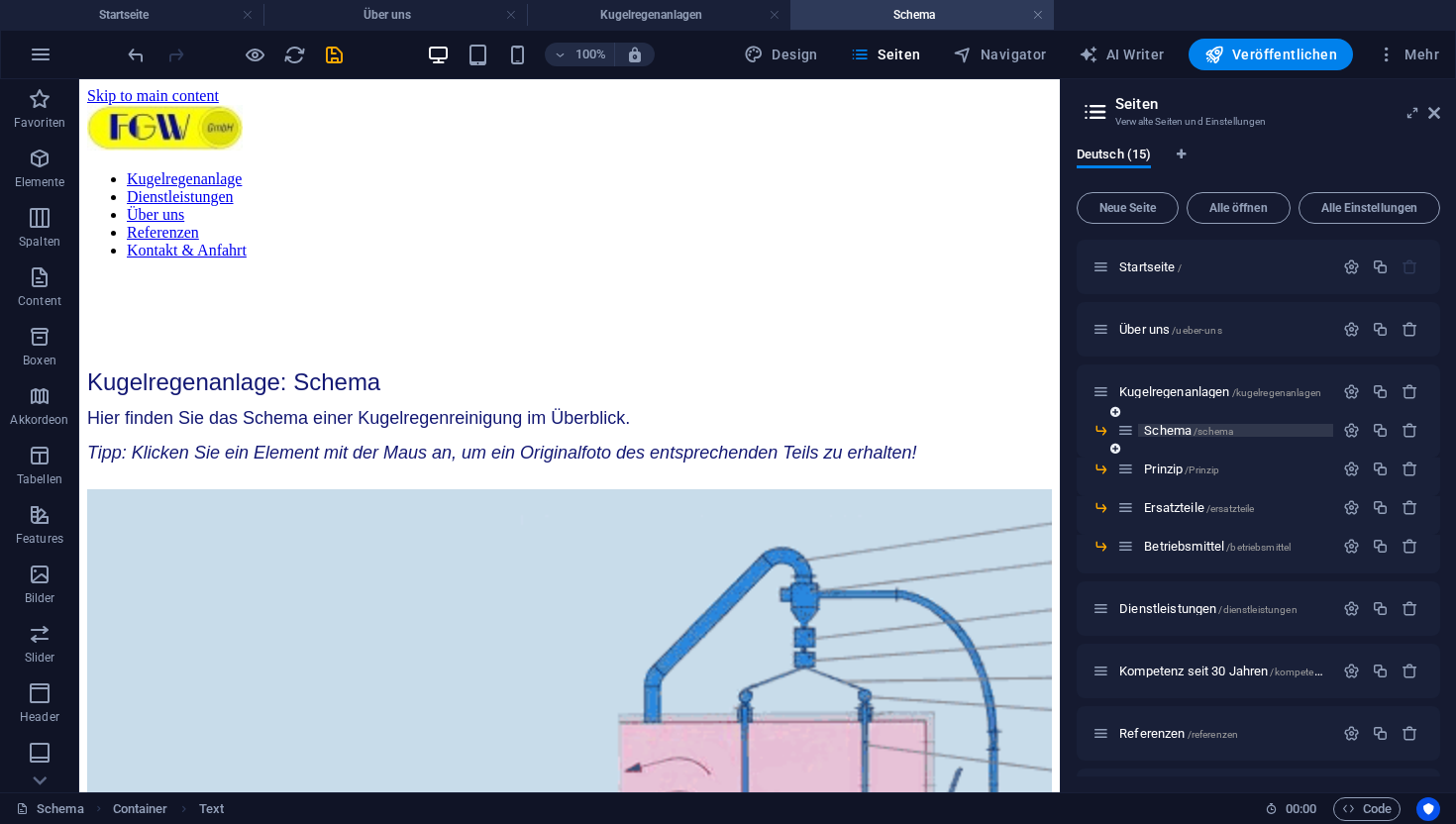 scroll, scrollTop: 0, scrollLeft: 0, axis: both 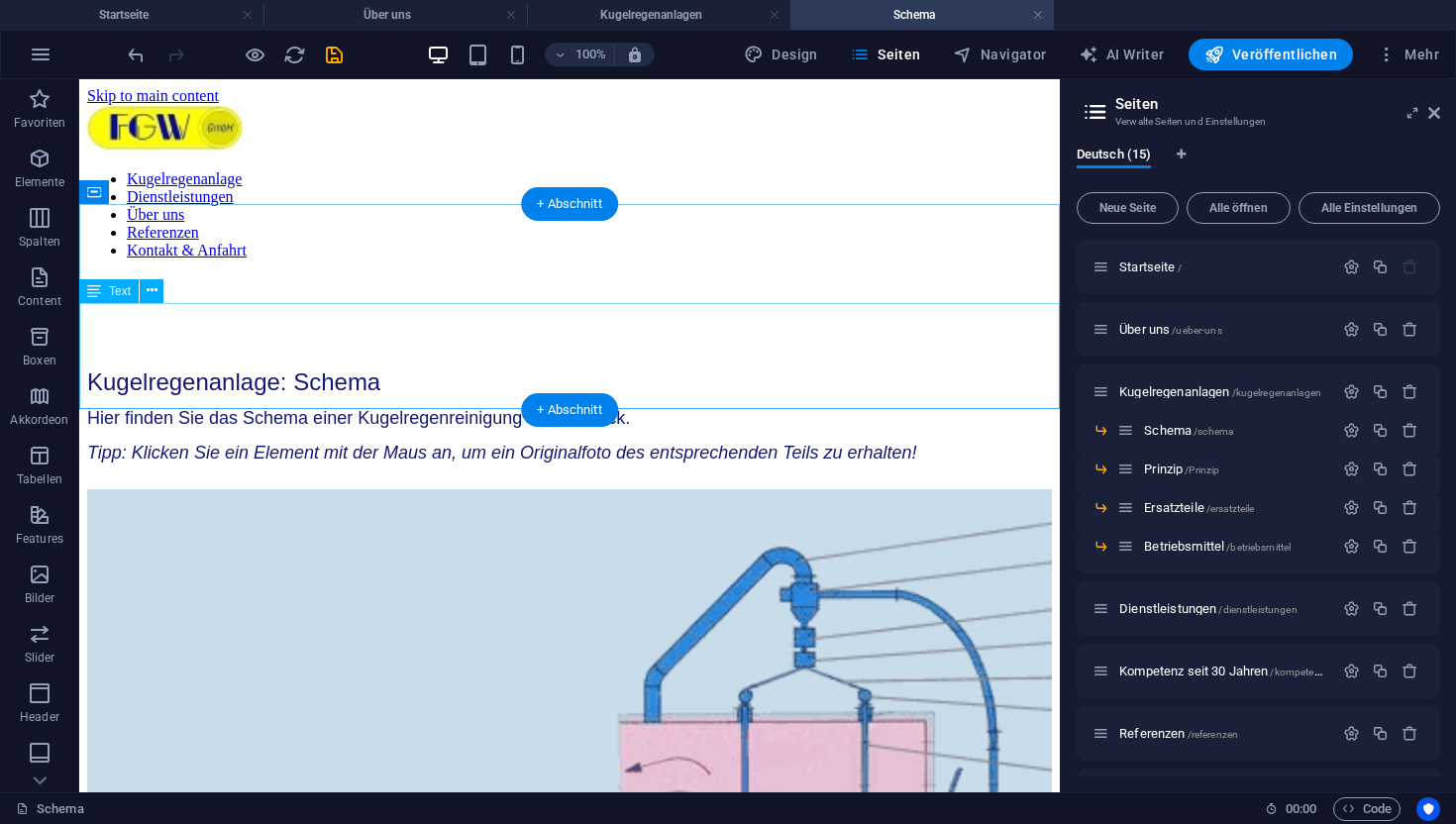click on "Kugelregenanlage: Schema Hier finden Sie das Schema einer Kugelregenreinigung im Überblick. Tipp: Klicken Sie ein Element mit der Maus an, um ein Originalfoto des entsprechenden Teils zu erhalten!" at bounding box center (570, 419) 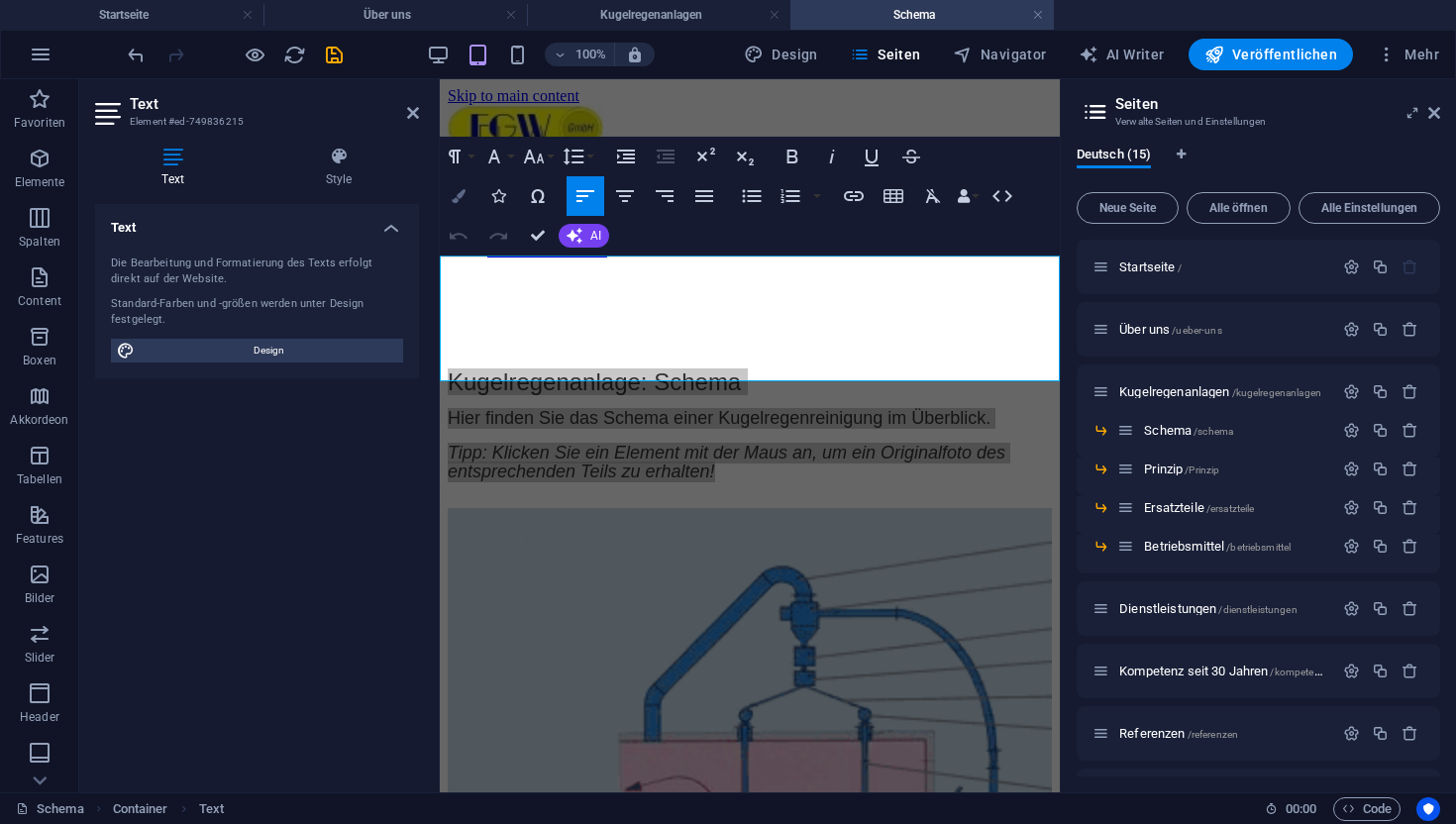 click at bounding box center (459, 196) 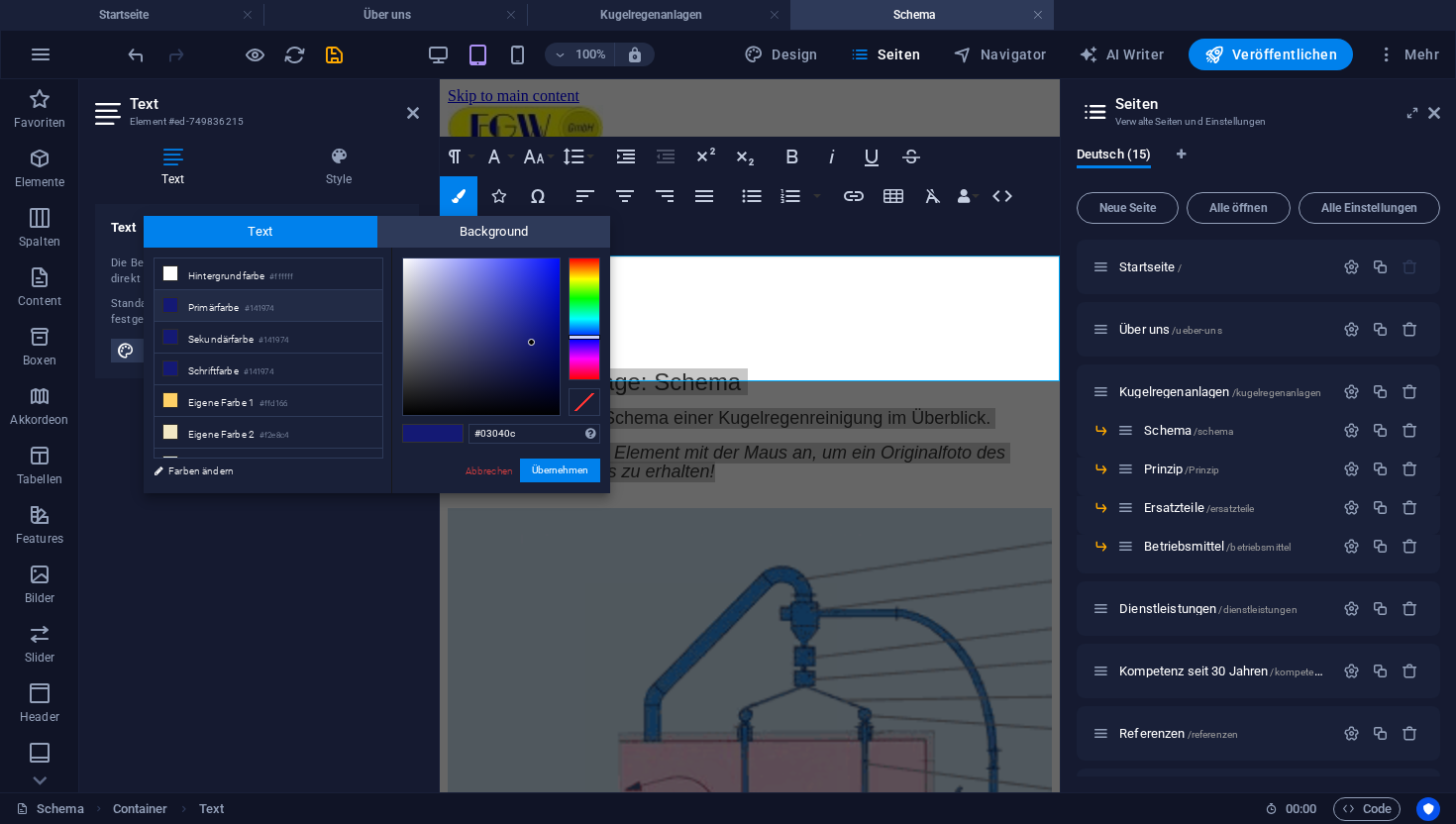 type on "#000000" 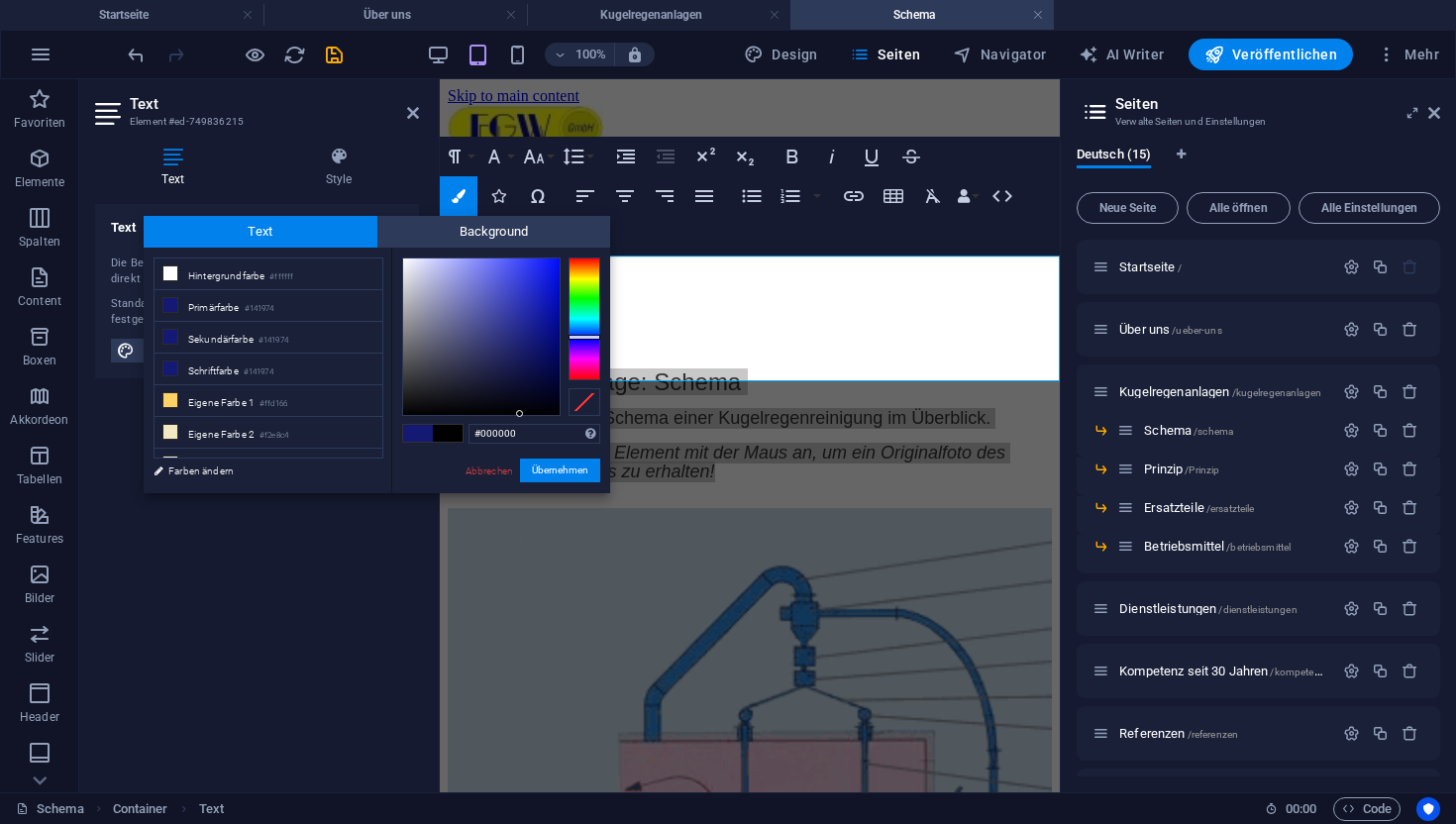 drag, startPoint x: 520, startPoint y: 370, endPoint x: 520, endPoint y: 489, distance: 119 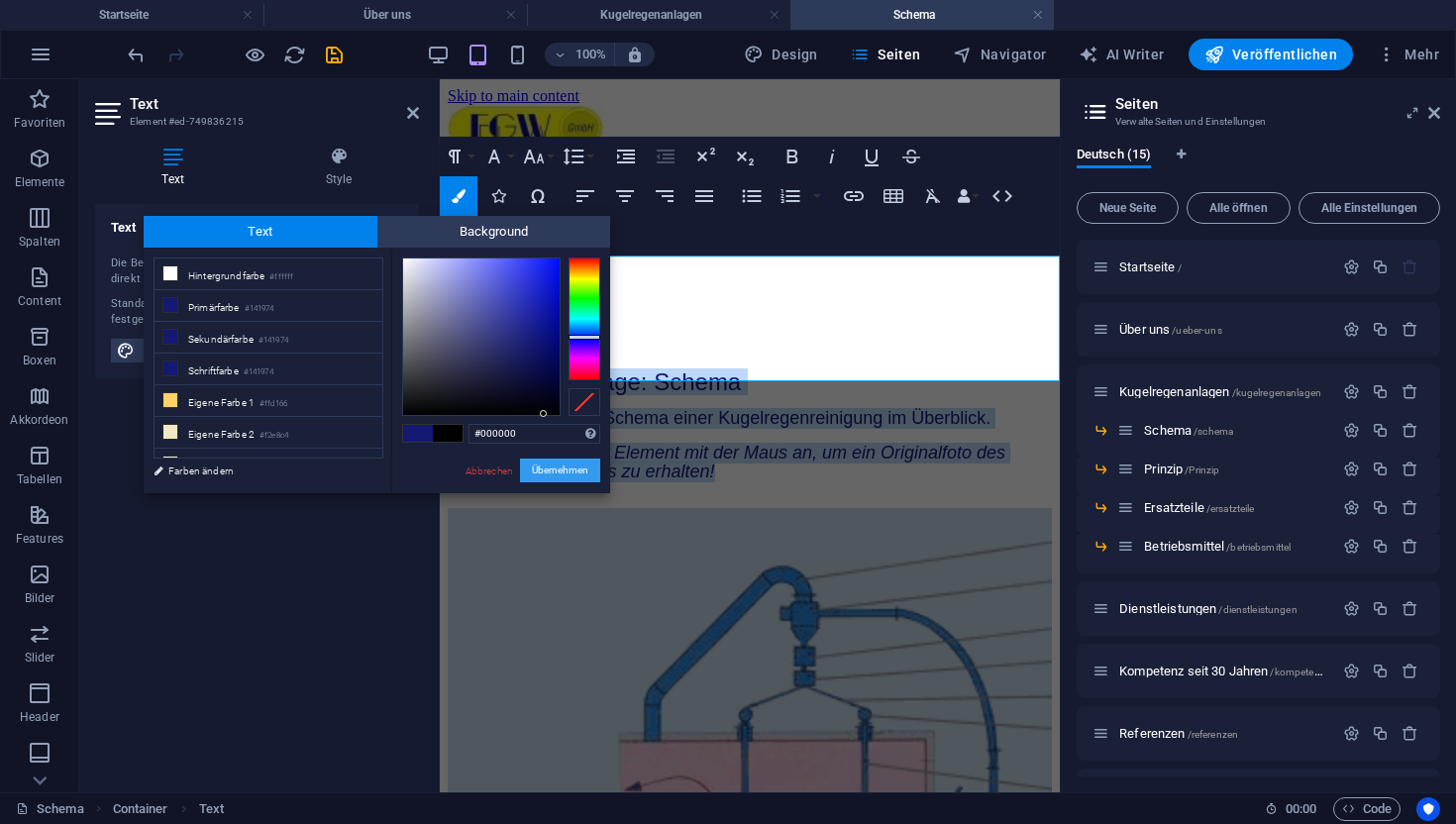 click on "Übernehmen" at bounding box center (560, 470) 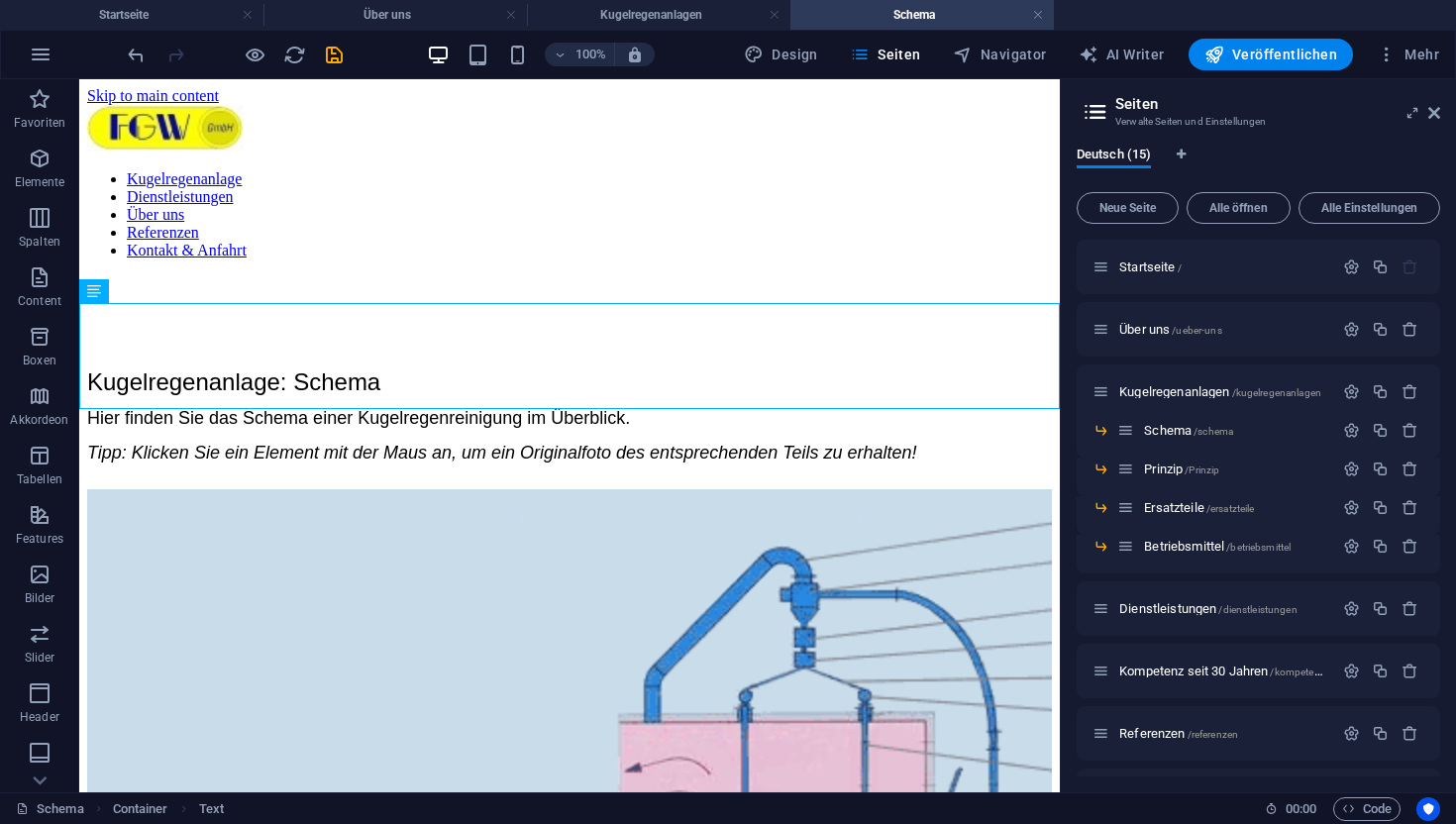 click on "Ziehe hier rein, um den vorhandenen Inhalt zu ersetzen. Drücke "Strg", wenn du ein neues Element erstellen möchtest.
Text Container Container Ungleiche Spalten Bild Ungleiche Spalten Ungleiche Spalten Container" at bounding box center [570, 436] 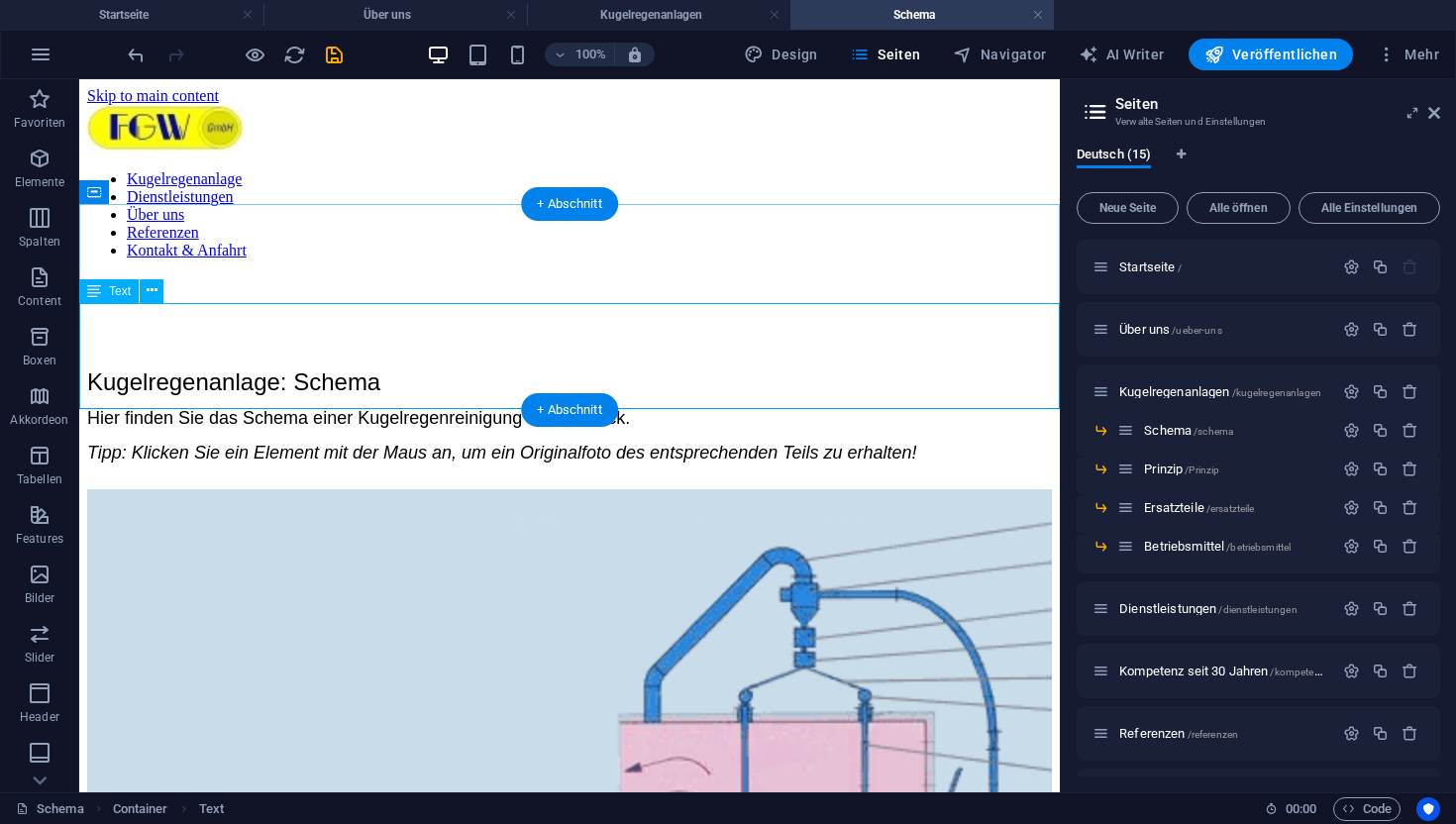 click on "Kugelregenanlage: Schema Hier finden Sie das Schema einer Kugelregenreinigung im Überblick. Tipp: Klicken Sie ein Element mit der Maus an, um ein Originalfoto des entsprechenden Teils zu erhalten!" at bounding box center [570, 419] 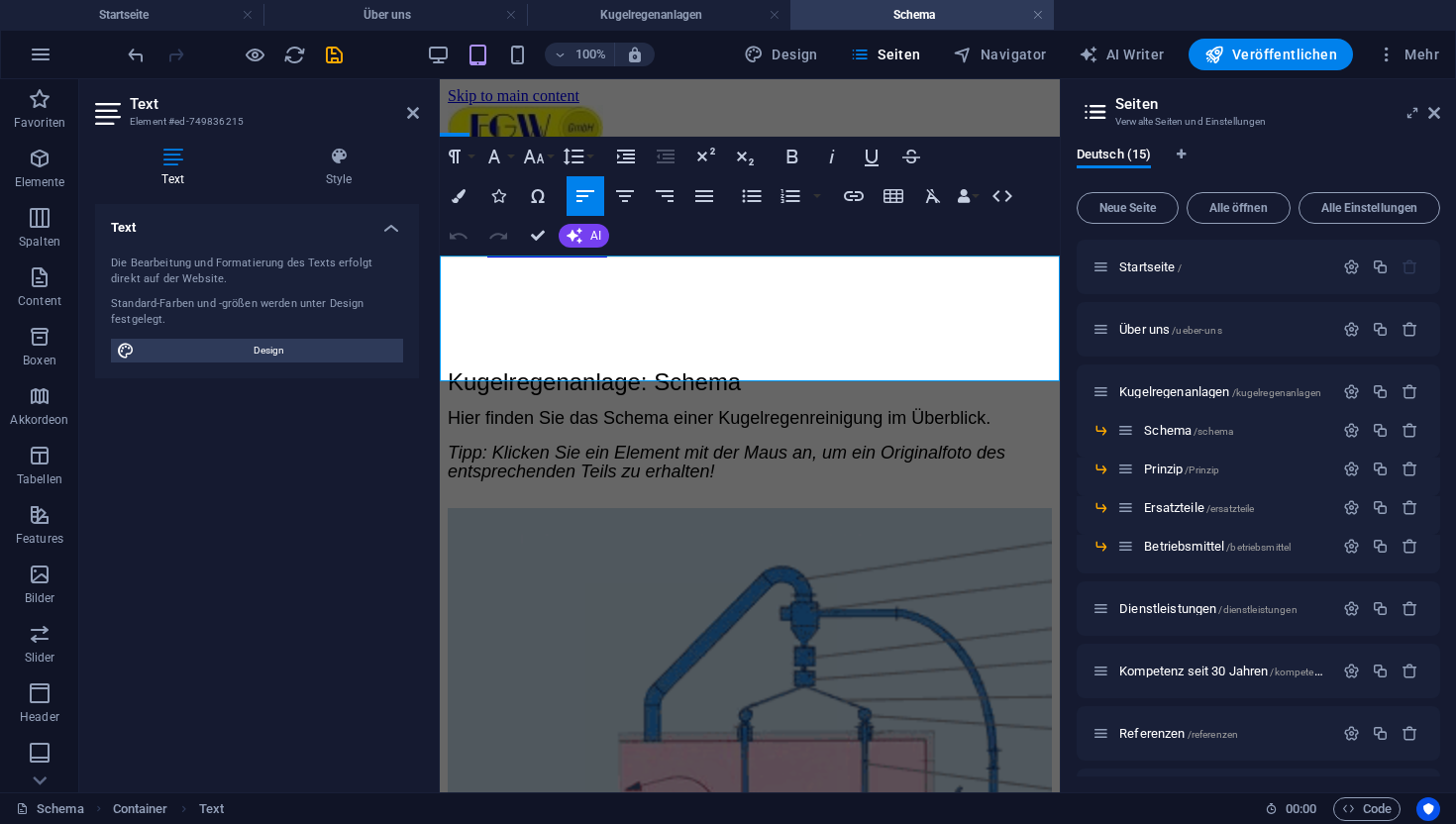 click on "Kugelregenanlage: Schema" at bounding box center (594, 381) 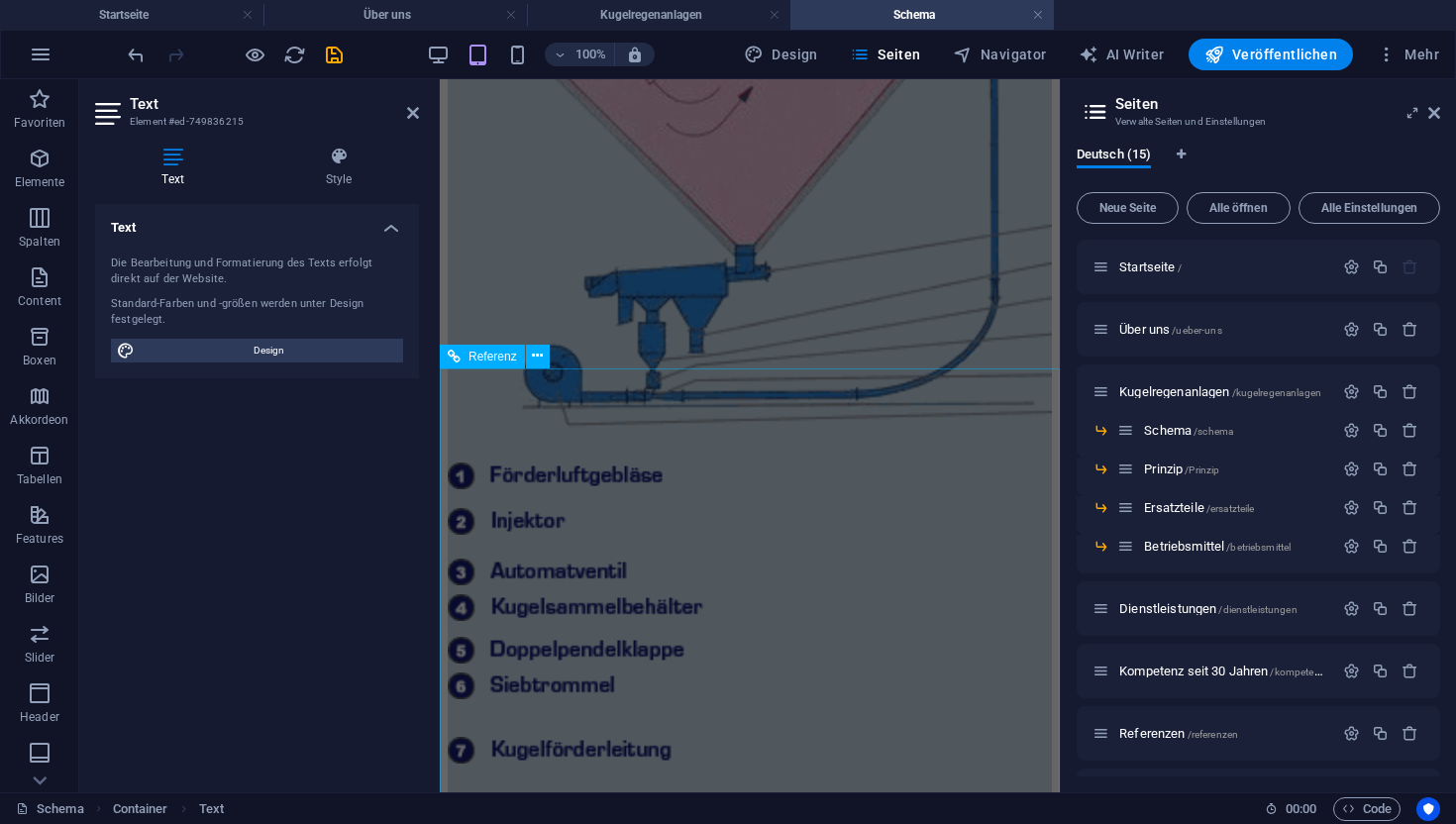 scroll, scrollTop: 1197, scrollLeft: 0, axis: vertical 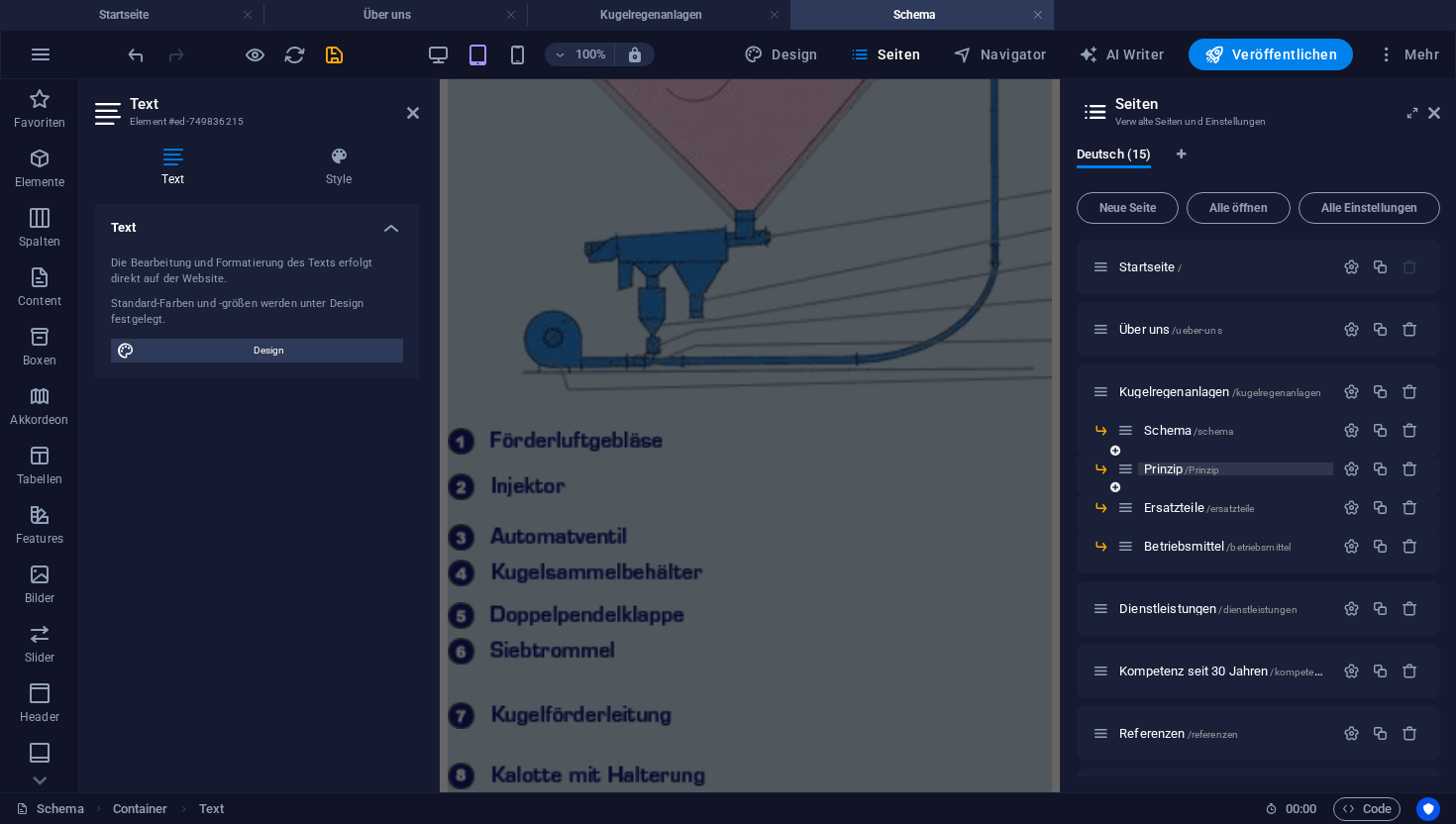 click on "Prinzip /Prinzip" at bounding box center (1182, 468) 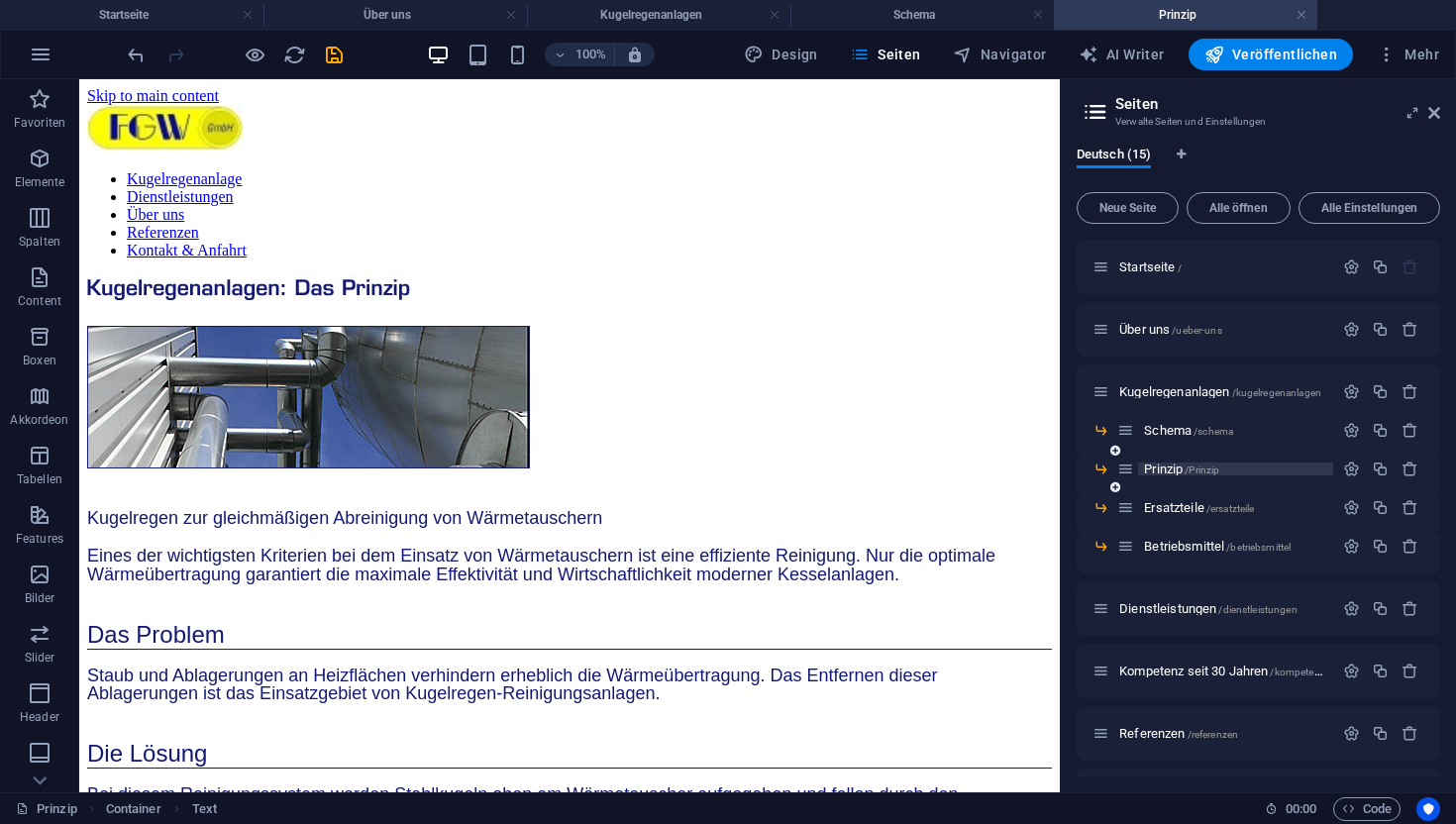 scroll, scrollTop: 0, scrollLeft: 0, axis: both 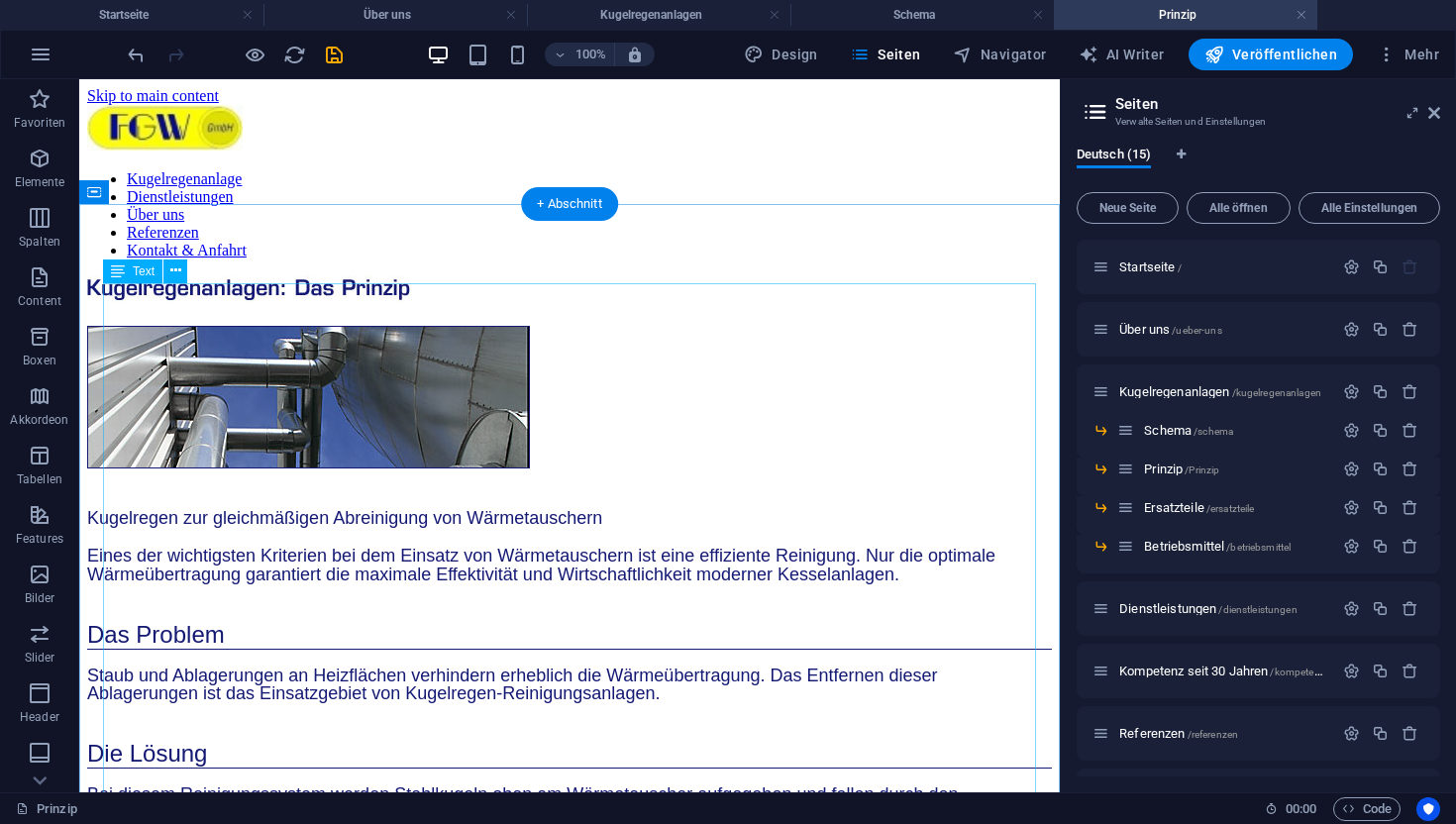 click on "Kugelregen zur gleichmäßigen Abreinigung von Wärmetauschern Eines der wichtigsten Kriterien bei dem Einsatz von Wärmetauschern ist eine effiziente Reinigung. Nur die optimale Wärmeübertragung garantiert die maximale Effektivität und Wirtschaftlichkeit moderner Kesselanlagen. Das Problem Staub und Ablagerungen an Heizflächen verhindern erheblich die Wärmeübertragung. Das Entfernen dieser Ablagerungen ist das Einsatzgebiet von Kugelregen-Reinigungsanlagen. Die Lösung Worauf man bei FGW GmbH genau achtet: Die Umlaufzeit und die Einschalthäufigkeit der Anlagen werden dem Verschmutzungsgrad und der Art der Verschmutzung angepasst, so dass eine optimale Abreinigung der Heizflächen gewährleistet ist. Modernste Überwachungsgeräte ermöglichen einen störungsfreien und wartungsarmen Betrieb. Umweltfreundliches Verfahren Intensive Einsatzgebiete" at bounding box center (570, 776) 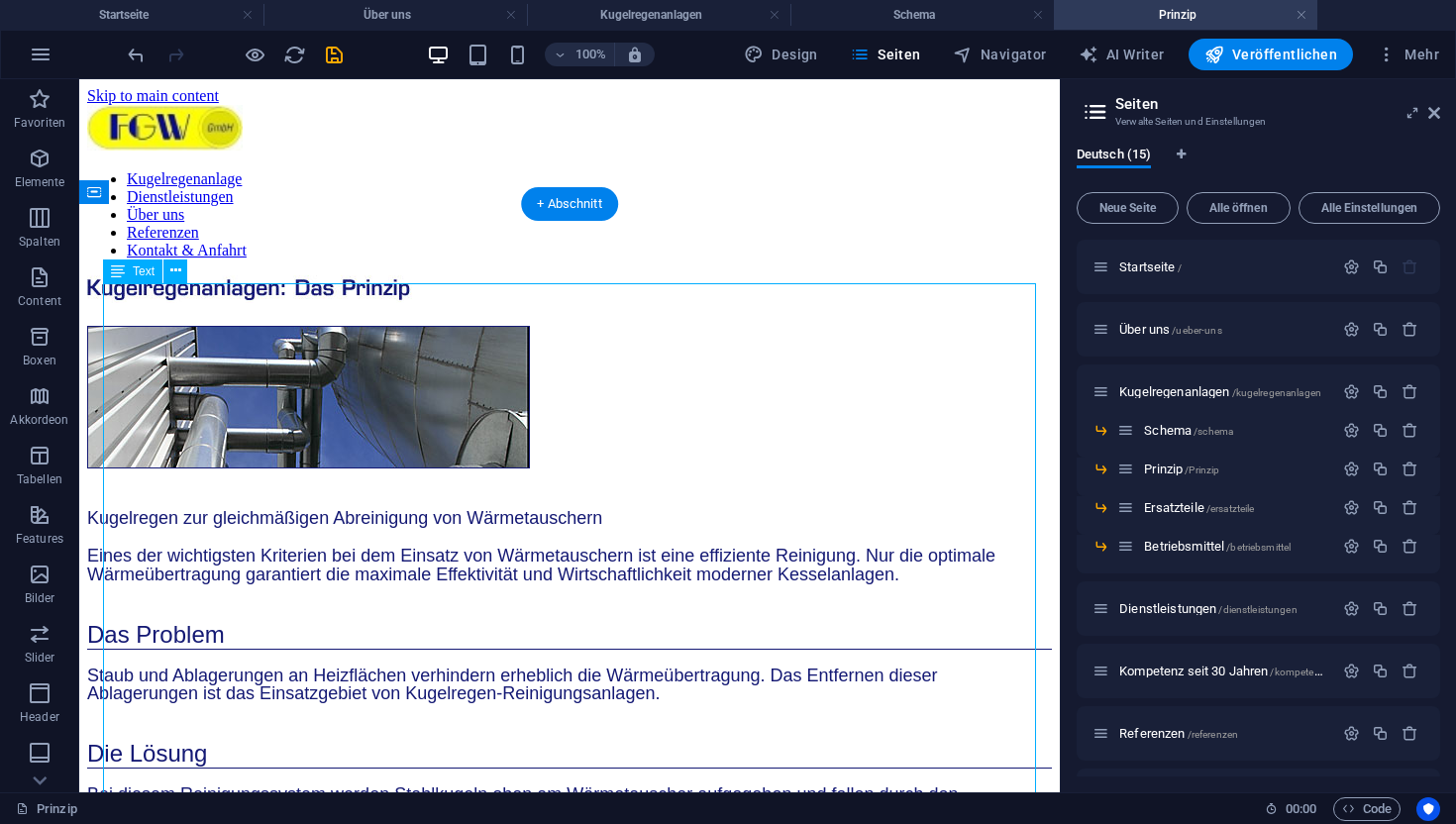 click on "Kugelregen zur gleichmäßigen Abreinigung von Wärmetauschern Eines der wichtigsten Kriterien bei dem Einsatz von Wärmetauschern ist eine effiziente Reinigung. Nur die optimale Wärmeübertragung garantiert die maximale Effektivität und Wirtschaftlichkeit moderner Kesselanlagen. Das Problem Staub und Ablagerungen an Heizflächen verhindern erheblich die Wärmeübertragung. Das Entfernen dieser Ablagerungen ist das Einsatzgebiet von Kugelregen-Reinigungsanlagen. Die Lösung Worauf man bei FGW GmbH genau achtet: Die Umlaufzeit und die Einschalthäufigkeit der Anlagen werden dem Verschmutzungsgrad und der Art der Verschmutzung angepasst, so dass eine optimale Abreinigung der Heizflächen gewährleistet ist. Modernste Überwachungsgeräte ermöglichen einen störungsfreien und wartungsarmen Betrieb. Umweltfreundliches Verfahren Intensive Einsatzgebiete" at bounding box center (570, 776) 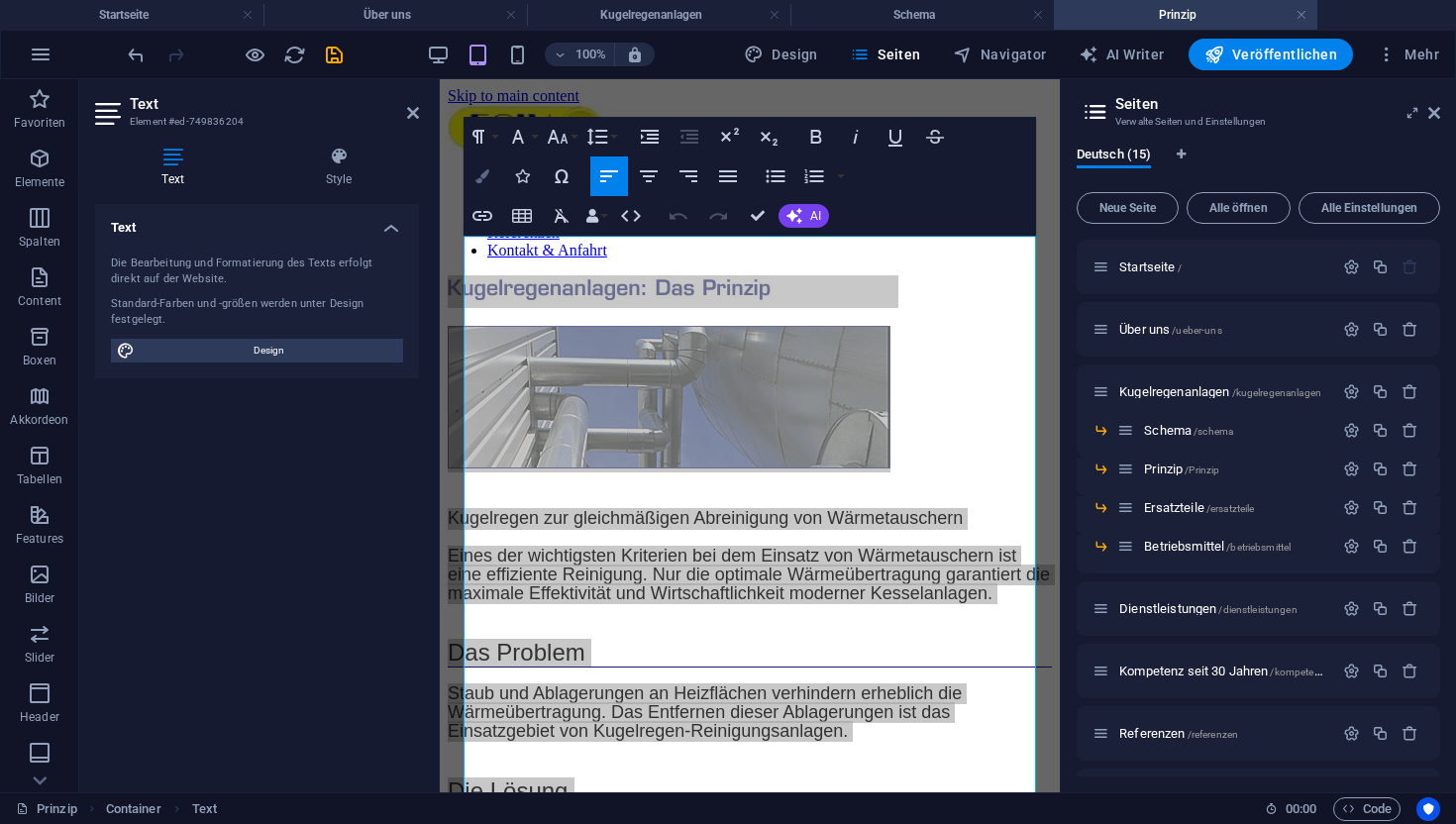click on "Colors" at bounding box center (482, 176) 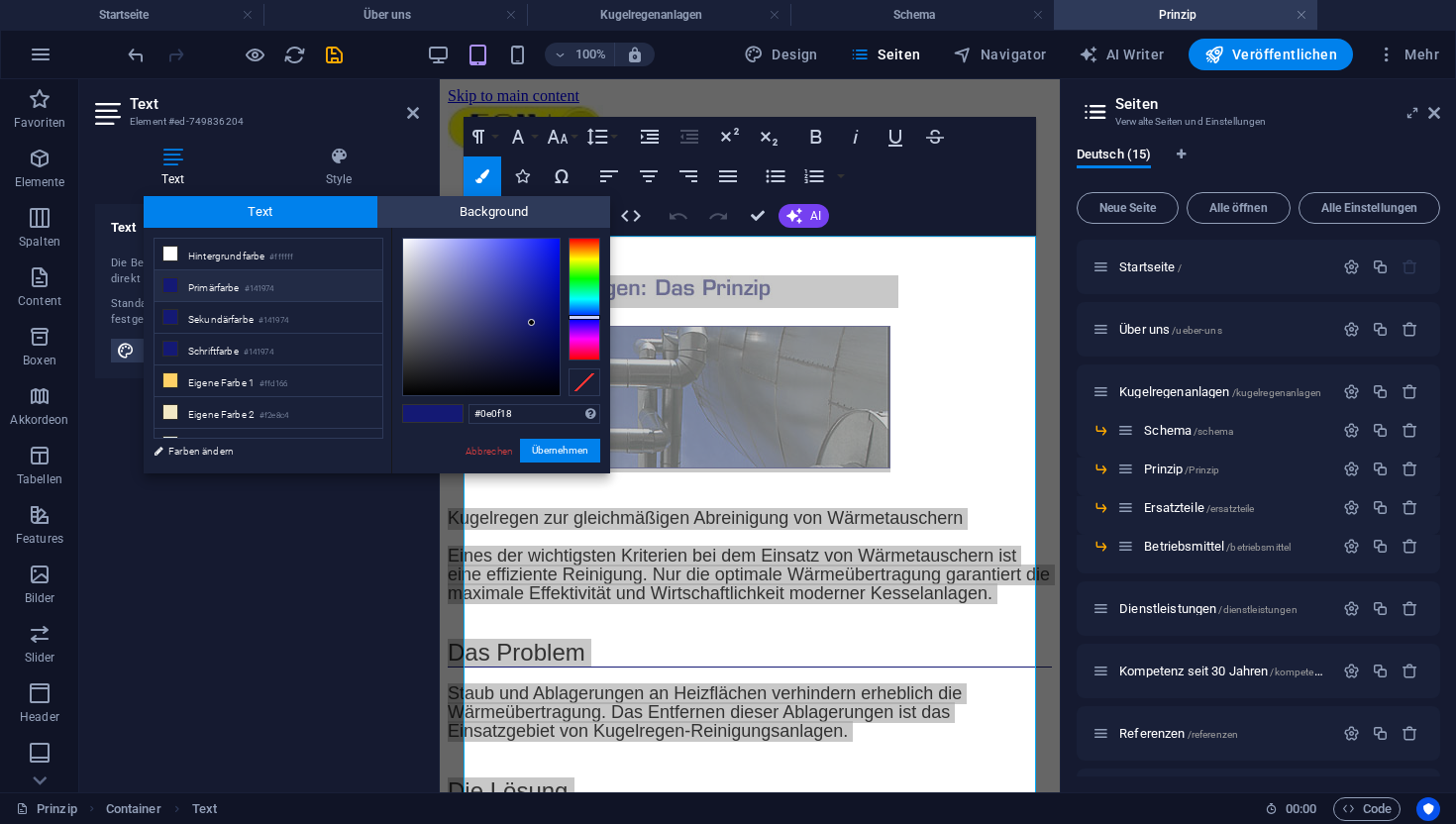 type on "#000000" 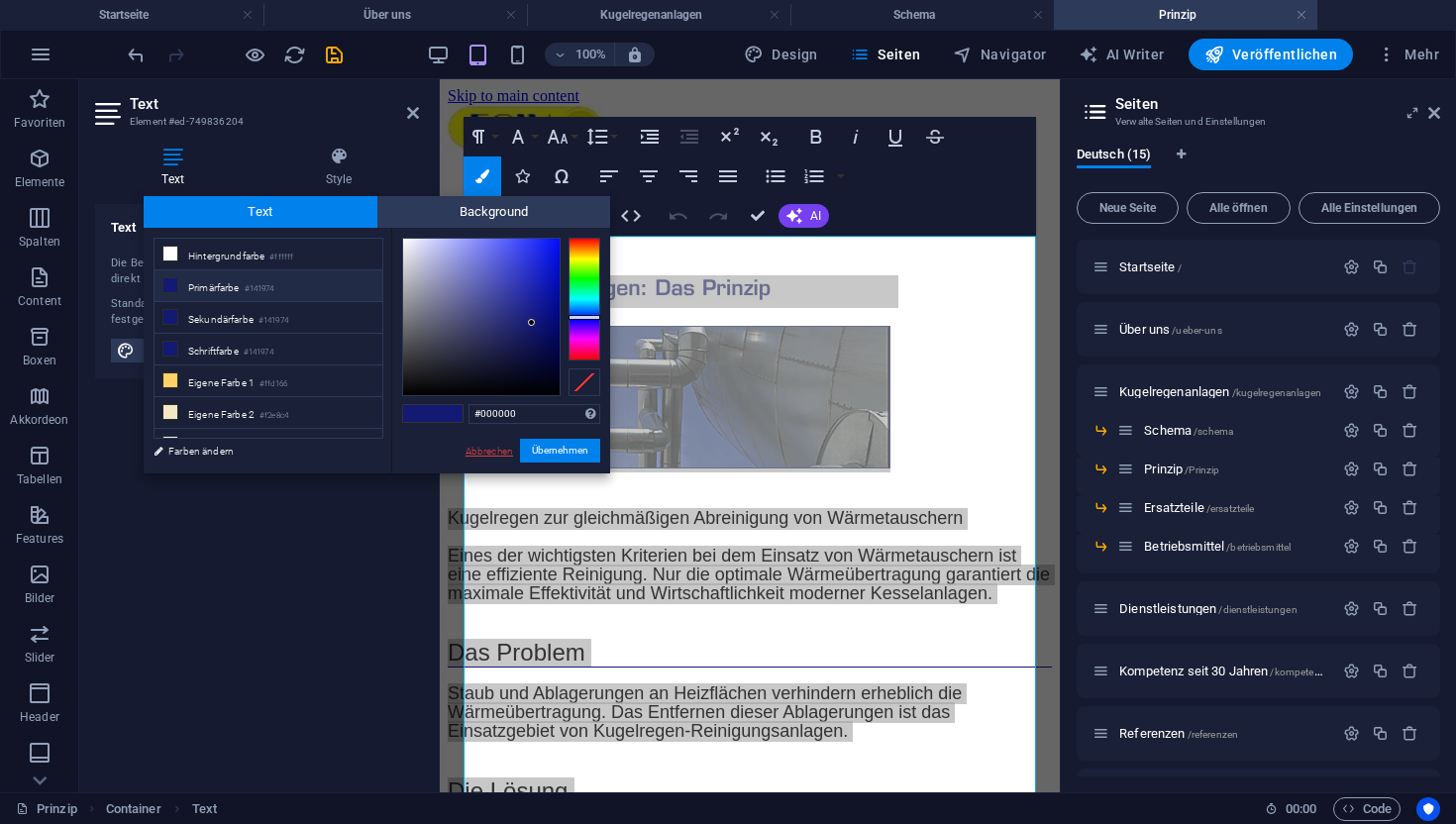 drag, startPoint x: 466, startPoint y: 417, endPoint x: 466, endPoint y: 449, distance: 32 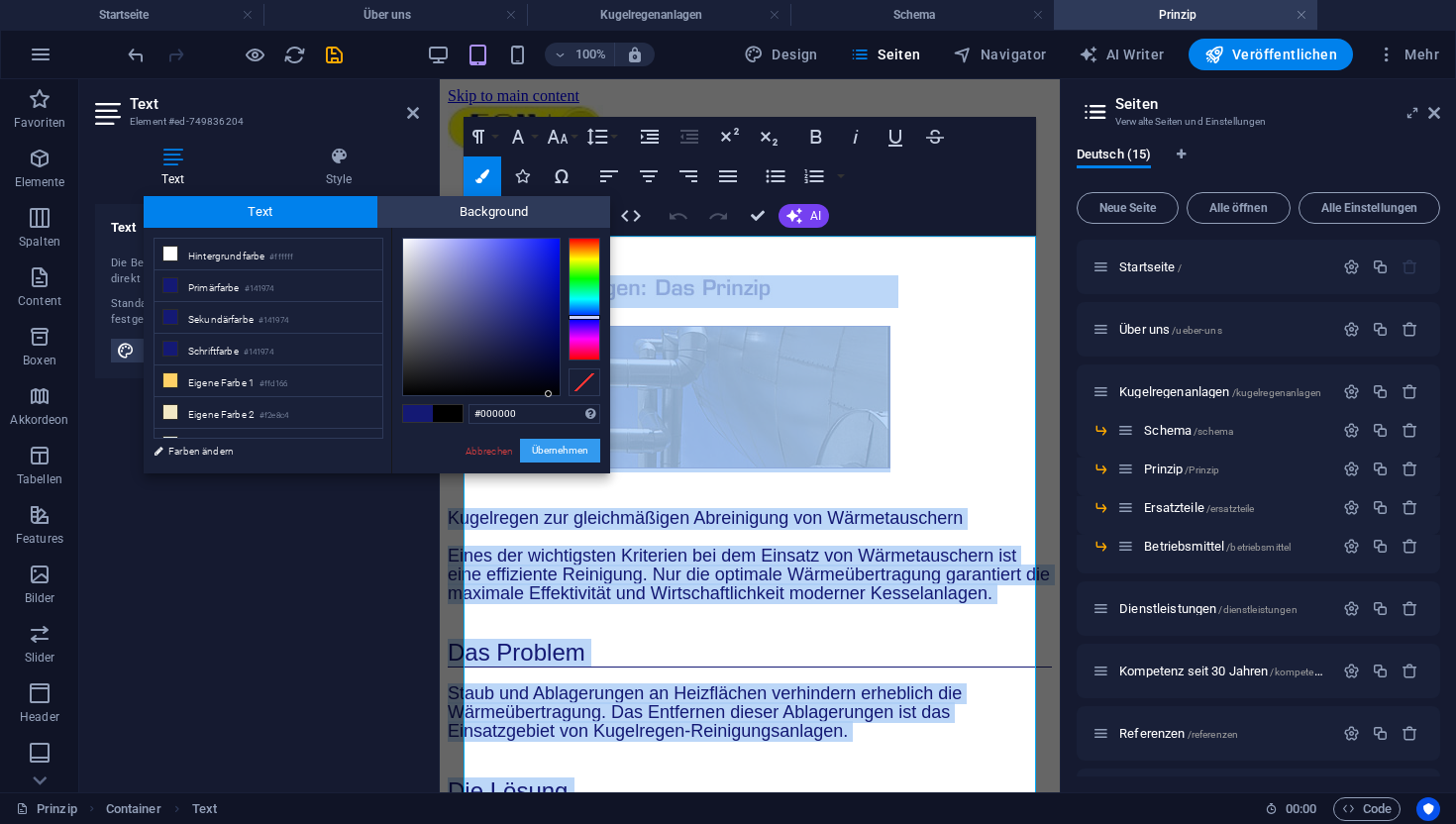 click on "Übernehmen" at bounding box center [560, 451] 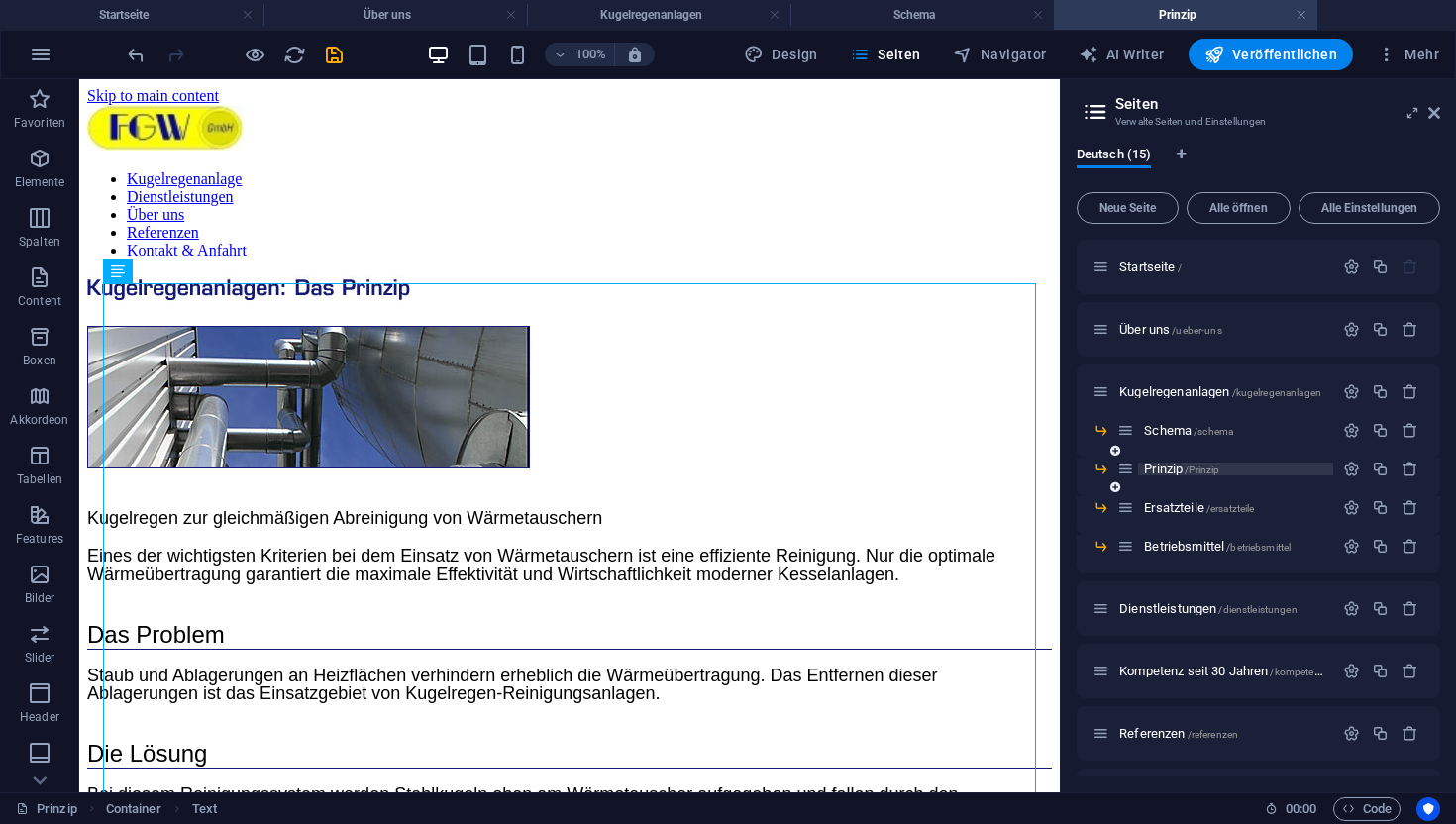 click on "/Prinzip" at bounding box center [1201, 469] 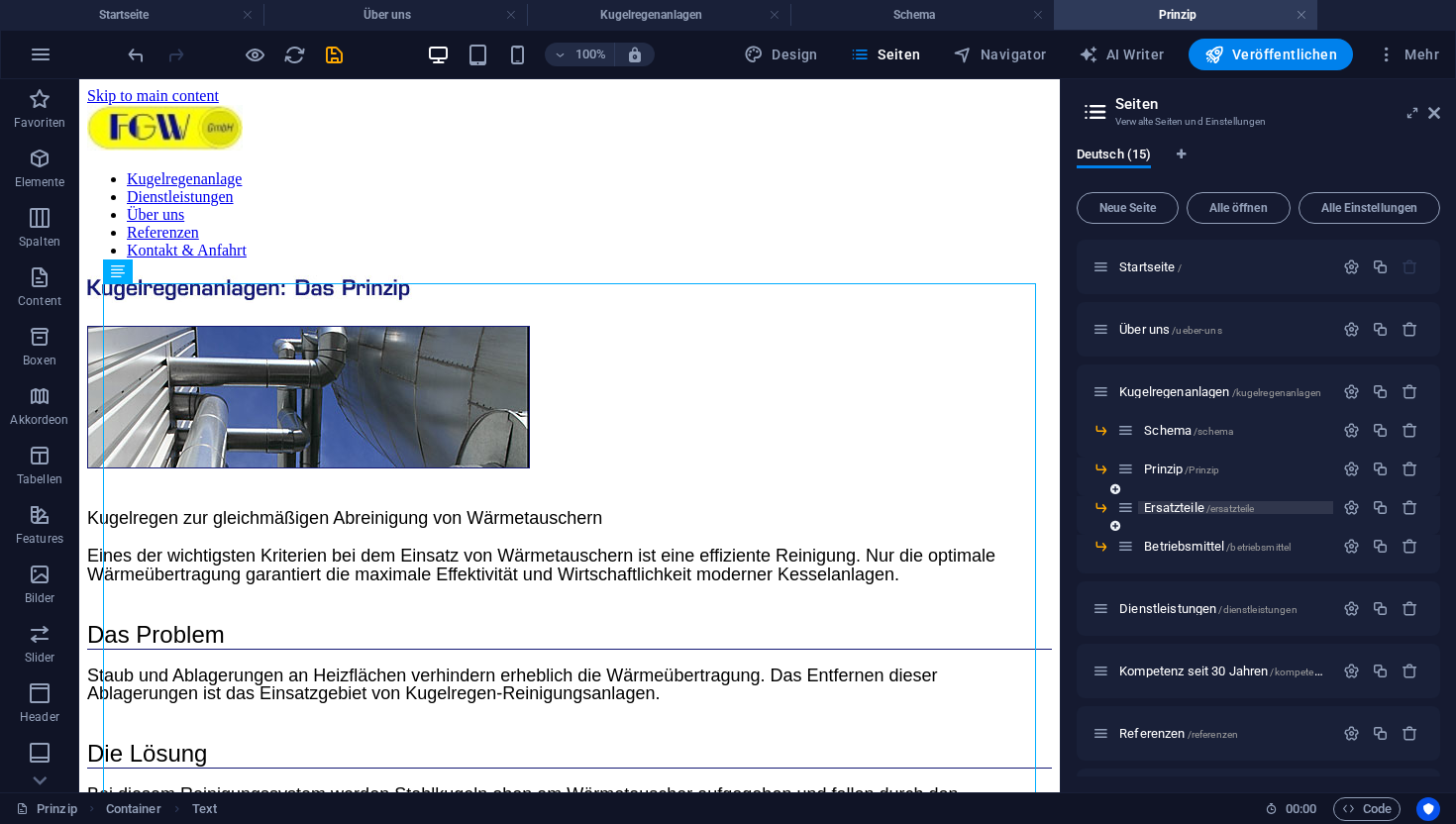 click on "Ersatzteile /ersatzteile" at bounding box center (1198, 507) 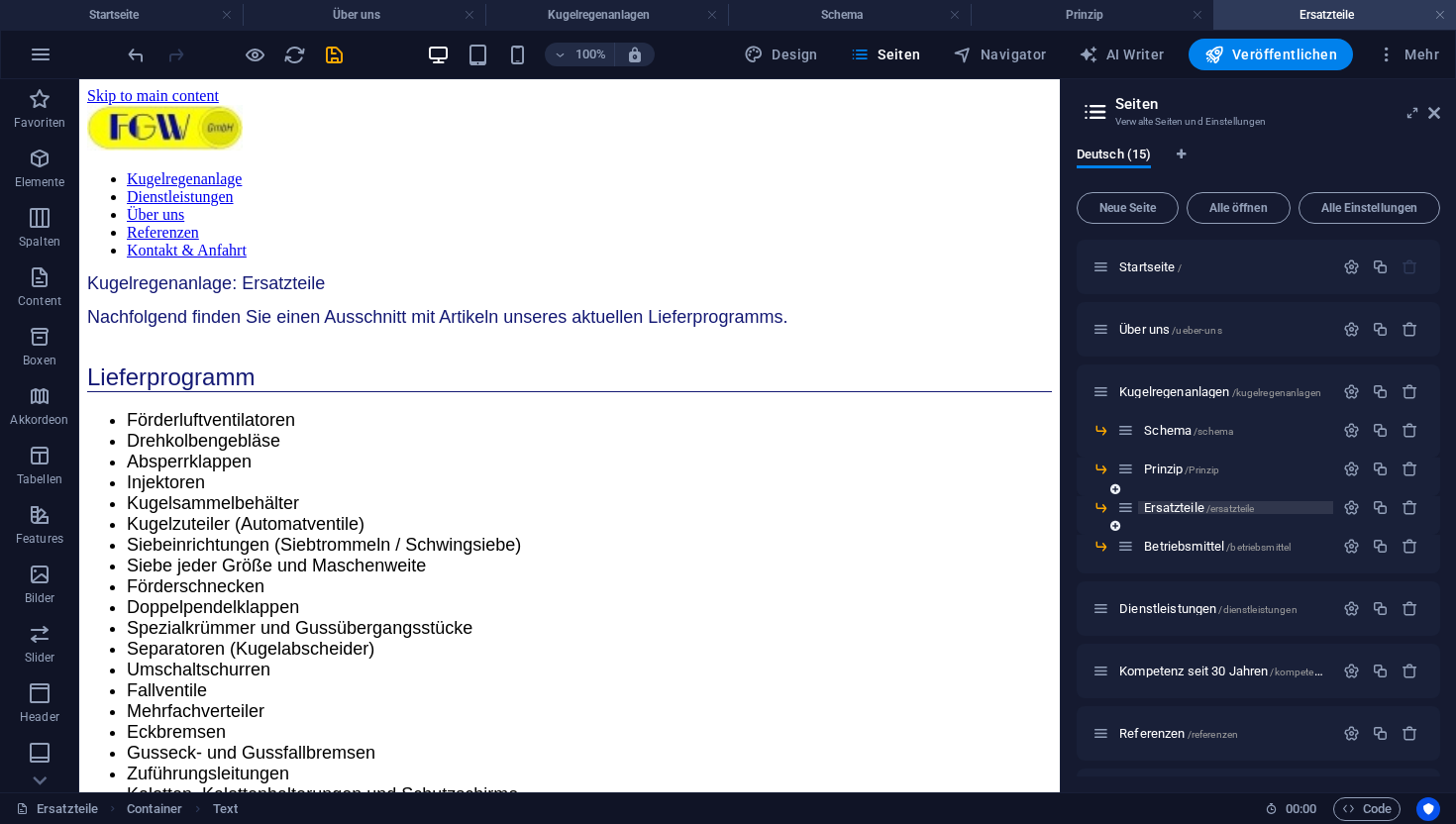 scroll, scrollTop: 0, scrollLeft: 0, axis: both 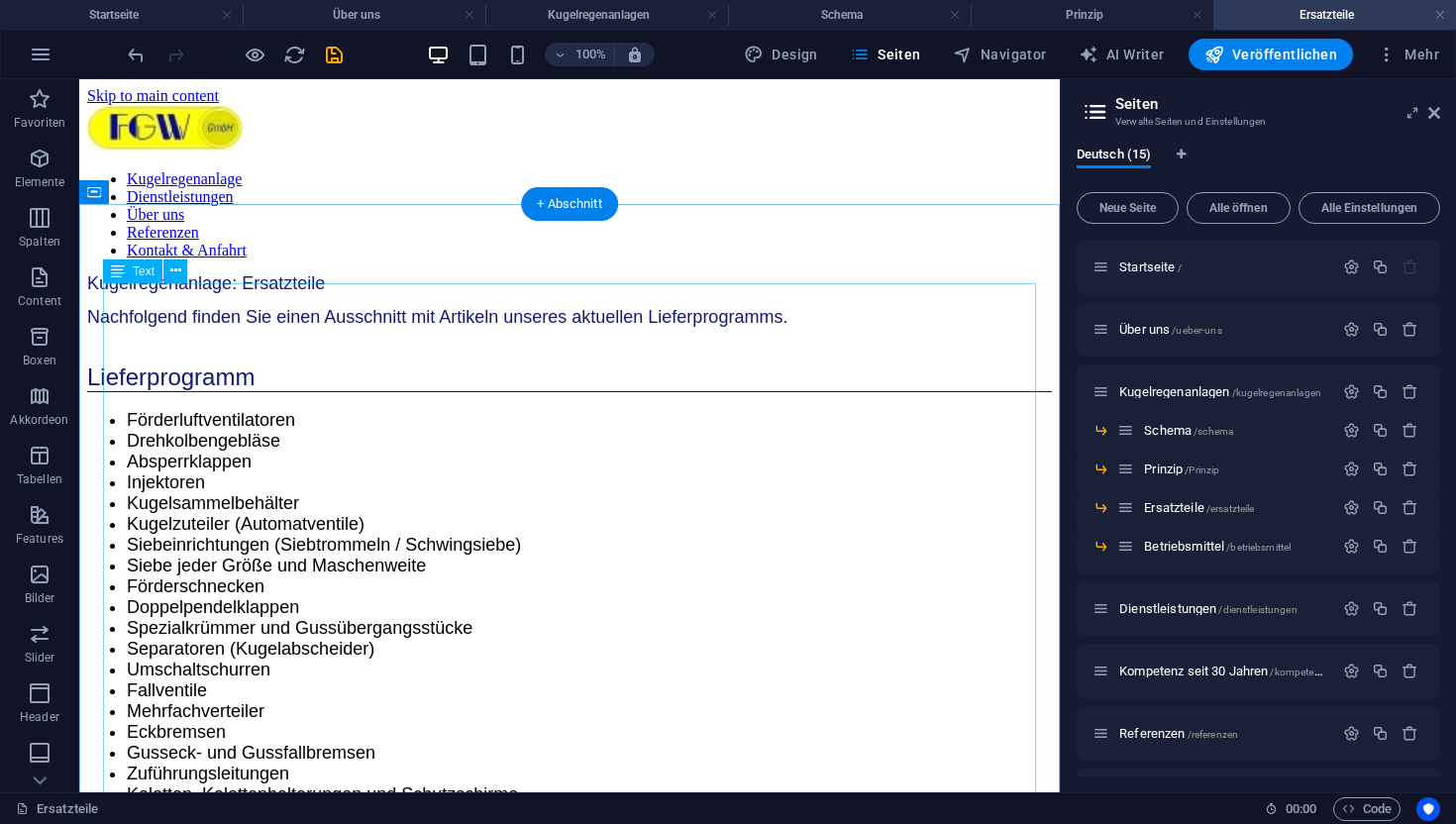 click on "Kugelregenanlage: Ersatzteile Nachfolgend finden Sie einen Ausschnitt mit Artikeln unseres aktuellen Lieferprogramms. Lieferprogramm Förderluftventilatoren Drehkolbengebläse Absperrklappen Injektoren Kugelsammelbehälter Kugelzuteiler (Automatventile) Siebeinrichtungen (Siebtrommeln / Schwingsiebe) Siebe jeder Größe und Maschenweite Förderschnecken Doppelpendelklappen Spezialkrümmer und Gussübergangsstücke Separatoren (Kugelabscheider) Umschaltschurren Fallventile Mehrfachverteiler Eckbremsen Gusseck- und Gussfallbremsen Zuführungsleitungen Kalotten, Kalottenhalterungen und Schutzschirme Seitenwandverteiler und vieles mehr. Selbstverständlich liefern wir nicht nur komplette Baugruppen sondern auch Ersatz- und Verschleißteile zu den einzelnen Baugruppen. Obige Liste ist nur ein kleiner Teil aus unserem Lieferprogramm! Sonderteile, Individuelle Anforderungen Selbstverständlich liefern wir auch Sonderteile. Fragen Sie uns!" at bounding box center (570, 698) 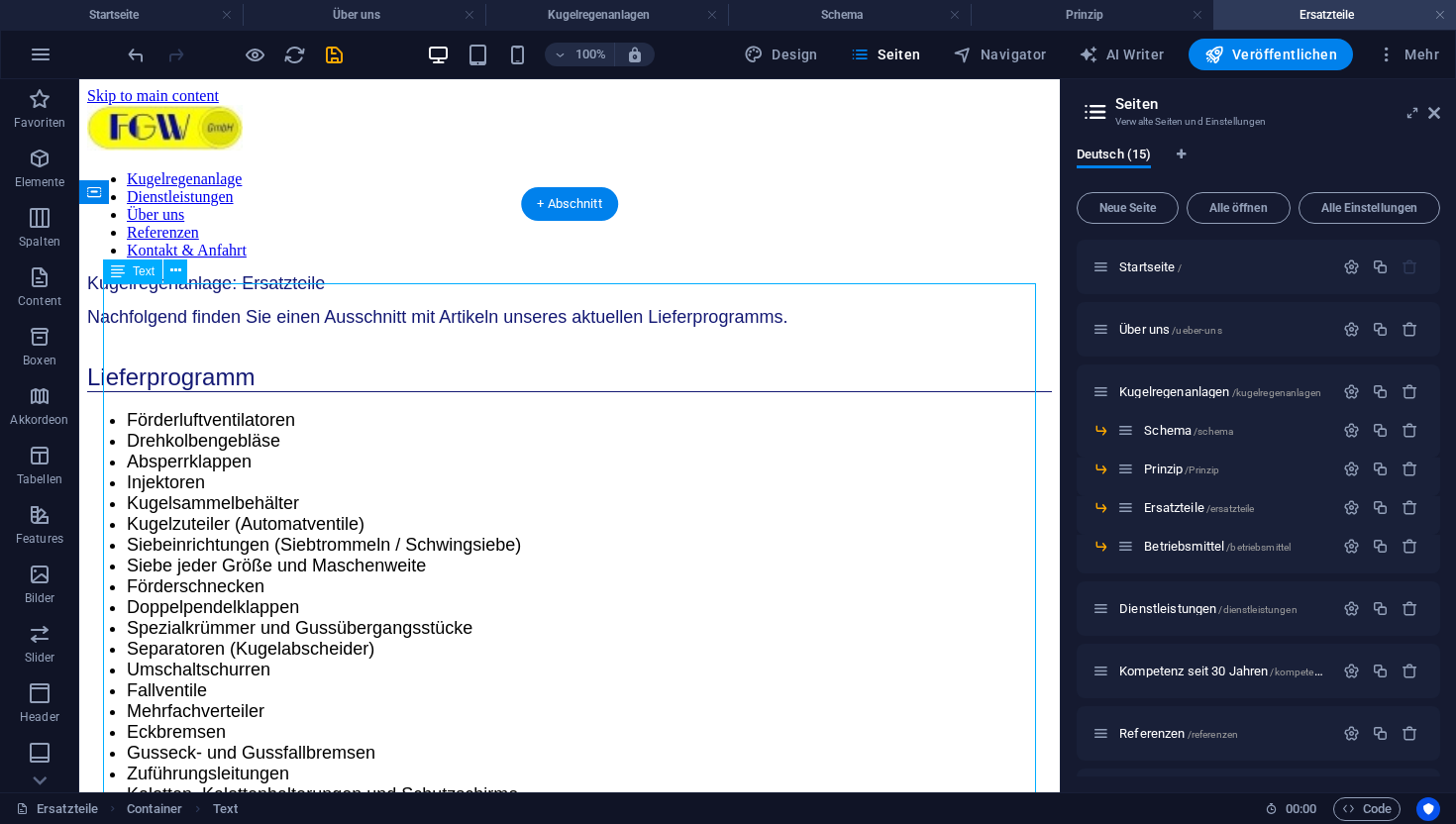click on "Kugelregenanlage: Ersatzteile Nachfolgend finden Sie einen Ausschnitt mit Artikeln unseres aktuellen Lieferprogramms. Lieferprogramm Förderluftventilatoren Drehkolbengebläse Absperrklappen Injektoren Kugelsammelbehälter Kugelzuteiler (Automatventile) Siebeinrichtungen (Siebtrommeln / Schwingsiebe) Siebe jeder Größe und Maschenweite Förderschnecken Doppelpendelklappen Spezialkrümmer und Gussübergangsstücke Separatoren (Kugelabscheider) Umschaltschurren Fallventile Mehrfachverteiler Eckbremsen Gusseck- und Gussfallbremsen Zuführungsleitungen Kalotten, Kalottenhalterungen und Schutzschirme Seitenwandverteiler und vieles mehr. Selbstverständlich liefern wir nicht nur komplette Baugruppen sondern auch Ersatz- und Verschleißteile zu den einzelnen Baugruppen. Obige Liste ist nur ein kleiner Teil aus unserem Lieferprogramm! Sonderteile, Individuelle Anforderungen Selbstverständlich liefern wir auch Sonderteile. Fragen Sie uns!" at bounding box center [570, 698] 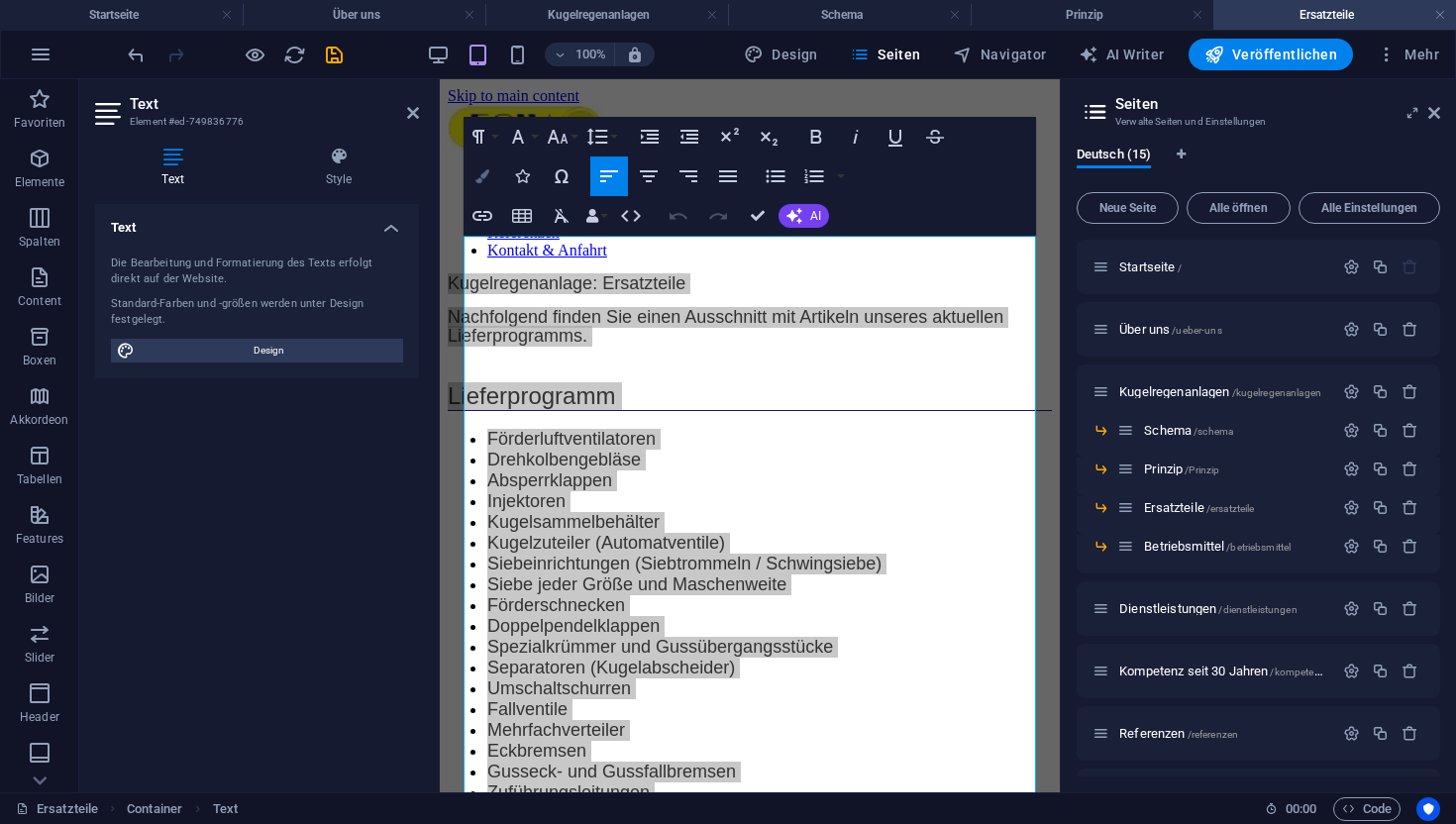 click on "Colors" at bounding box center (482, 176) 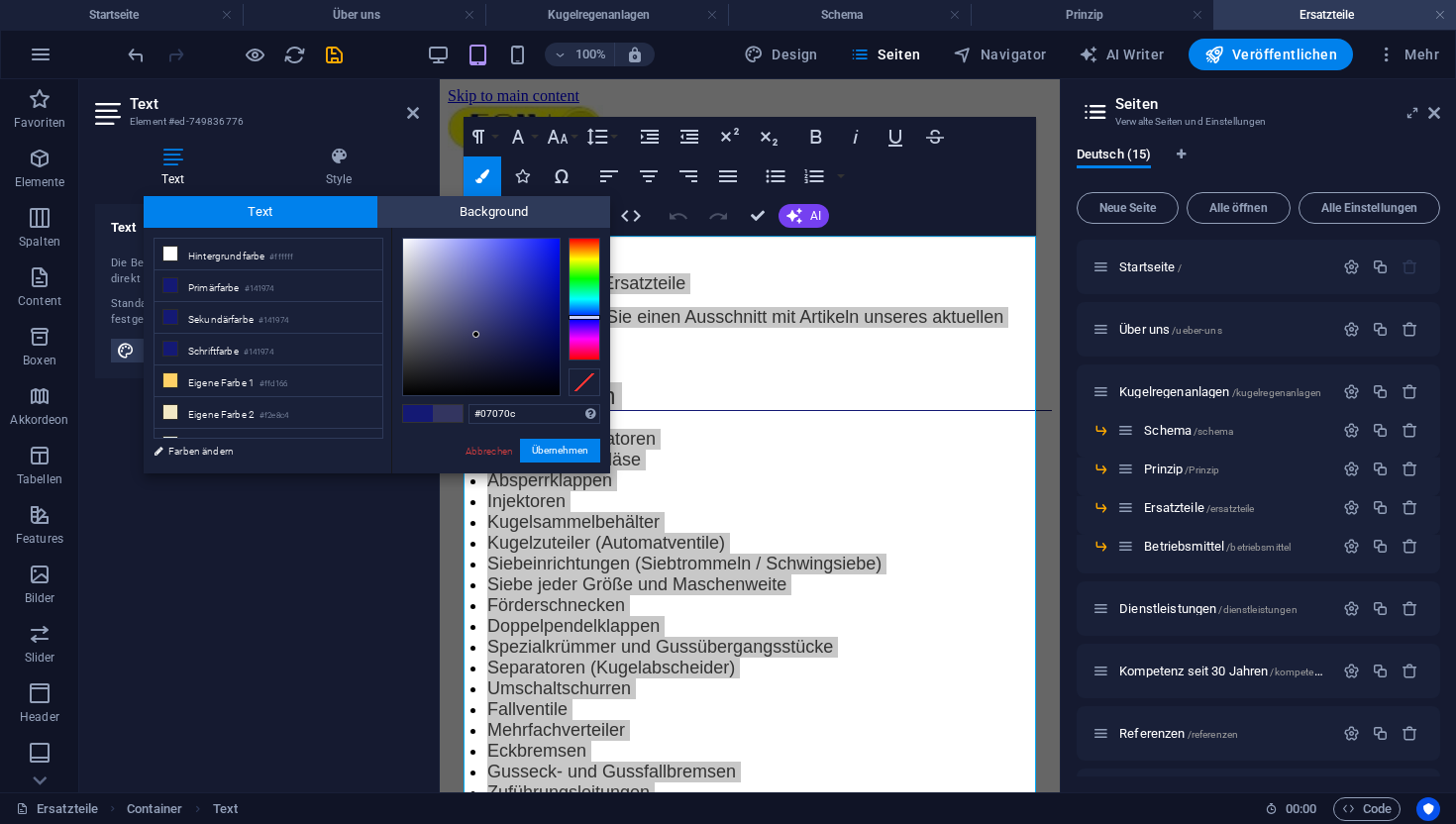 type on "#000000" 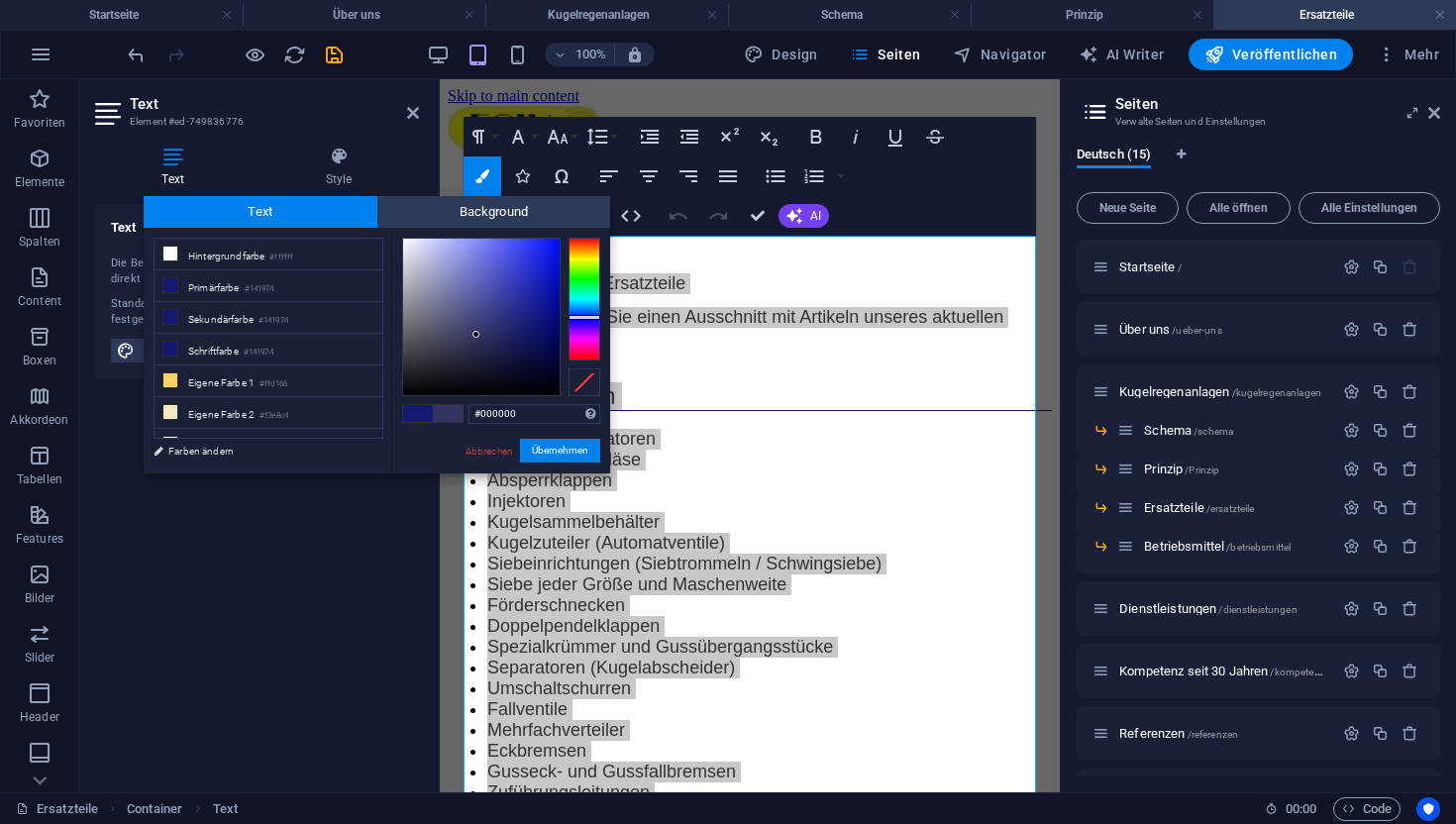 drag, startPoint x: 476, startPoint y: 335, endPoint x: 476, endPoint y: 429, distance: 94 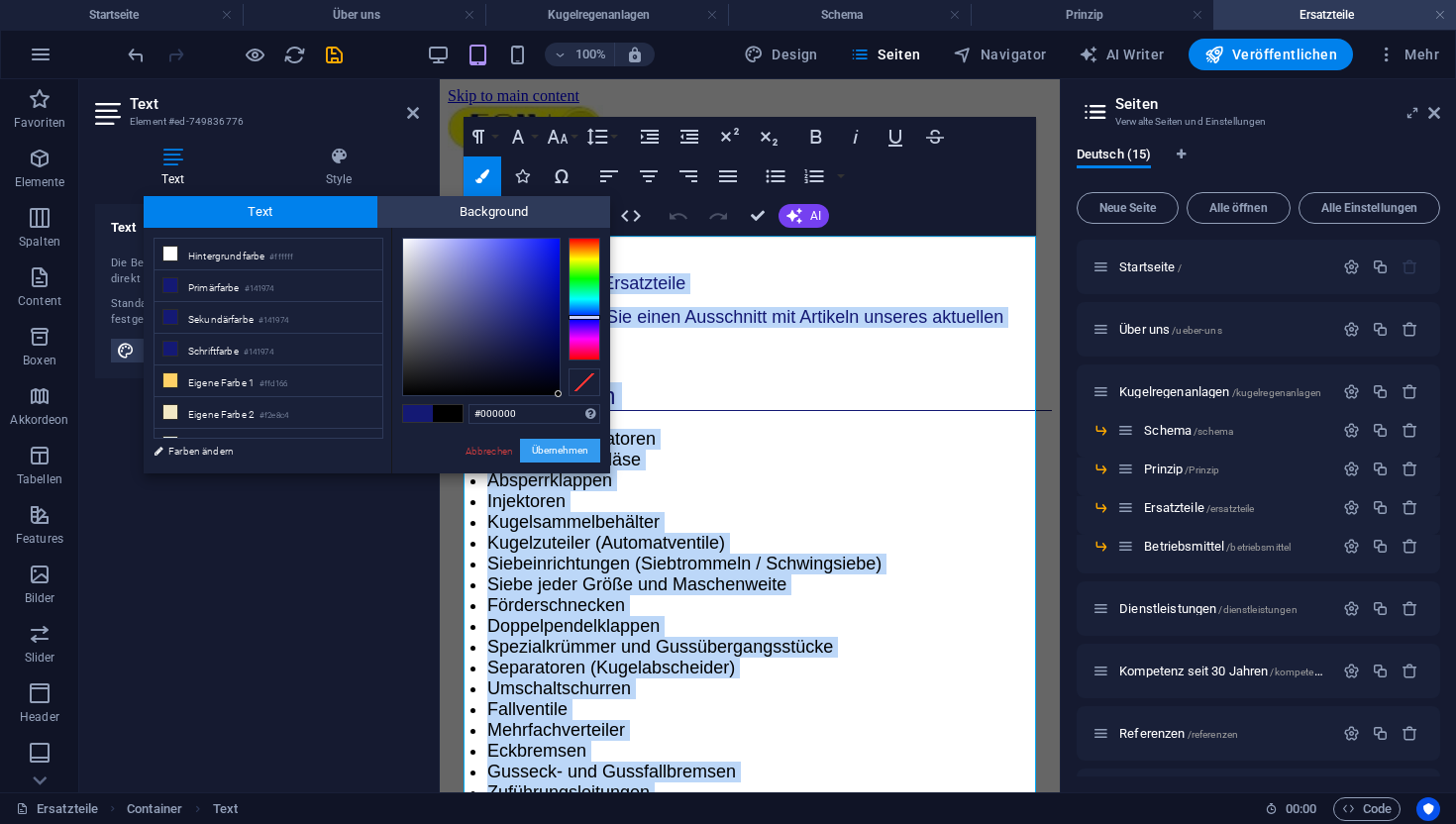 click on "Übernehmen" at bounding box center [560, 451] 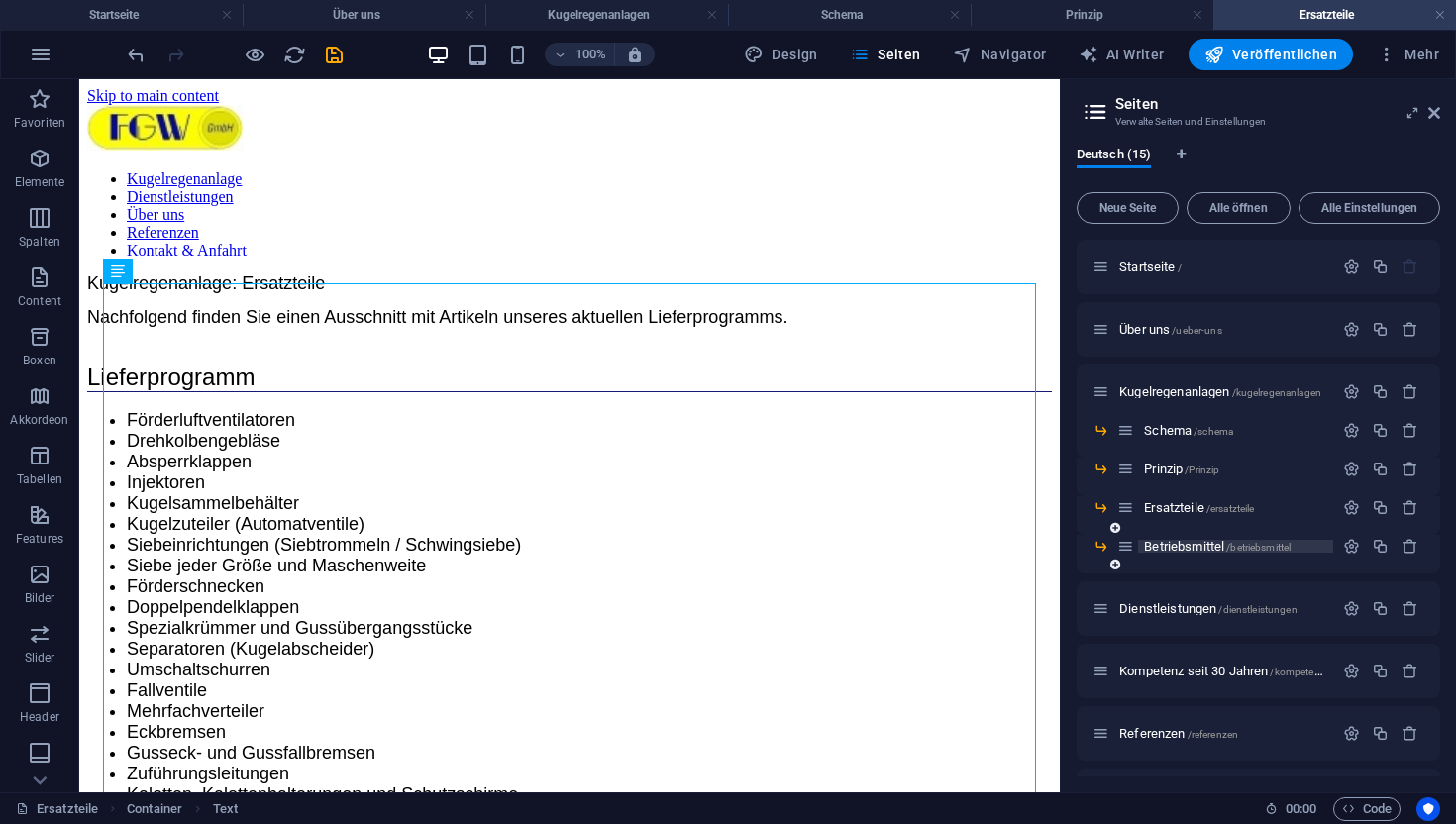 click on "Betriebsmittel /betriebsmittel" at bounding box center [1217, 546] 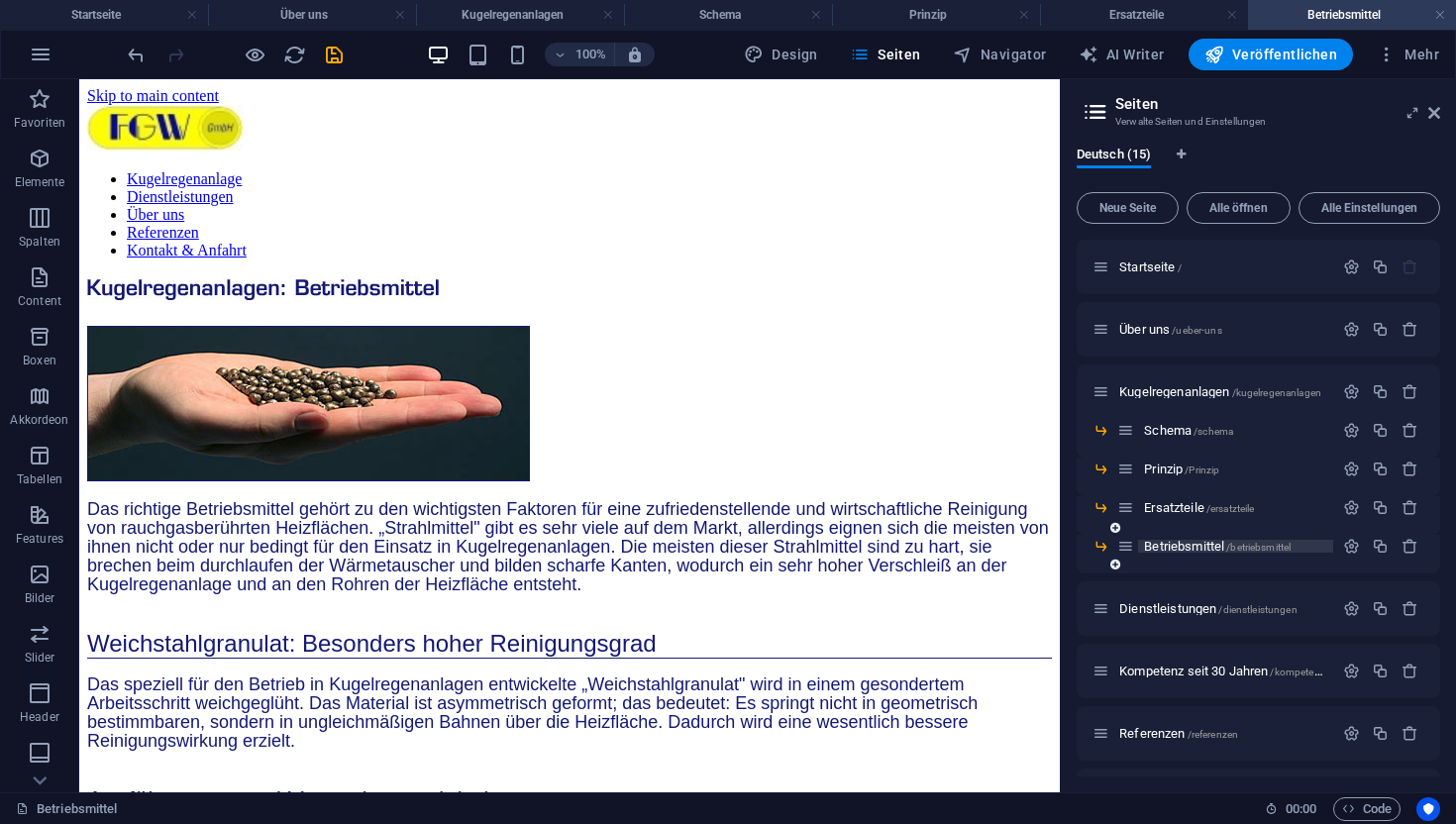 scroll, scrollTop: 0, scrollLeft: 0, axis: both 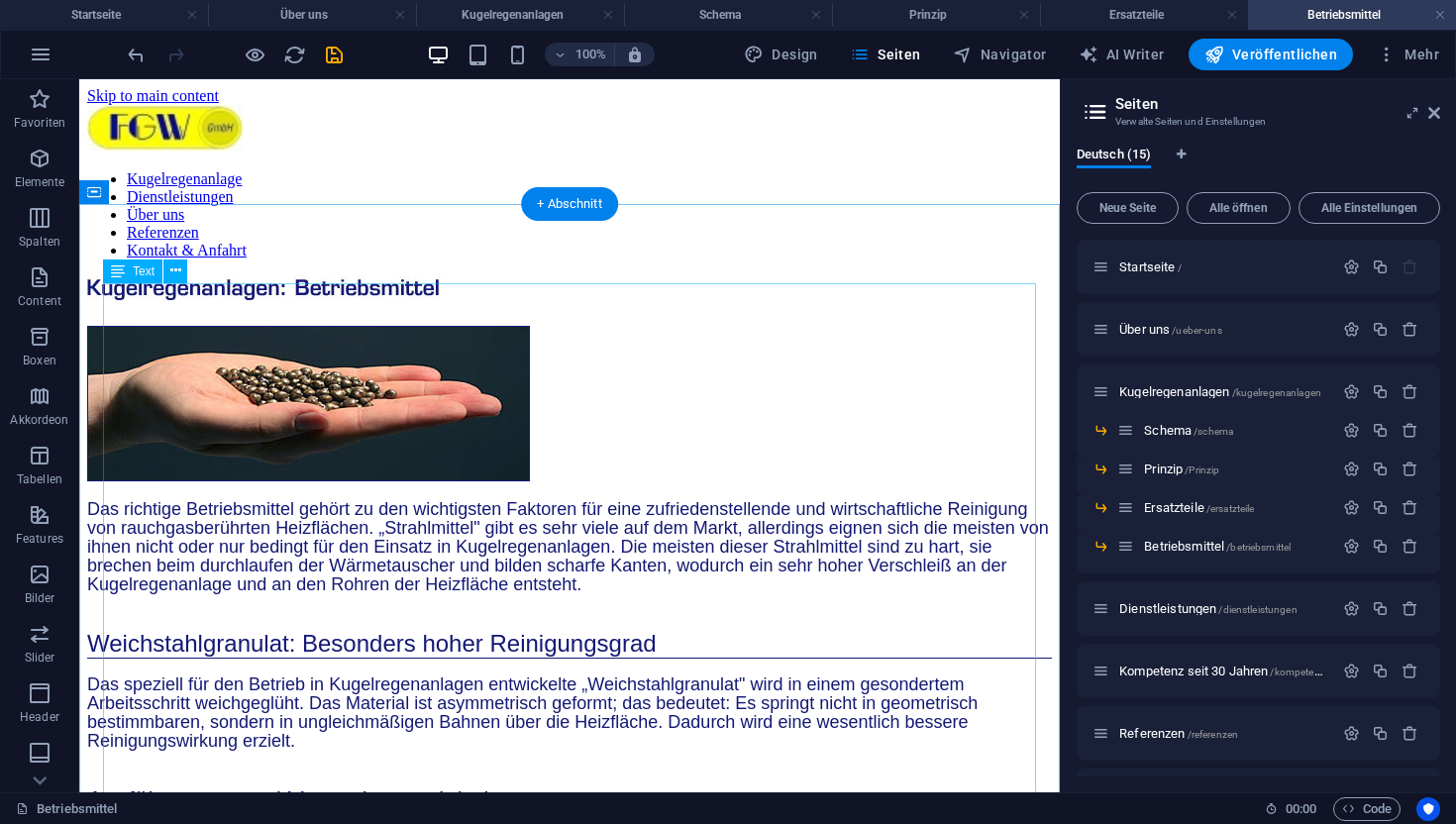 click on "Das richtige Betriebsmittel gehört zu den wichtigsten Faktoren für eine zufriedenstellende und wirtschaftliche Reinigung von rauchgasberührten Heizflächen. „Strahlmittel" gibt es sehr viele auf dem Markt, allerdings eignen sich die meisten von ihnen nicht oder nur bedingt für den Einsatz in Kugelregenanlagen. Die meisten dieser Strahlmittel sind zu hart, sie brechen beim durchlaufen der Wärmetauscher und bilden scharfe Kanten, wodurch ein sehr hoher Verschleiß an der Kugelregenanlage und an den Rohren der Heizfläche entsteht. Weichstahlgranulat: Besonders hoher Reinigungsgrad Das speziell für den Betrieb in Kugelregenanlagen entwickelte „Weichstahlgranulat" wird in einem gesondertem Arbeitsschritt weichgeglüht. Das Material ist asymmetrisch geformt; das bedeutet: Es springt nicht in geometrisch bestimmbaren, sondern in ungleichmäßigen Bahnen über die Heizfläche. Dadurch wird eine wesentlich bessere Reinigungswirkung erzielt. Ausführungen und Verpackungseinheiten FGW GmbH" at bounding box center (570, 635) 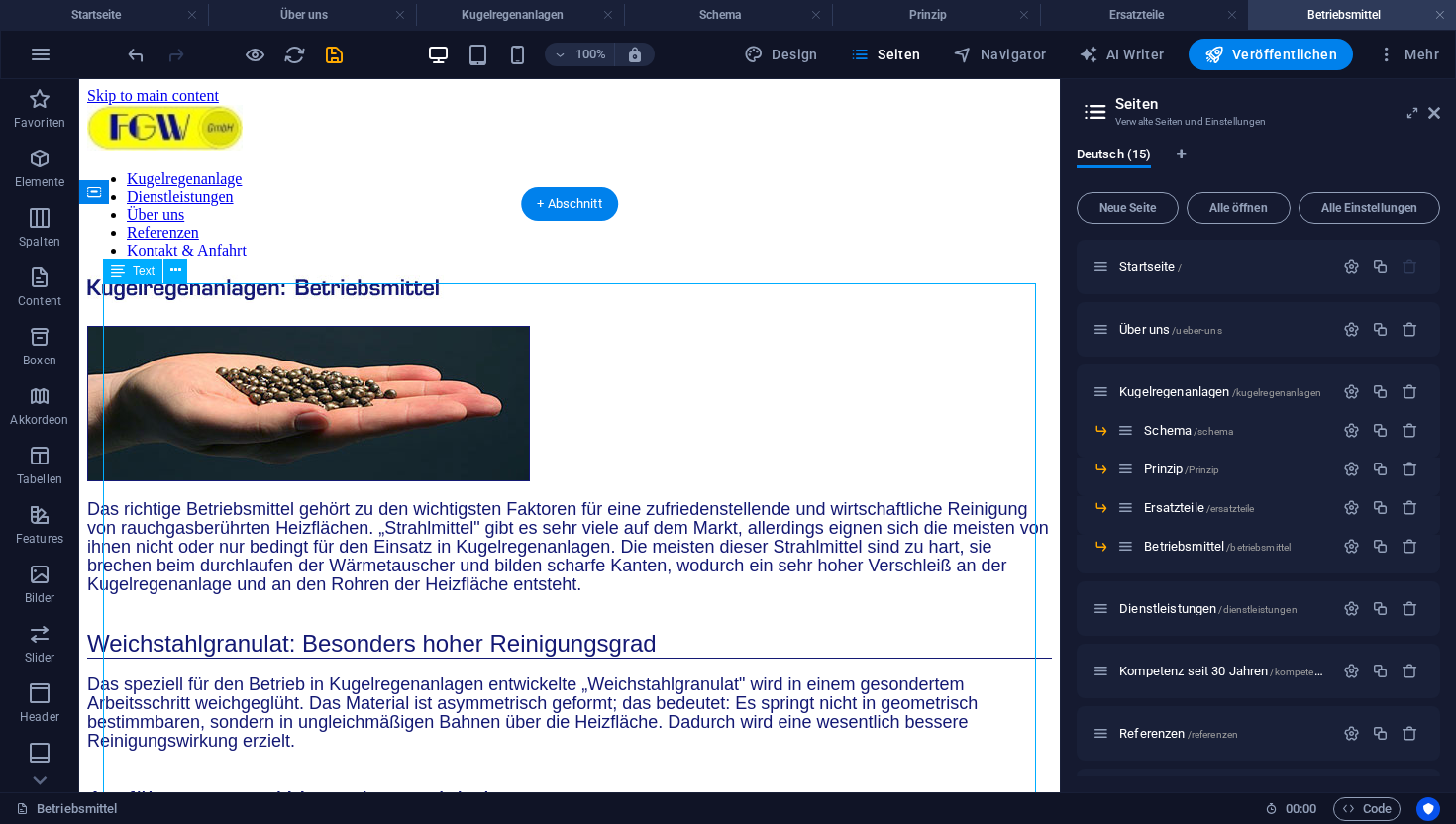 click on "Das richtige Betriebsmittel gehört zu den wichtigsten Faktoren für eine zufriedenstellende und wirtschaftliche Reinigung von rauchgasberührten Heizflächen. „Strahlmittel" gibt es sehr viele auf dem Markt, allerdings eignen sich die meisten von ihnen nicht oder nur bedingt für den Einsatz in Kugelregenanlagen. Die meisten dieser Strahlmittel sind zu hart, sie brechen beim durchlaufen der Wärmetauscher und bilden scharfe Kanten, wodurch ein sehr hoher Verschleiß an der Kugelregenanlage und an den Rohren der Heizfläche entsteht. Weichstahlgranulat: Besonders hoher Reinigungsgrad Das speziell für den Betrieb in Kugelregenanlagen entwickelte „Weichstahlgranulat" wird in einem gesondertem Arbeitsschritt weichgeglüht. Das Material ist asymmetrisch geformt; das bedeutet: Es springt nicht in geometrisch bestimmbaren, sondern in ungleichmäßigen Bahnen über die Heizfläche. Dadurch wird eine wesentlich bessere Reinigungswirkung erzielt. Ausführungen und Verpackungseinheiten FGW GmbH" at bounding box center (570, 635) 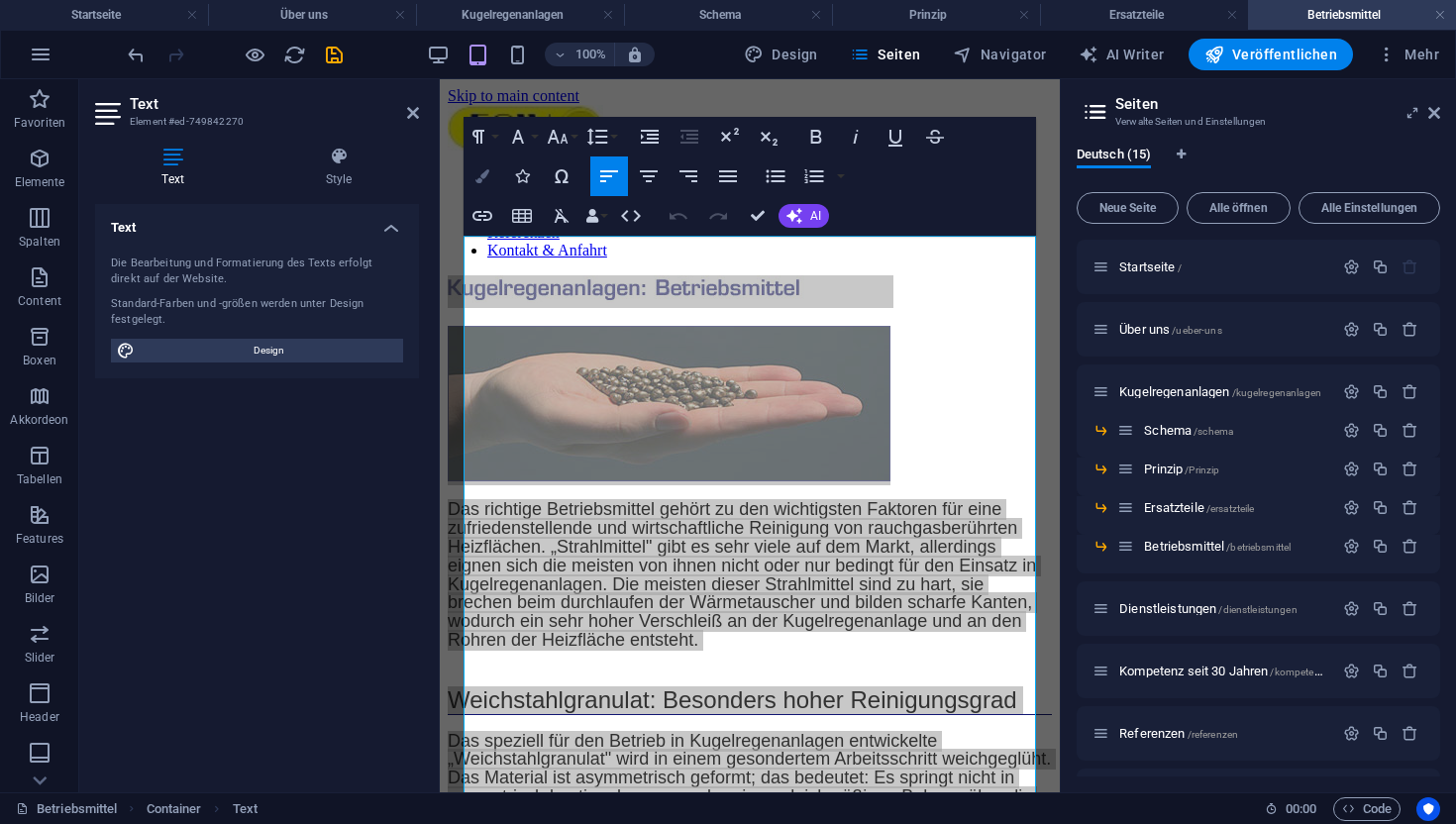 click at bounding box center [482, 176] 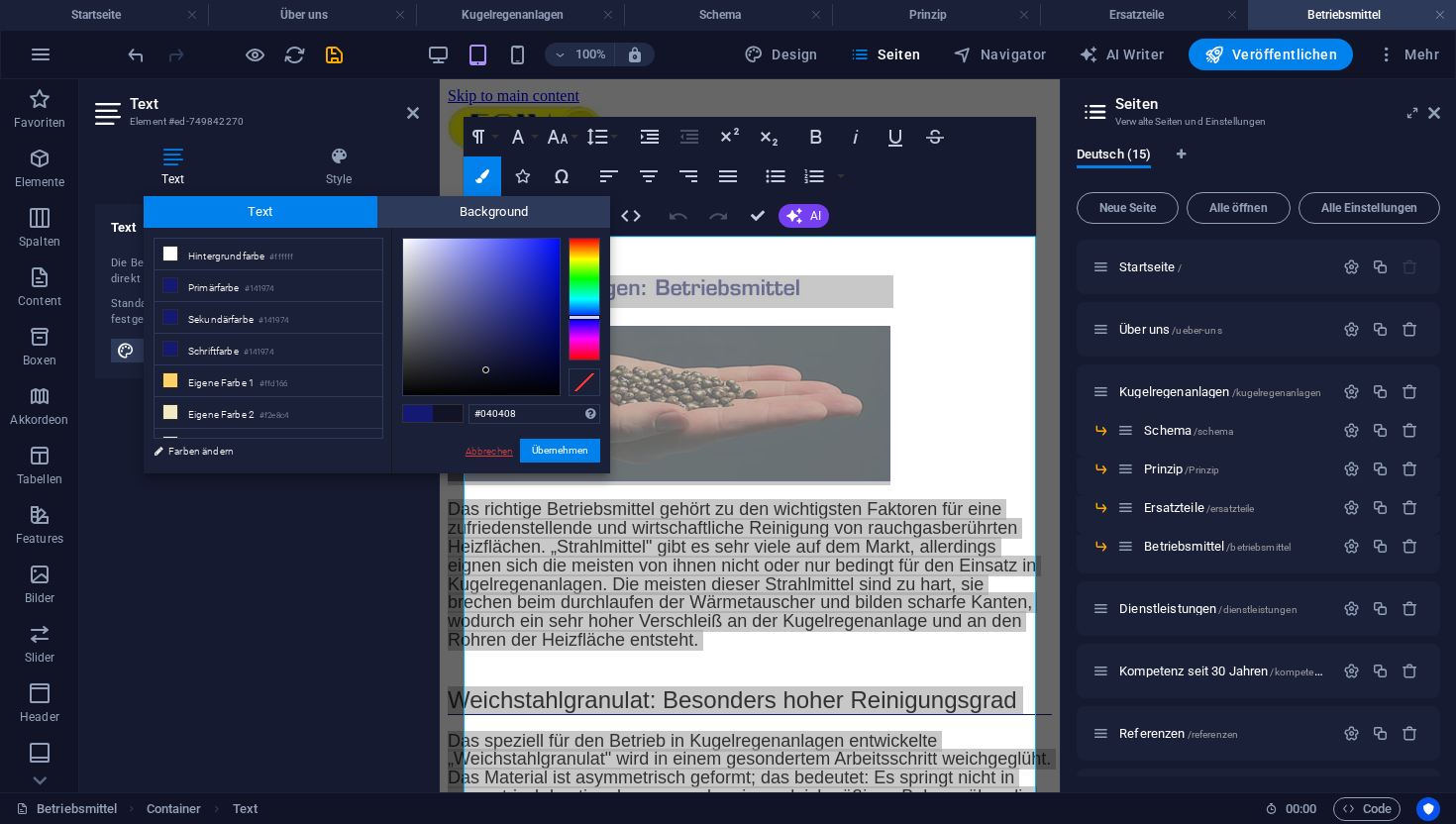 type on "#000000" 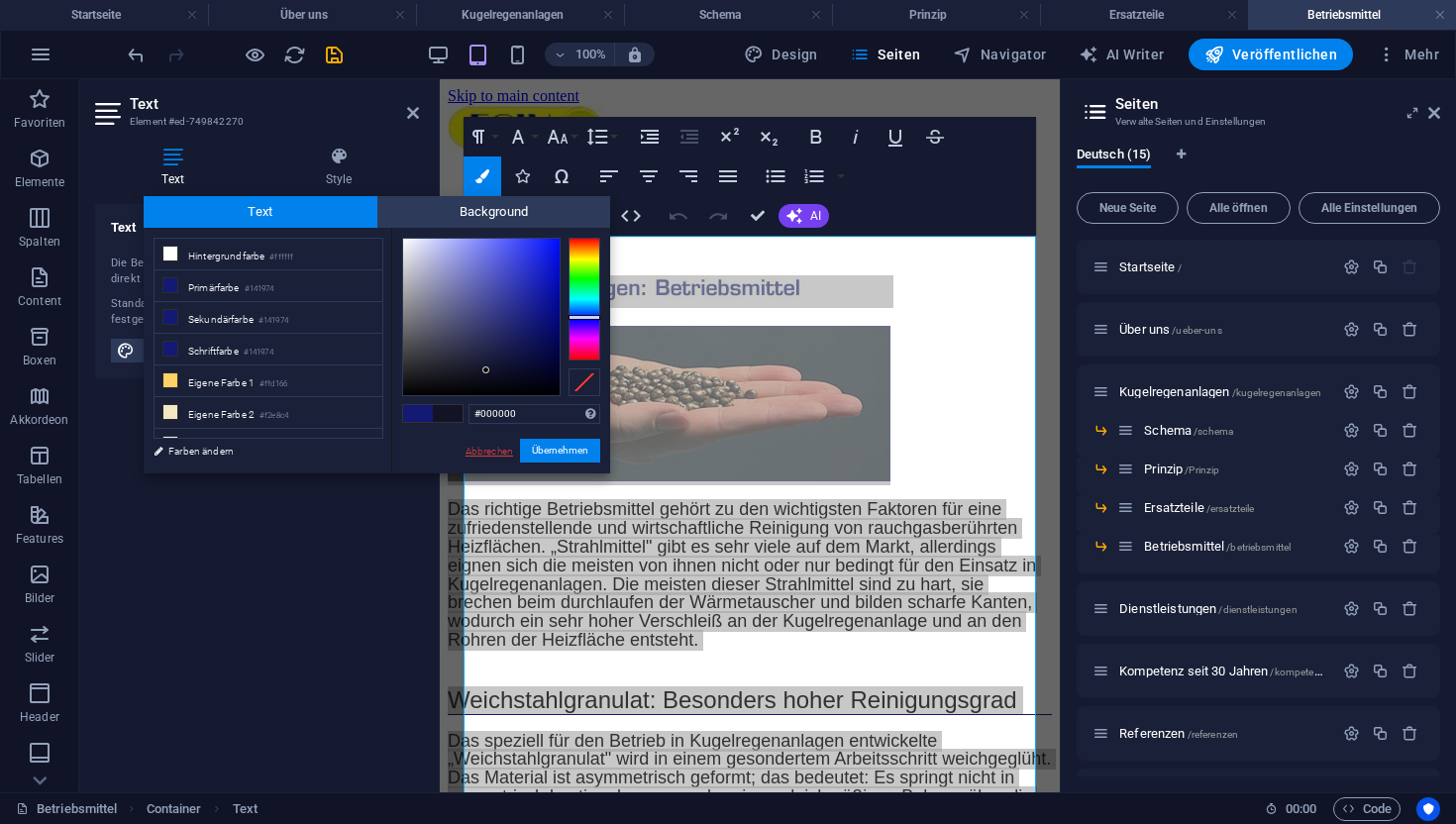drag, startPoint x: 486, startPoint y: 350, endPoint x: 486, endPoint y: 451, distance: 101 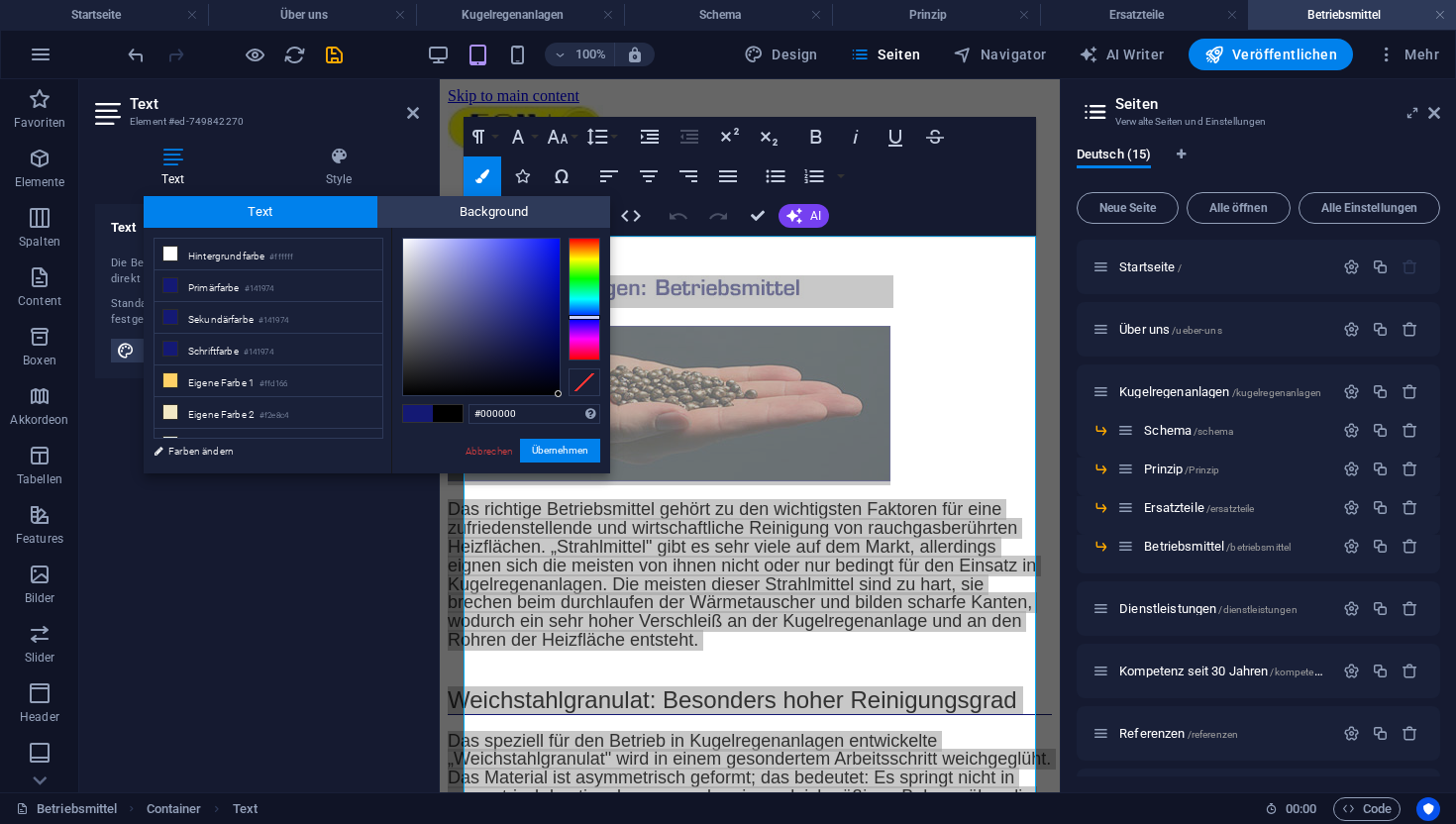click on "Abbrechen Übernehmen" at bounding box center (532, 451) 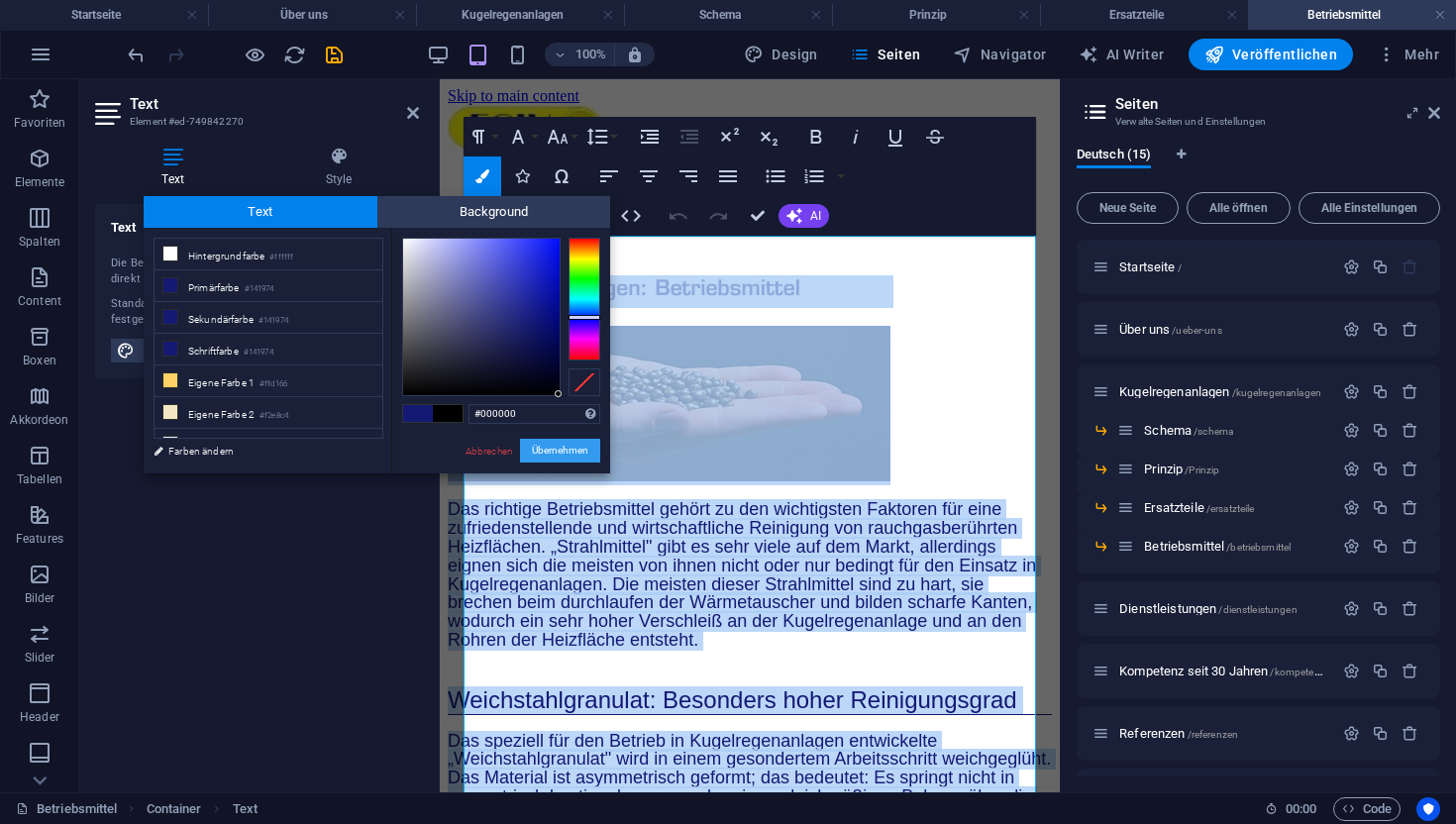 click on "Übernehmen" at bounding box center (560, 451) 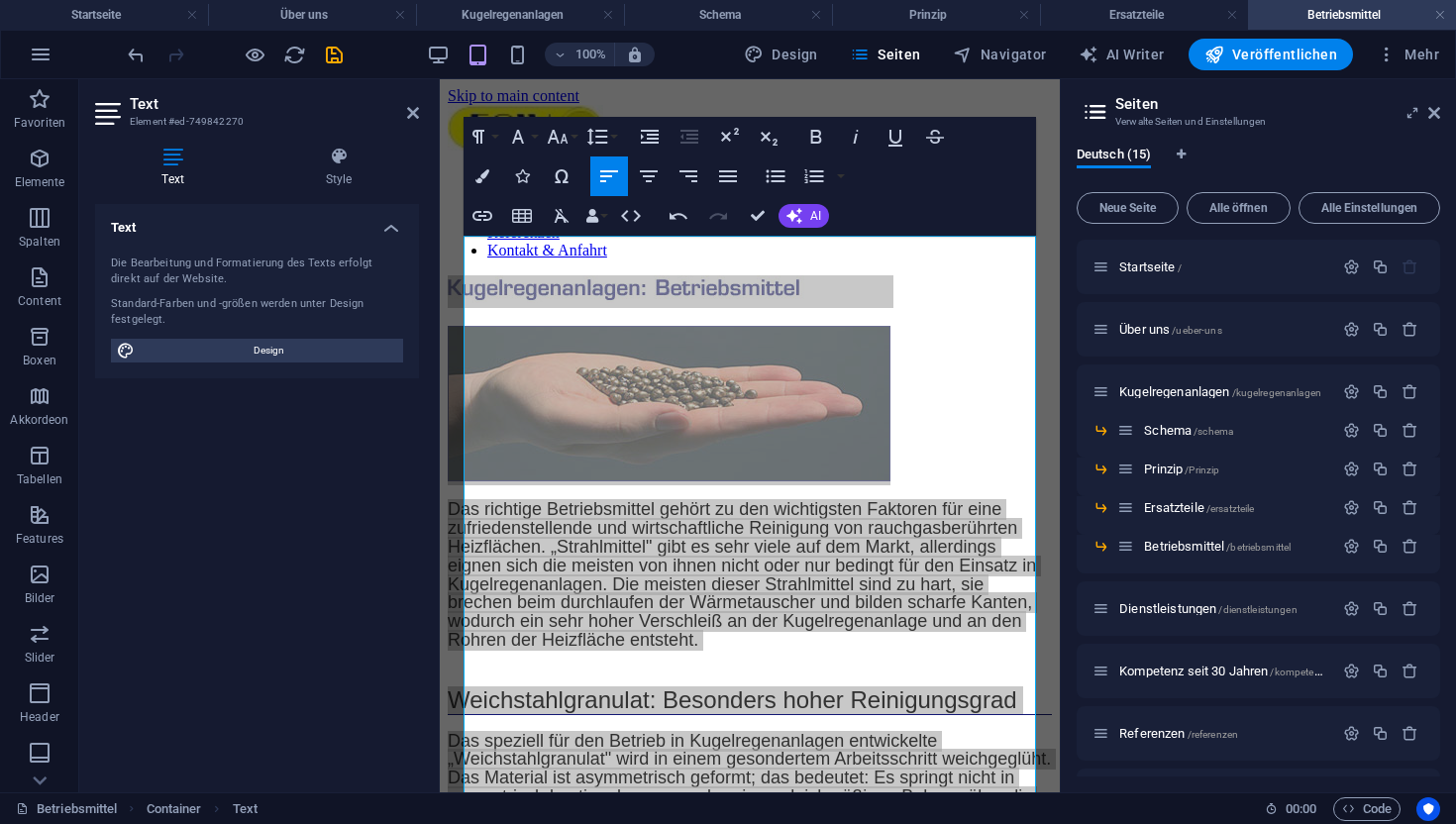 click on "Ziehe hier rein, um den vorhandenen Inhalt zu ersetzen. Drücke "Strg", wenn du ein neues Element erstellen möchtest.
Text Container Paragraph Format Normal Heading 1 Heading 2 Heading 3 Heading 4 Heading 5 Heading 6 Code Font Family Arial Georgia Impact Tahoma Times New Roman Verdana Montserrat Oswald Font Size 8 9 10 11 12 14 18 24 30 36 48 60 72 96 Line Height Default Single 1.15 1.5 Double Increase Indent Decrease Indent Superscript Subscript Bold Italic Underline Strikethrough Colors Icons Special Characters Align Left Align Center Align Right Align Justify Unordered List Default Circle Disc Square Ordered List Default Lower Alpha Lower Greek Lower Roman Upper Alpha Upper Roman Insert Link Insert Table Clear Formatting Data Bindings Firma Vorname Nachname Straße Postleitzahl Stadt E-Mail Telefonnummer Mobil Fax Benutzerdefiniertes Feld 1 Benutzerdefiniertes Feld 2 Benutzerdefiniertes Feld 3 Benutzerdefiniertes Feld 4 Benutzerdefiniertes Feld 5 Benutzerdefiniertes Feld 6" at bounding box center [750, 436] 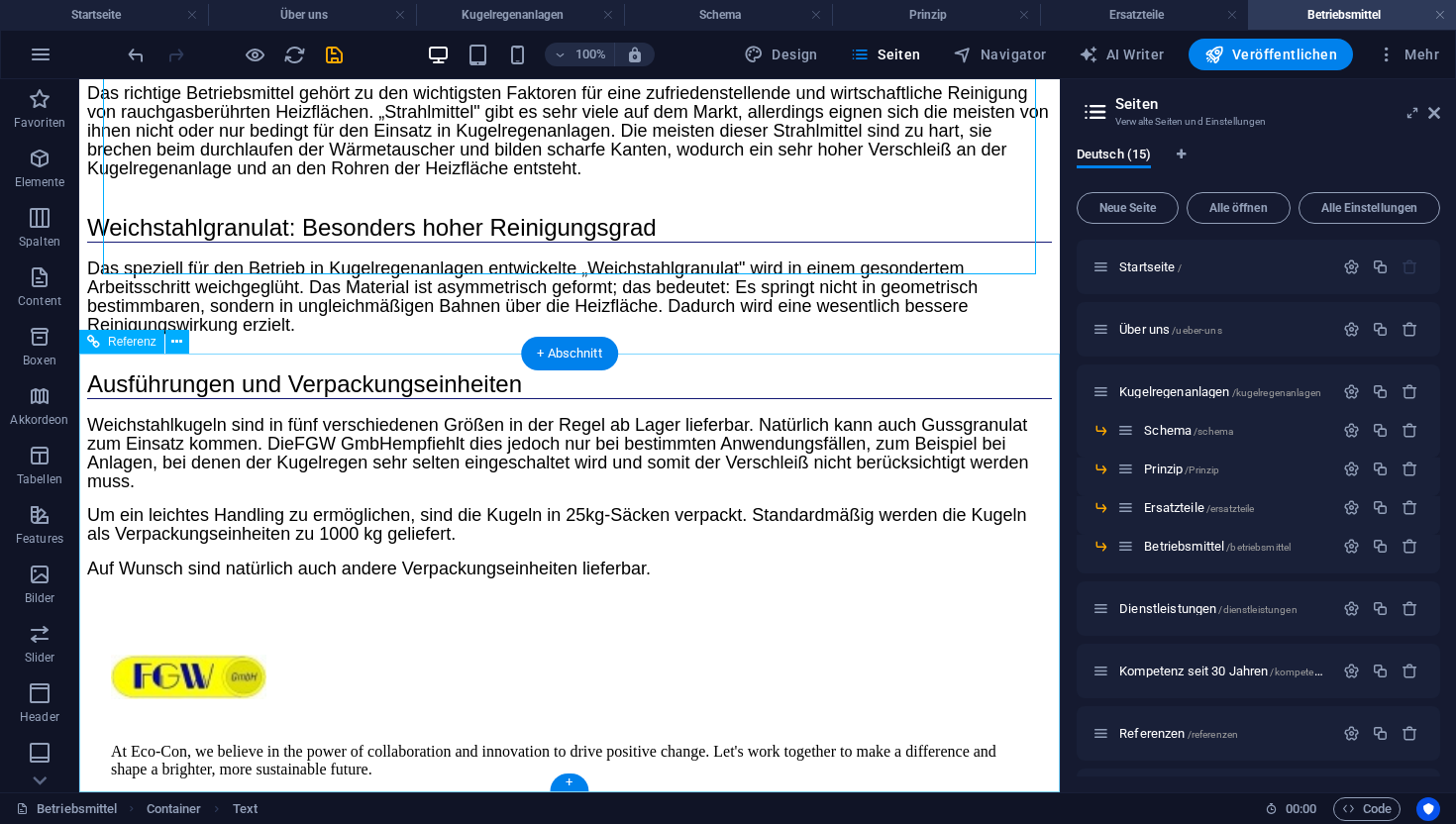 scroll, scrollTop: 763, scrollLeft: 0, axis: vertical 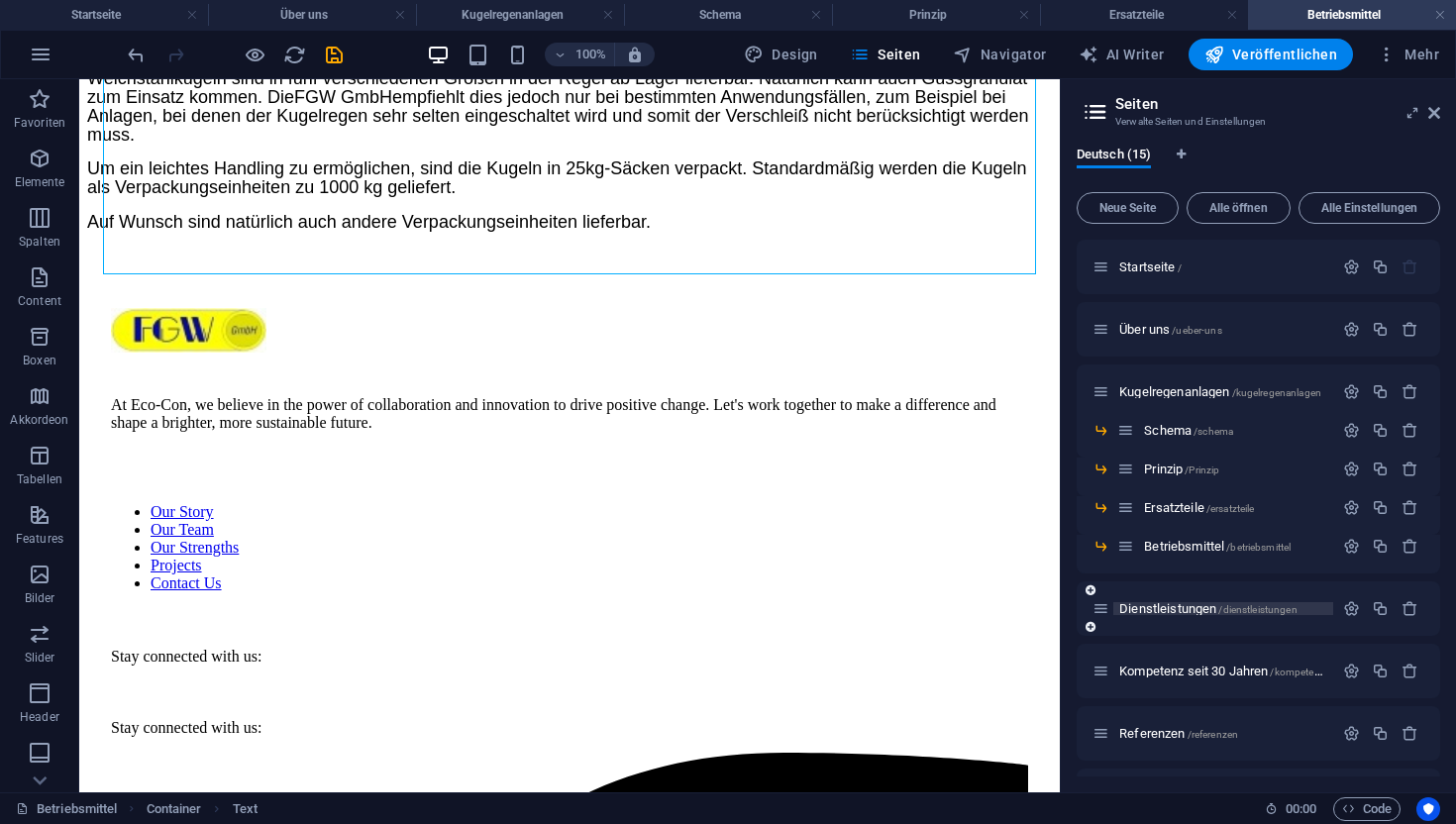 click on "Dienstleistungen /dienstleistungen" at bounding box center [1208, 608] 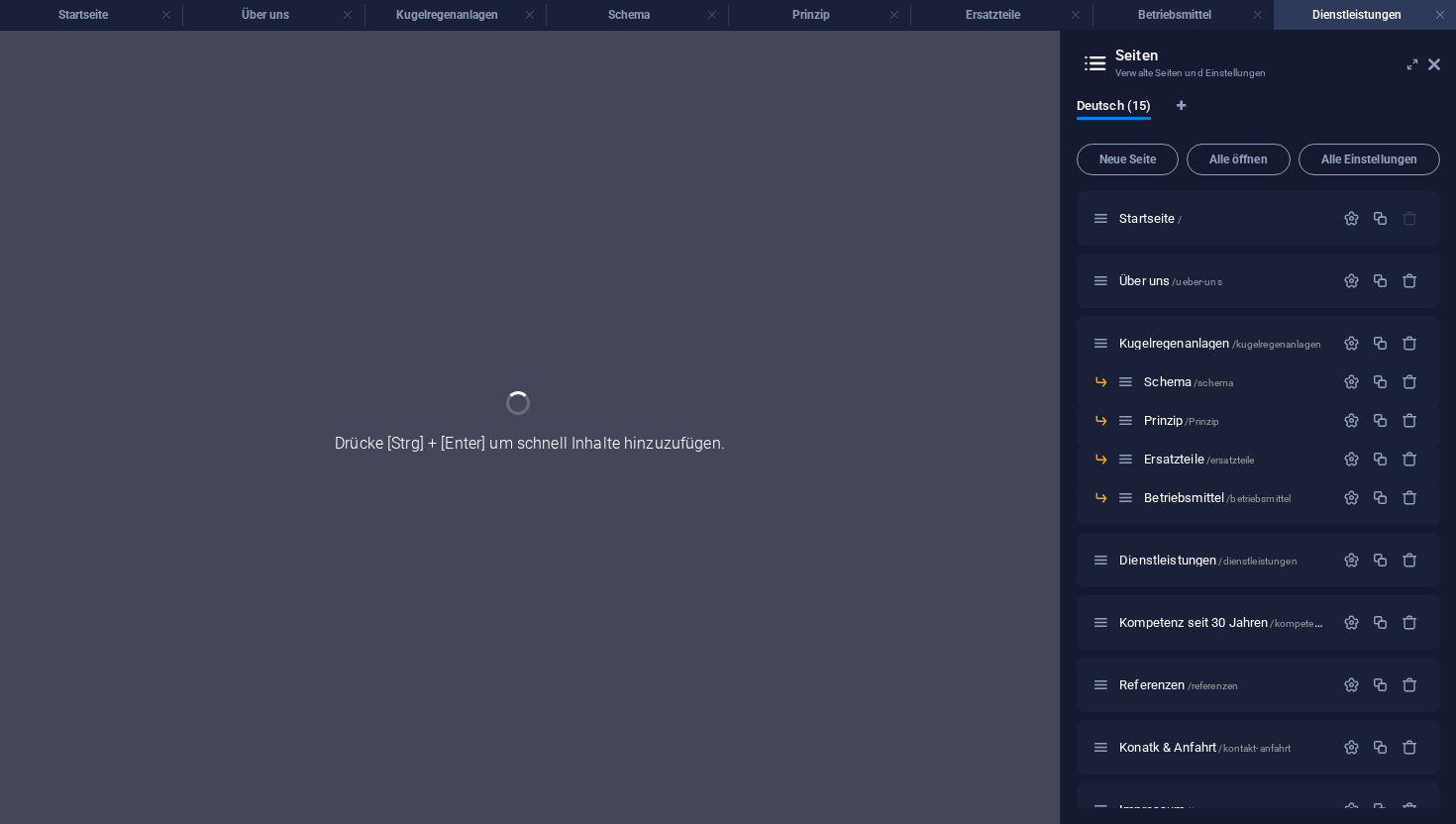 scroll, scrollTop: 0, scrollLeft: 0, axis: both 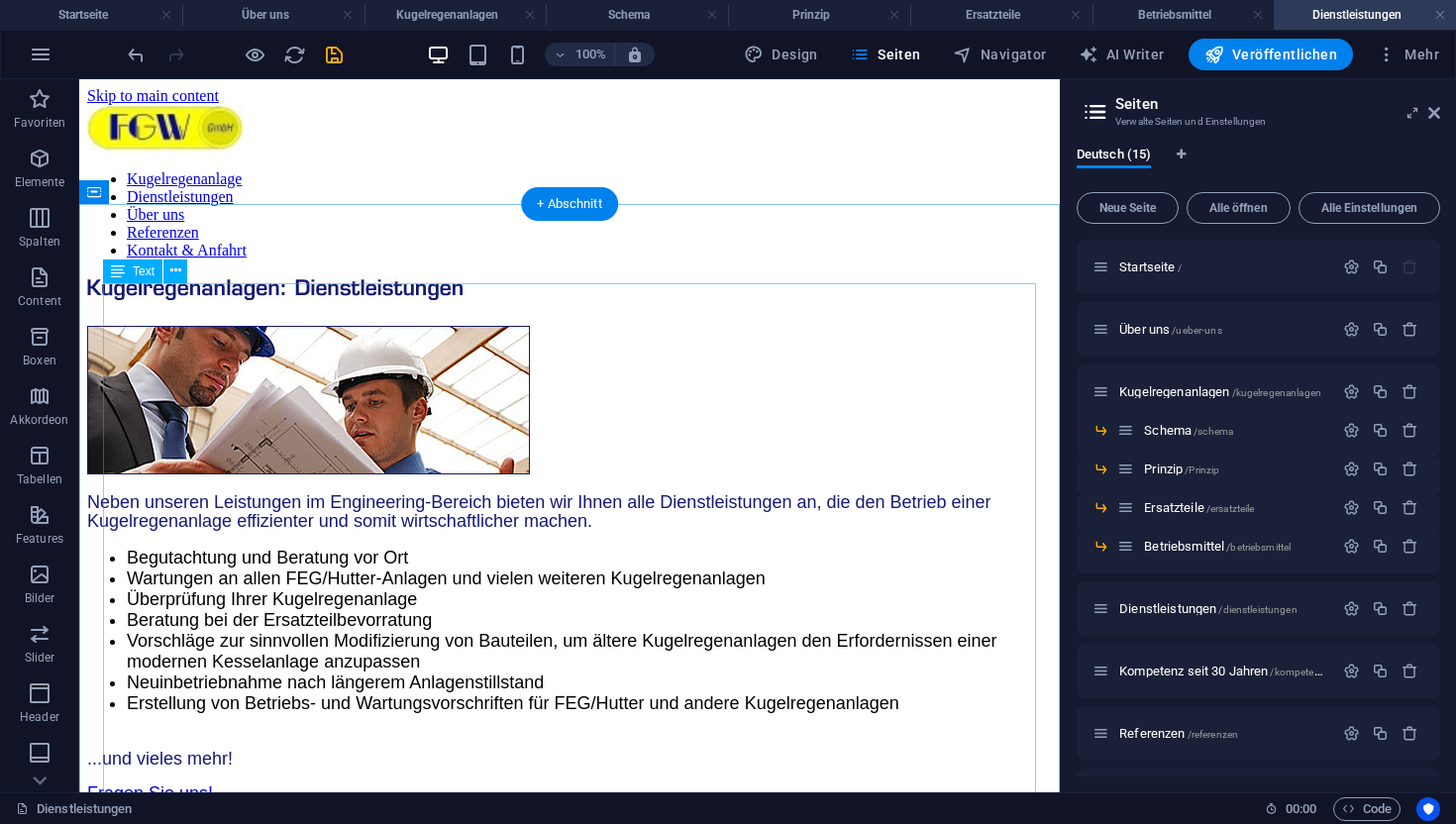 click on "Neben unseren Leistungen im Engineering-Bereich bieten wir Ihnen alle Dienstleistungen an, die den Betrieb einer Kugelregenanlage effizienter und somit wirtschaftlicher machen. Begutachtung und Beratung vor Ort Wartungen an allen FEG/Hutter-Anlagen und vielen weiteren Kugelregenanlagen Überprüfung Ihrer Kugelregenanlage Beratung bei der Ersatzteilbevorratung Vorschläge zur sinnvollen Modifizierung von Bauteilen, um ältere Kugelregenanlagen den Erfordernissen einer modernen Kesselanlage anzupassen Neuinbetriebnahme nach längerem Anlagenstillstand Erstellung von Betriebs- und Wartungsvorschriften für FEG/Hutter und andere Kugelregenanlagen ...und vieles mehr! Fragen Sie uns!" at bounding box center [570, 556] 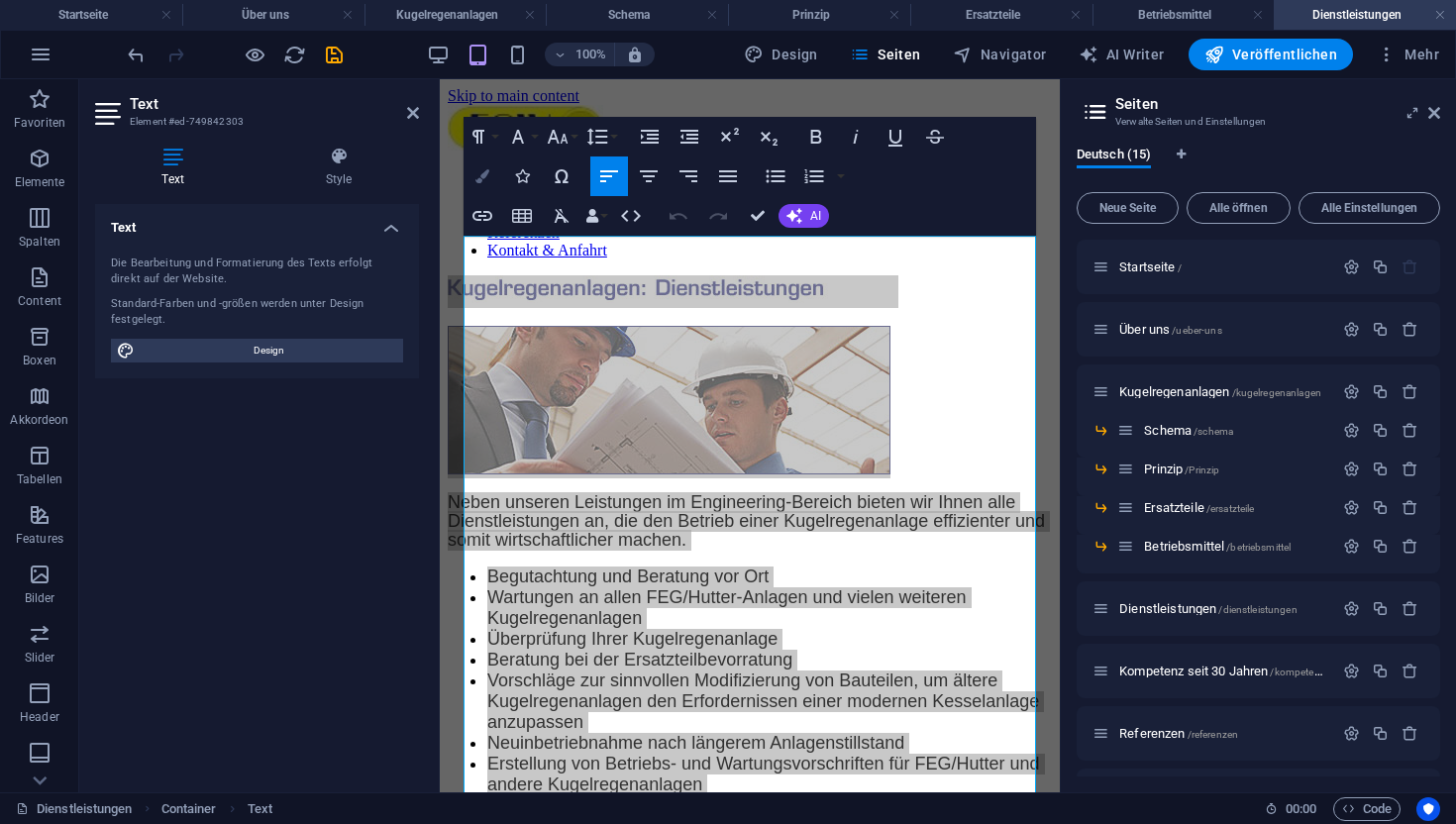 click at bounding box center [482, 176] 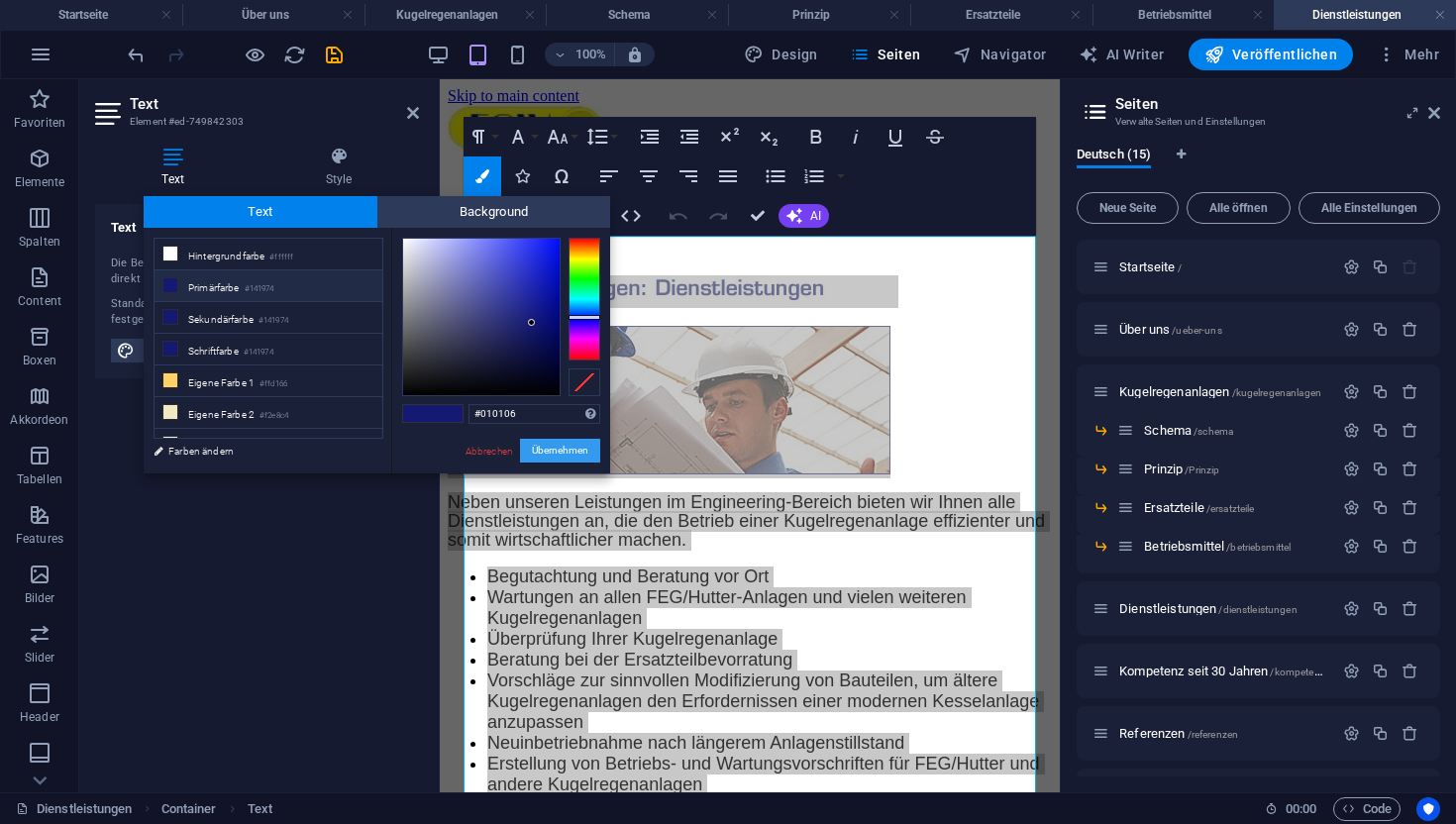 type on "#000000" 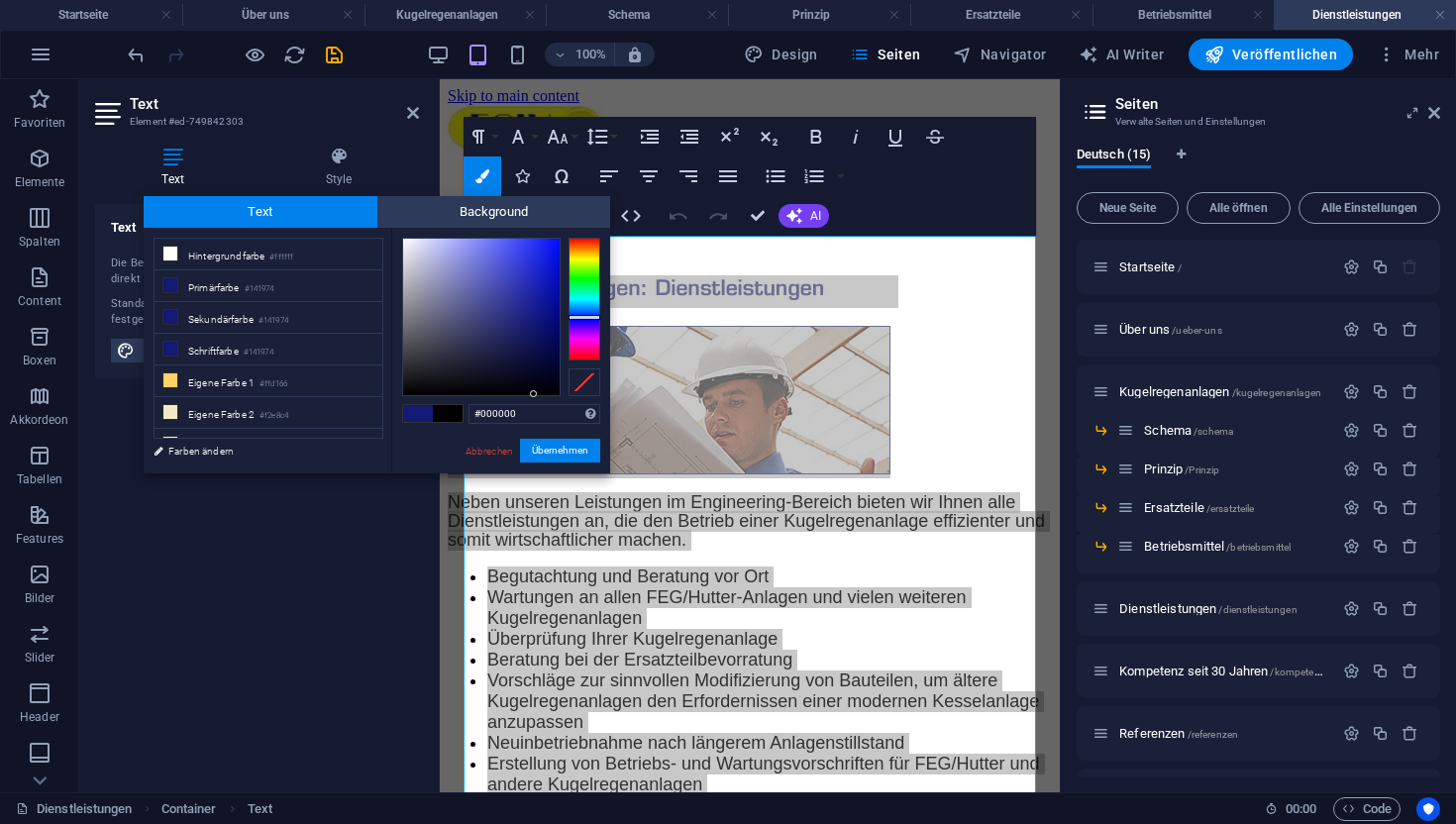 drag, startPoint x: 535, startPoint y: 306, endPoint x: 534, endPoint y: 485, distance: 179.00279 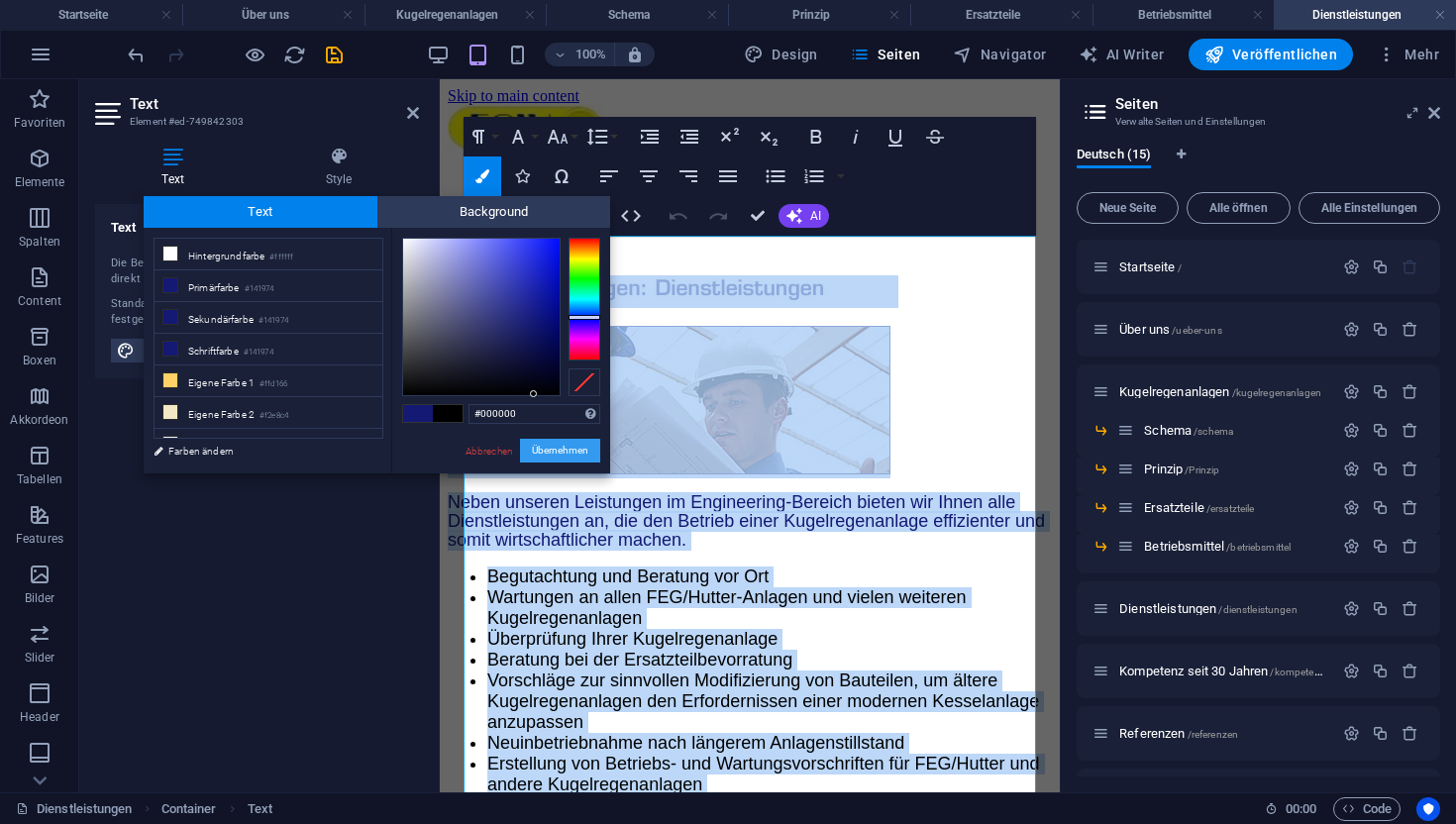 click on "Übernehmen" at bounding box center [560, 451] 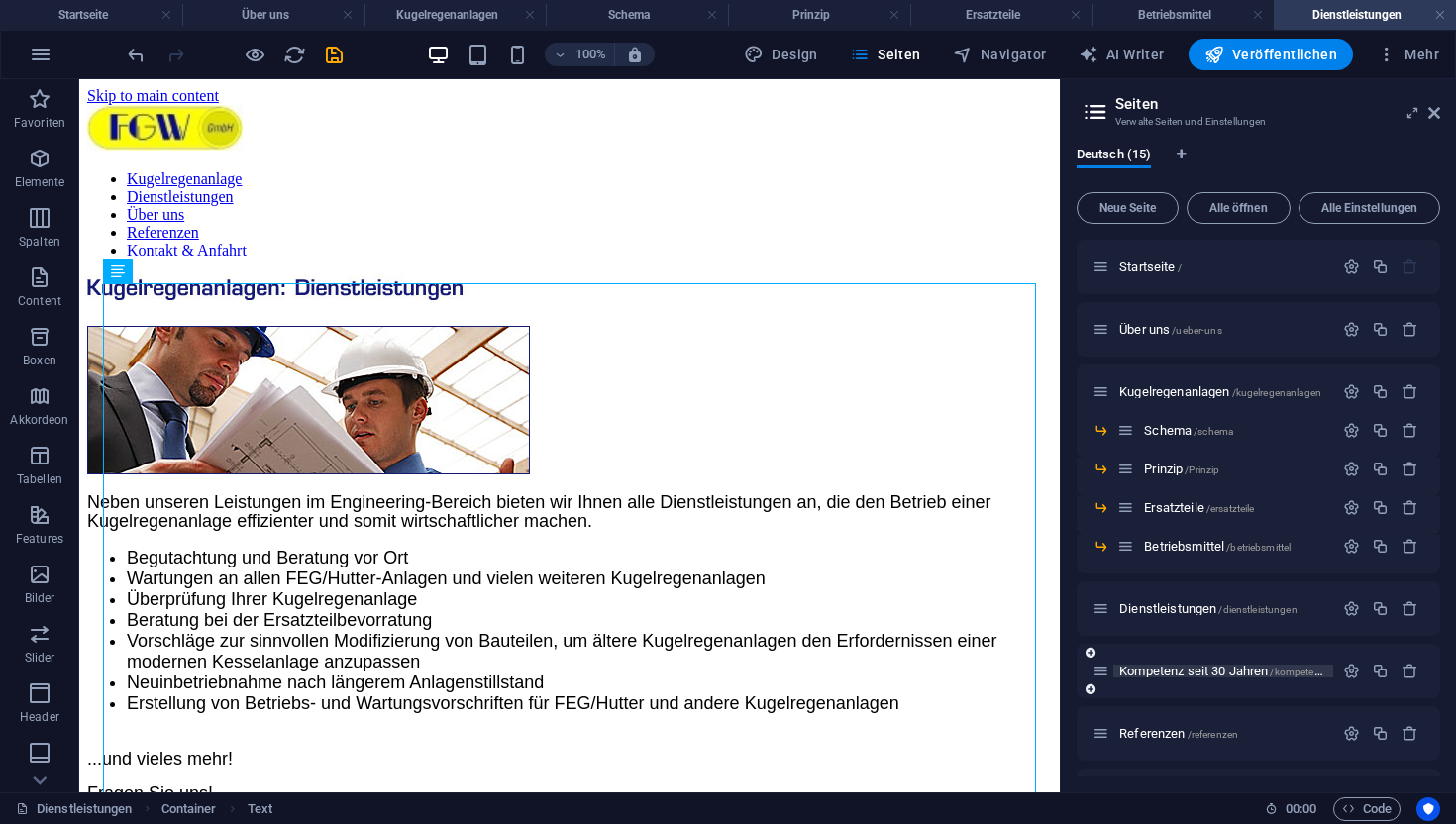 click on "Kompetenz seit 30 Jahren /kompetenz-seit-30-jahren" at bounding box center [1254, 670] 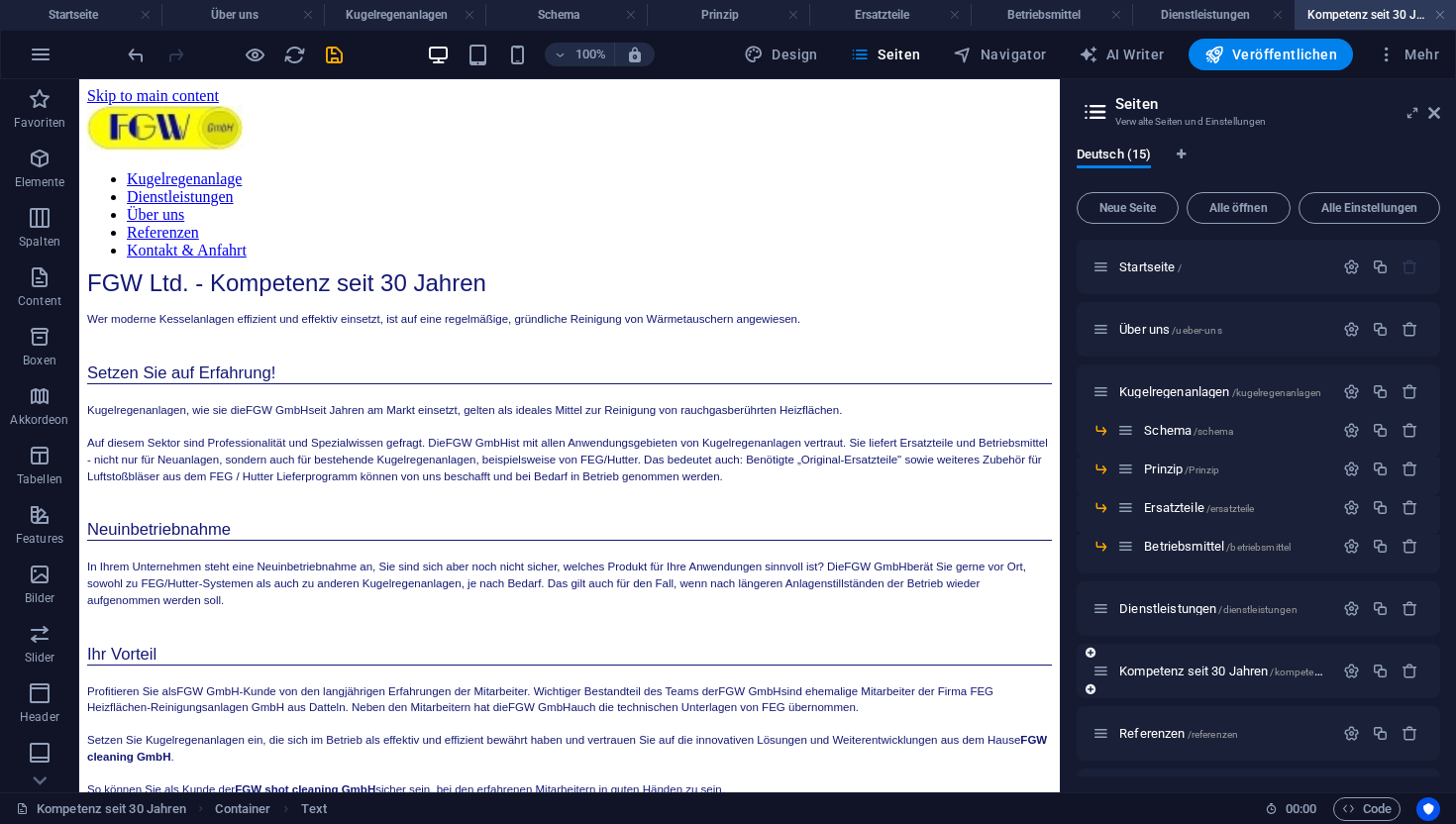 scroll, scrollTop: 0, scrollLeft: 0, axis: both 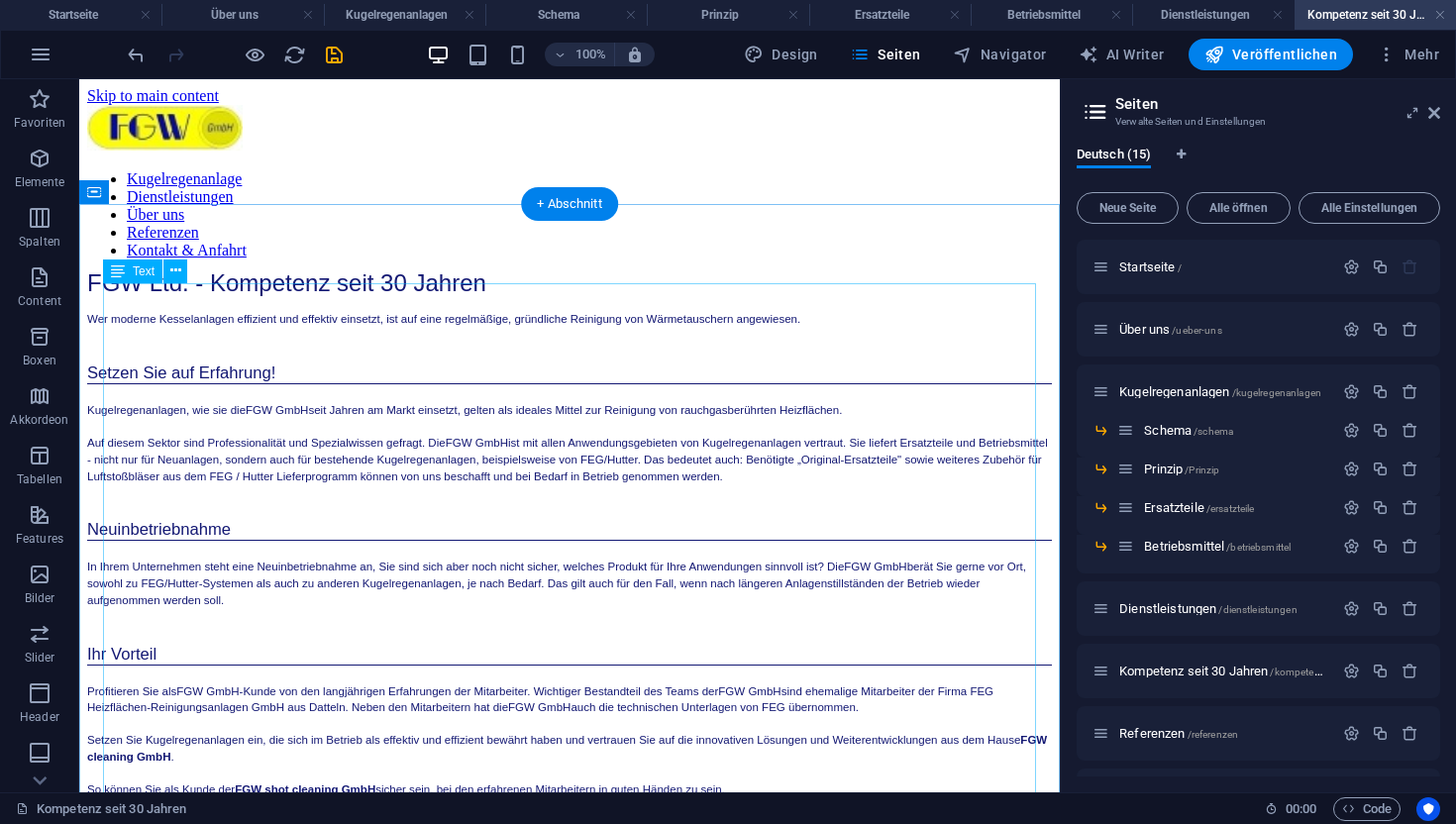 click on "FGW Ltd. - Kompetenz seit 30 Jahren Wer moderne Kesselanlagen effizient und effektiv einsetzt, ist auf eine regelmäßige, gründliche Reinigung von Wärmetauschern angewiesen. Setzen Sie auf Erfahrung! Kugelregenanlagen, wie sie die FGW GmbH seit Jahren am Markt einsetzt, gelten als ideales Mittel zur Reinigung von rauchgasberührten Heizflächen. Auf diesem Sektor sind Professionalität und Spezialwissen gefragt. Die FGW GmbH ist mit allen Anwendungsgebieten von Kugelregenanlagen vertraut. Sie liefert Ersatzteile und Betriebsmittel - nicht nur für Neuanlagen, sondern auch für bestehende Kugelregenanlagen, beispielsweise von FEG/Hutter. Das bedeutet auch: Benötigte „Original-Ersatzteile" sowie weiteres Zubehör für Luftstoßbläser aus dem FEG / Hutter Lieferprogramm können von uns beschafft und bei Bedarf in Betrieb genommen werden. Neuinbetriebnahme FGW GmbH Ihr Vorteil Profitieren Sie als FGW GmbH FGW GmbH FGW GmbH auch die technischen Unterlagen von FEG übernommen. FGW cleaning GmbH ." at bounding box center [570, 537] 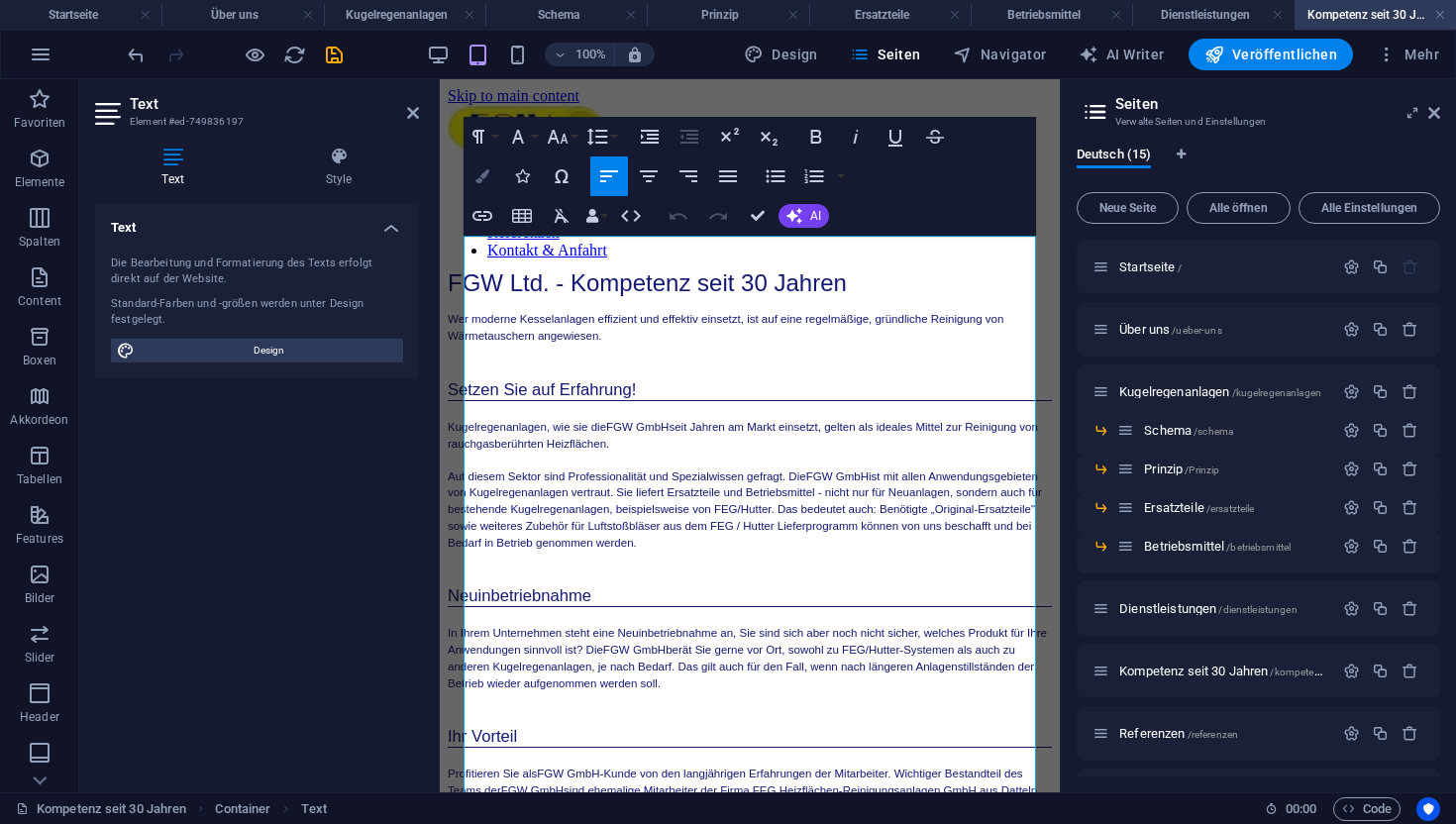 click on "Colors" at bounding box center [482, 176] 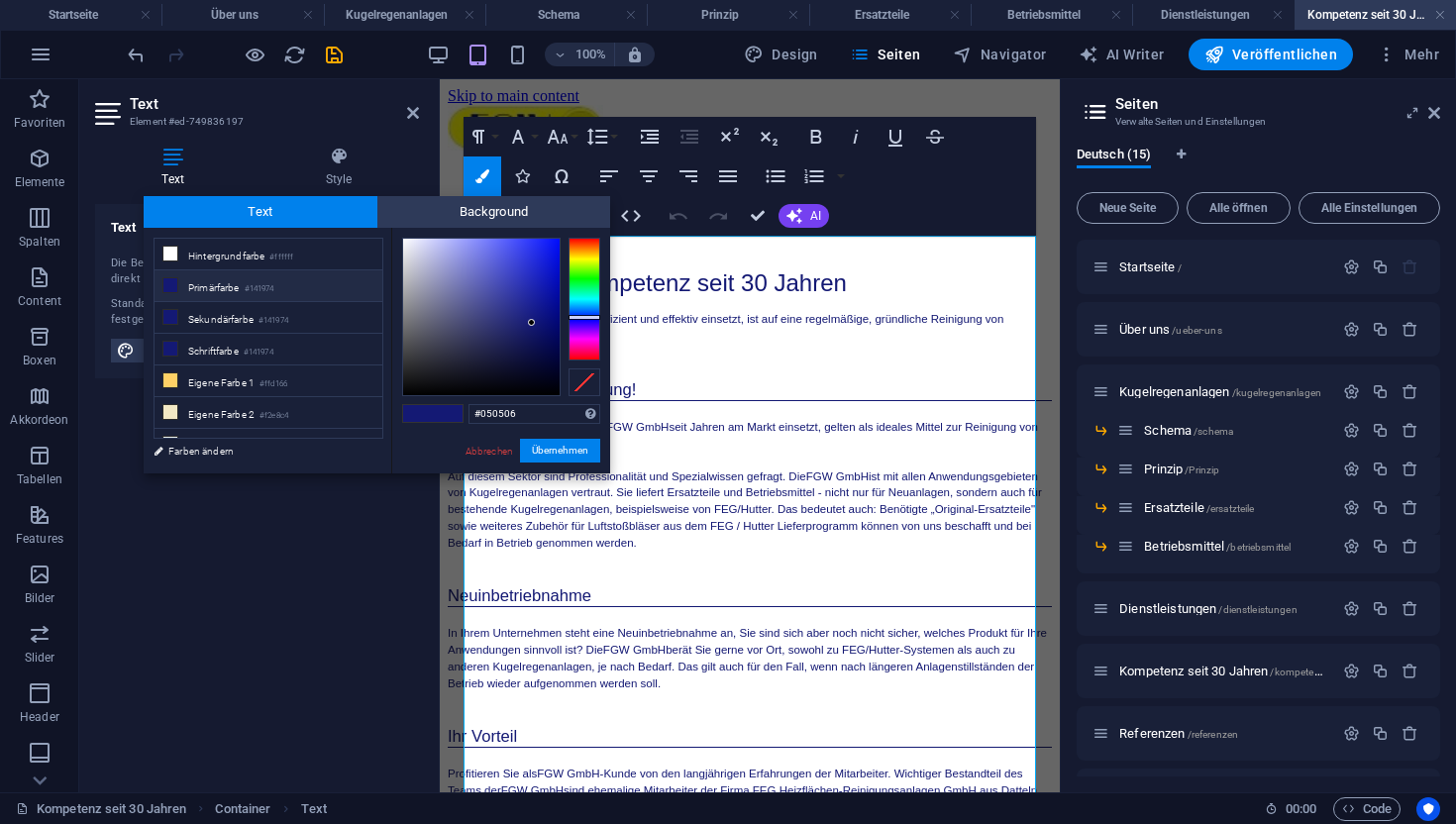 type on "#000000" 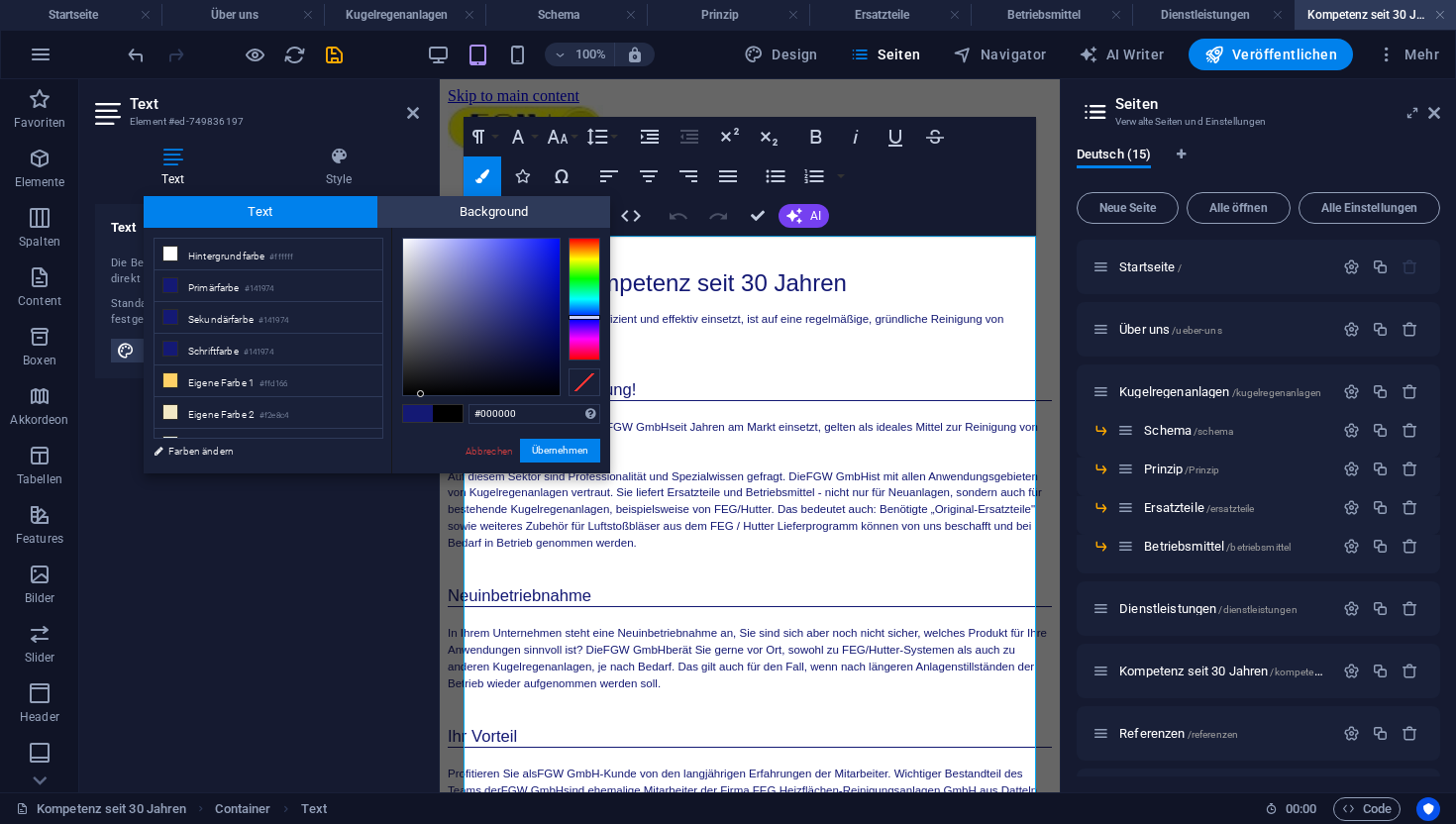 drag, startPoint x: 421, startPoint y: 390, endPoint x: 421, endPoint y: 458, distance: 68 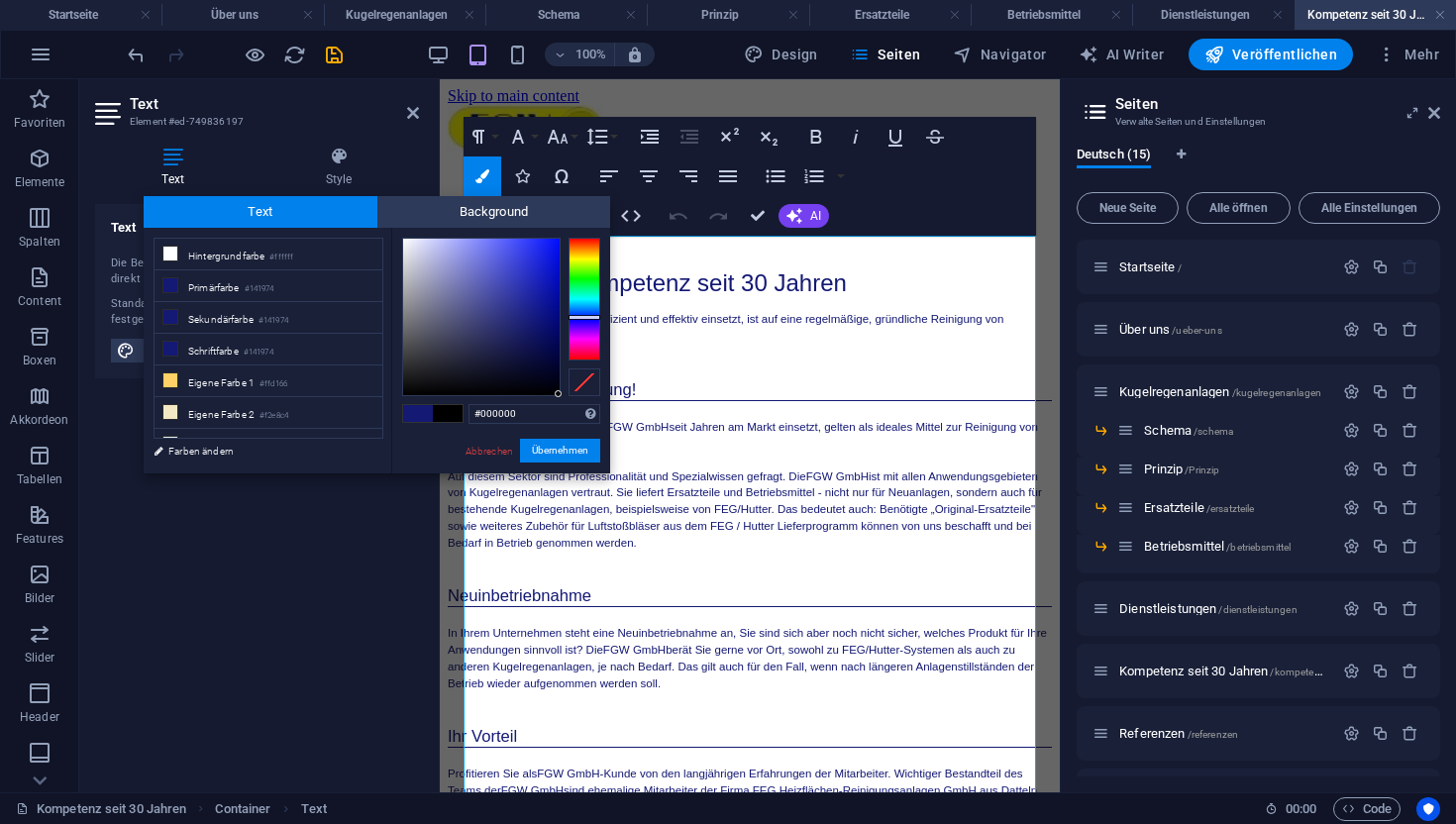 click on "Abbrechen Übernehmen" at bounding box center (532, 451) 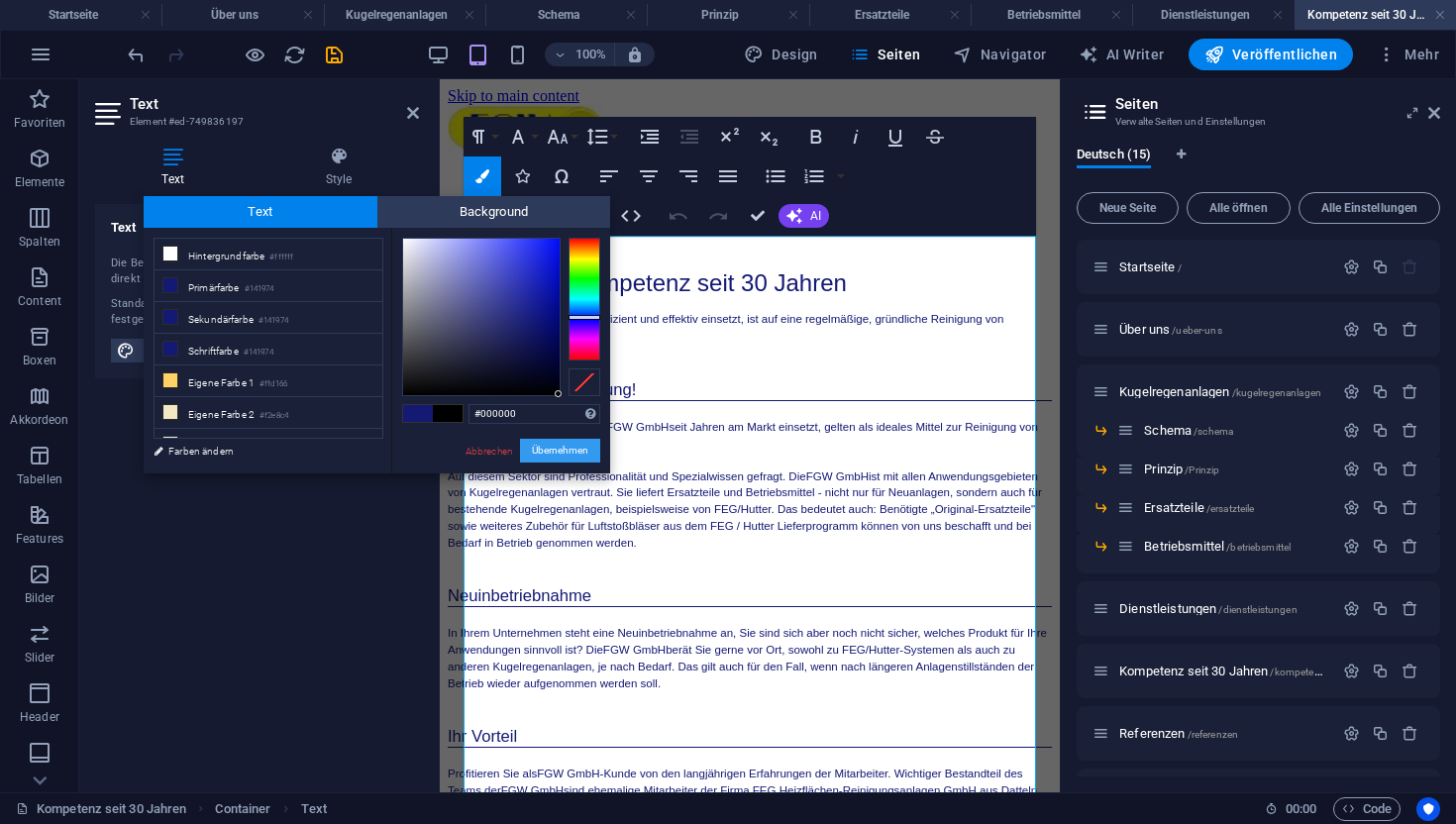 click on "Übernehmen" at bounding box center (560, 451) 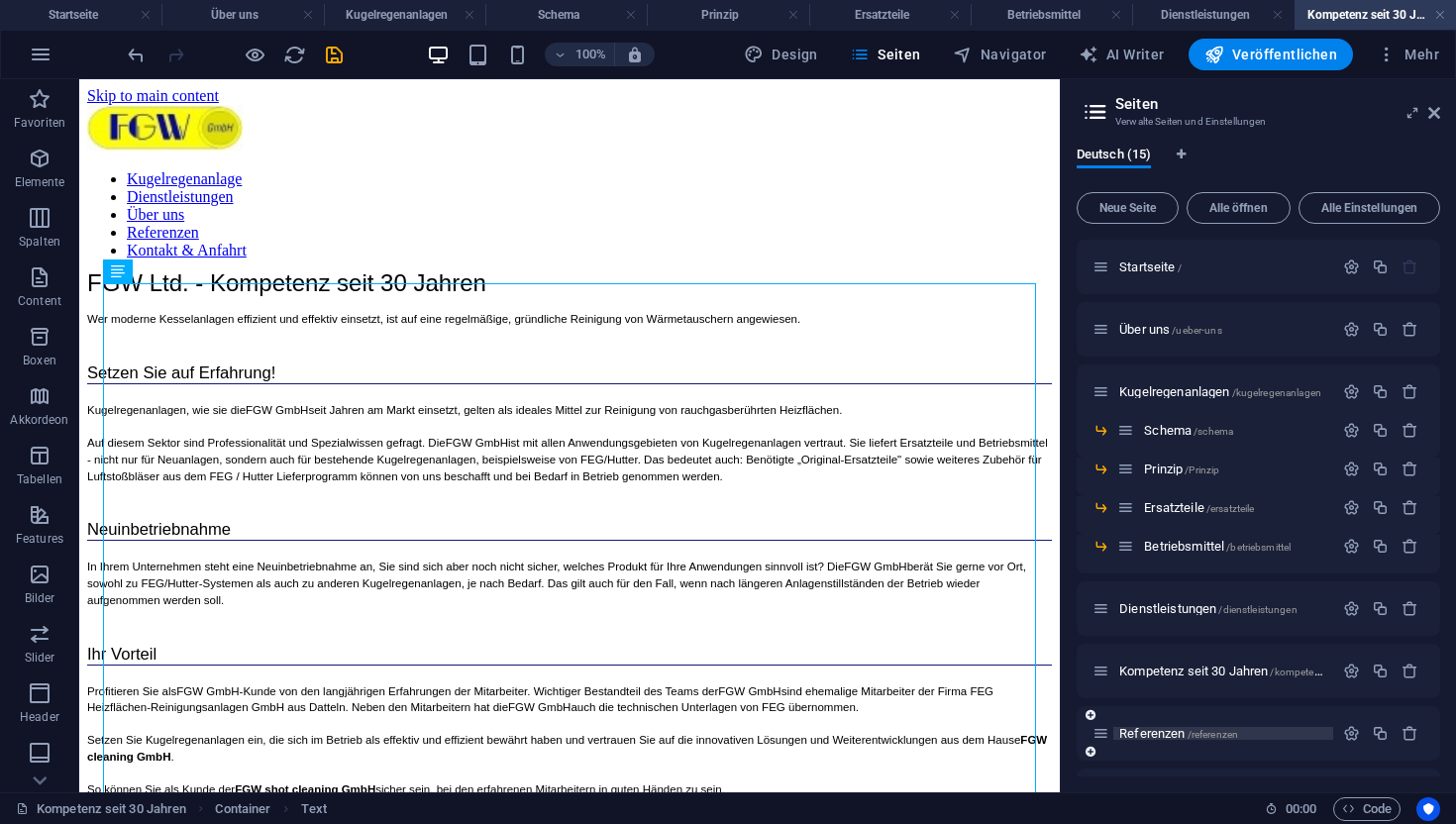 click on "Referenzen /referenzen" at bounding box center (1179, 733) 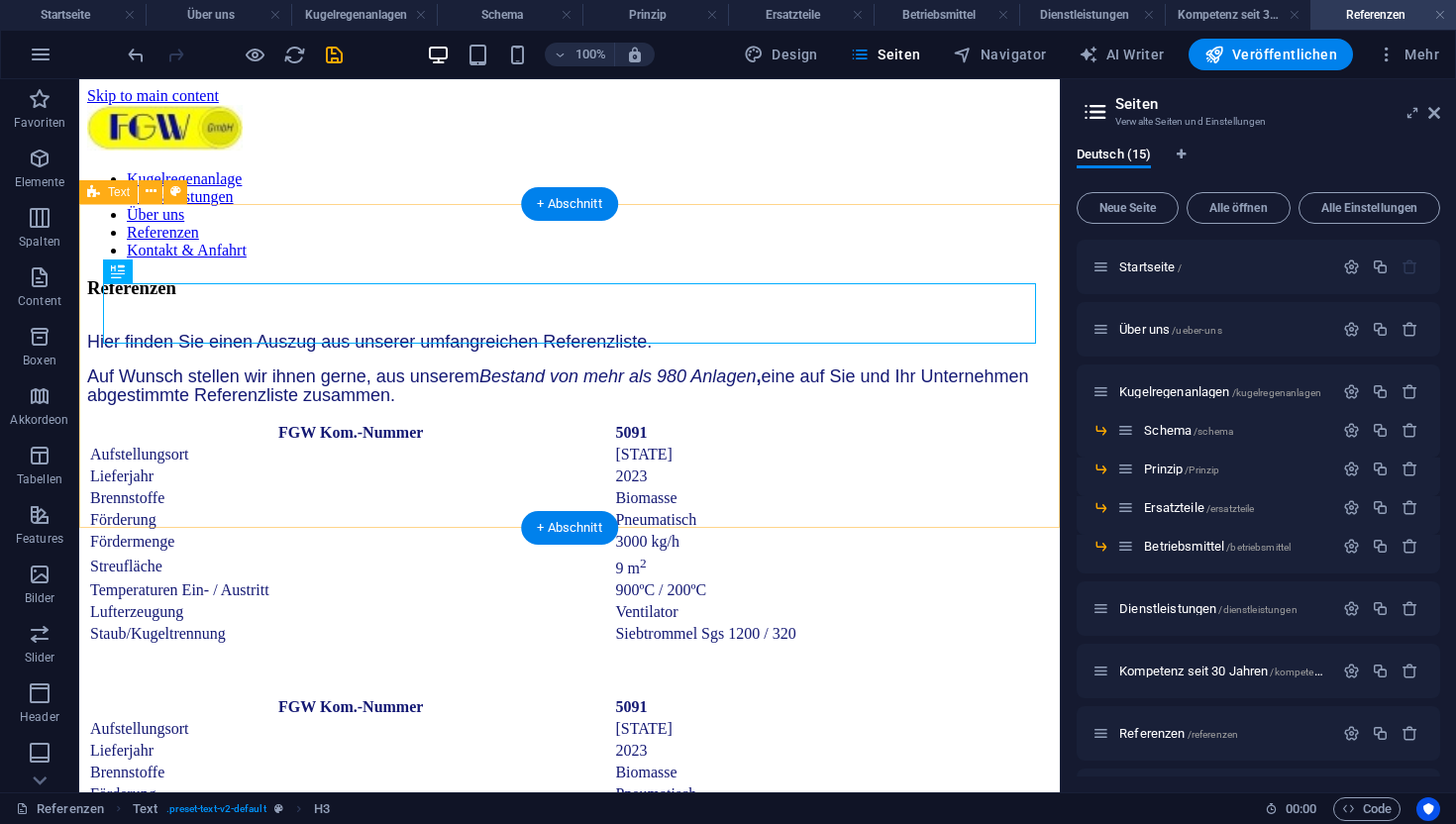 scroll, scrollTop: 0, scrollLeft: 0, axis: both 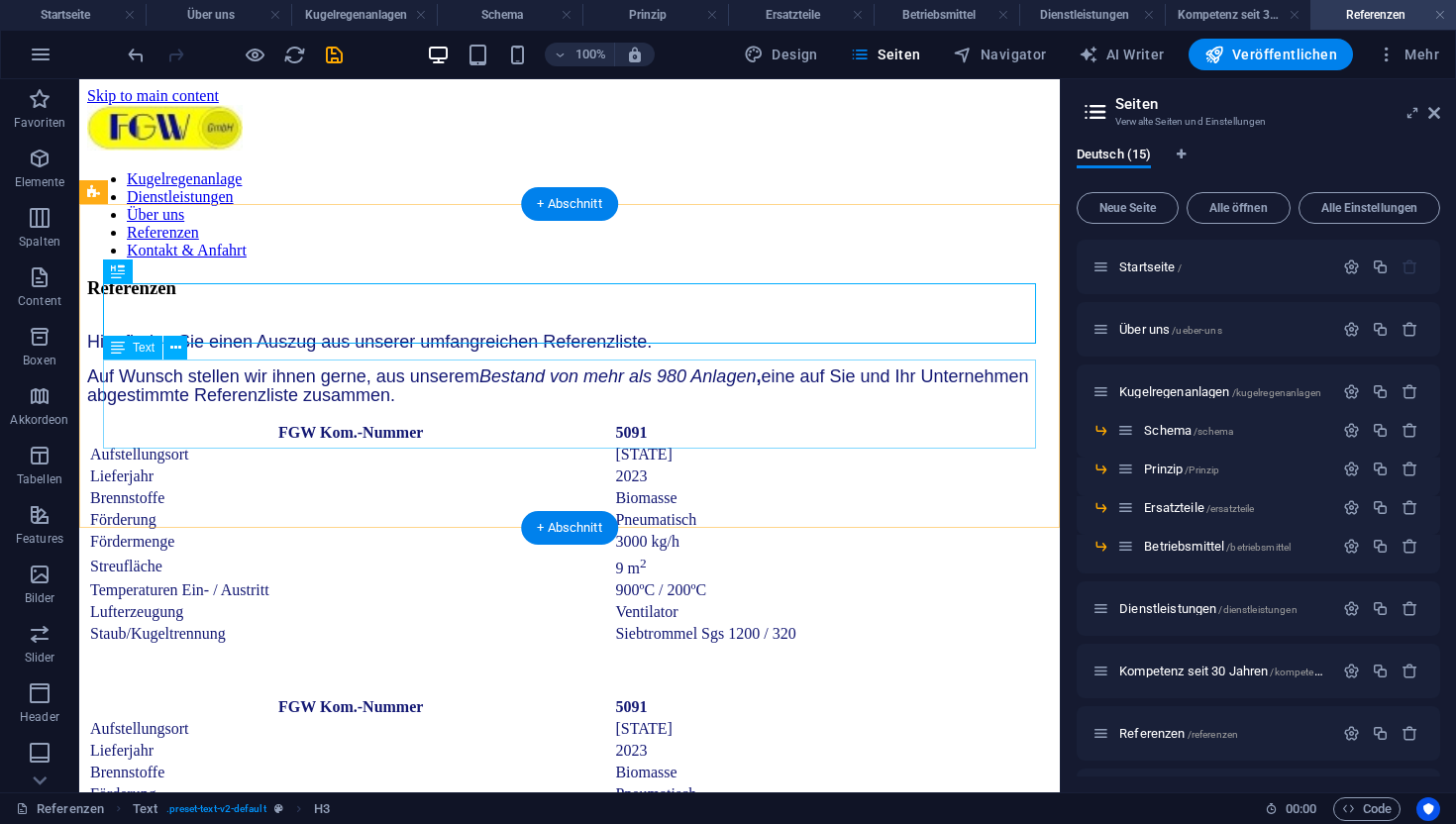 click on "Hier finden Sie einen Auszug aus unserer umfangreichen Referenzliste. Auf Wunsch stellen wir ihnen gerne, aus unserem  Bestand von mehr als 980 Anlagen ,  eine auf Sie und Ihr Unternehmen abgestimmte Referenzliste zusammen." at bounding box center [570, 369] 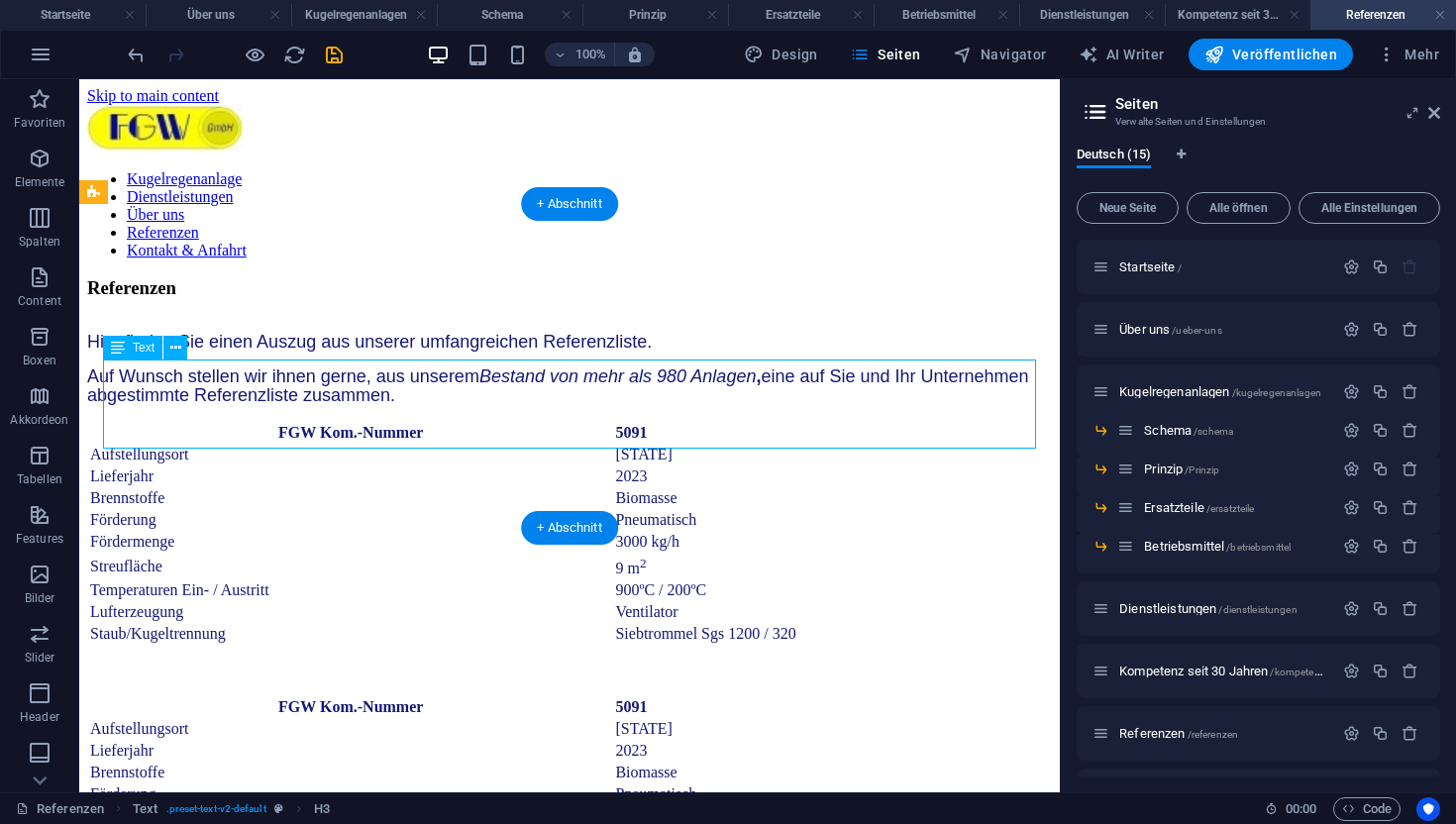 click on "Hier finden Sie einen Auszug aus unserer umfangreichen Referenzliste. Auf Wunsch stellen wir ihnen gerne, aus unserem  Bestand von mehr als 980 Anlagen ,  eine auf Sie und Ihr Unternehmen abgestimmte Referenzliste zusammen." at bounding box center [570, 369] 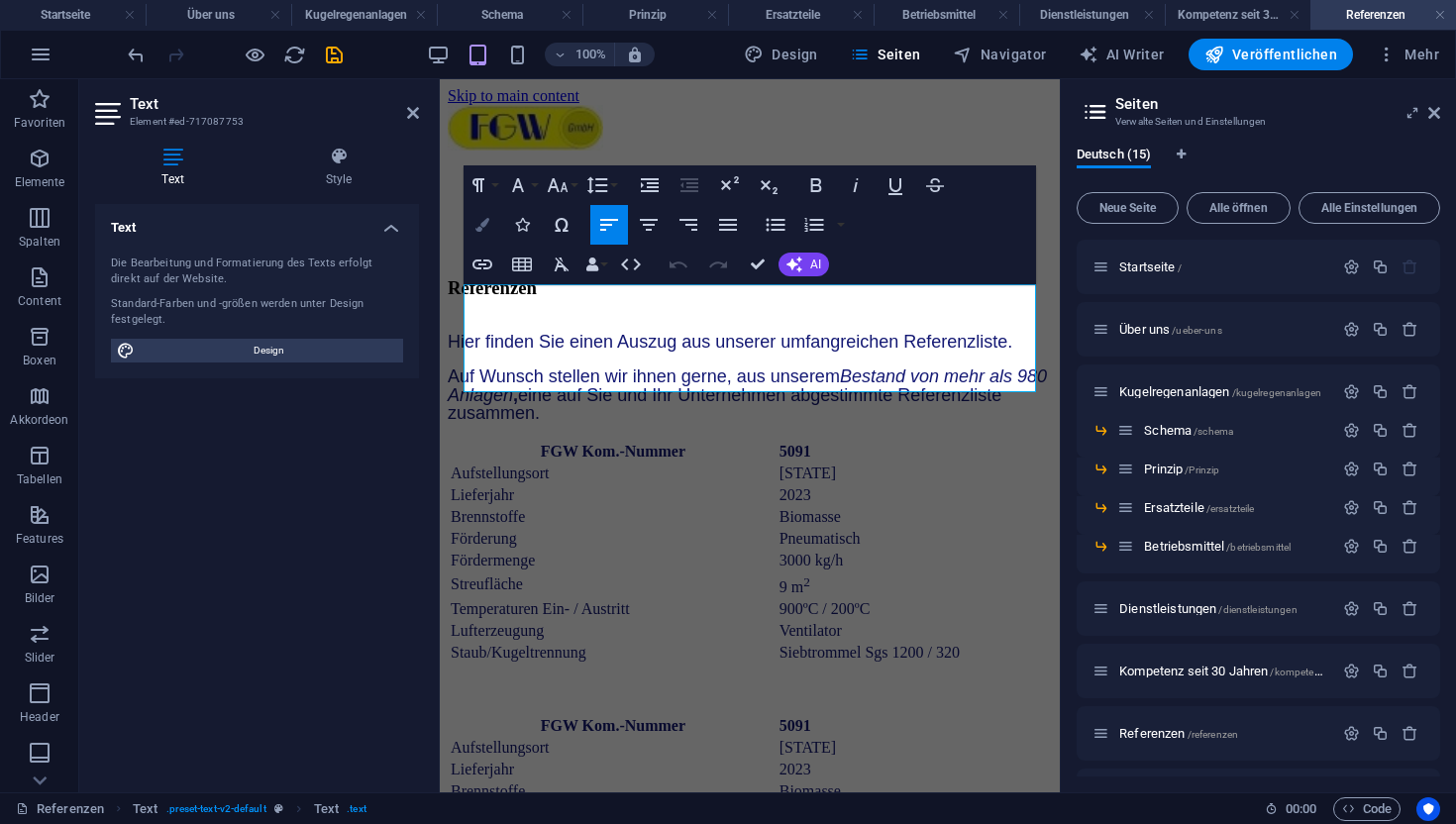 click at bounding box center (482, 225) 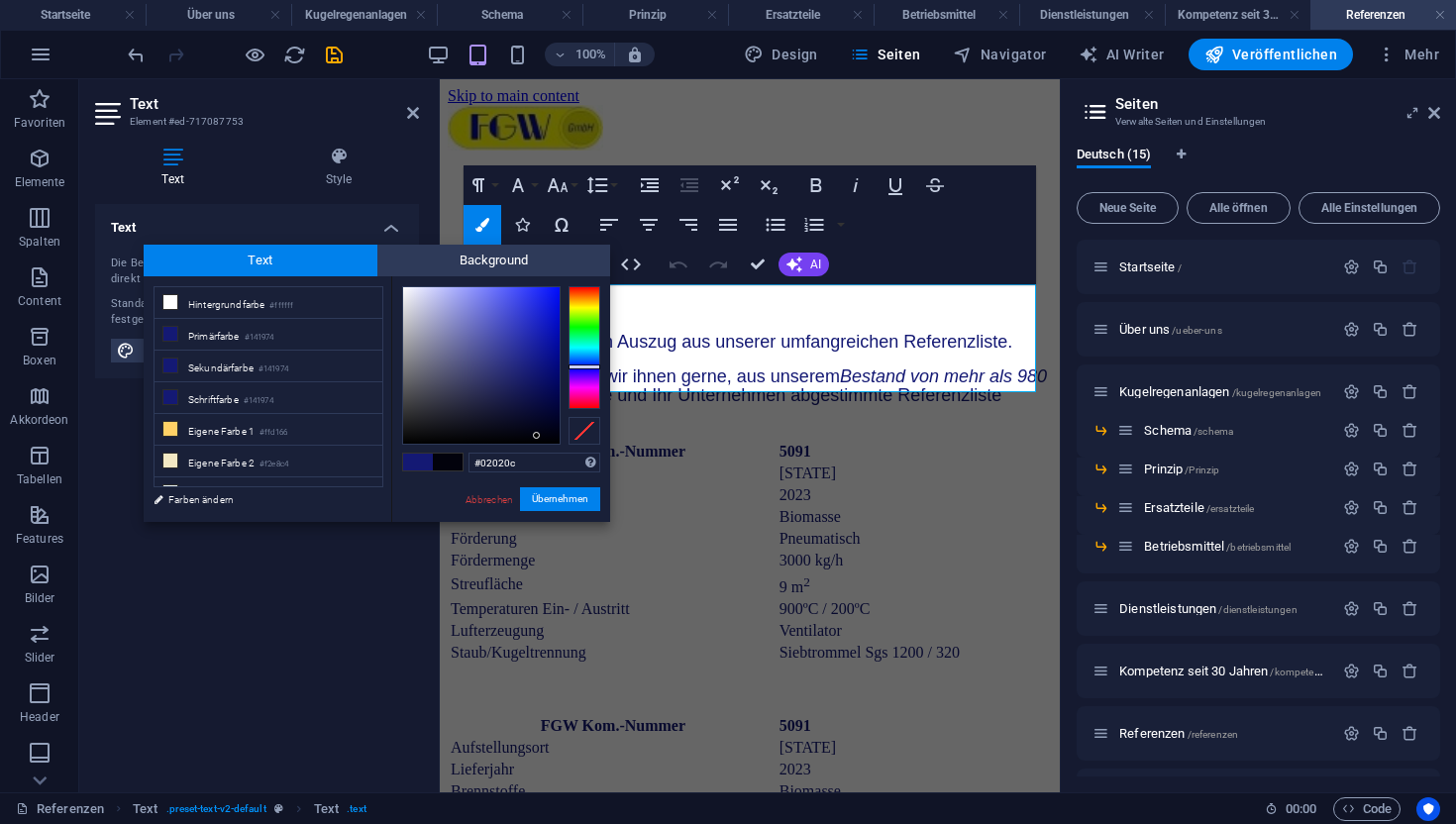 type on "#010105" 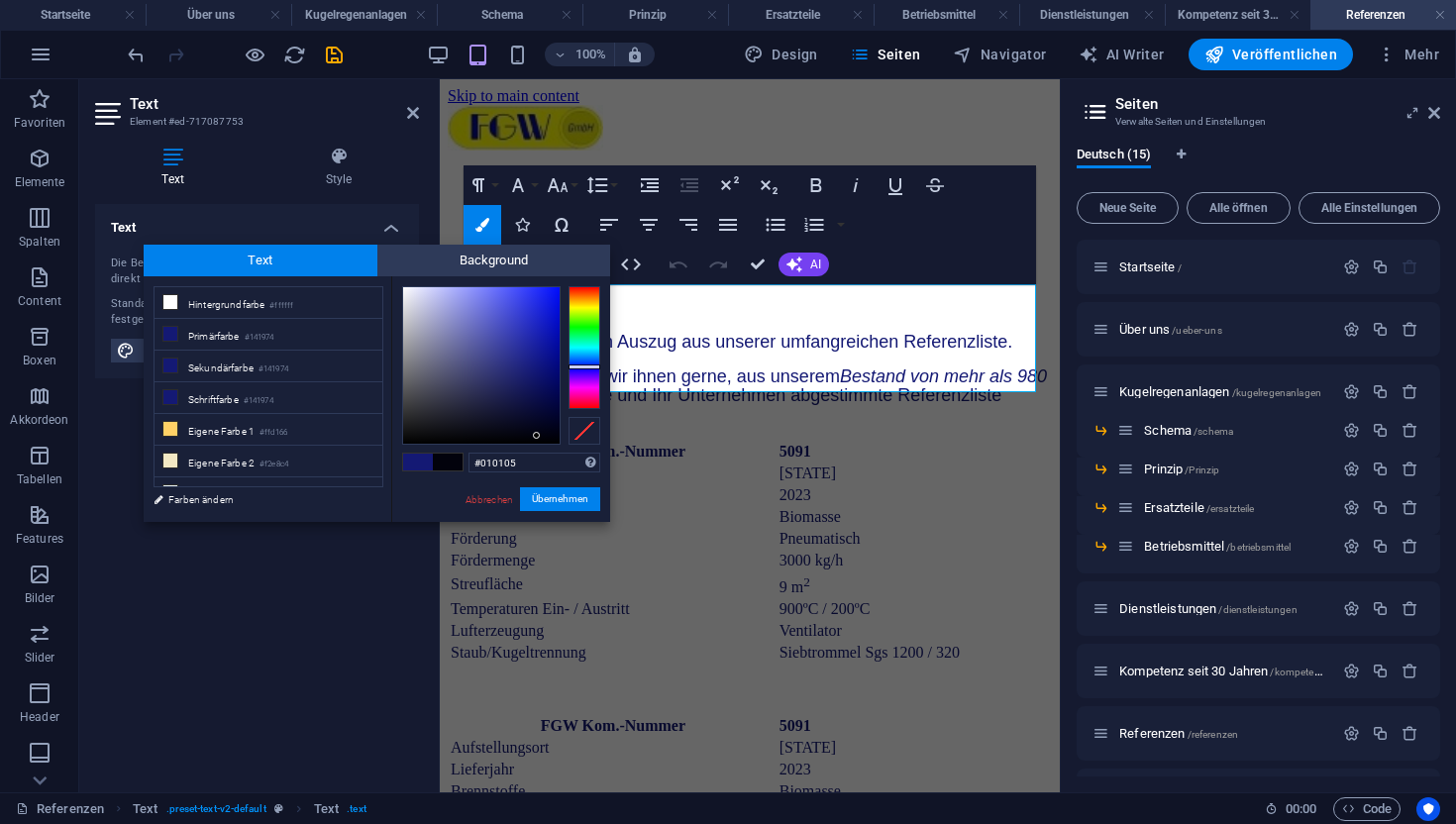 drag, startPoint x: 537, startPoint y: 338, endPoint x: 537, endPoint y: 440, distance: 102 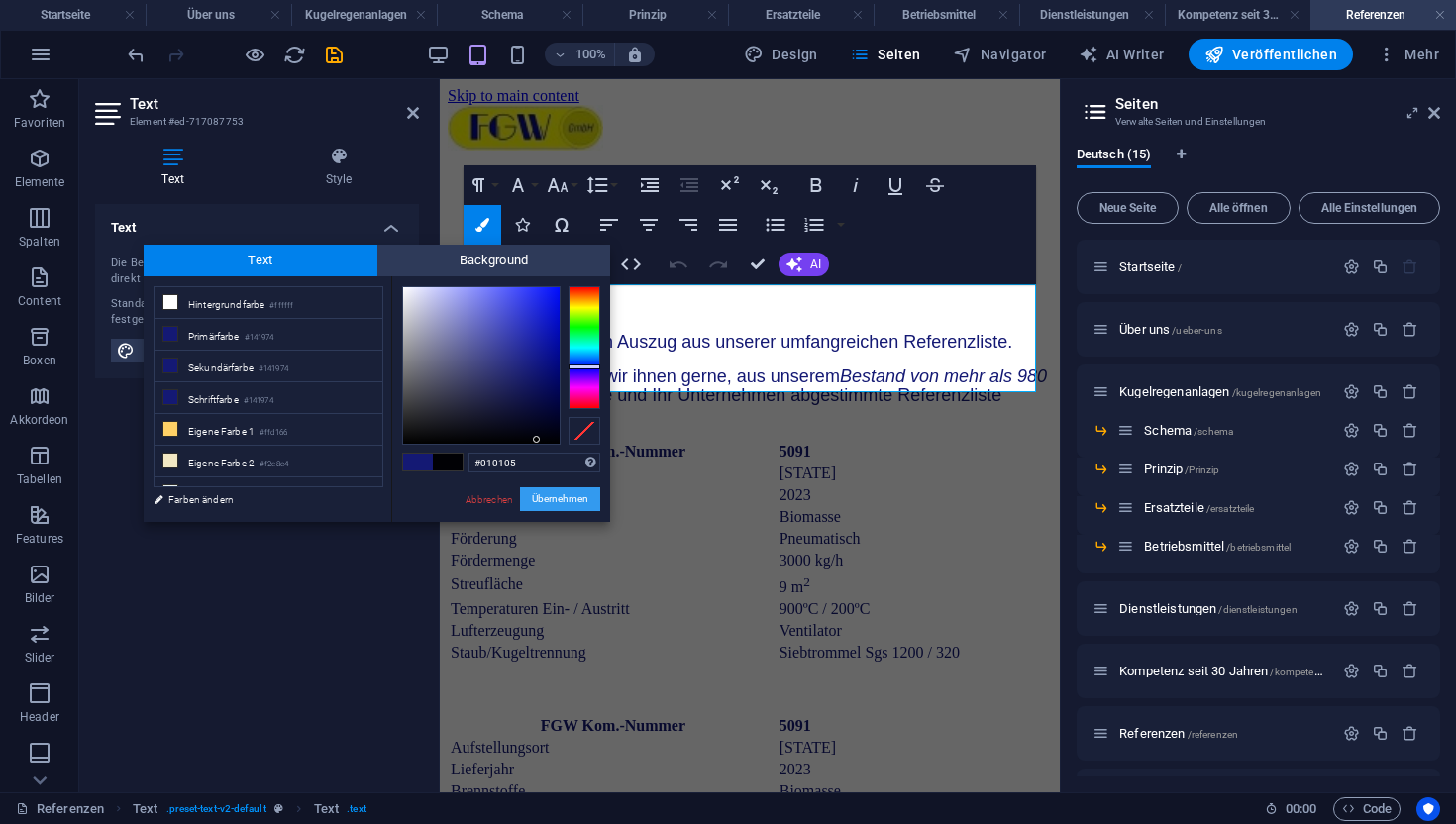 click on "Übernehmen" at bounding box center [560, 499] 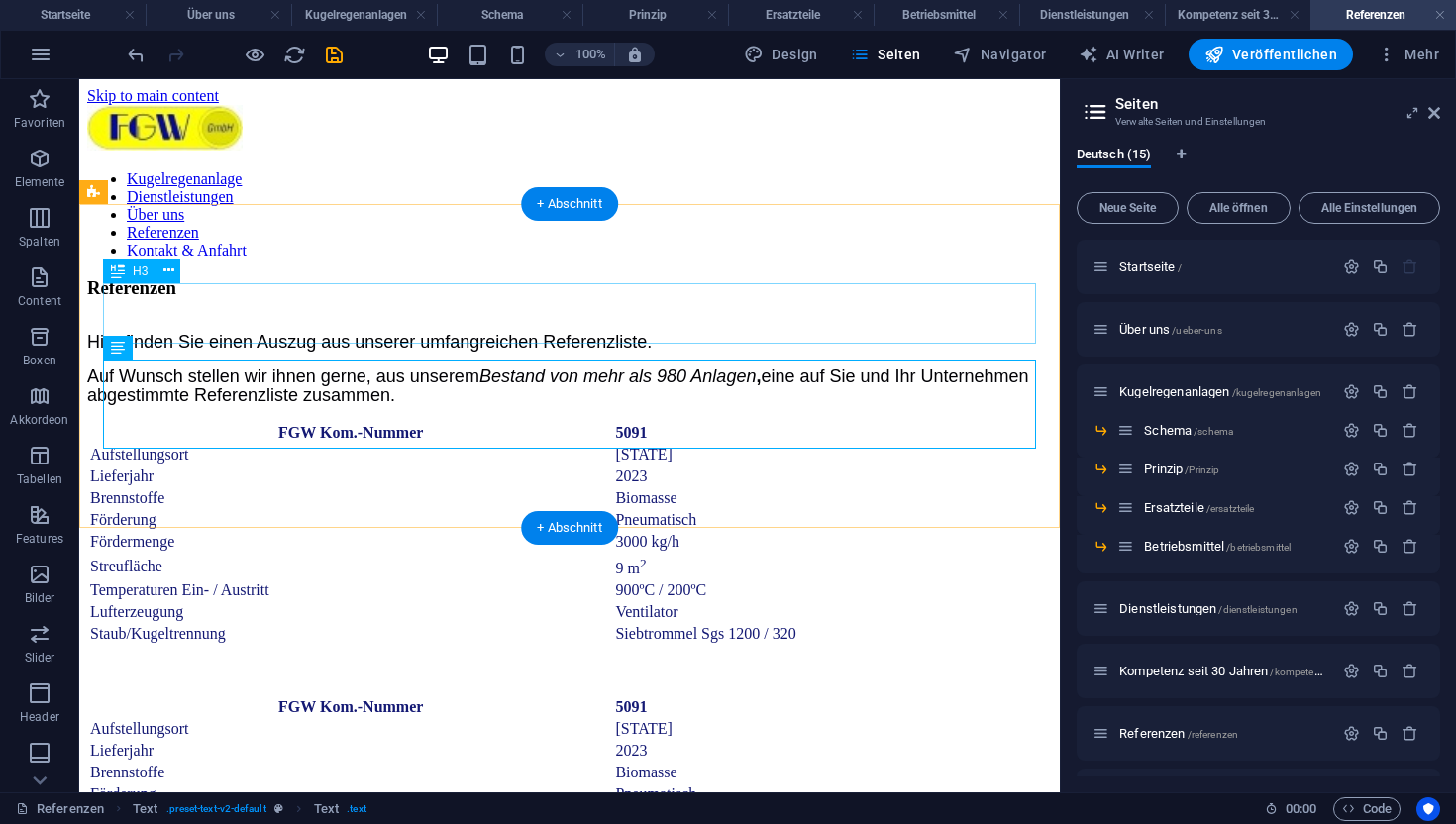 click on "Referenzen" at bounding box center (570, 288) 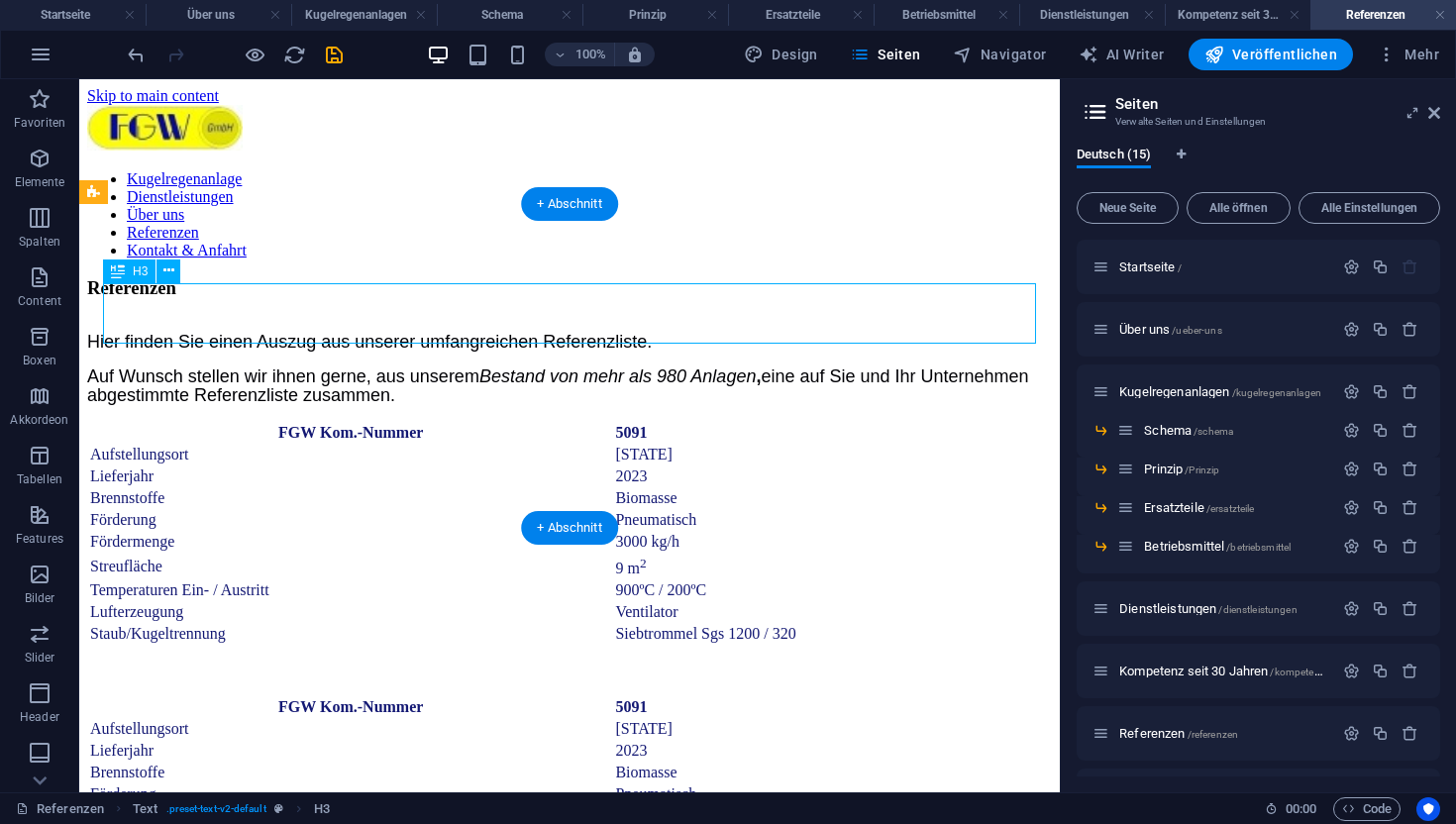 click on "Referenzen" at bounding box center [570, 288] 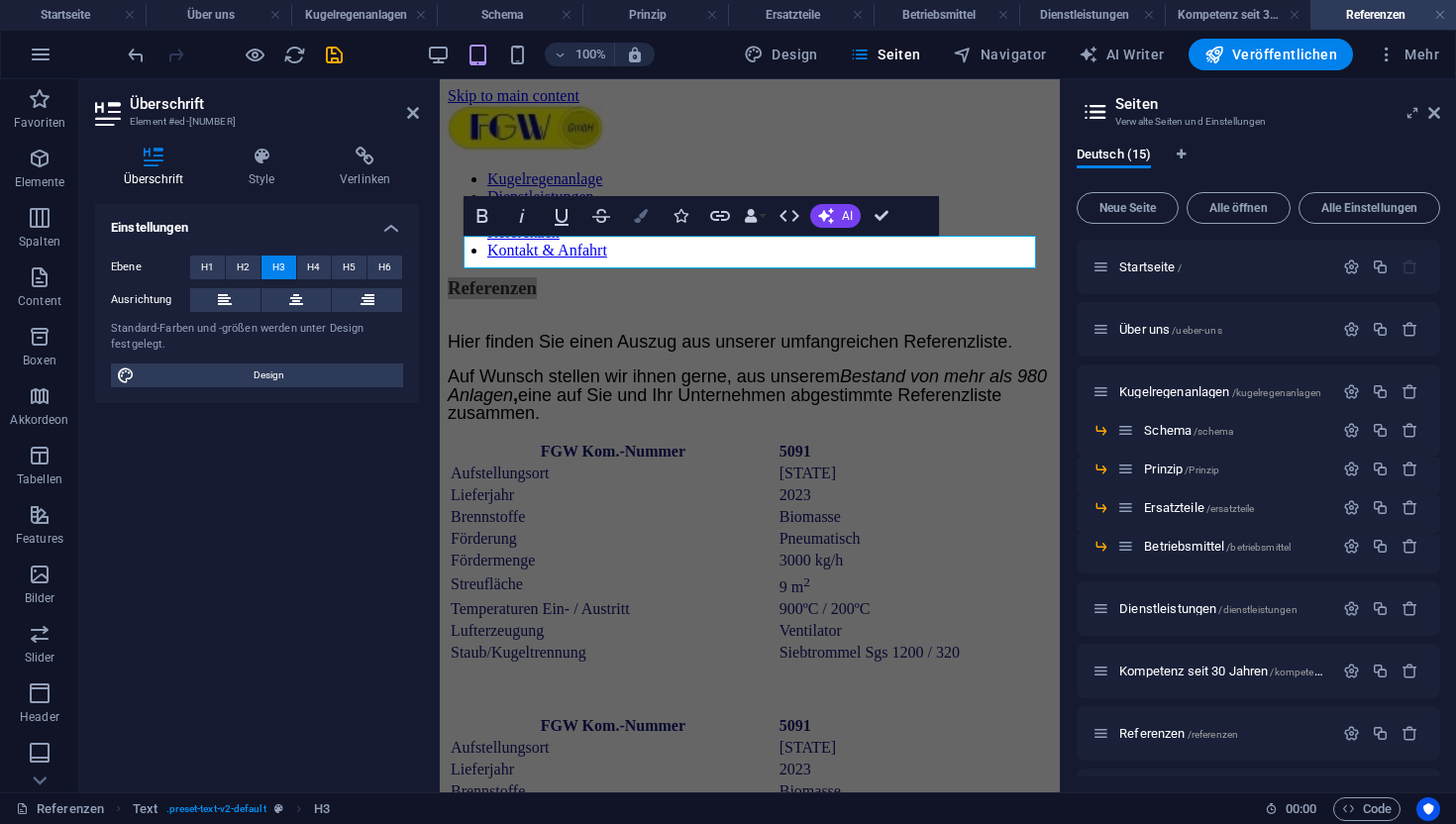 click on "Colors" at bounding box center (641, 216) 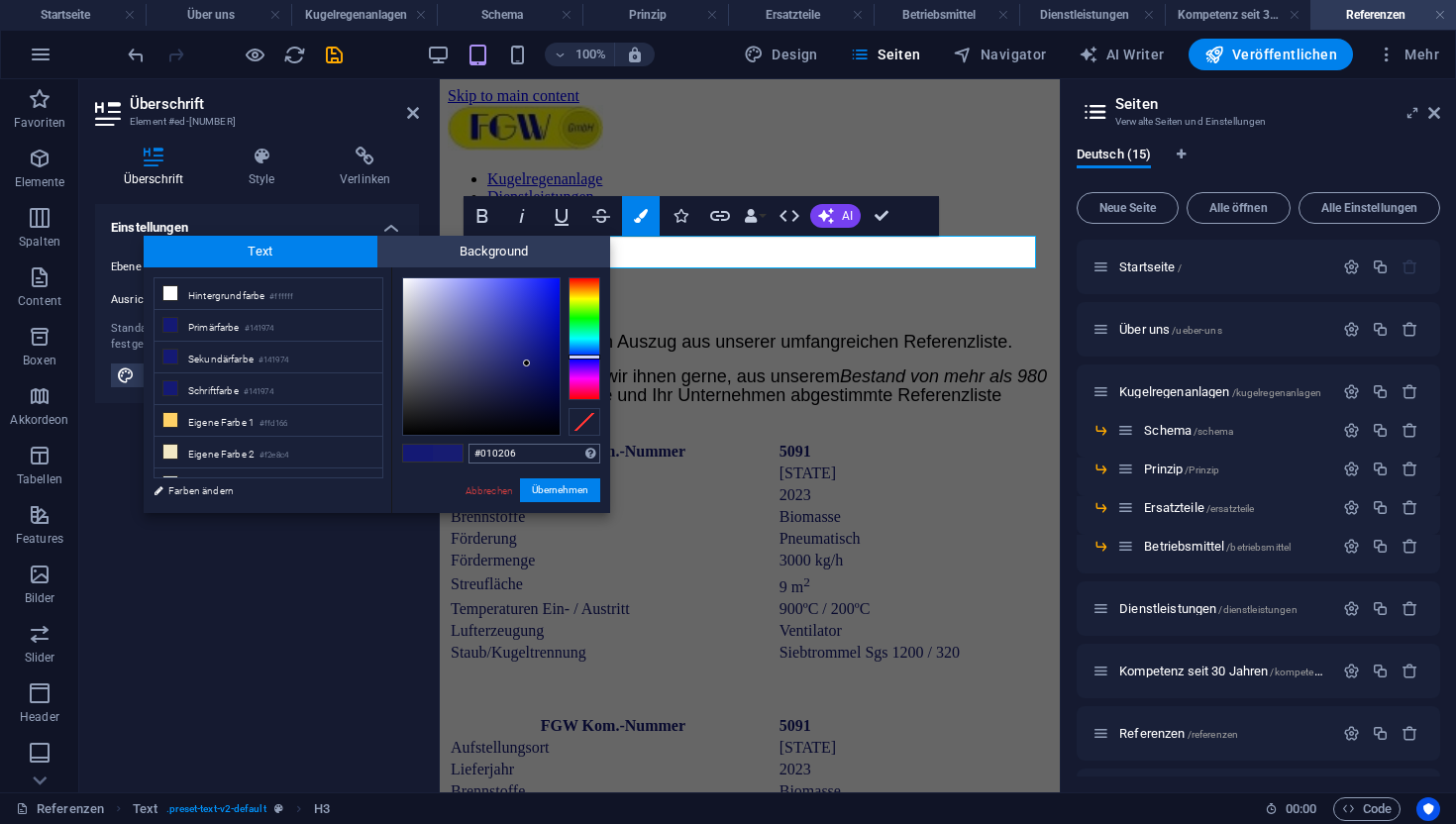 type on "#000000" 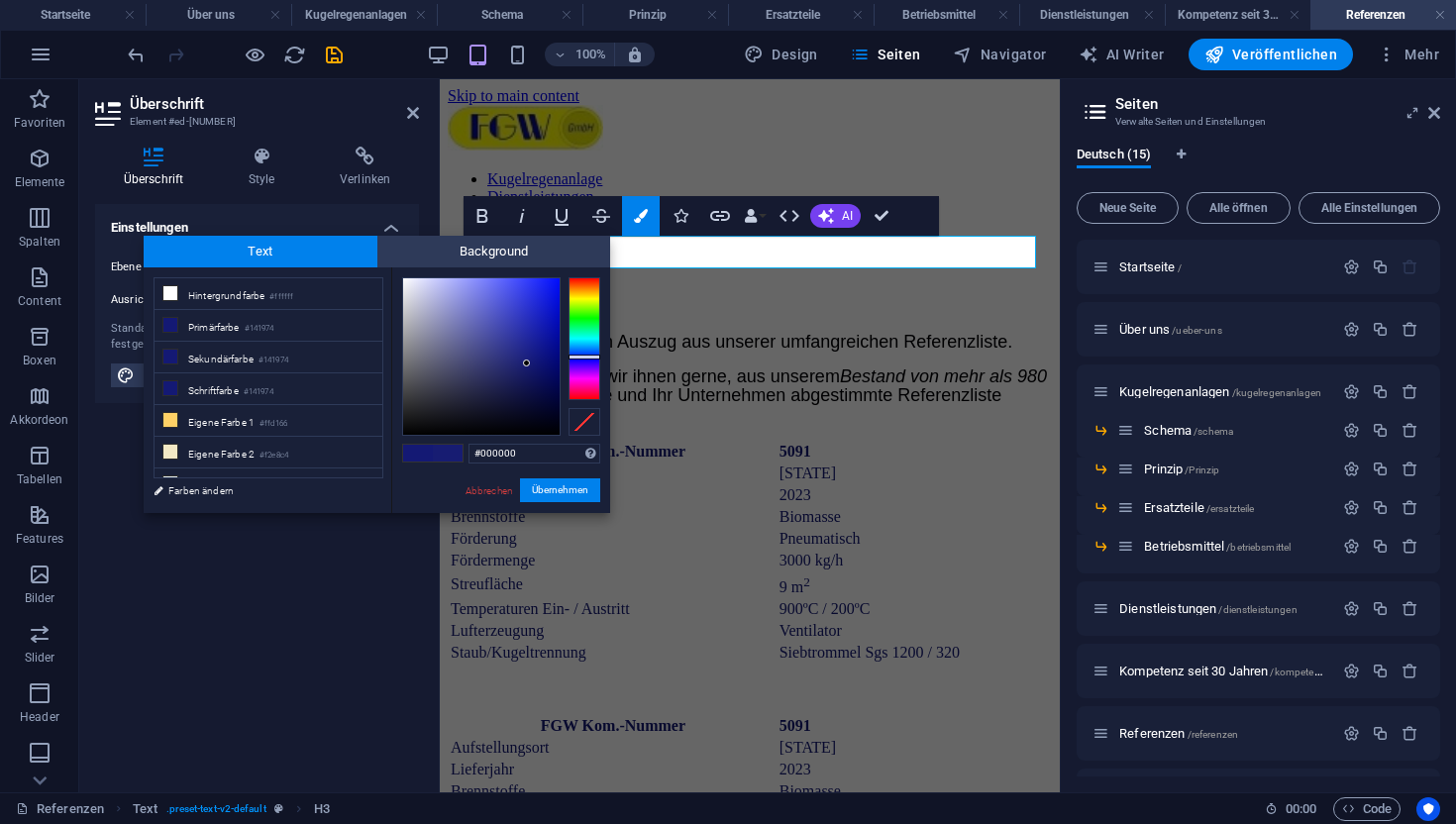 drag, startPoint x: 529, startPoint y: 351, endPoint x: 527, endPoint y: 469, distance: 118.01695 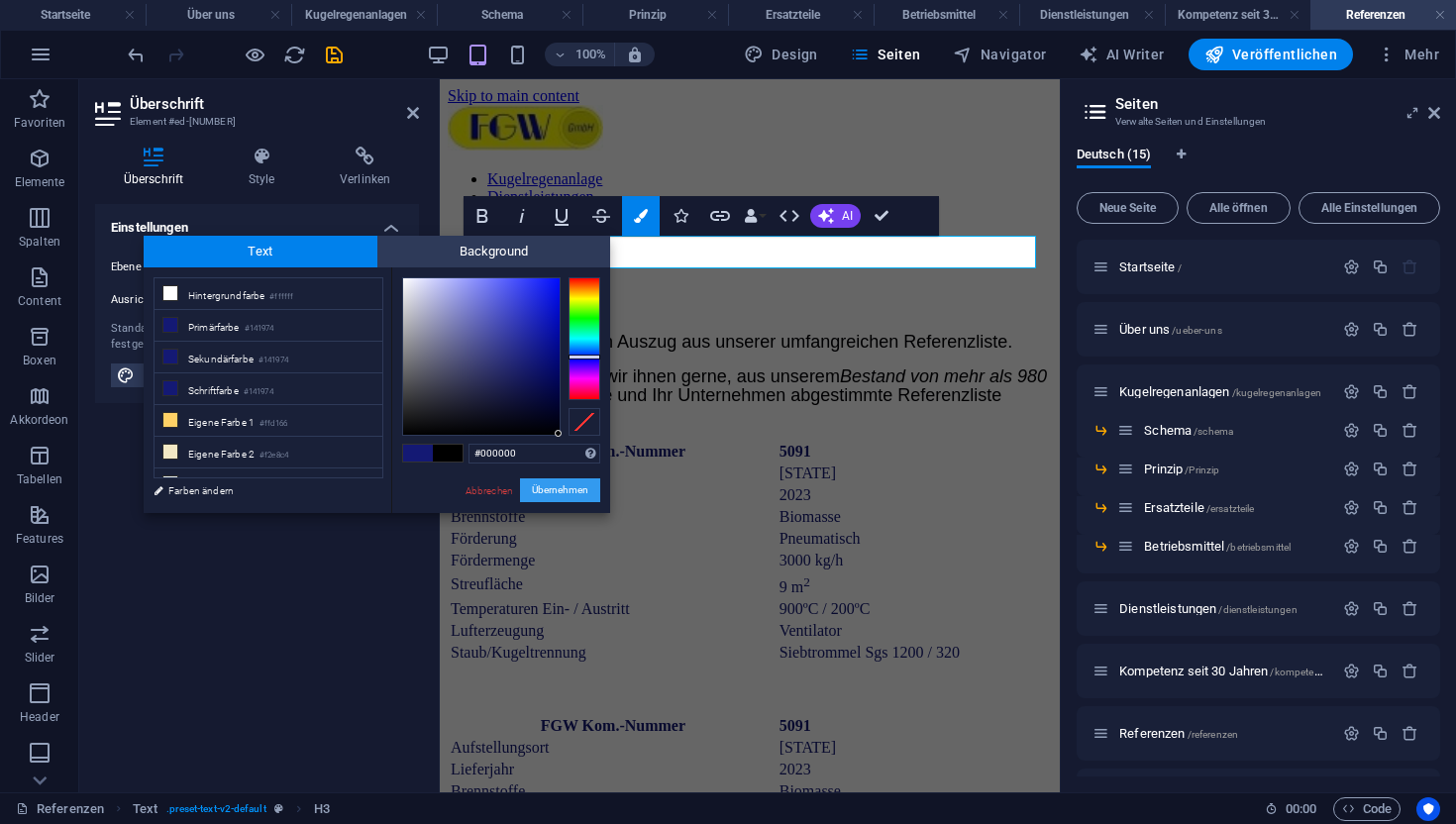 click on "Übernehmen" at bounding box center (560, 490) 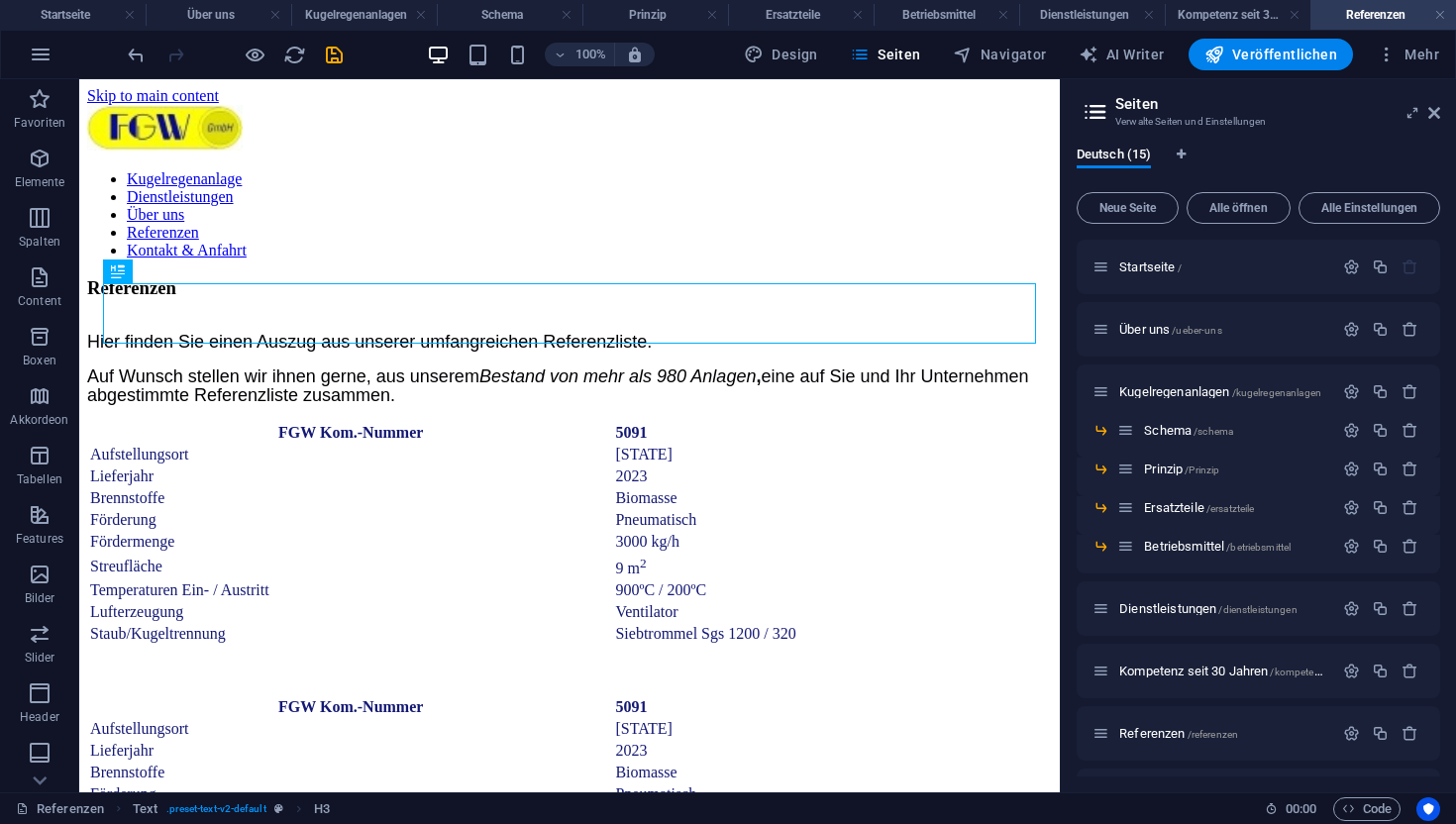 click on "H3   Text   Text   Tabelle   Text   Referenz" at bounding box center [570, 436] 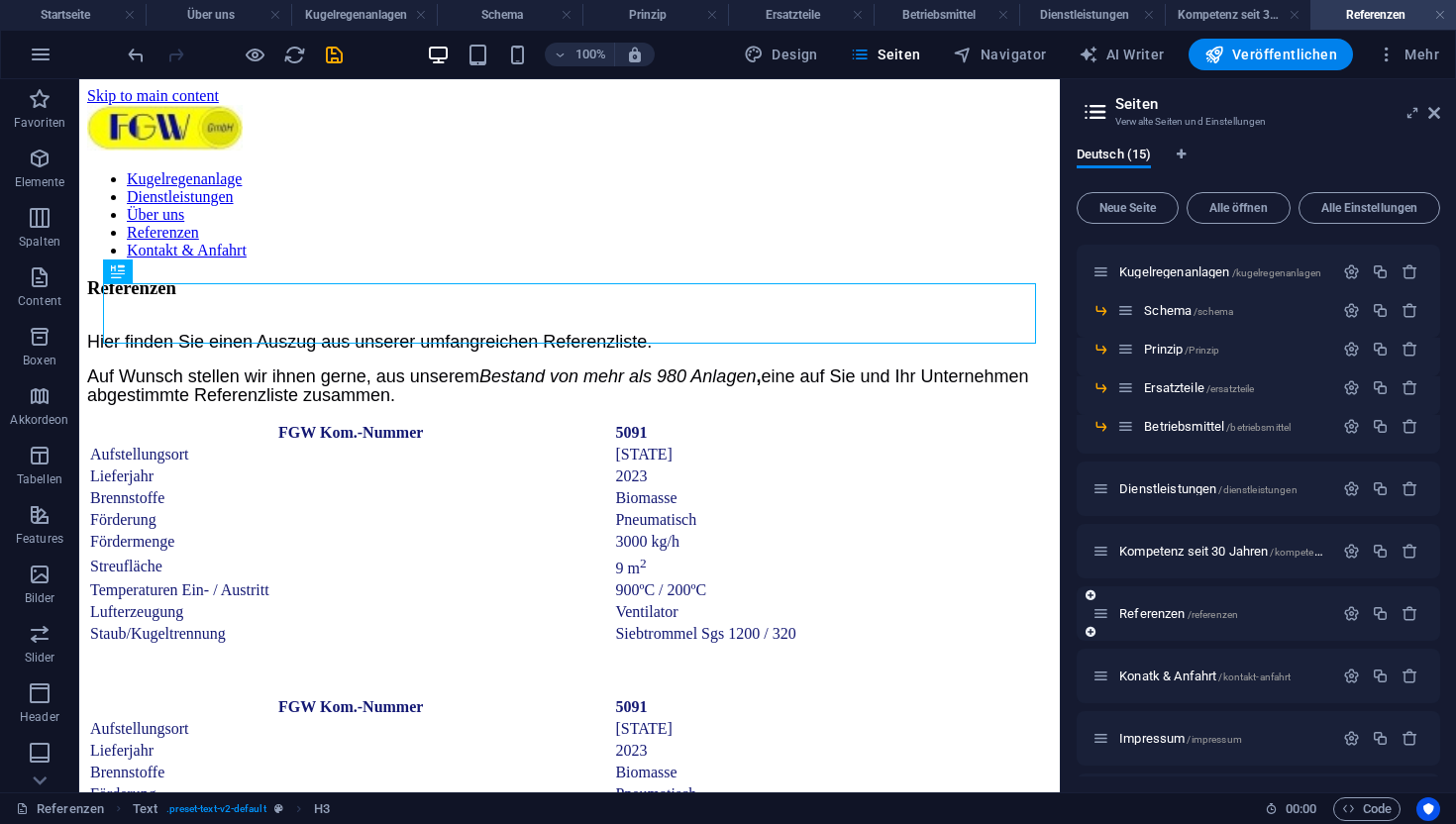 scroll, scrollTop: 179, scrollLeft: 0, axis: vertical 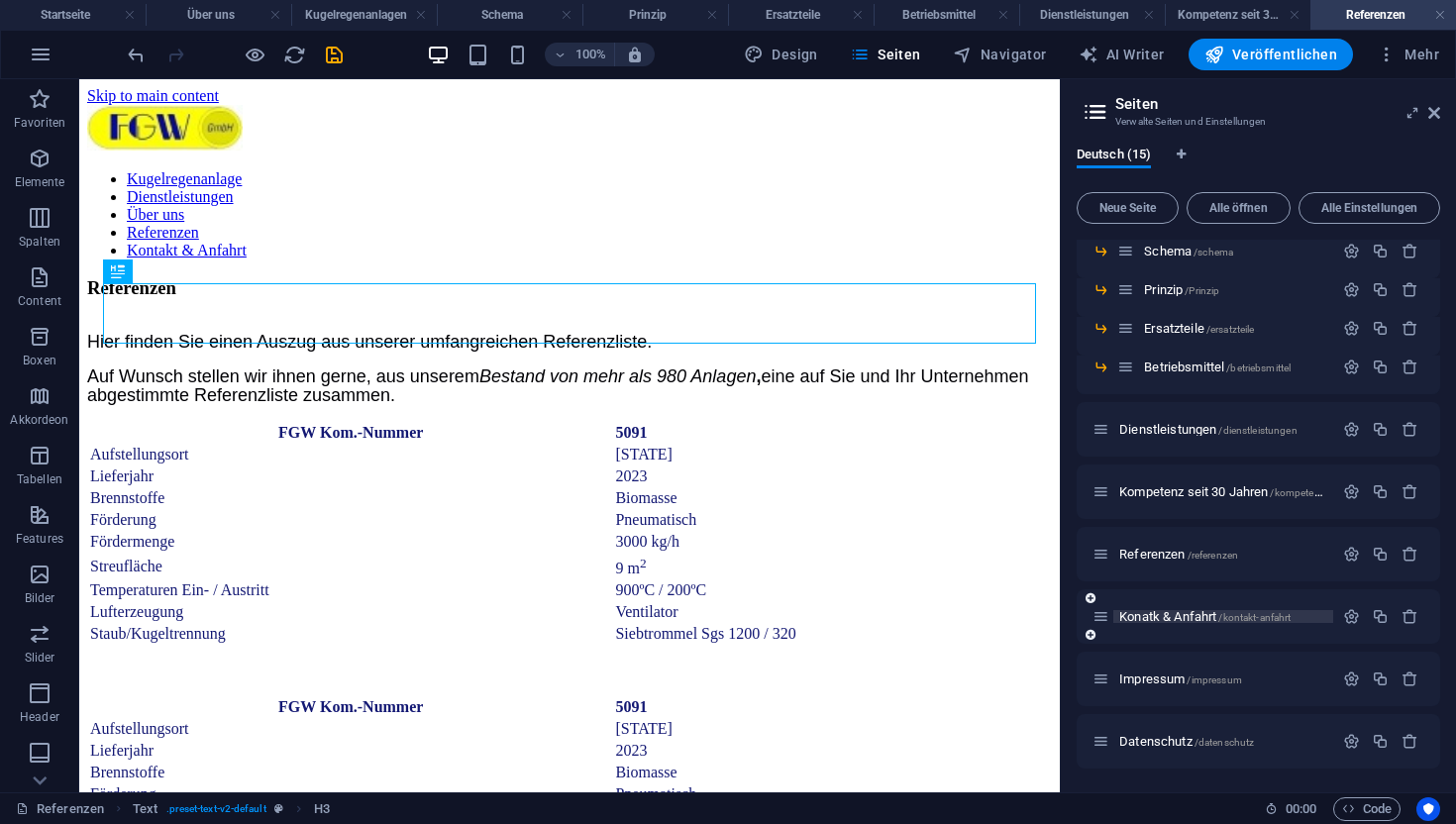 click on "Konatk & Anfahrt /kontakt-anfahrt" at bounding box center (1204, 616) 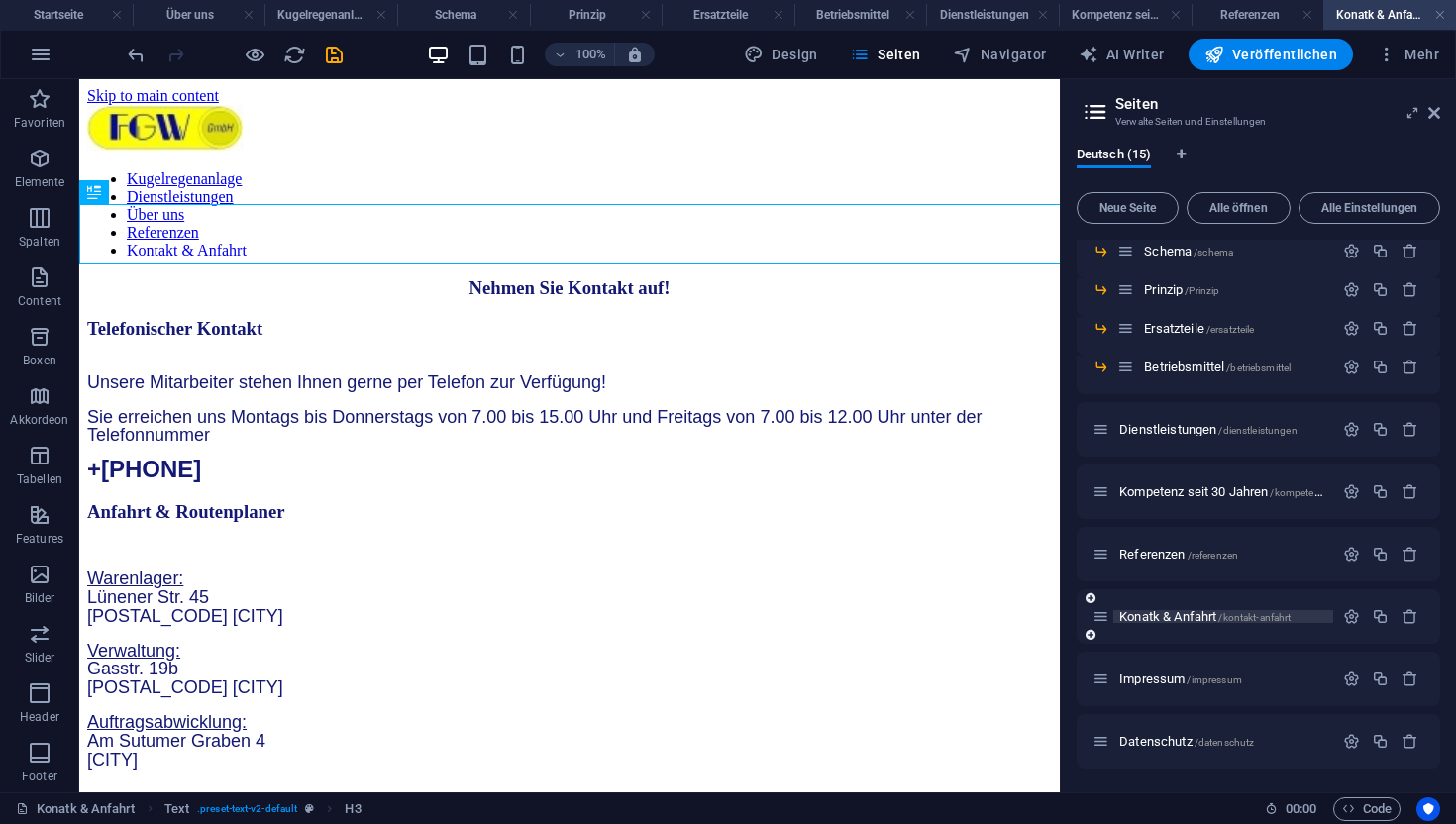 scroll, scrollTop: 0, scrollLeft: 0, axis: both 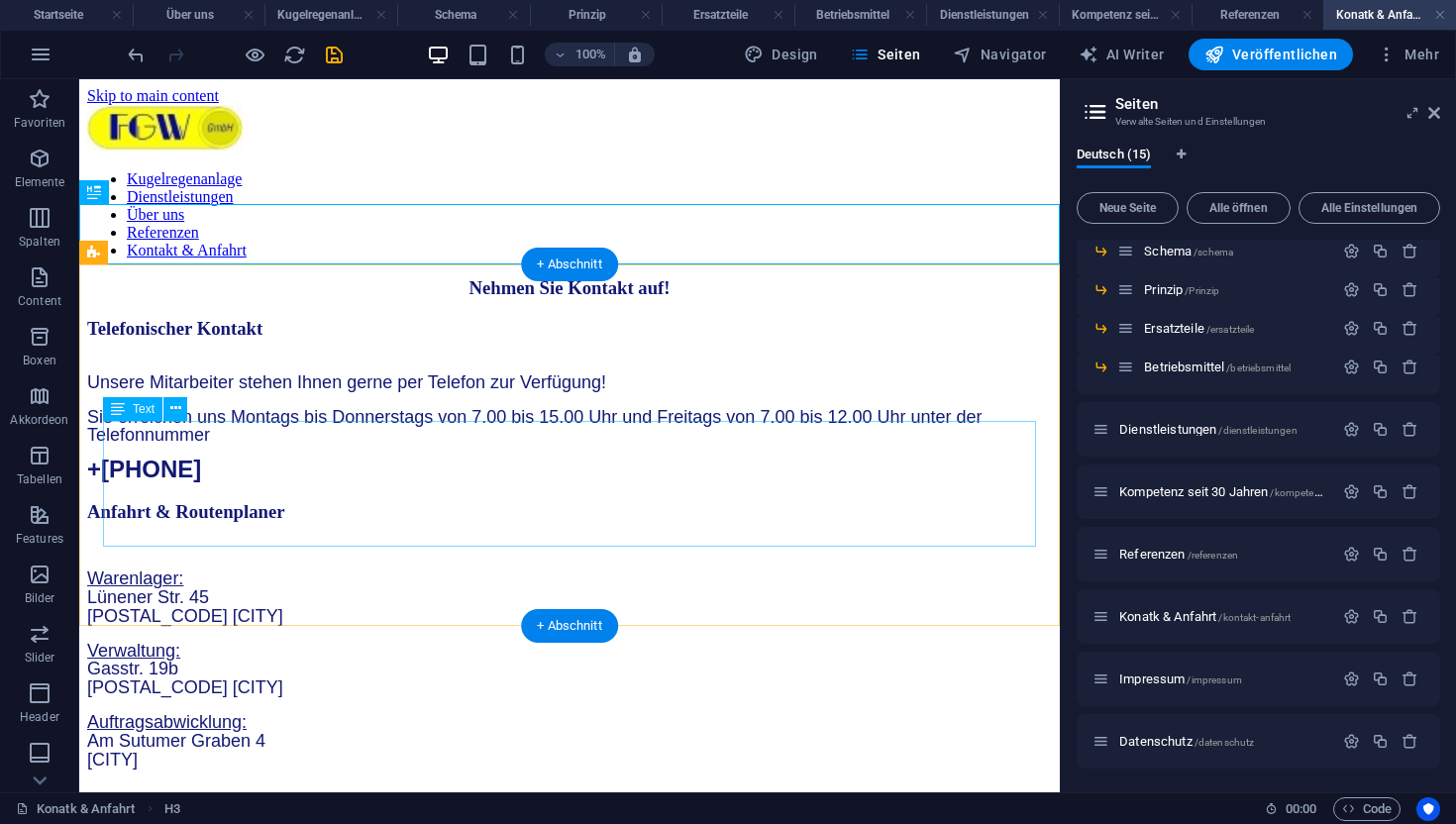click on "Unsere Mitarbeiter stehen Ihnen gerne per Telefon zur Verfügung! Sie erreichen uns Montags bis Donnerstags von 7.00 bis 15.00 Uhr und Freitags von 7.00 bis 12.00 Uhr unter der Telefonnummer [PHONE]" at bounding box center (570, 428) 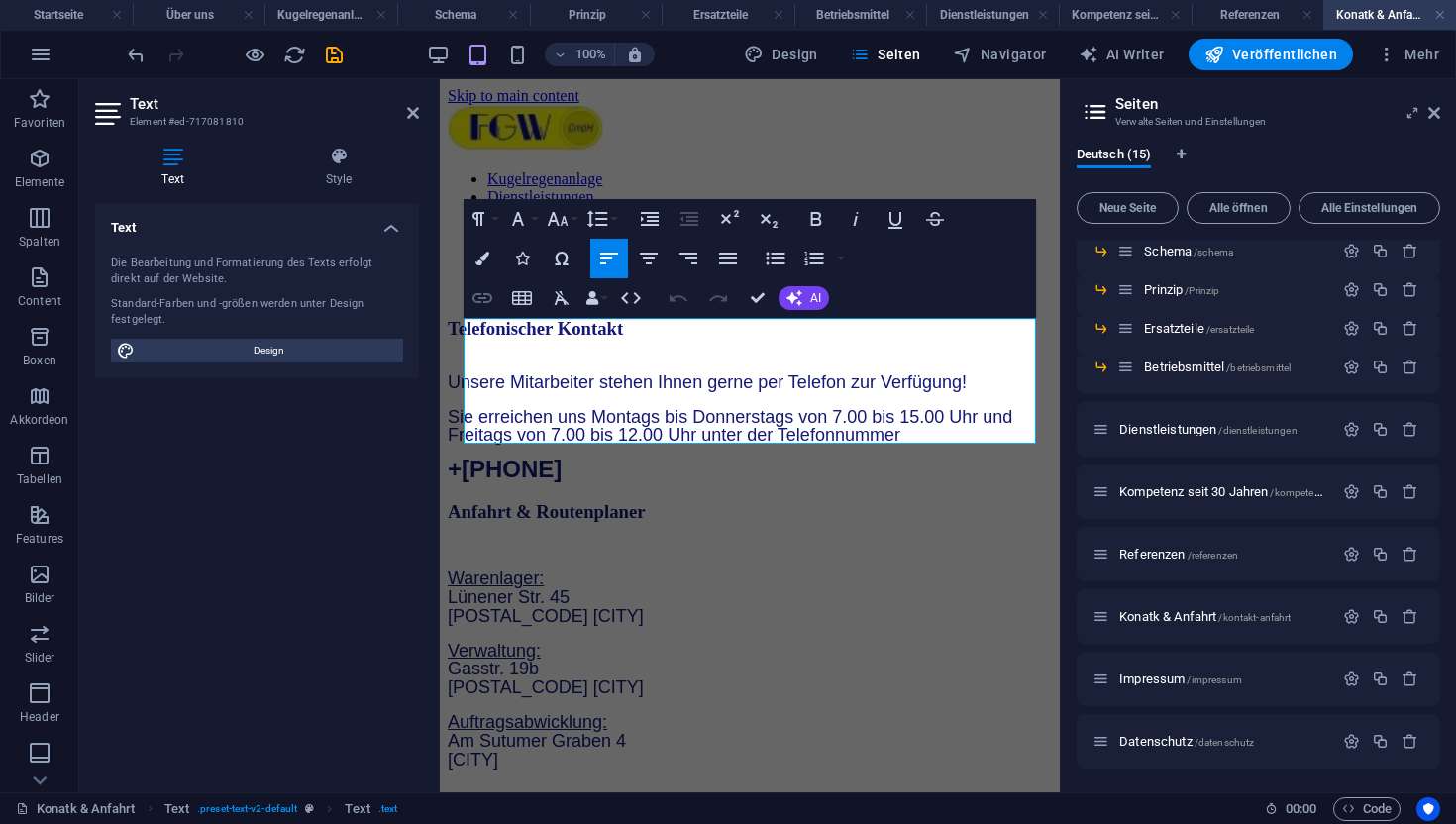 click 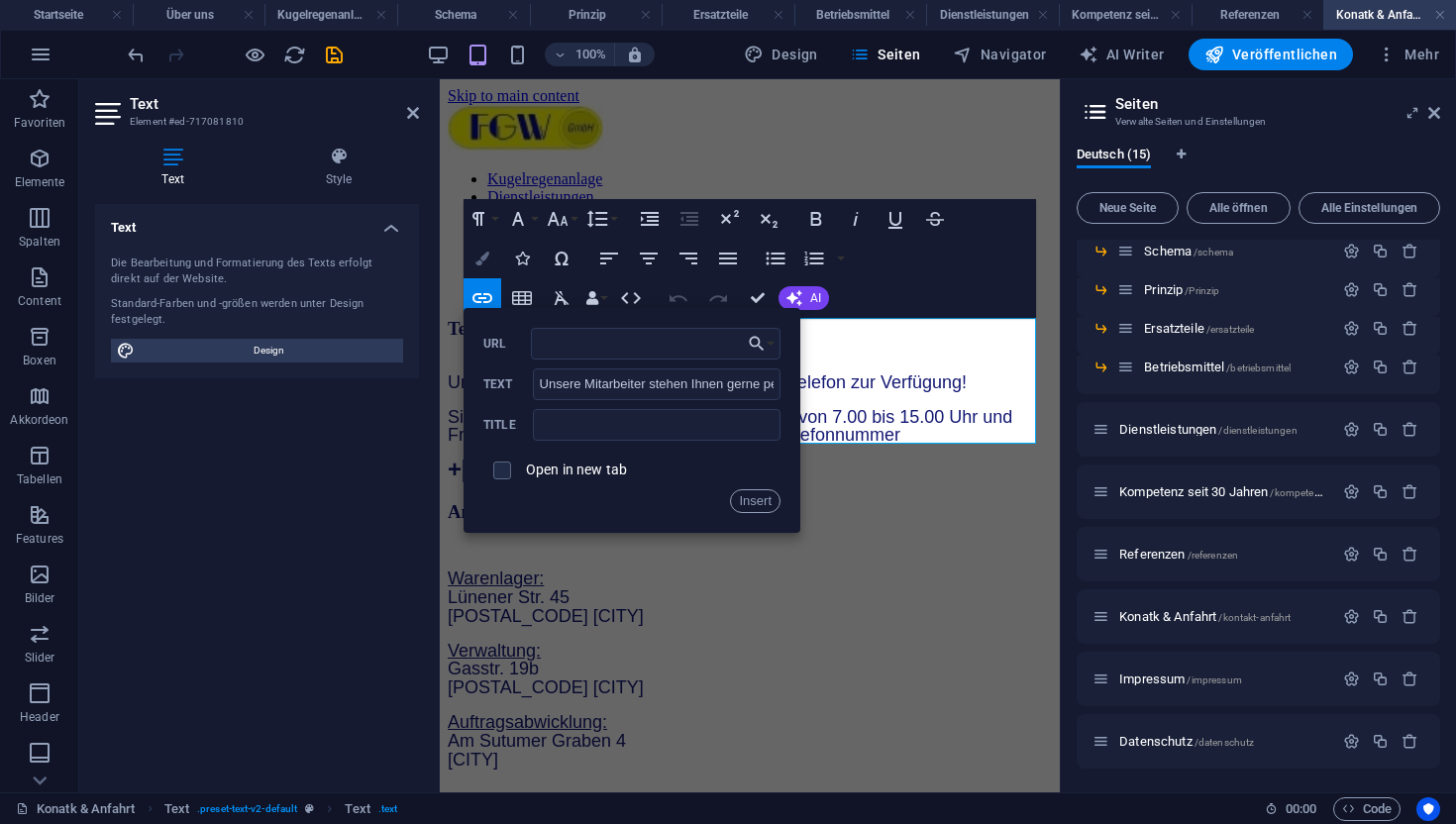click at bounding box center (482, 258) 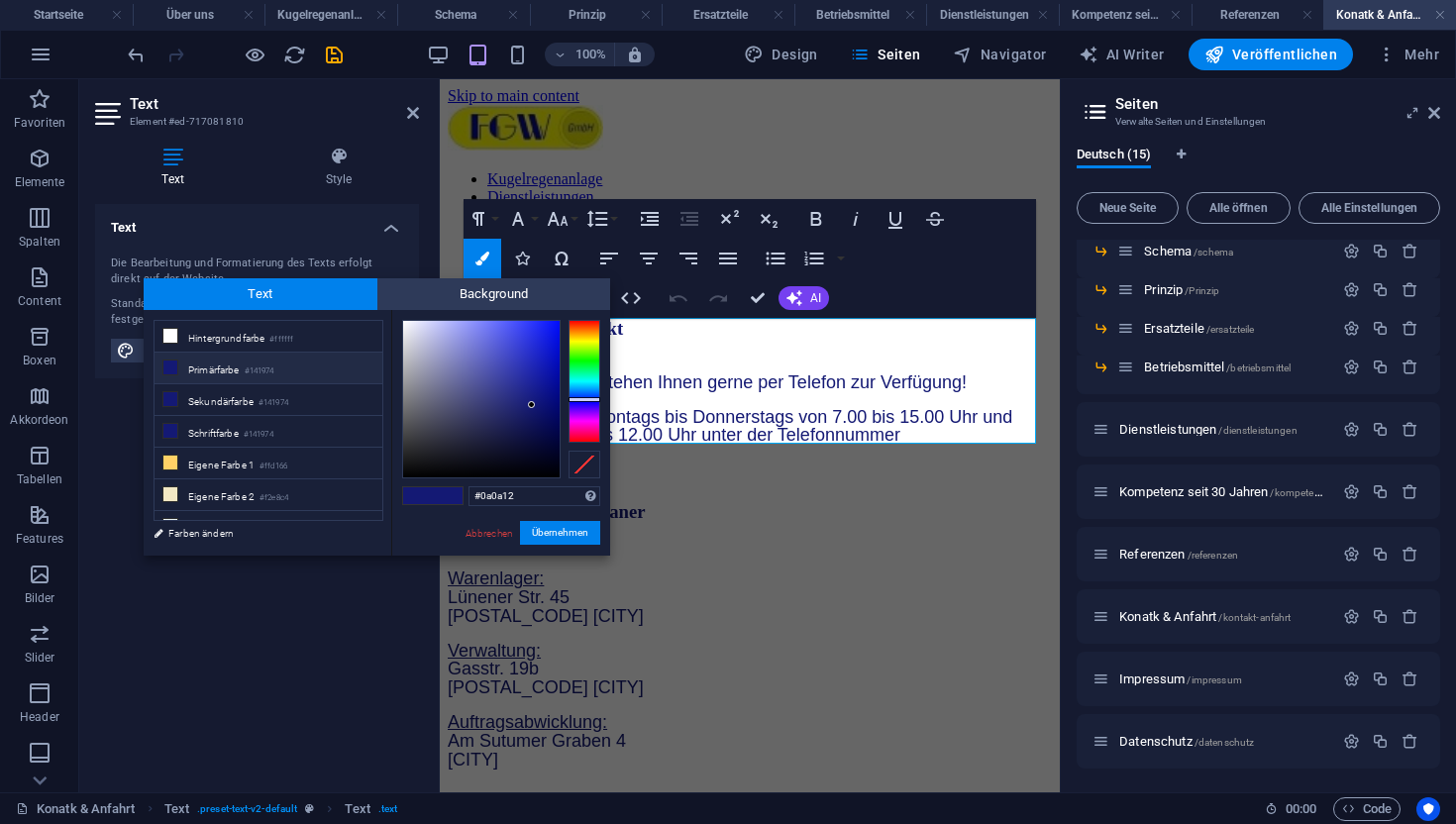 type on "#000000" 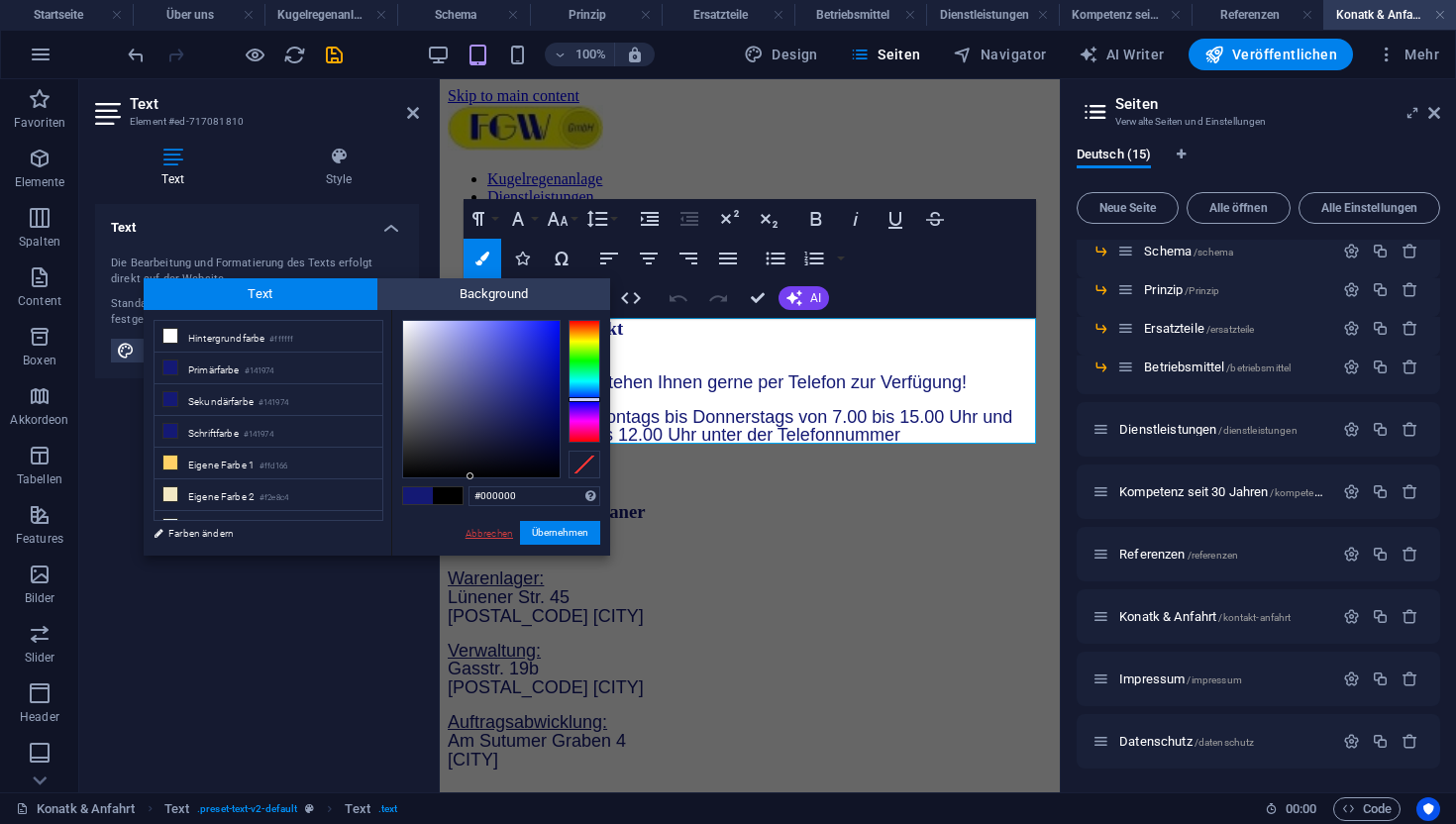 drag, startPoint x: 470, startPoint y: 417, endPoint x: 470, endPoint y: 535, distance: 118 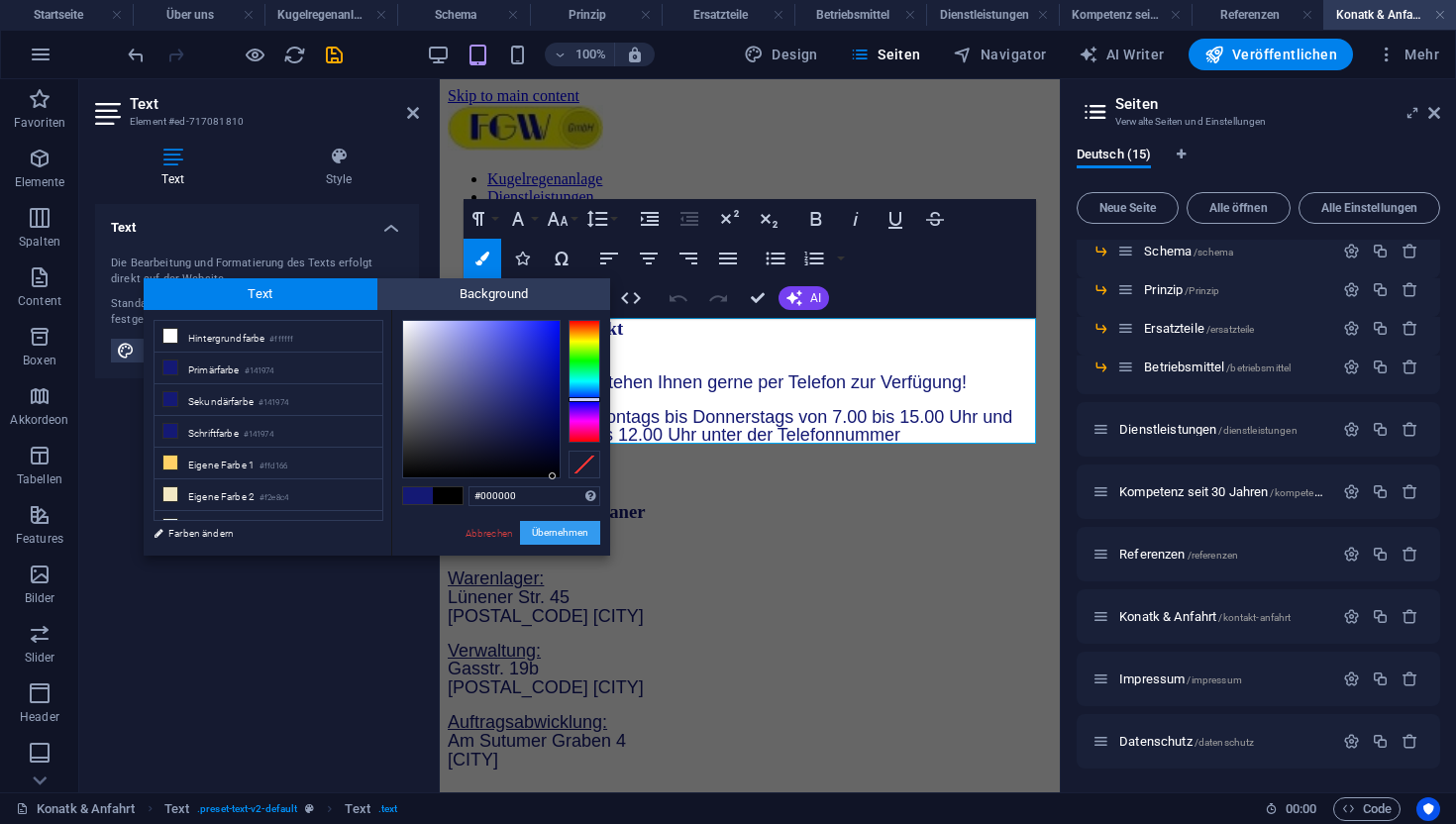 click on "Übernehmen" at bounding box center (560, 533) 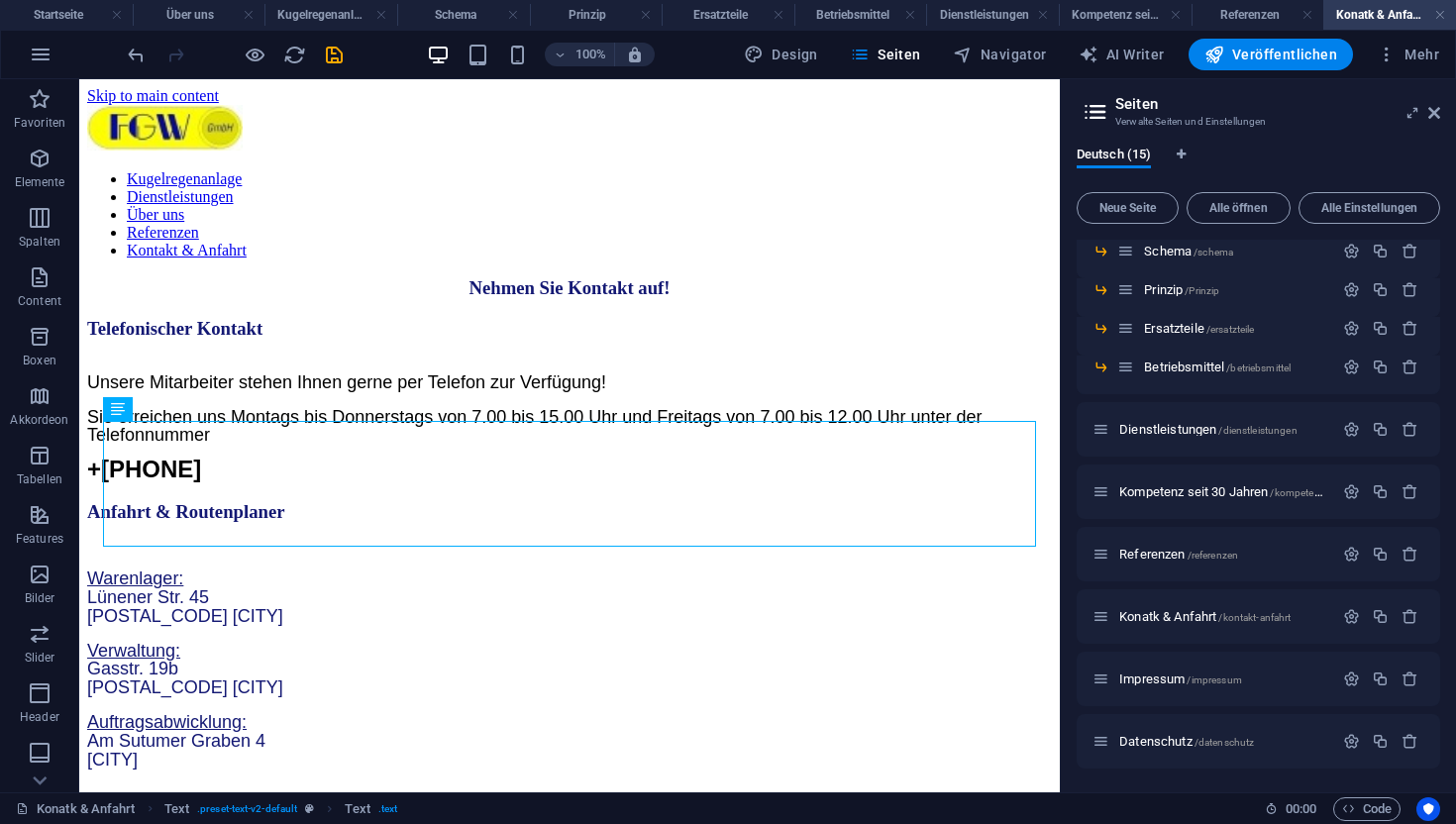 click on "Ziehe hier rein, um den vorhandenen Inhalt zu ersetzen. Drücke "Strg", wenn du ein neues Element erstellen möchtest.
H3 Text Text 2 Spalten" at bounding box center [570, 436] 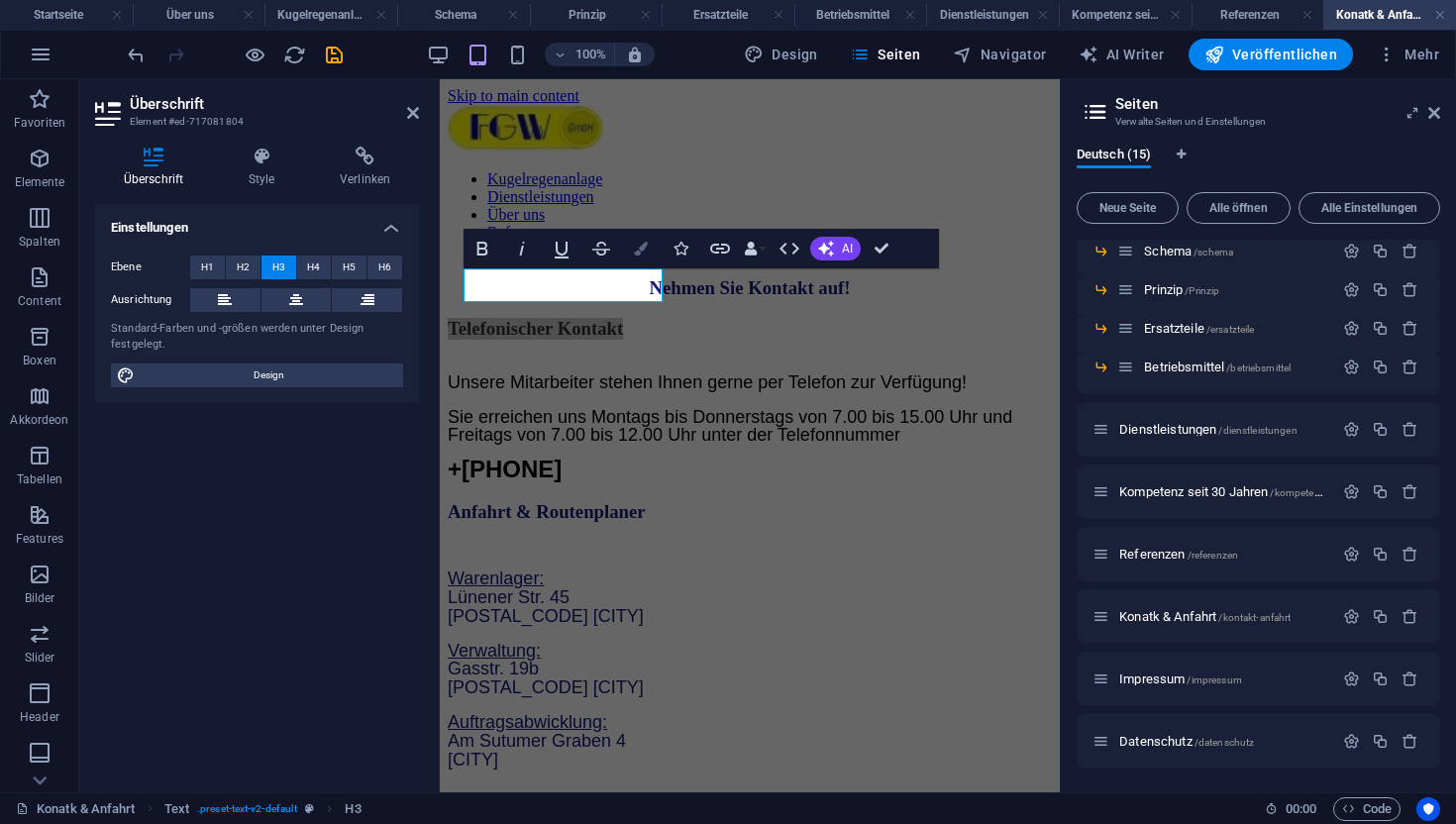 click on "Colors" at bounding box center [641, 249] 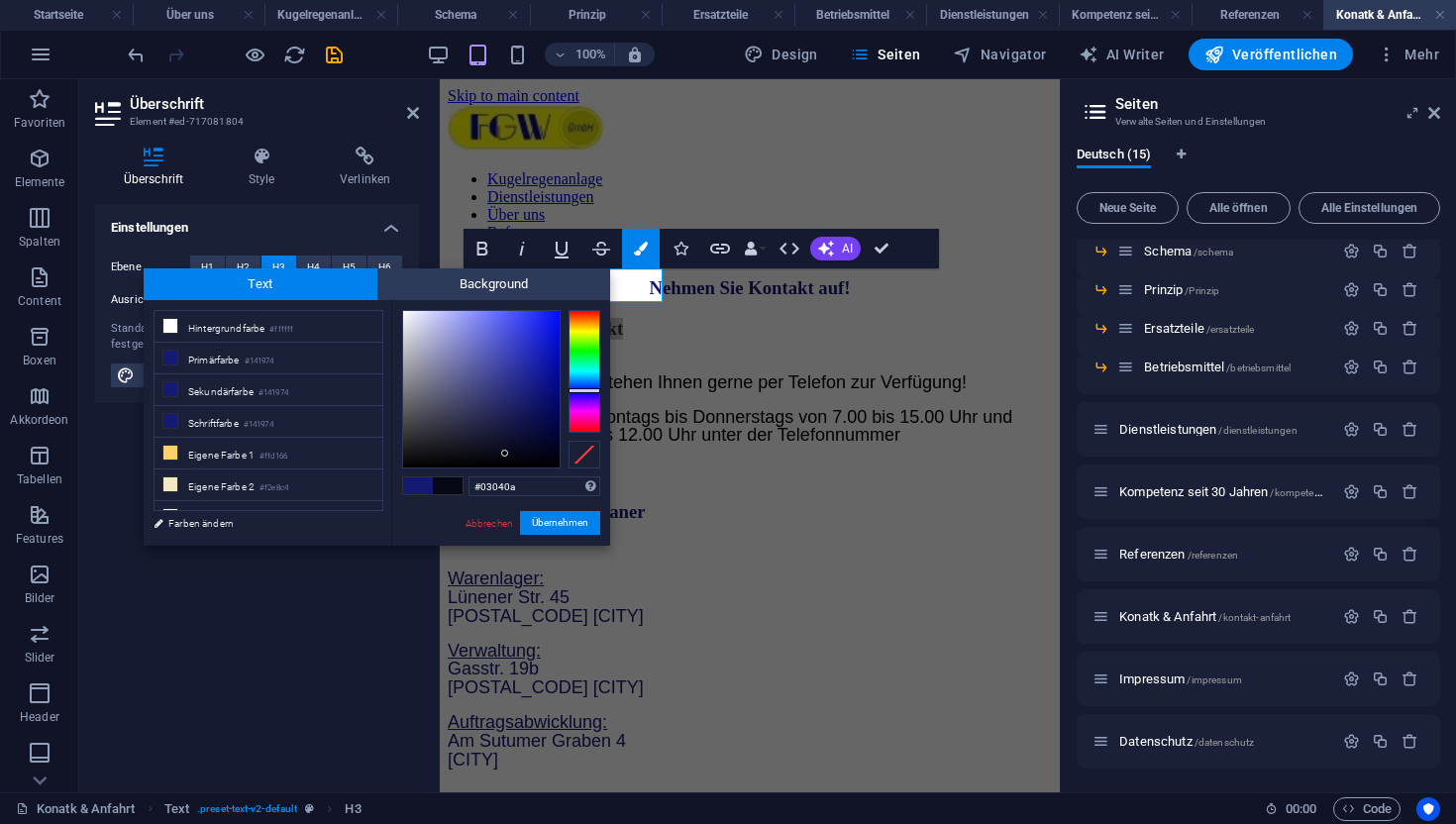 type on "#000000" 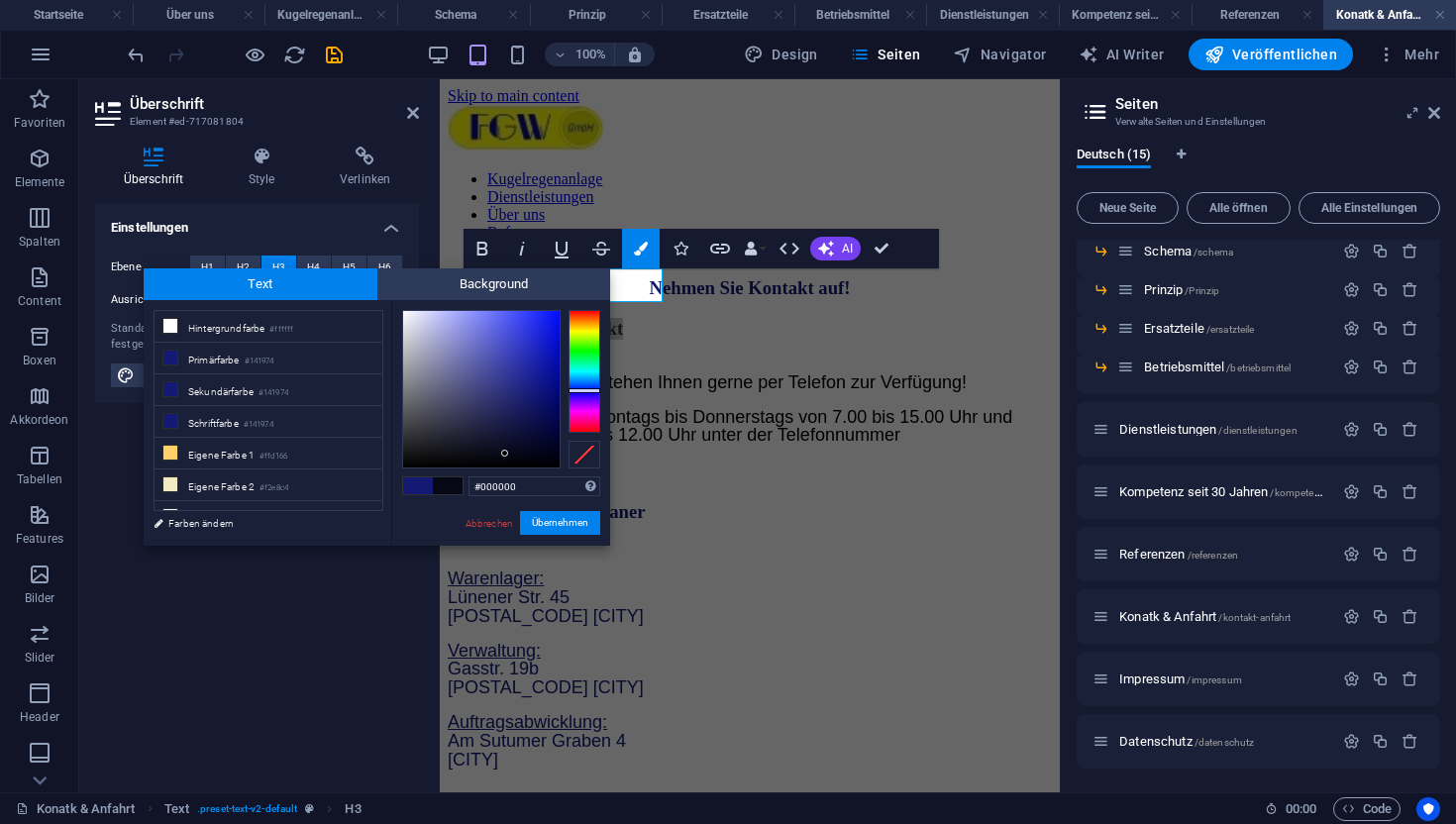 drag, startPoint x: 505, startPoint y: 454, endPoint x: 505, endPoint y: 500, distance: 46 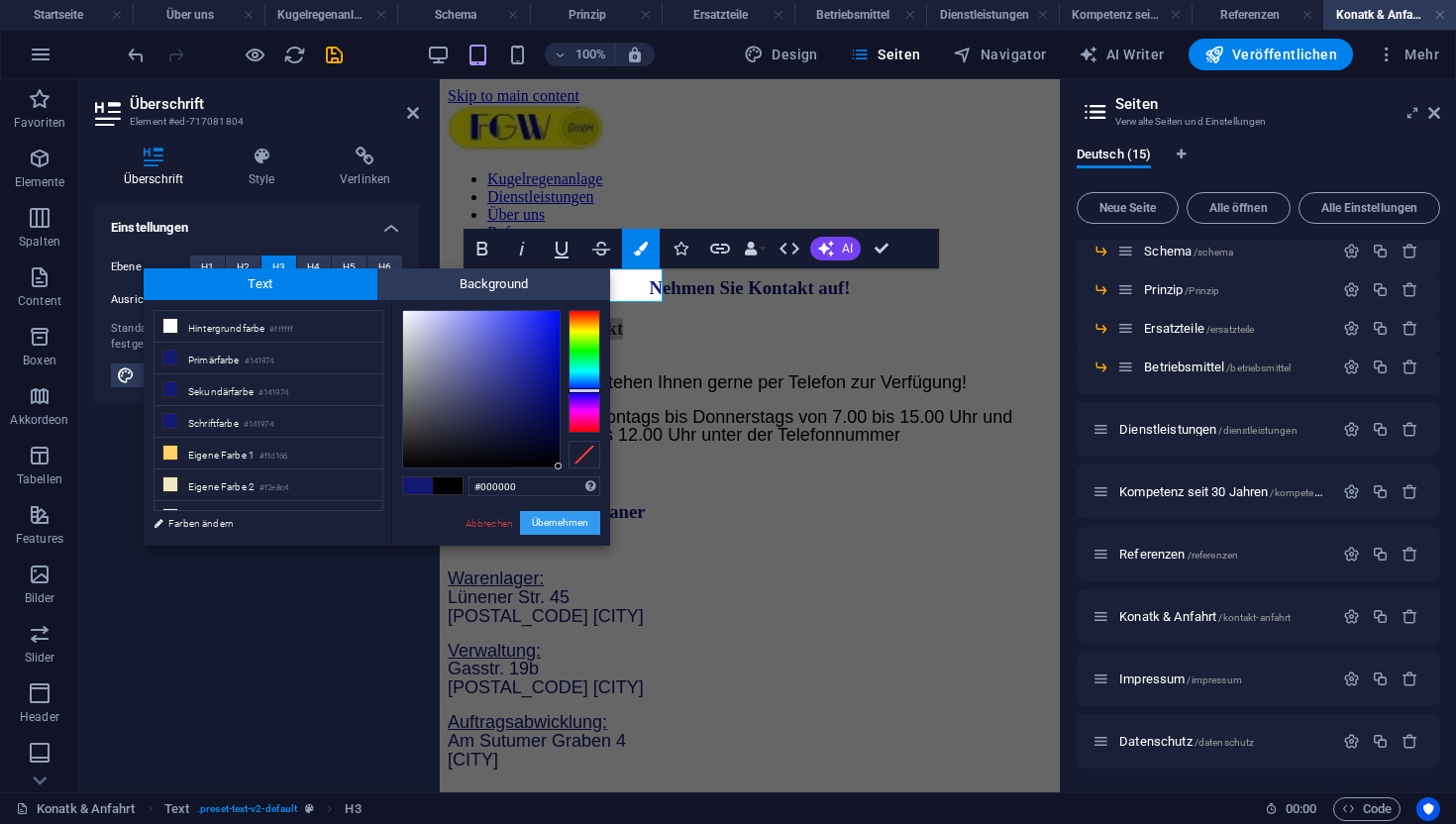 click on "Übernehmen" at bounding box center (560, 523) 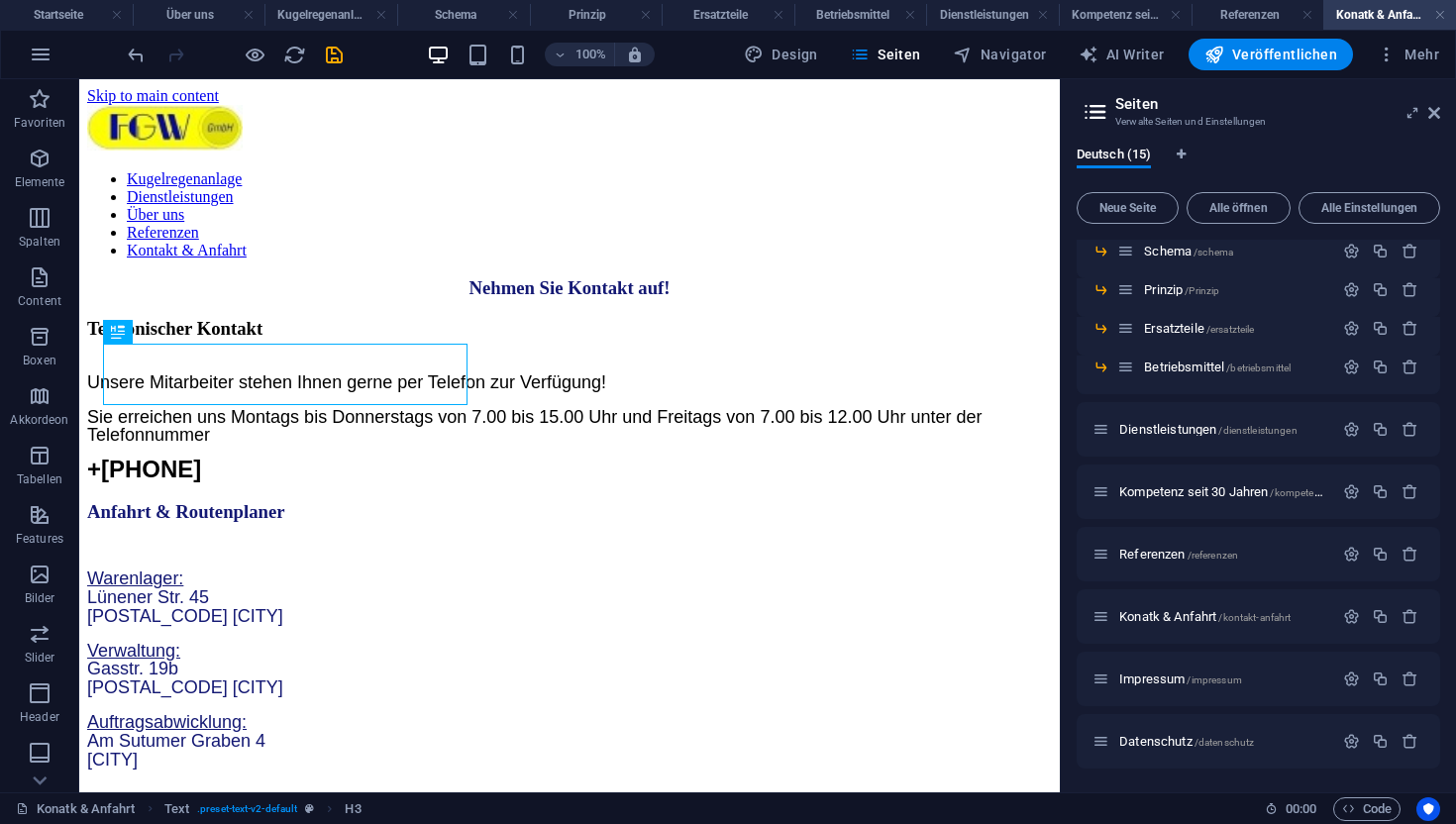 click on "H3   Text   Text   2 Spalten   H3" at bounding box center [570, 436] 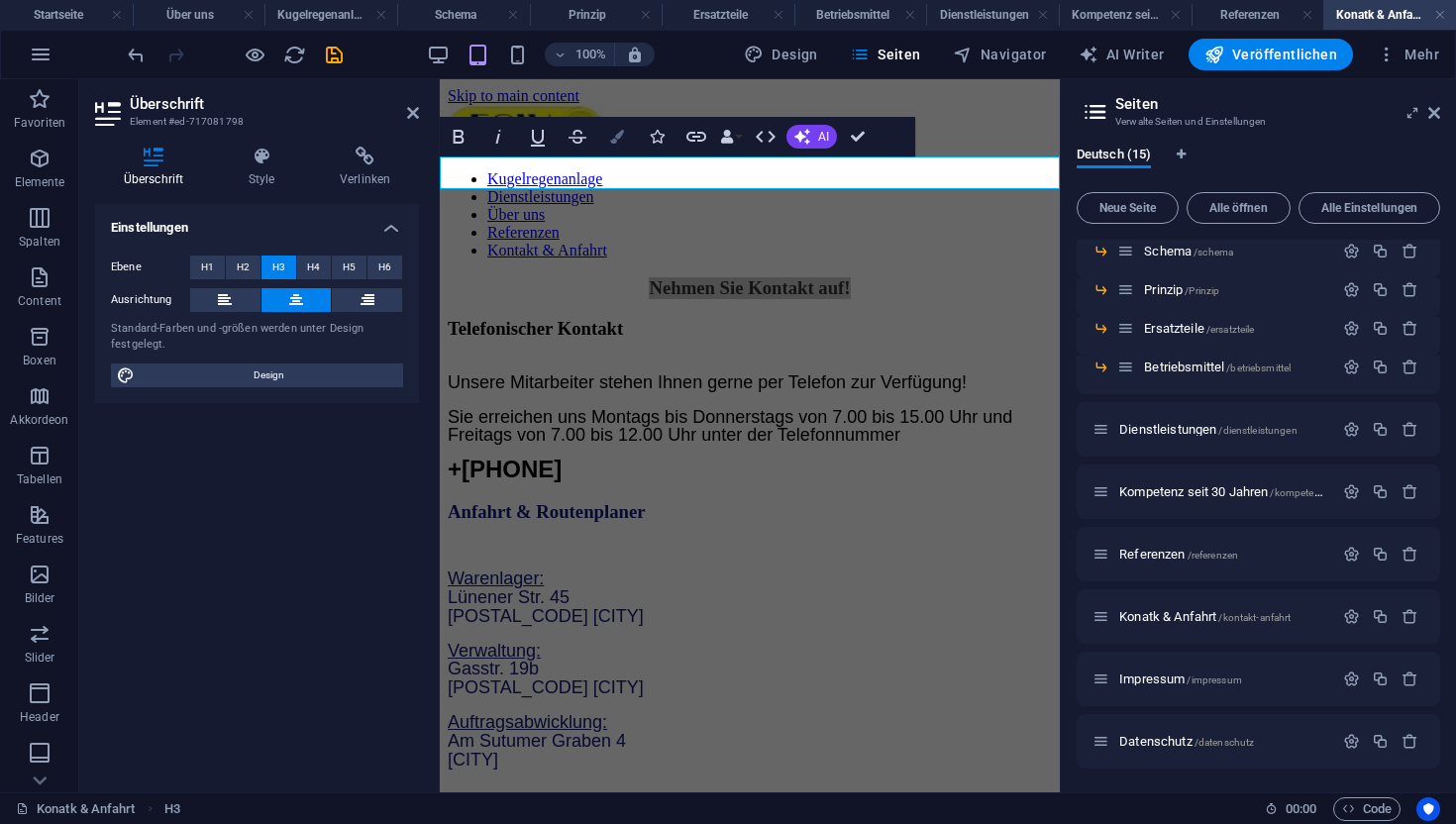 click on "Colors" at bounding box center (617, 137) 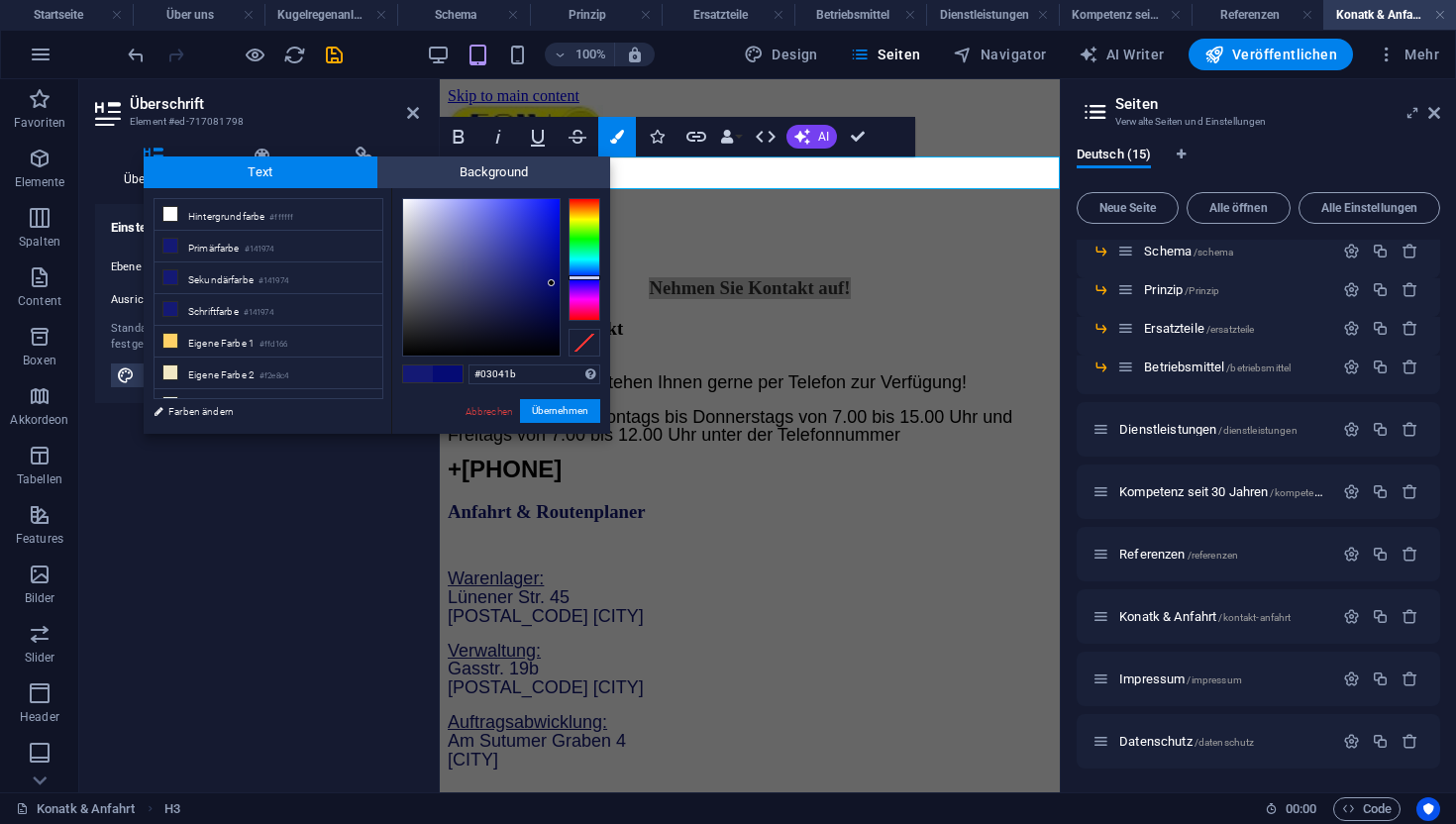 type on "#000000" 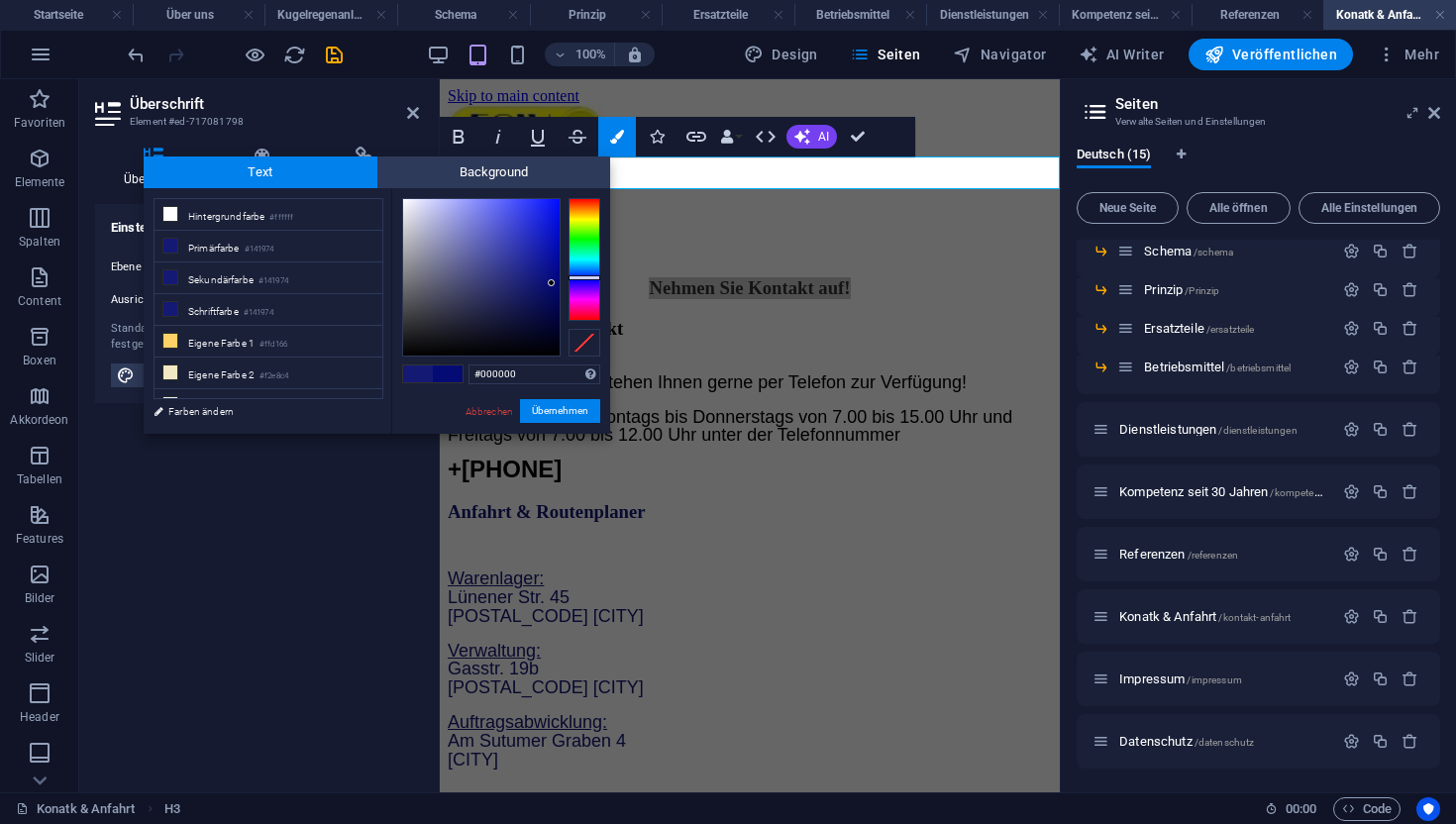 drag, startPoint x: 552, startPoint y: 279, endPoint x: 528, endPoint y: 395, distance: 118.45674 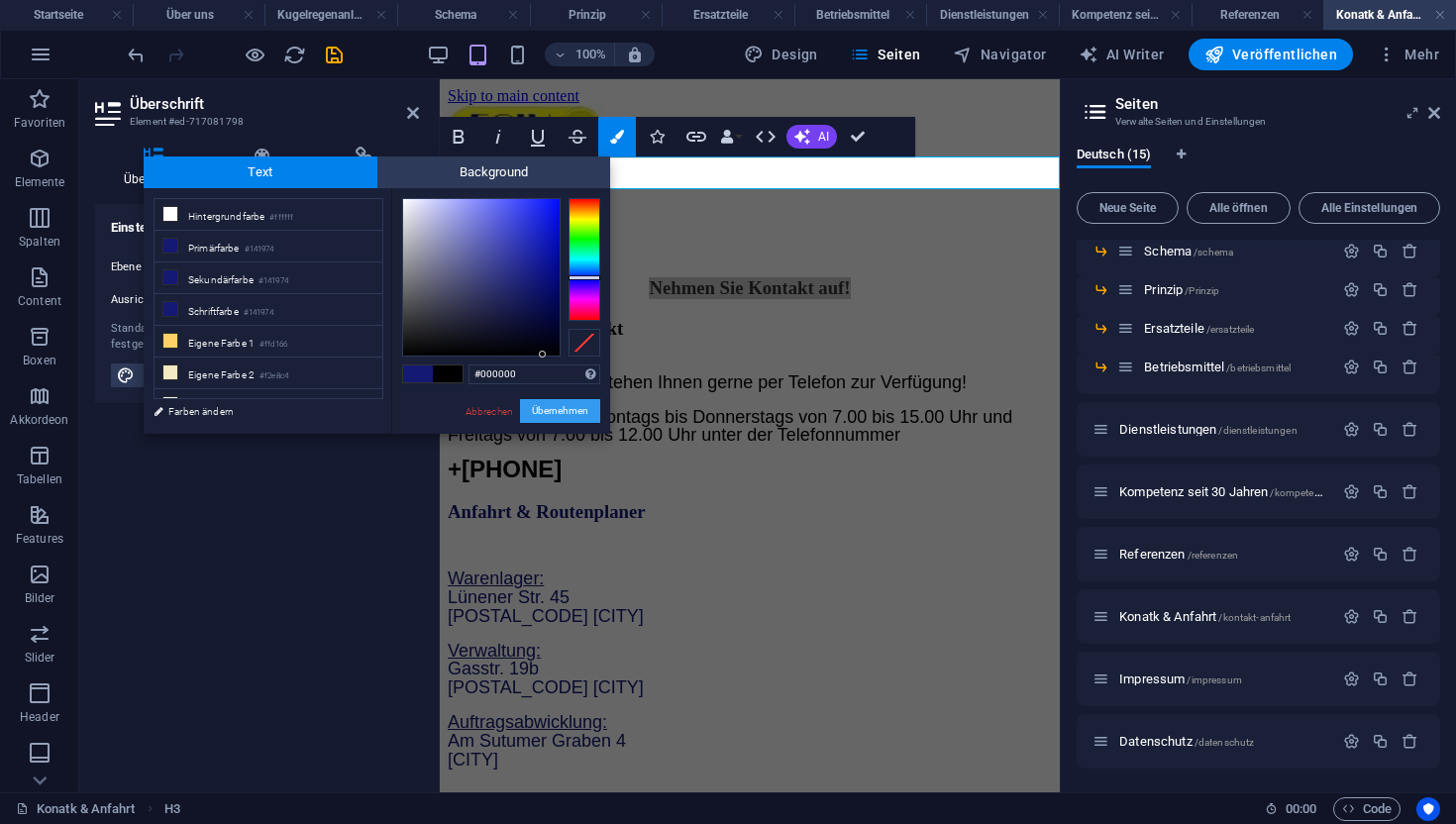 click on "Übernehmen" at bounding box center (560, 411) 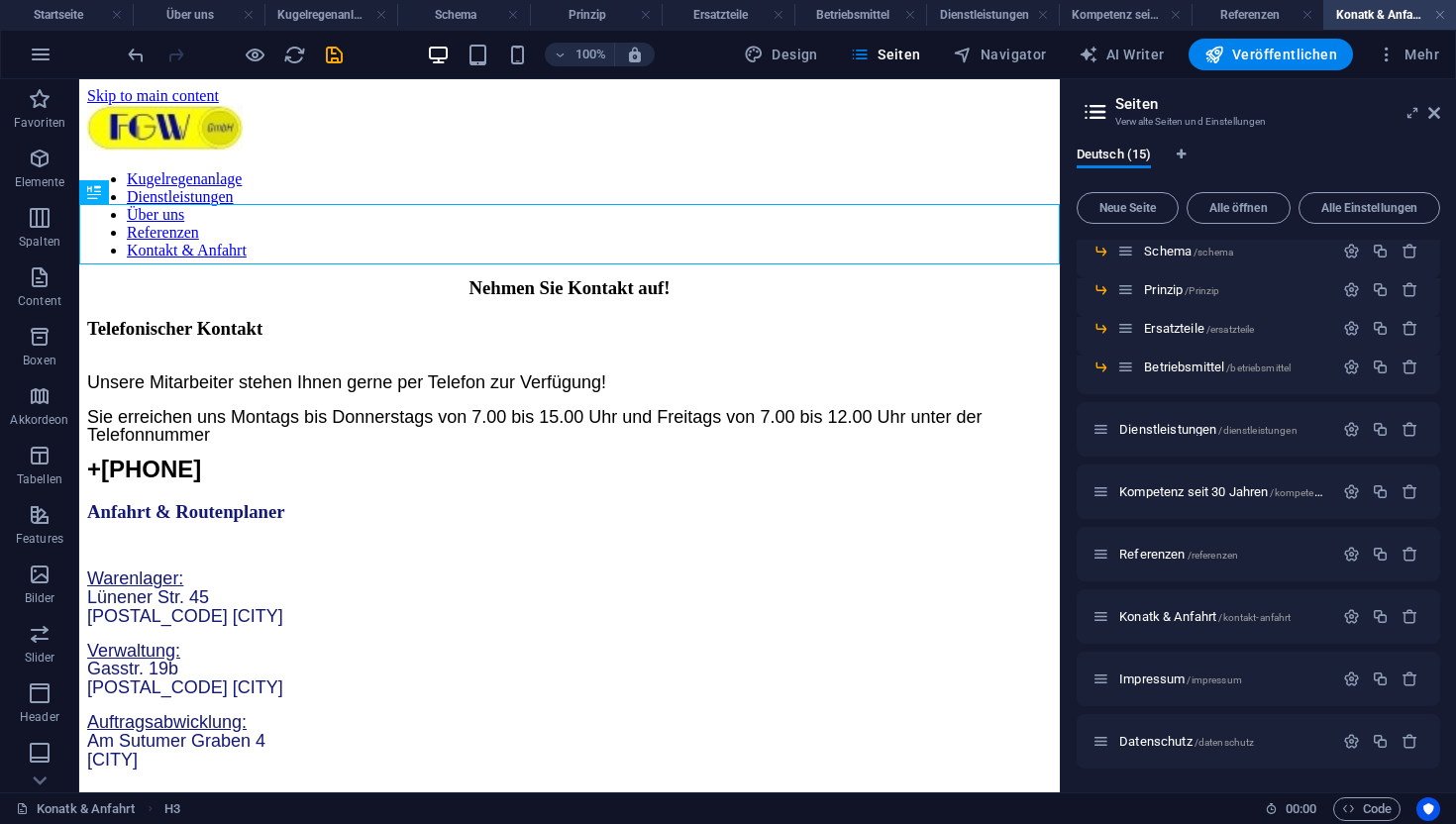 click on "H3   Text   Text   2 Spalten   H3" at bounding box center [570, 436] 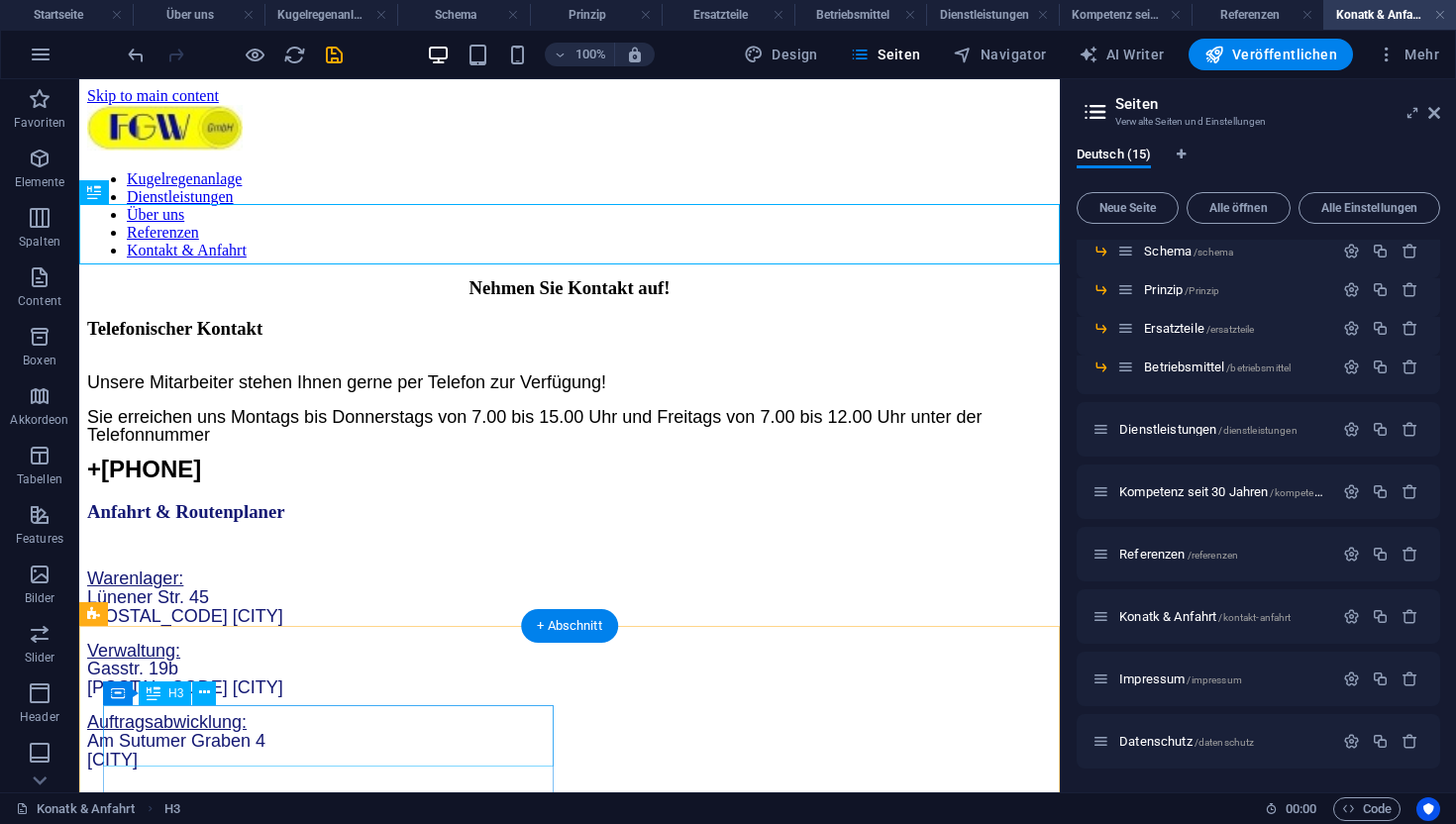 click on "Anfahrt & Routenplaner" at bounding box center (570, 512) 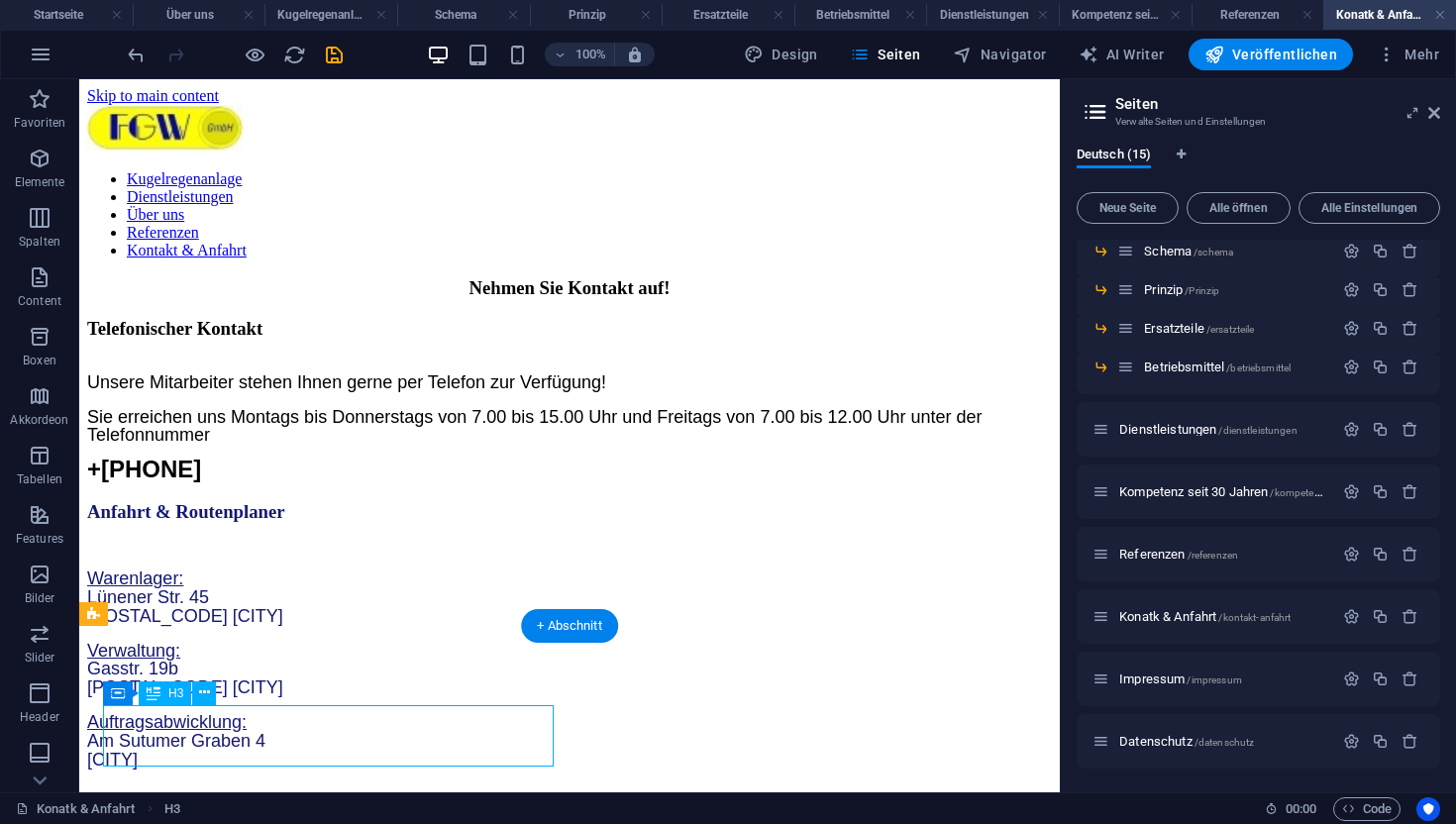 click on "Anfahrt & Routenplaner" at bounding box center (570, 512) 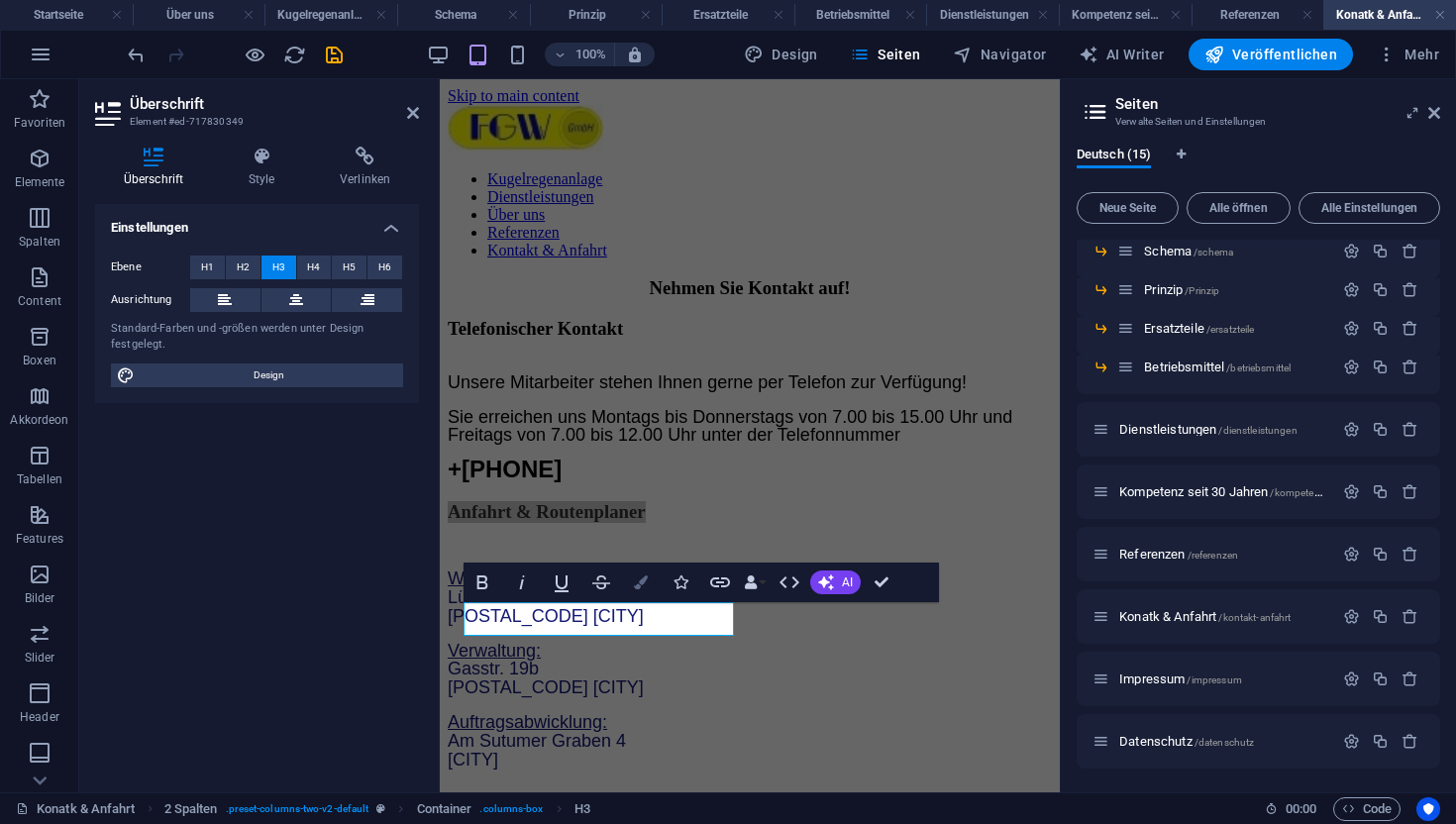 click on "Colors" at bounding box center (641, 582) 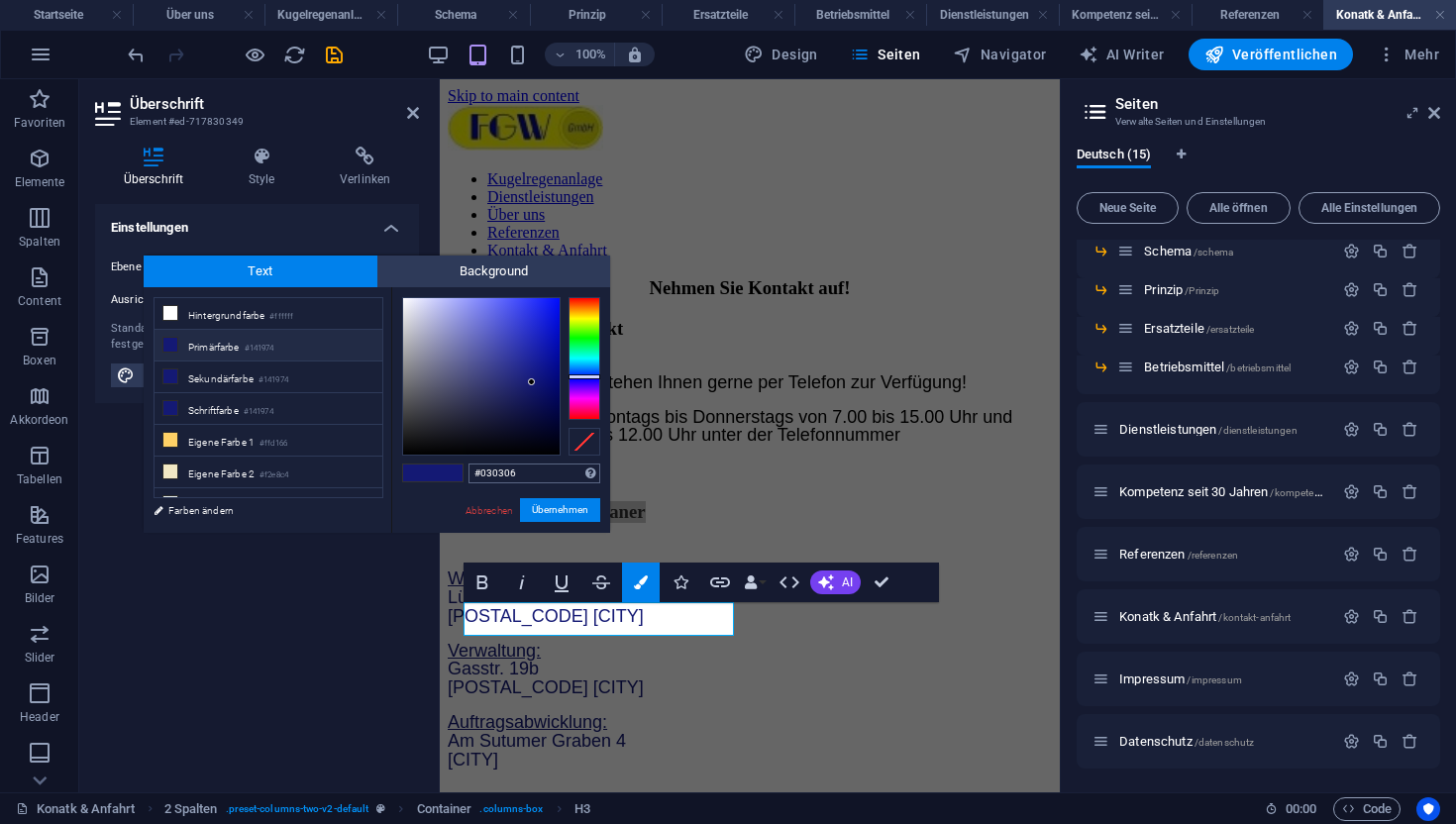 type on "#000000" 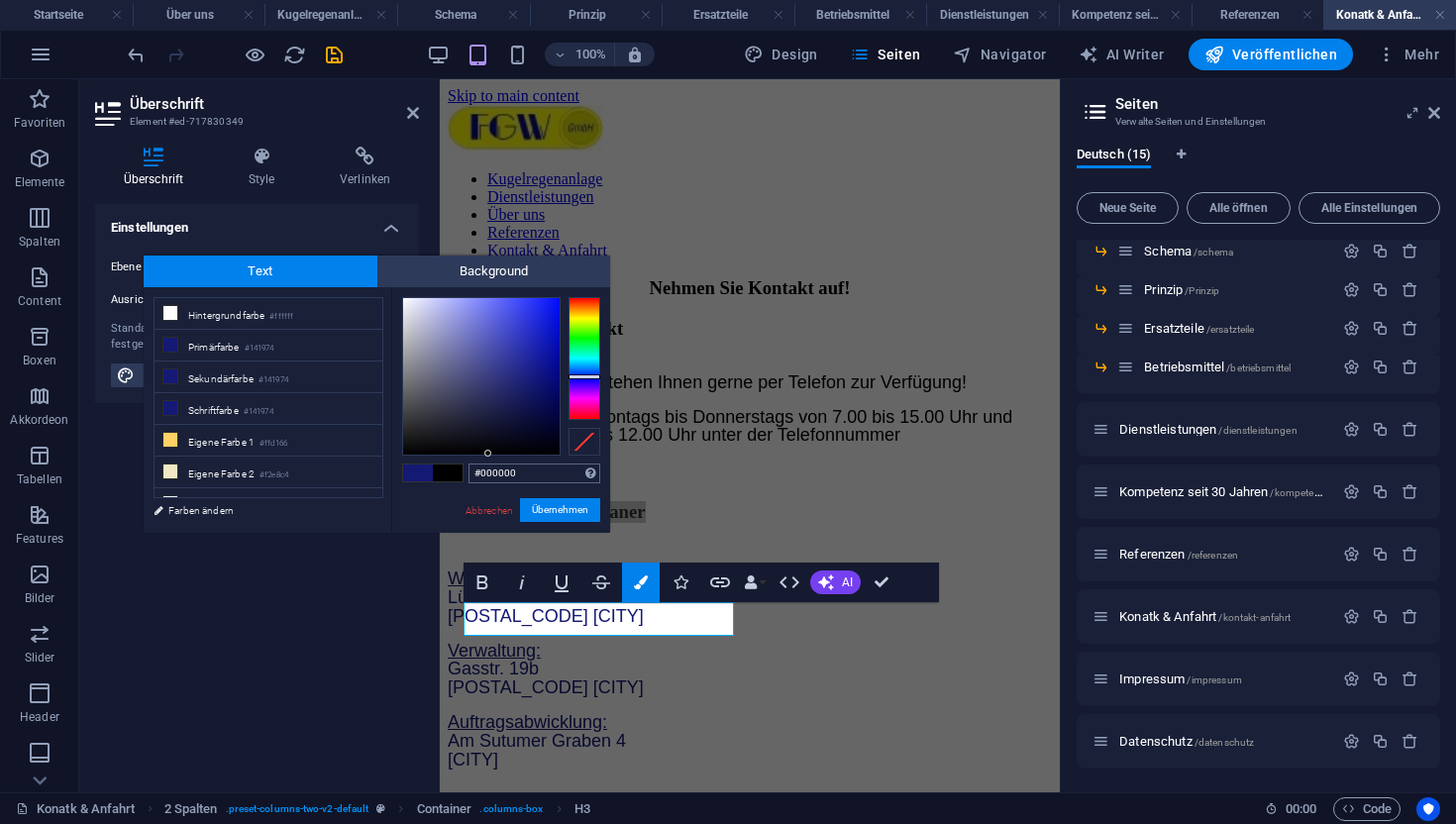 drag, startPoint x: 488, startPoint y: 412, endPoint x: 489, endPoint y: 477, distance: 65.007692 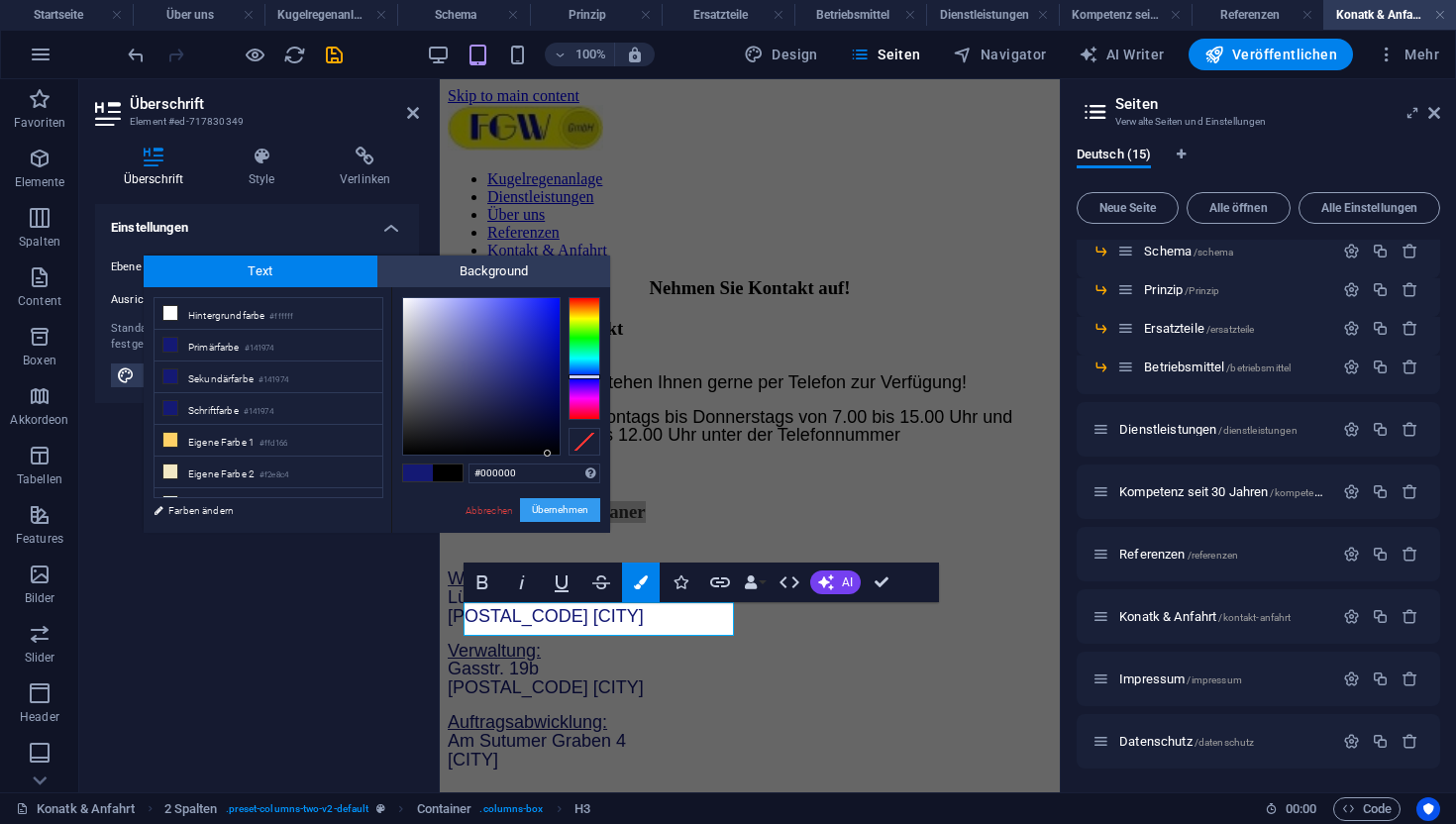 click on "Übernehmen" at bounding box center [560, 510] 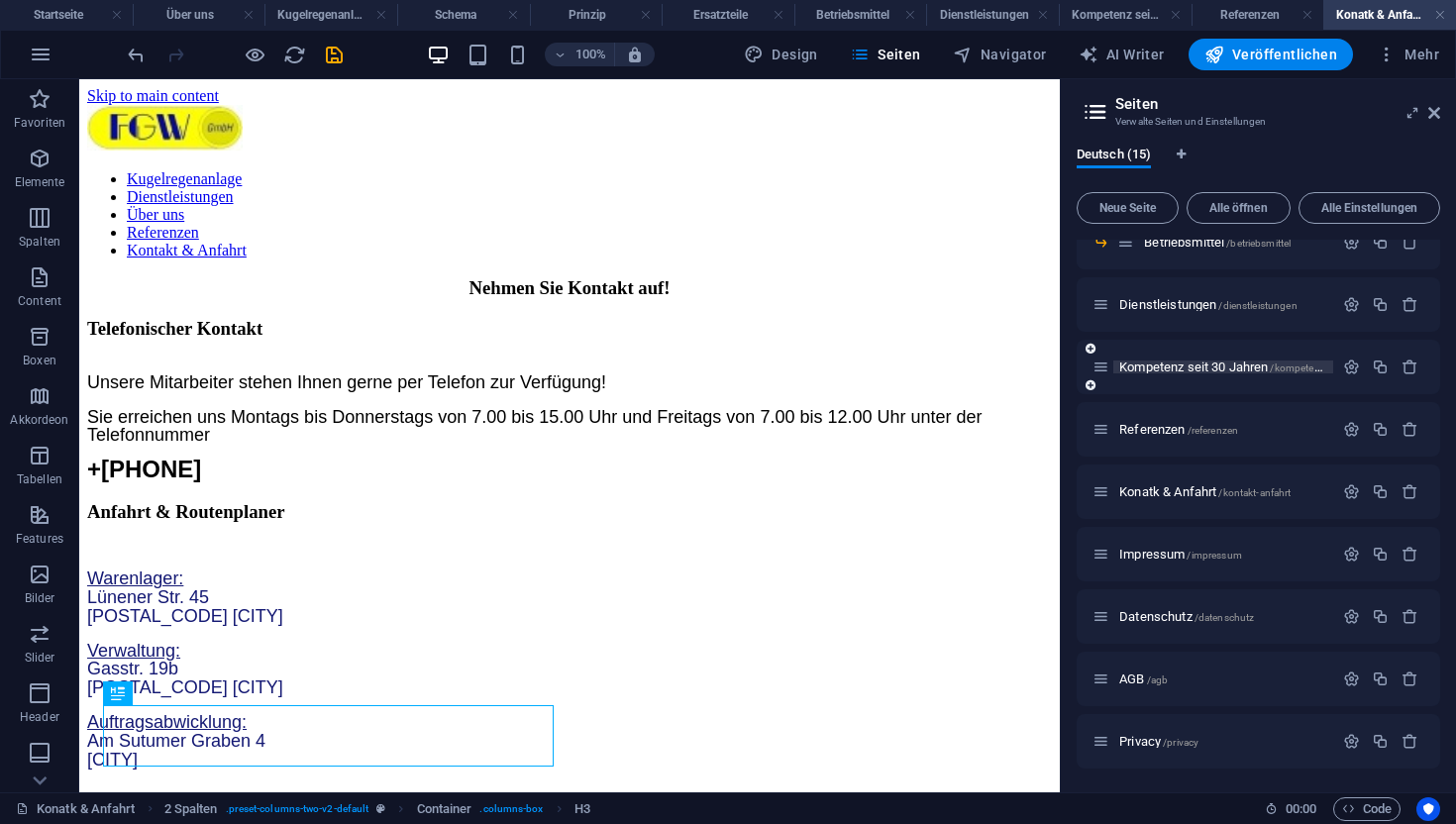 scroll, scrollTop: 284, scrollLeft: 0, axis: vertical 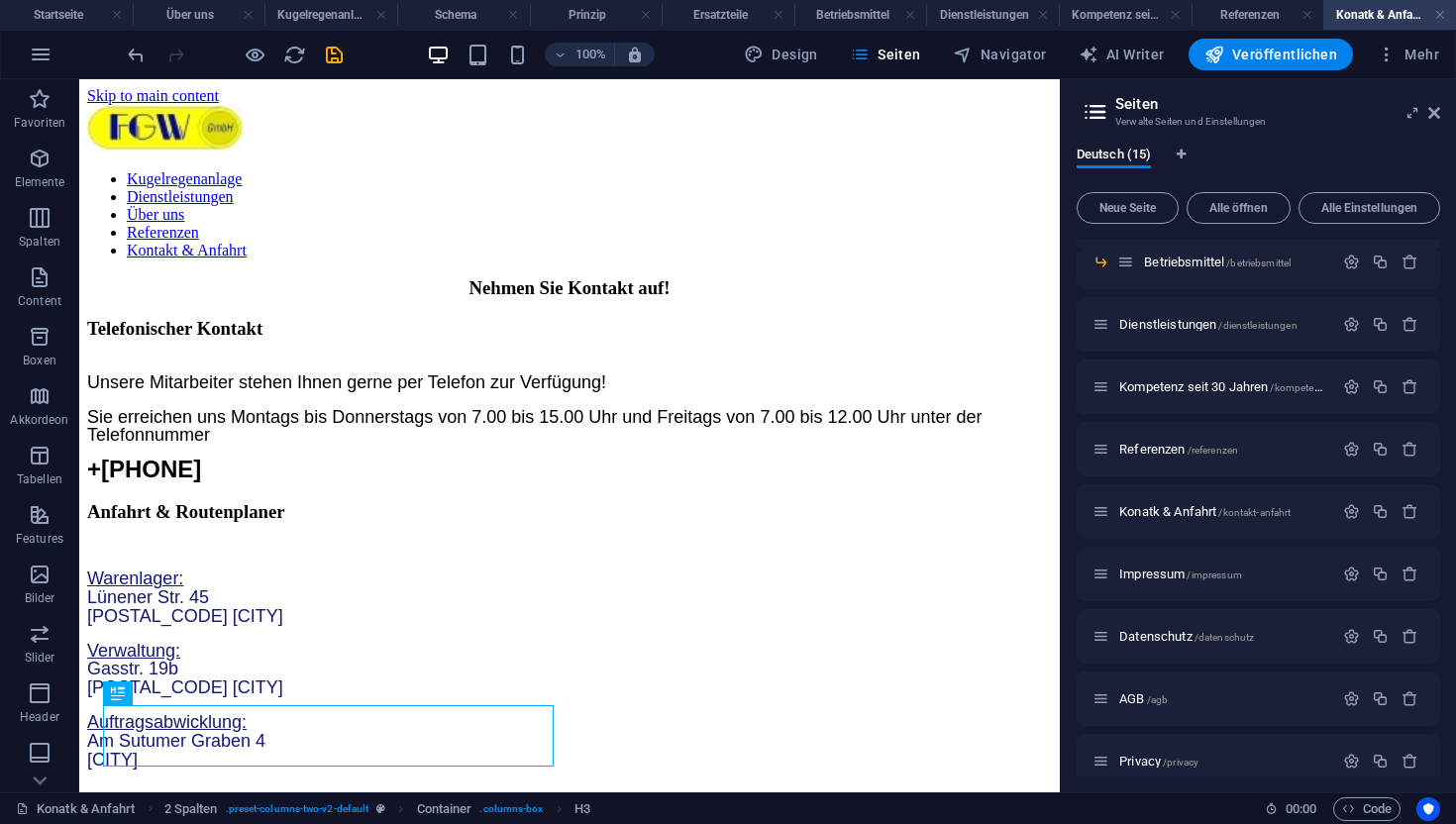click on "H3 Text Text 2 Spalten H3 H3 Container Abstand" at bounding box center [570, 436] 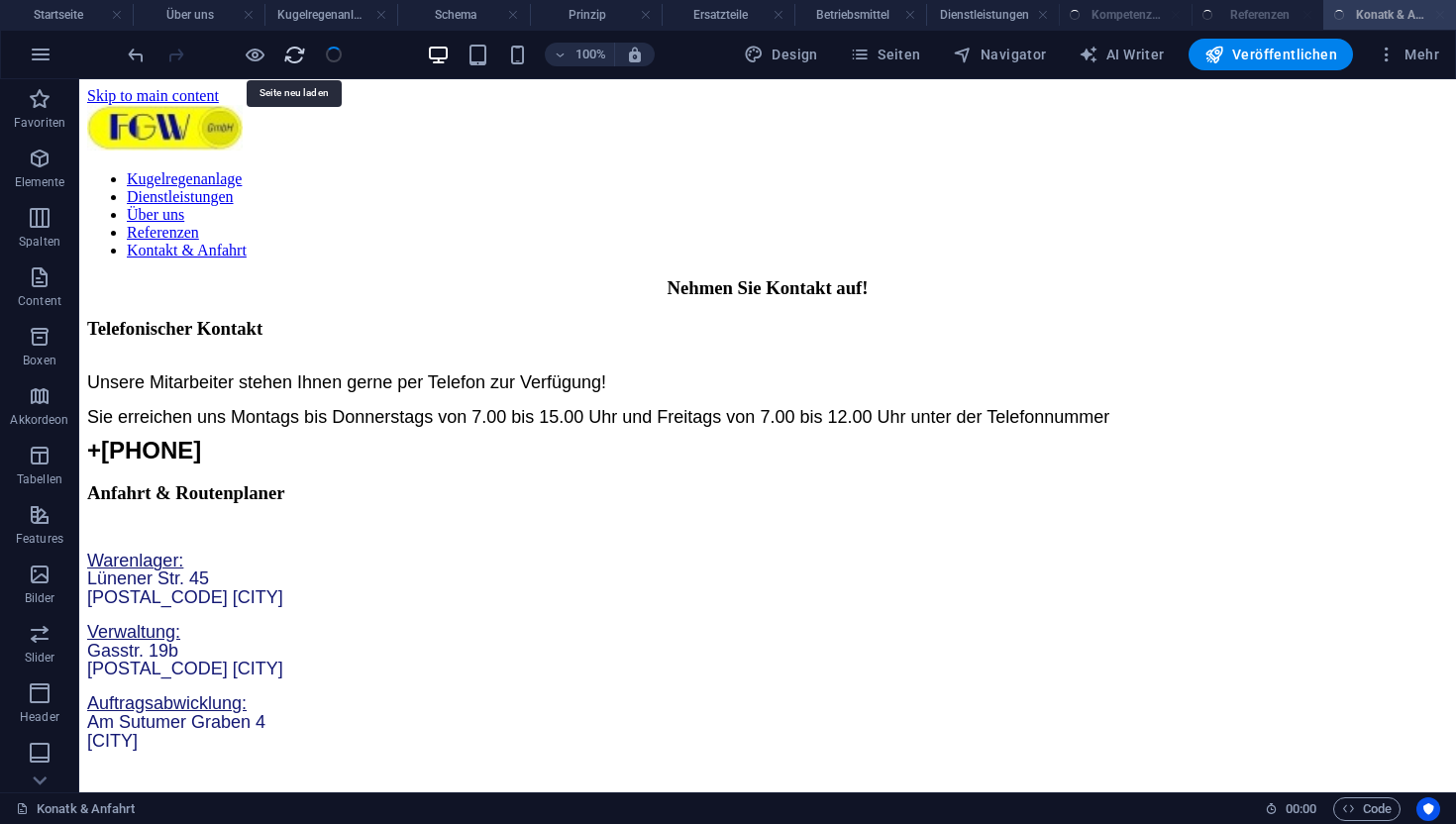 drag, startPoint x: 297, startPoint y: 60, endPoint x: 593, endPoint y: 184, distance: 320.92367 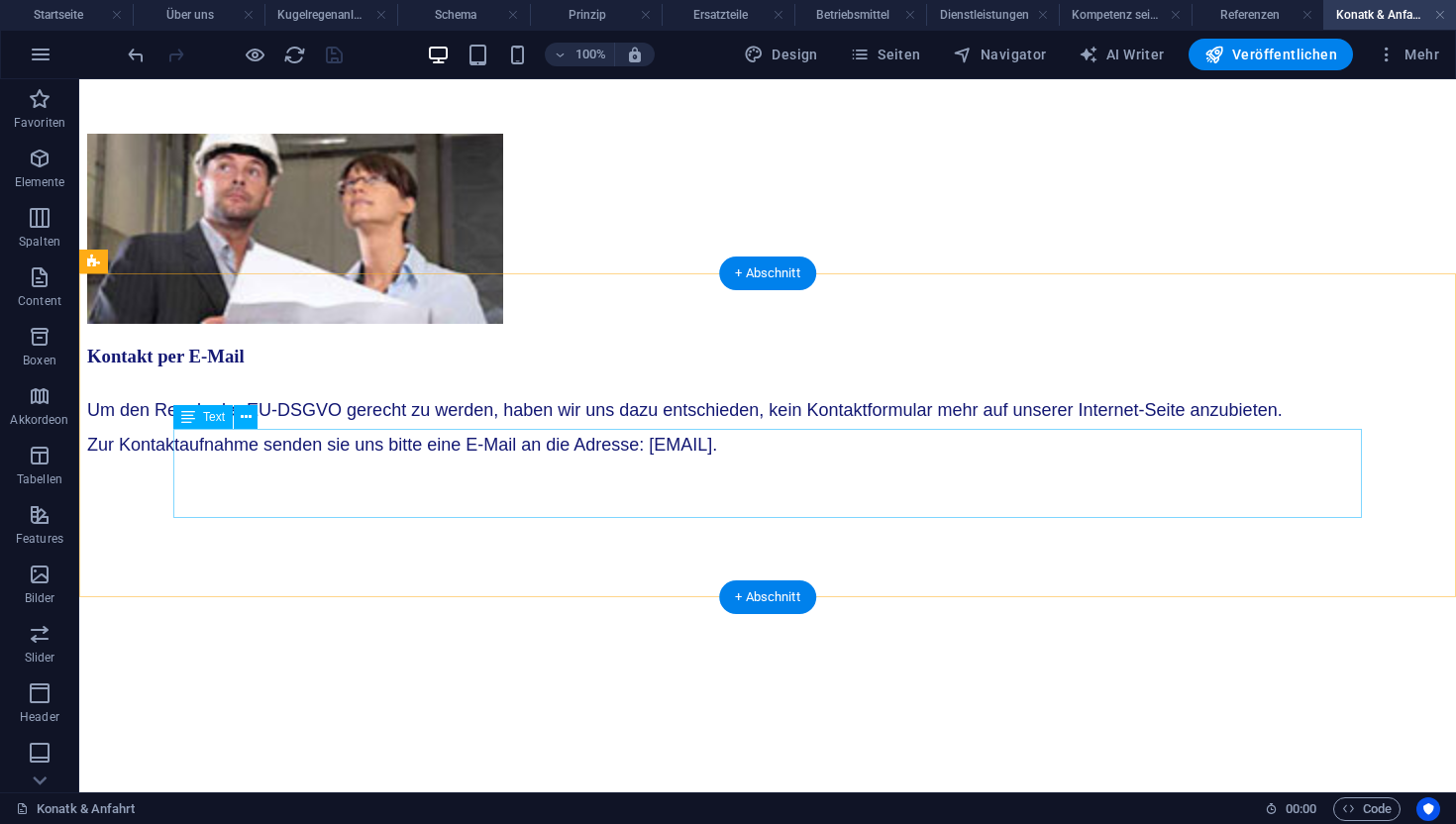 click on "Um den Regeln der EU-DSGVO gerecht zu werden, haben wir uns dazu entschieden, kein Kontaktformular mehr auf unserer Internet-Seite anzubieten. Zur Kontaktaufnahme senden sie uns bitte eine E-Mail an die Adresse: info@[EMAIL]." at bounding box center (768, 429) 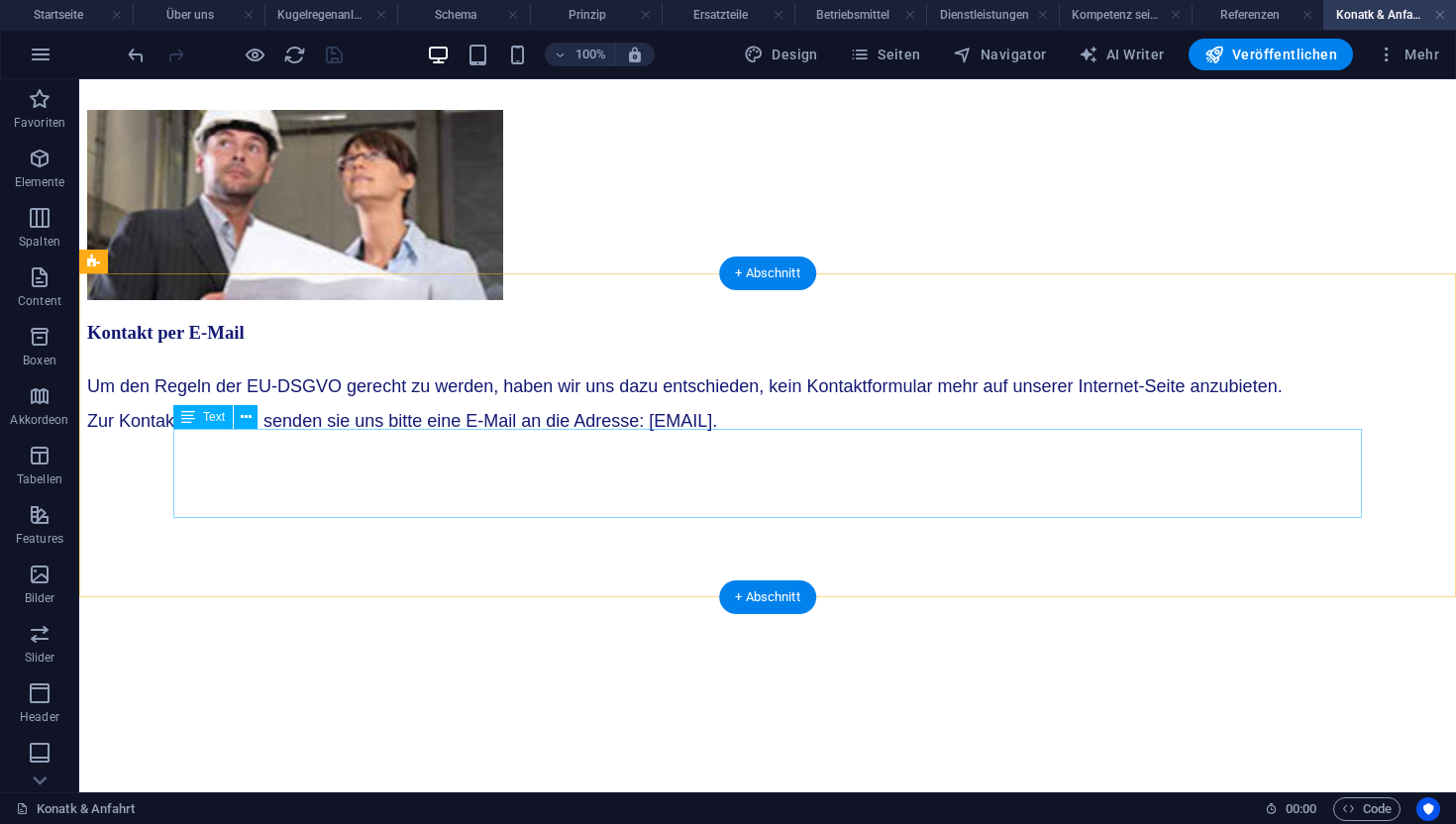 click on "Um den Regeln der EU-DSGVO gerecht zu werden, haben wir uns dazu entschieden, kein Kontaktformular mehr auf unserer Internet-Seite anzubieten. Zur Kontaktaufnahme senden sie uns bitte eine E-Mail an die Adresse: info@[EMAIL]." at bounding box center (768, 405) 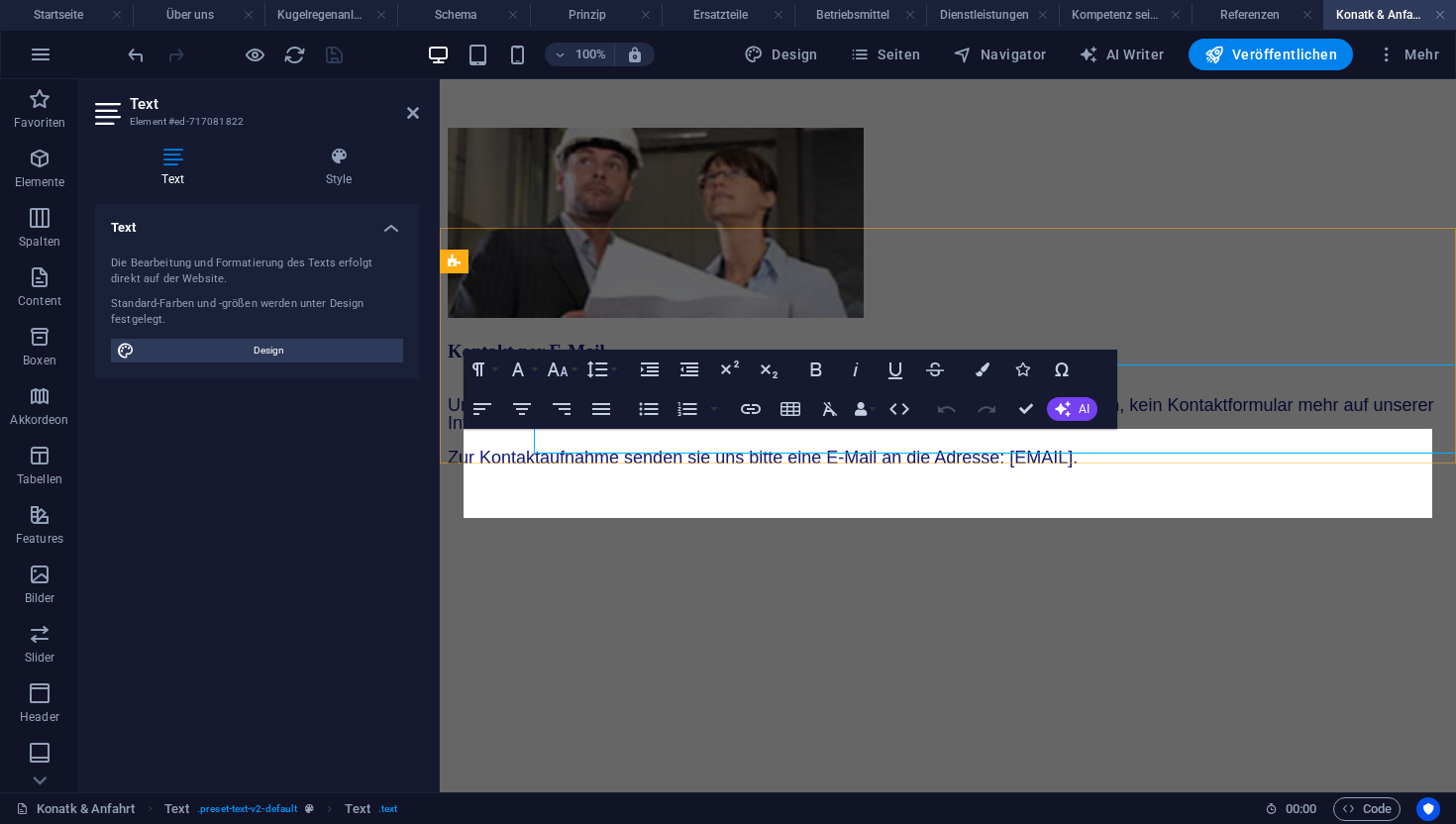 scroll, scrollTop: 821, scrollLeft: 0, axis: vertical 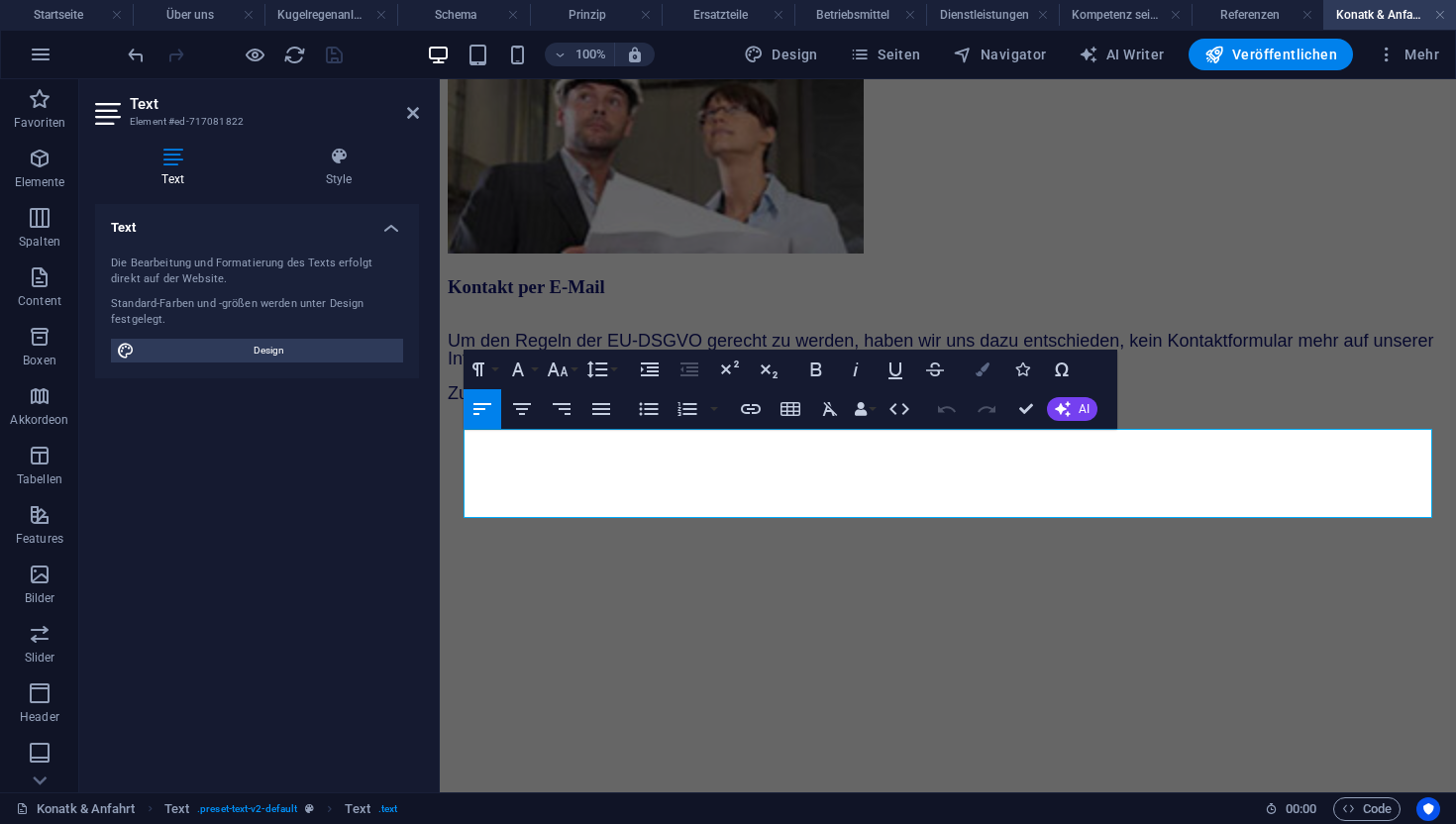 click at bounding box center [983, 369] 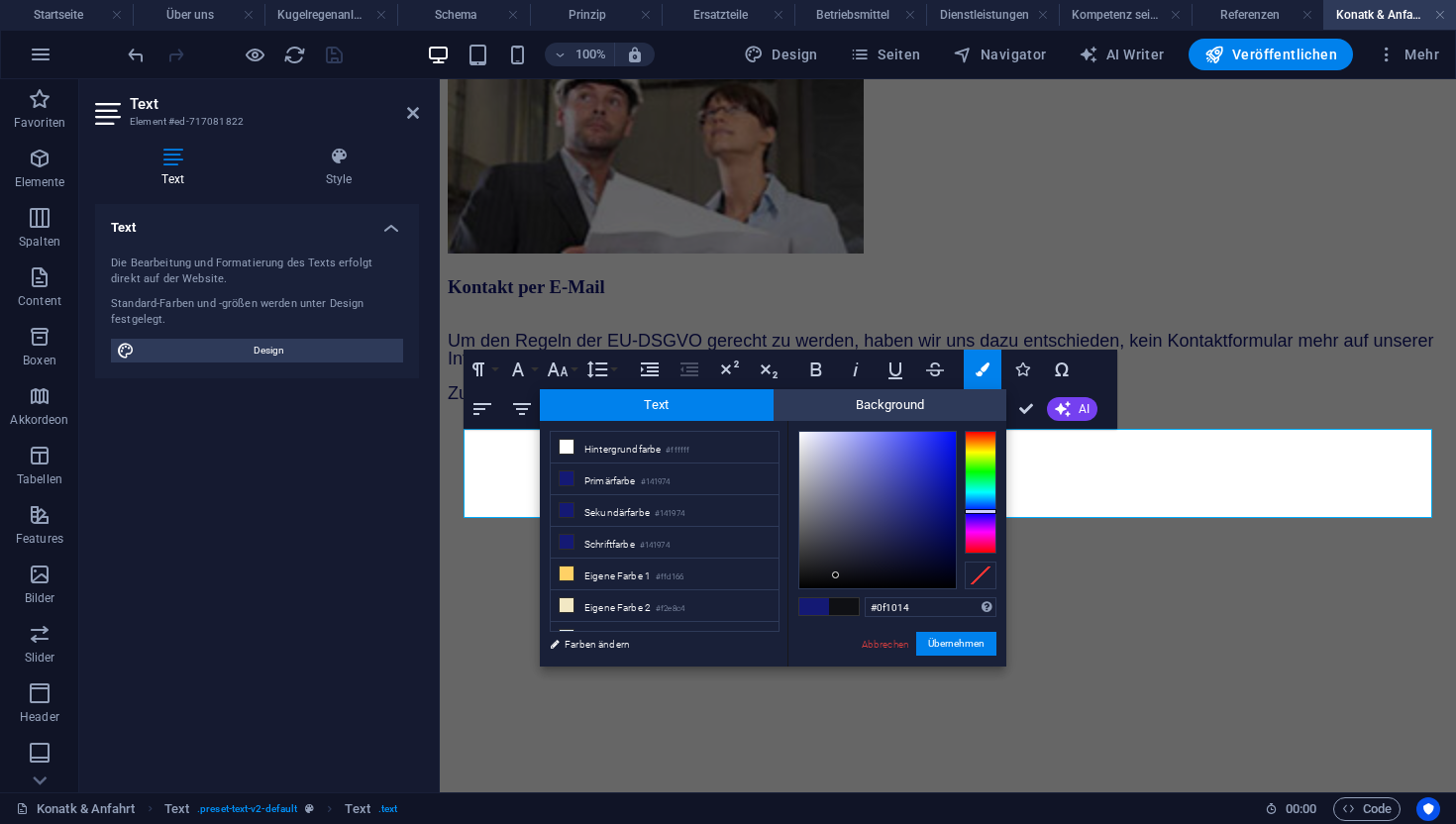 click at bounding box center [878, 510] 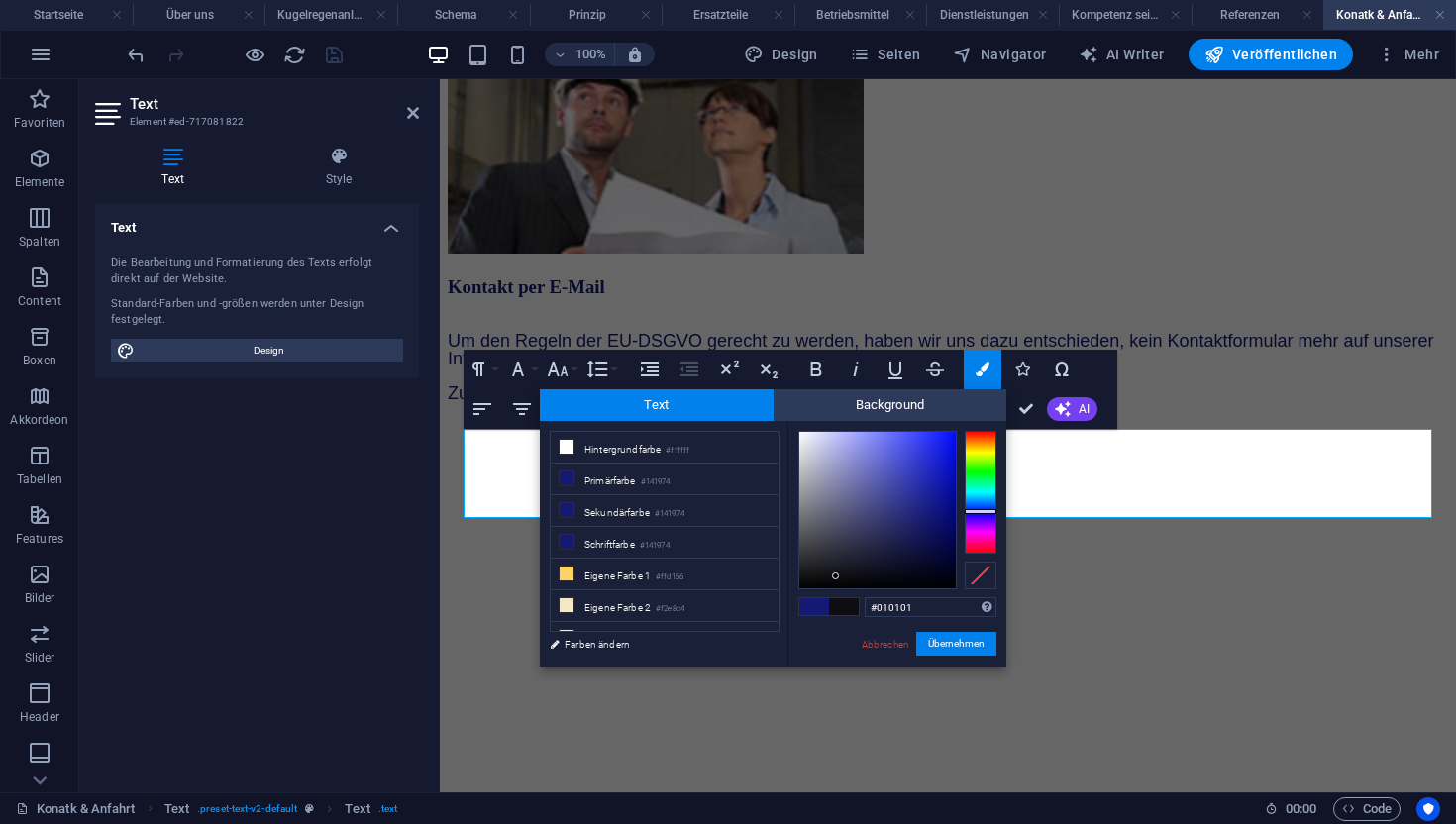 type on "#000000" 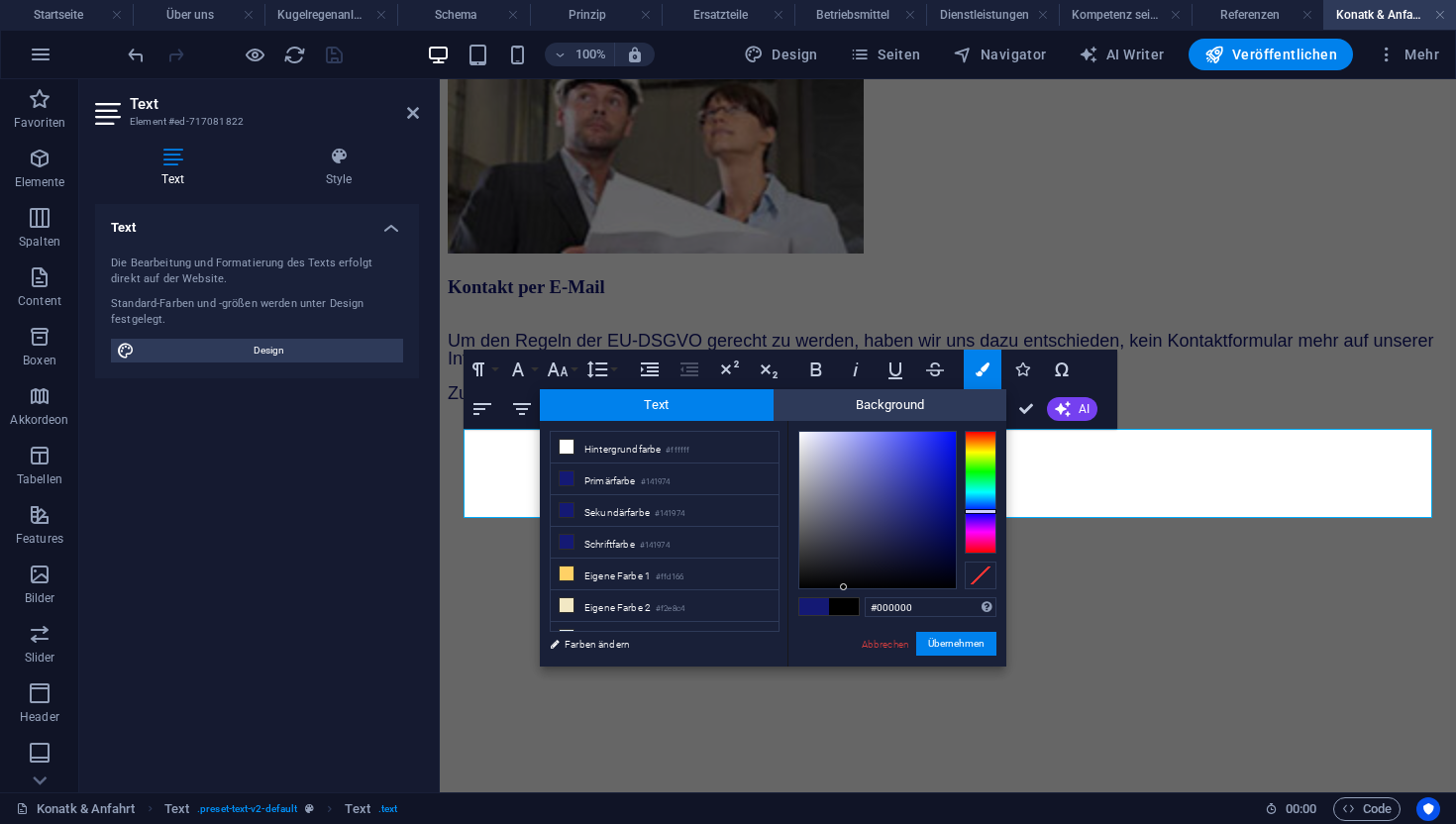 click on "#000000 Unterstützte Formate: #0852ed rgb(8, 82, 237) rgba(8, 82, 237, 90%) hsv(221,97,93) hsl(221, 93%, 48%) Abbrechen Übernehmen" at bounding box center (896, 687) 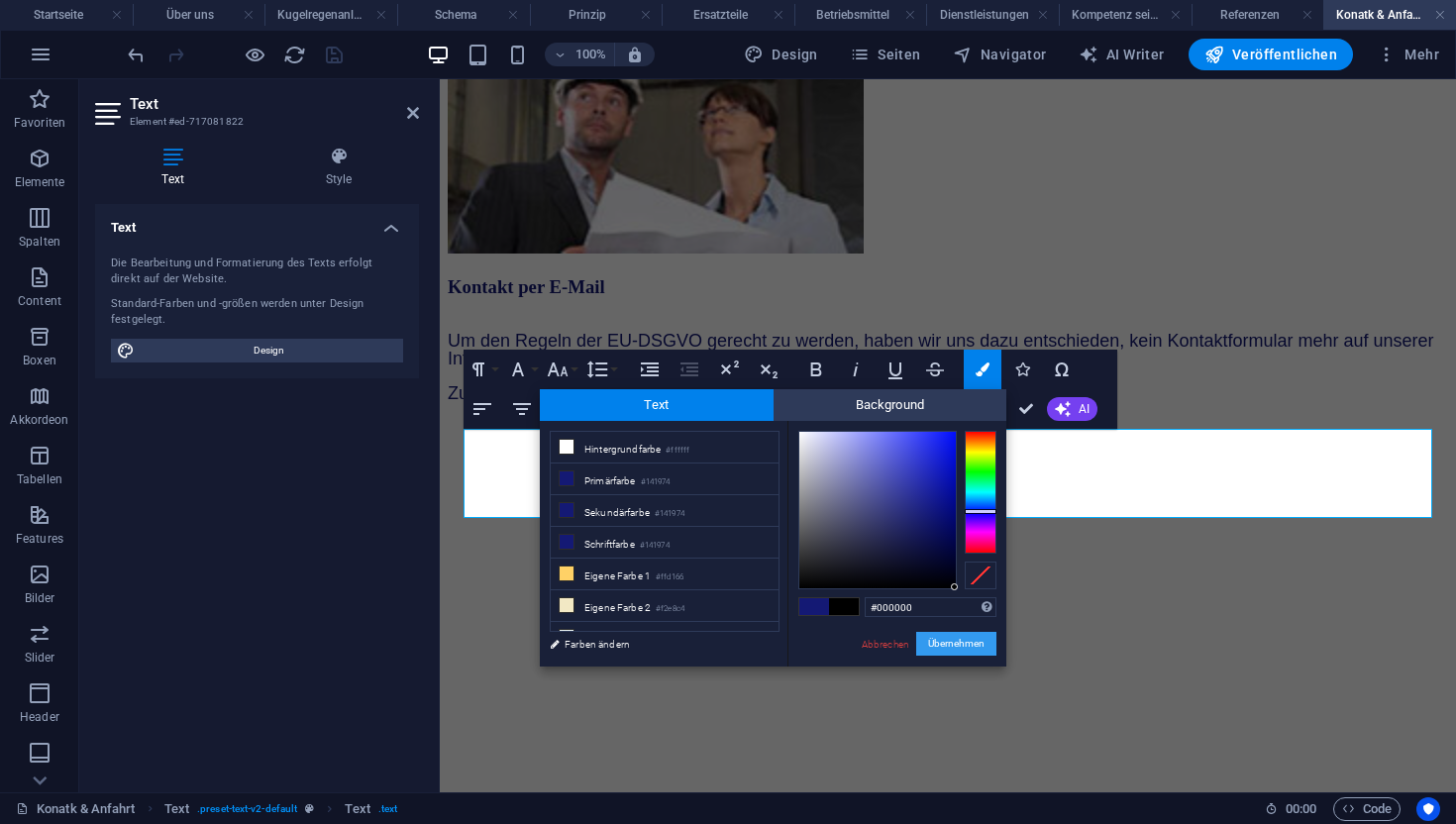 click on "Übernehmen" at bounding box center (956, 644) 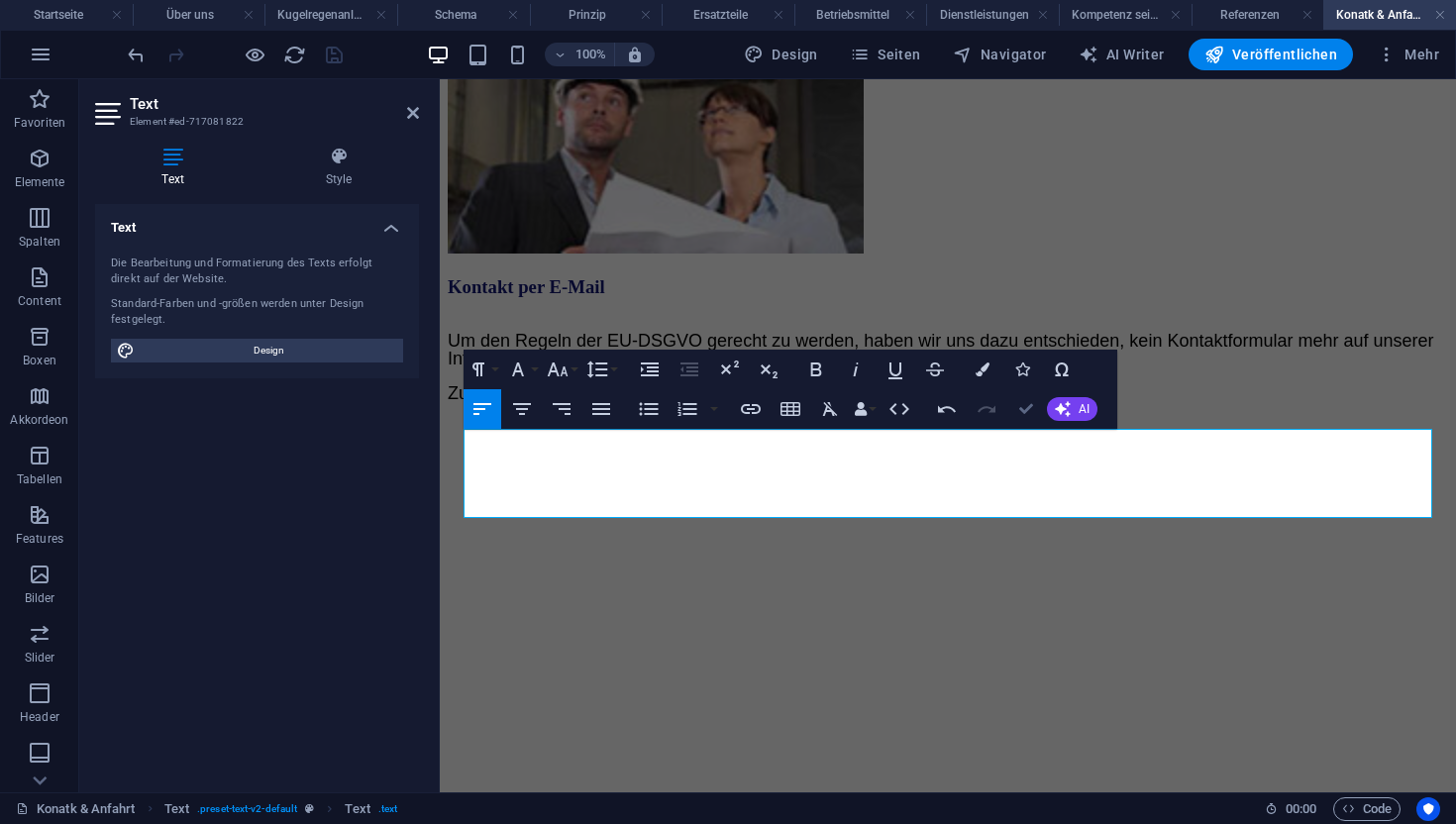 scroll, scrollTop: 756, scrollLeft: 0, axis: vertical 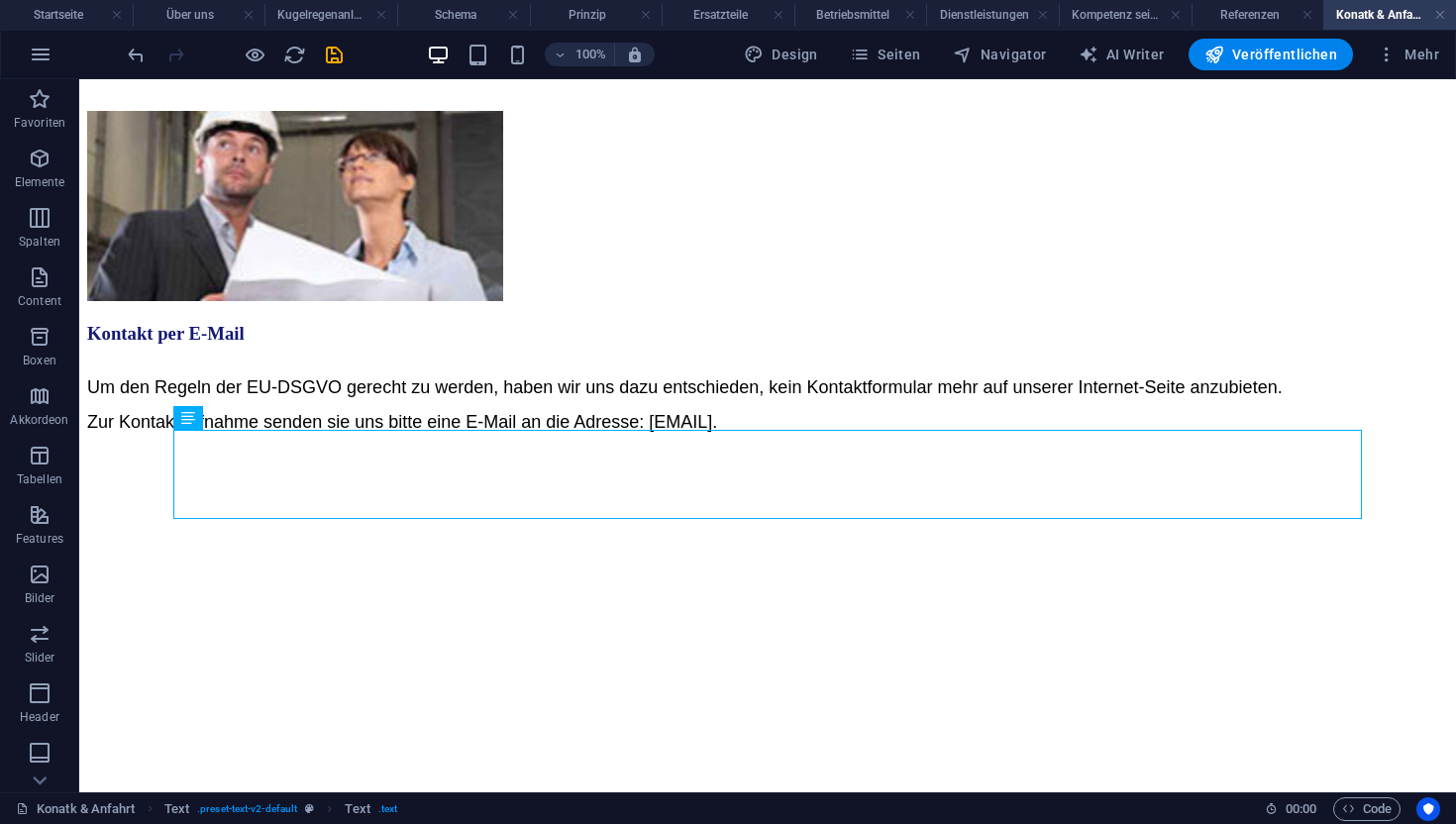 click on "H3 Text Text 2 Spalten H3 Container H3 Container Abstand Referenz Text Text H3 Abstand Text" at bounding box center [768, 436] 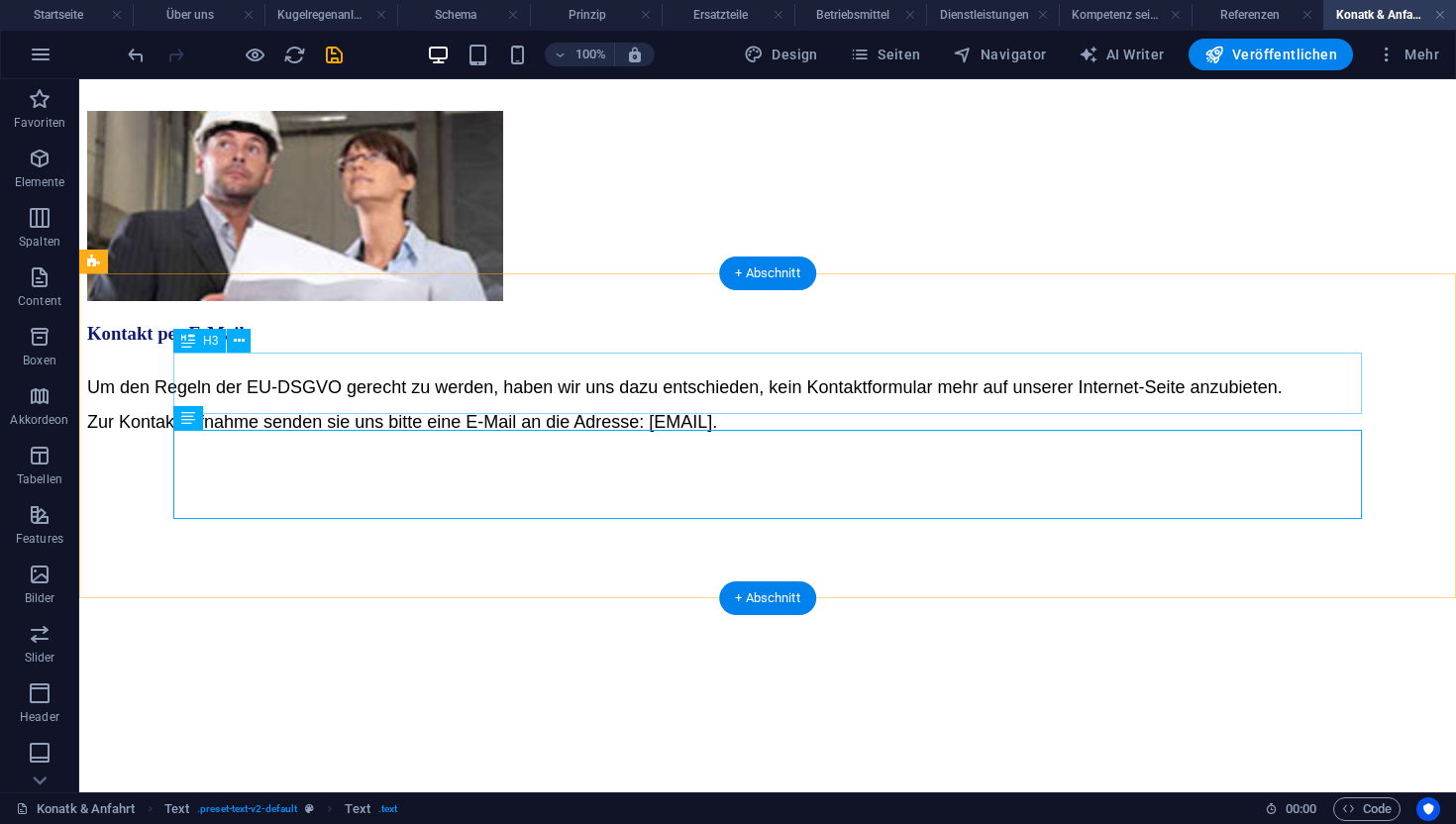 click on "Kontakt per E-Mail" at bounding box center [768, 334] 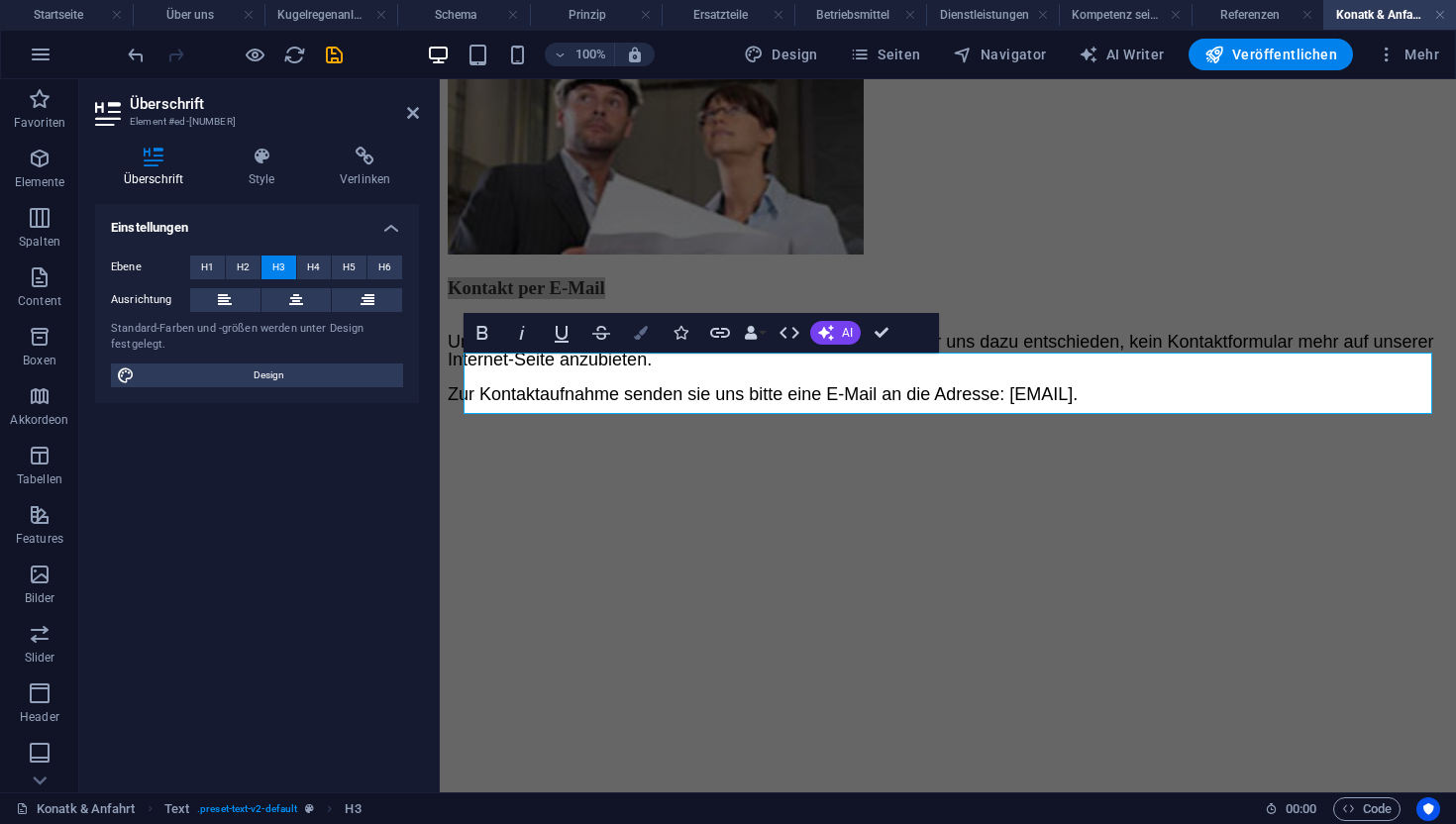 click at bounding box center [641, 333] 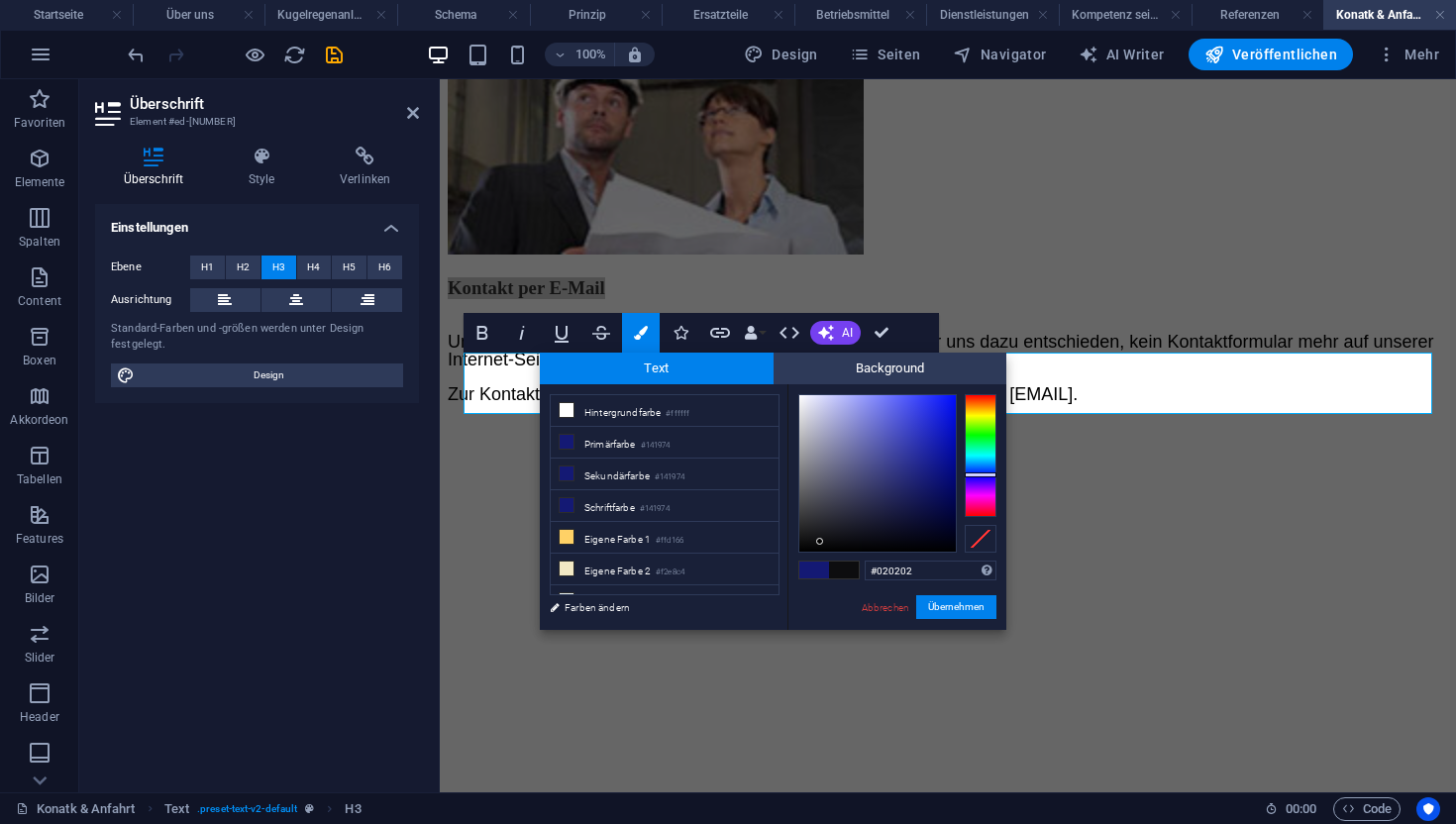 type on "#000000" 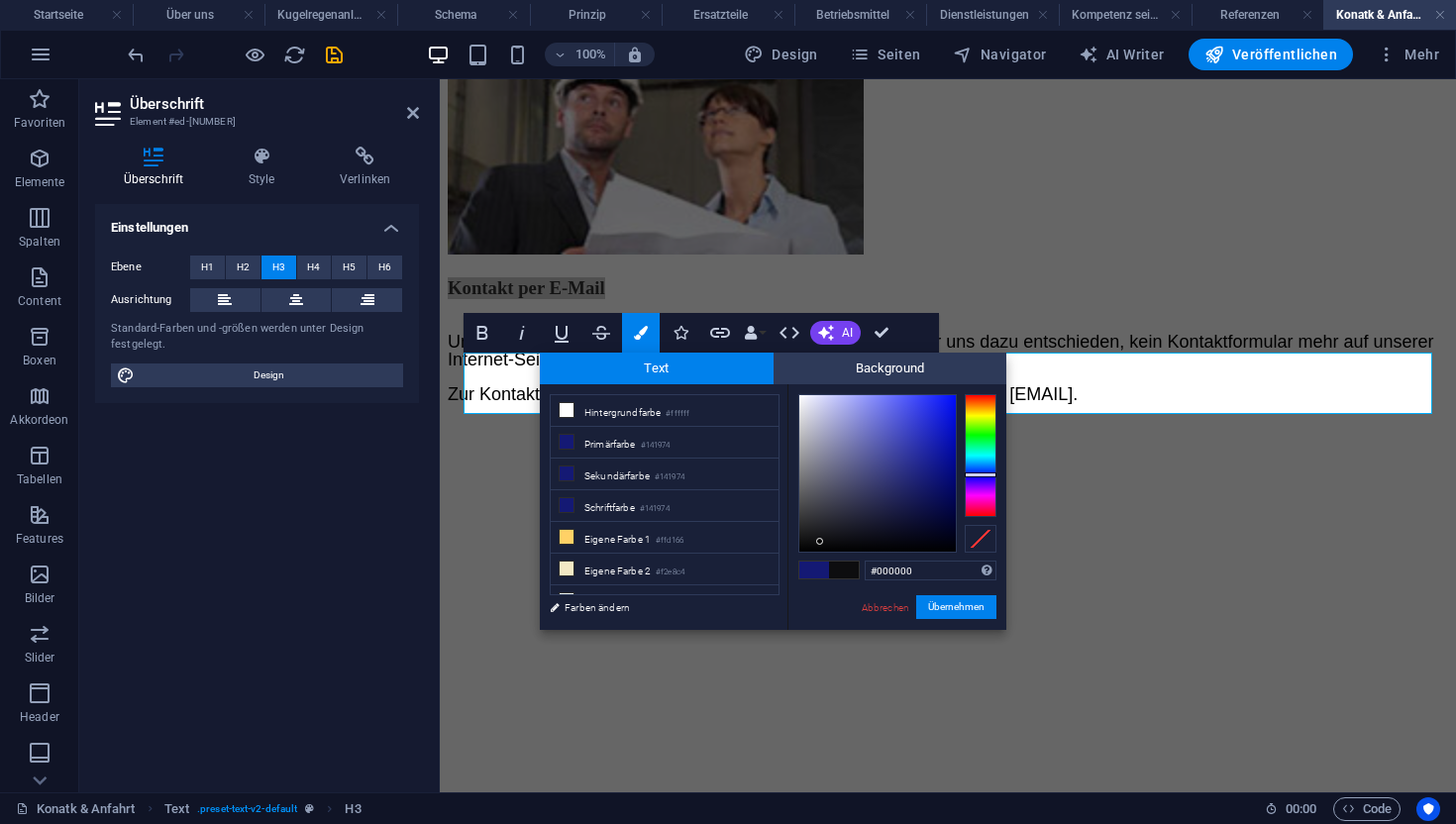 drag, startPoint x: 820, startPoint y: 464, endPoint x: 834, endPoint y: 589, distance: 125.78156 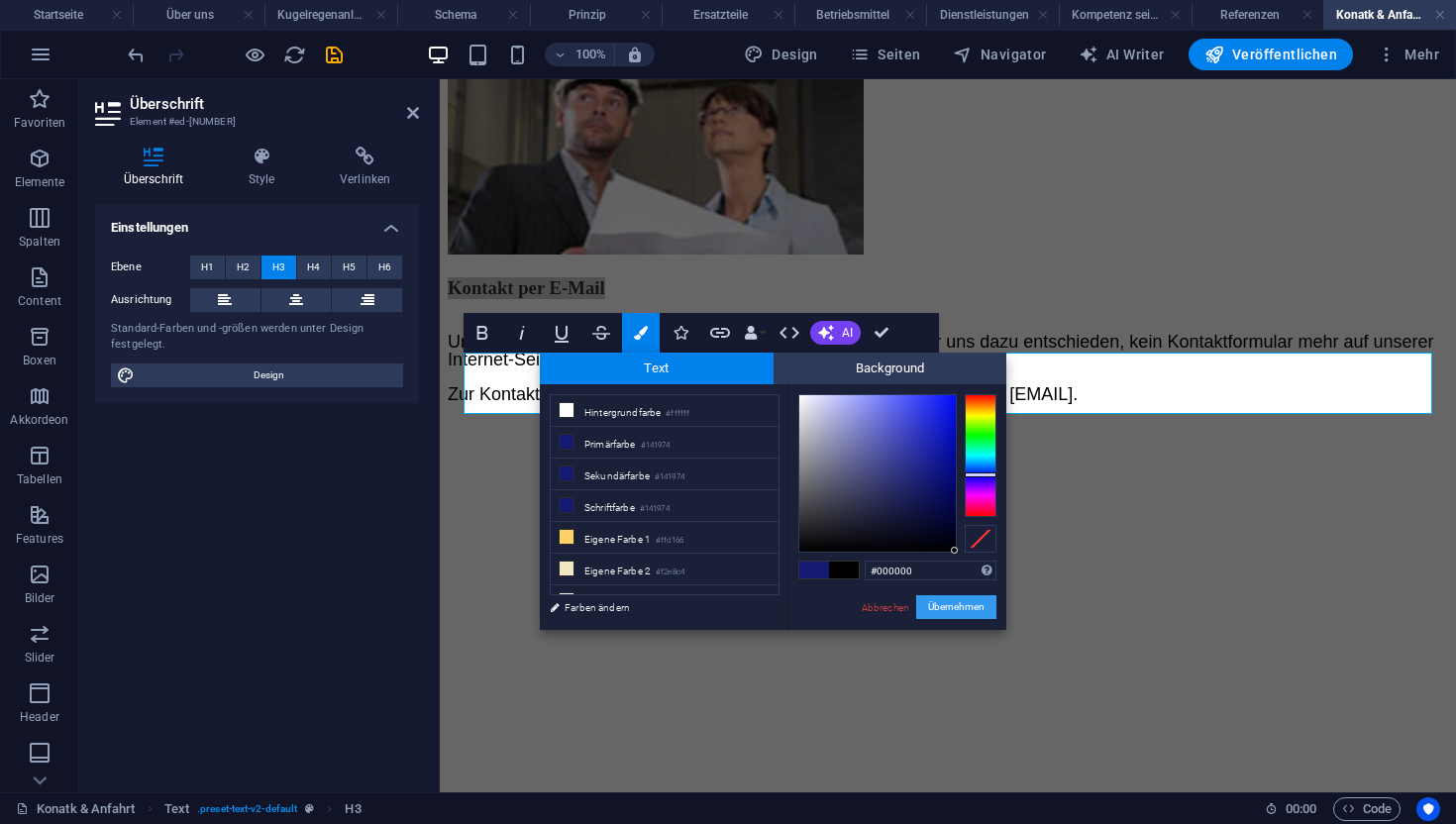click on "Übernehmen" at bounding box center (956, 607) 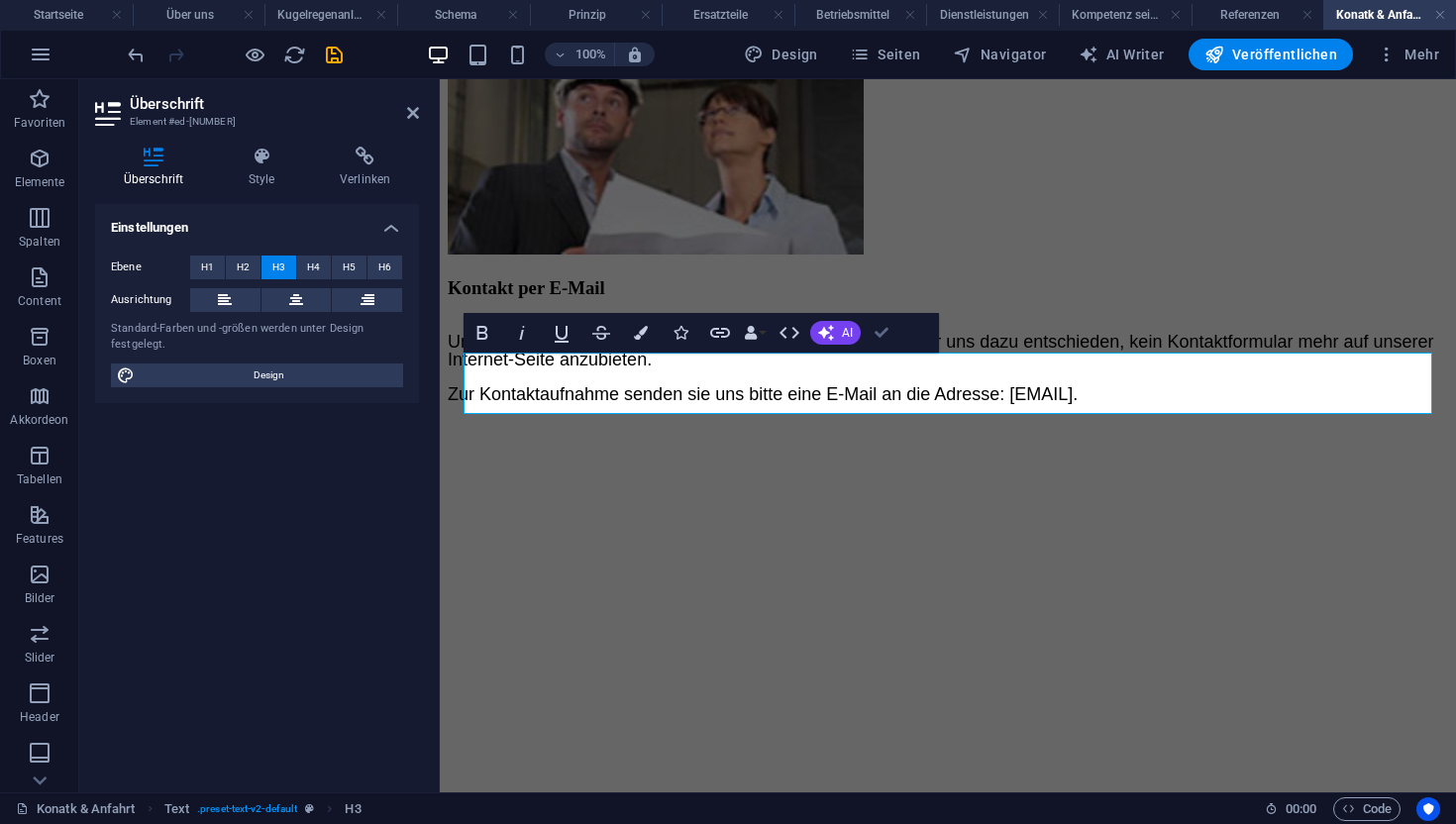 scroll, scrollTop: 756, scrollLeft: 0, axis: vertical 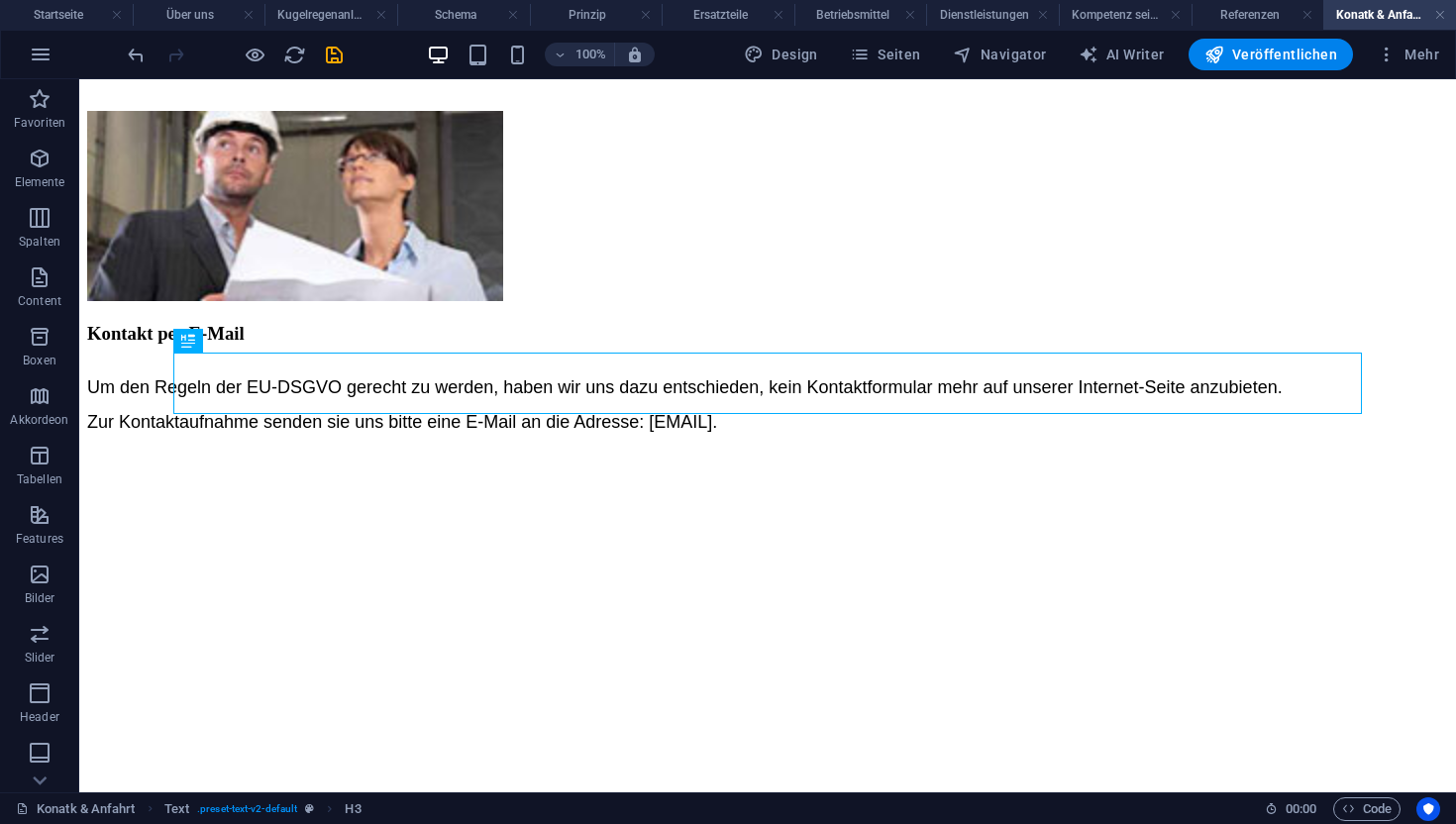 click on "H3   Text   Text   2 Spalten   H3   Container   H3   Container   Abstand   Referenz   Text   Text   Text   H3   Abstand   Text" at bounding box center [768, 436] 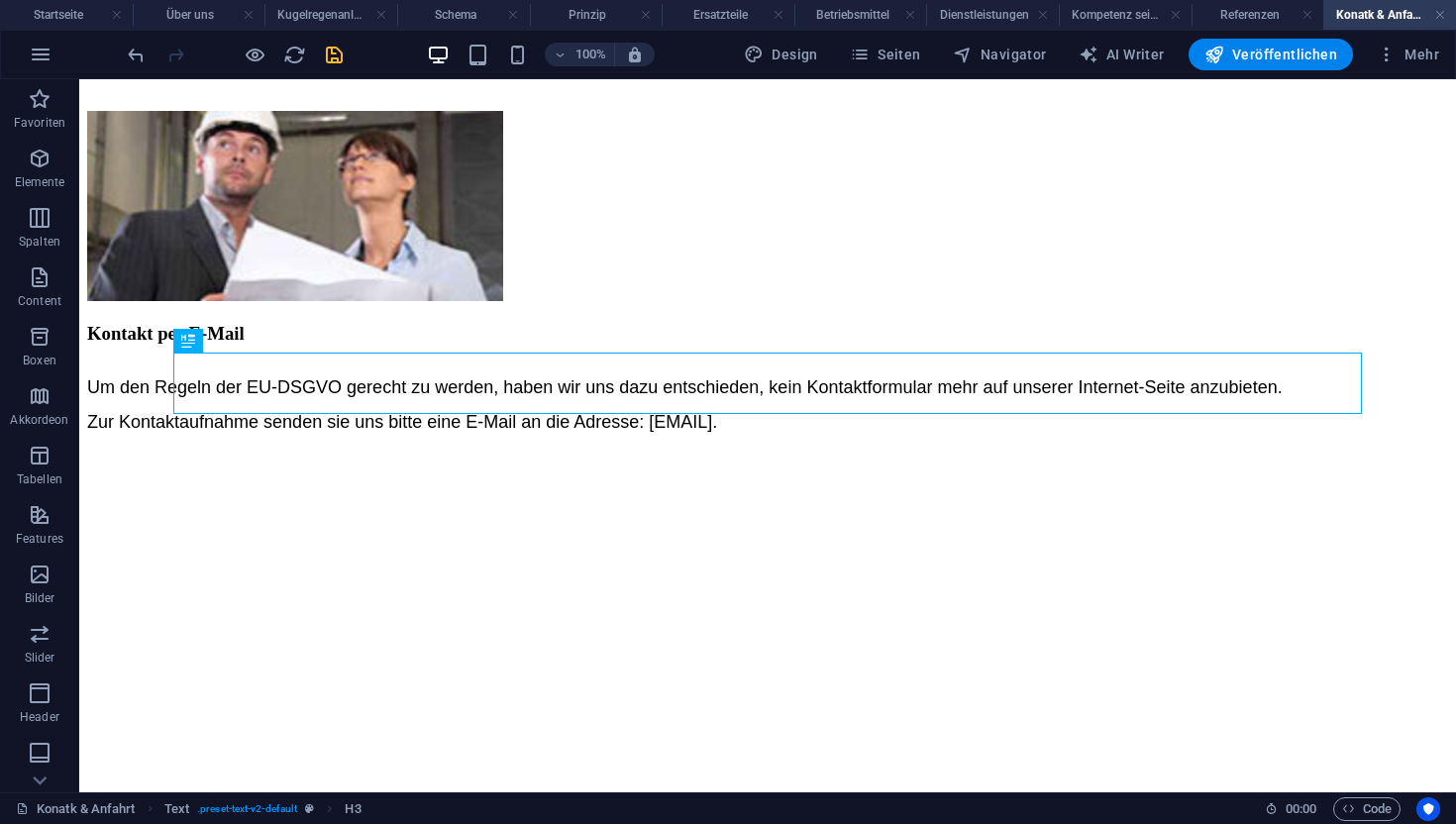 click at bounding box center (334, 54) 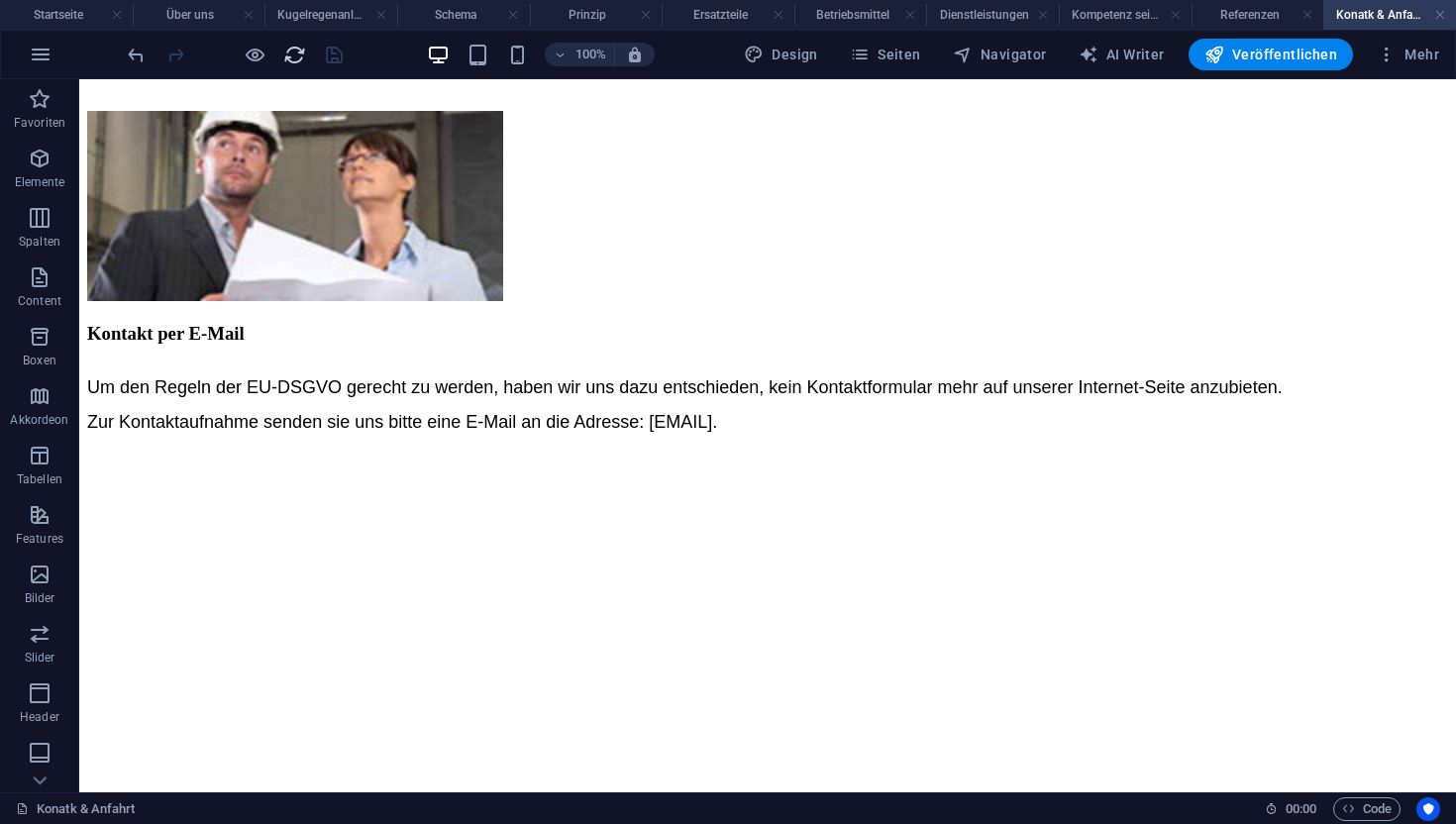 click at bounding box center (294, 54) 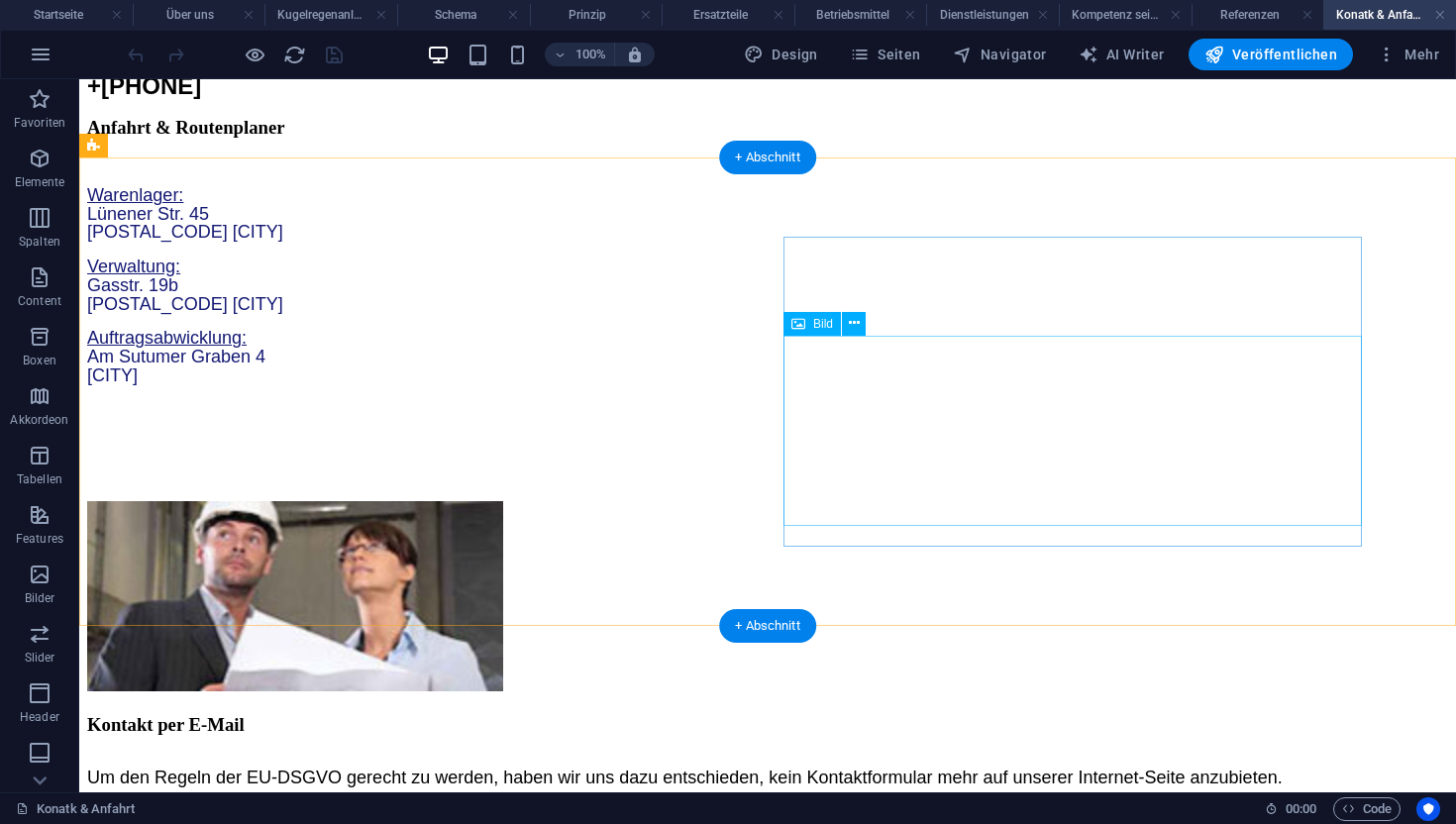 scroll, scrollTop: 408, scrollLeft: 0, axis: vertical 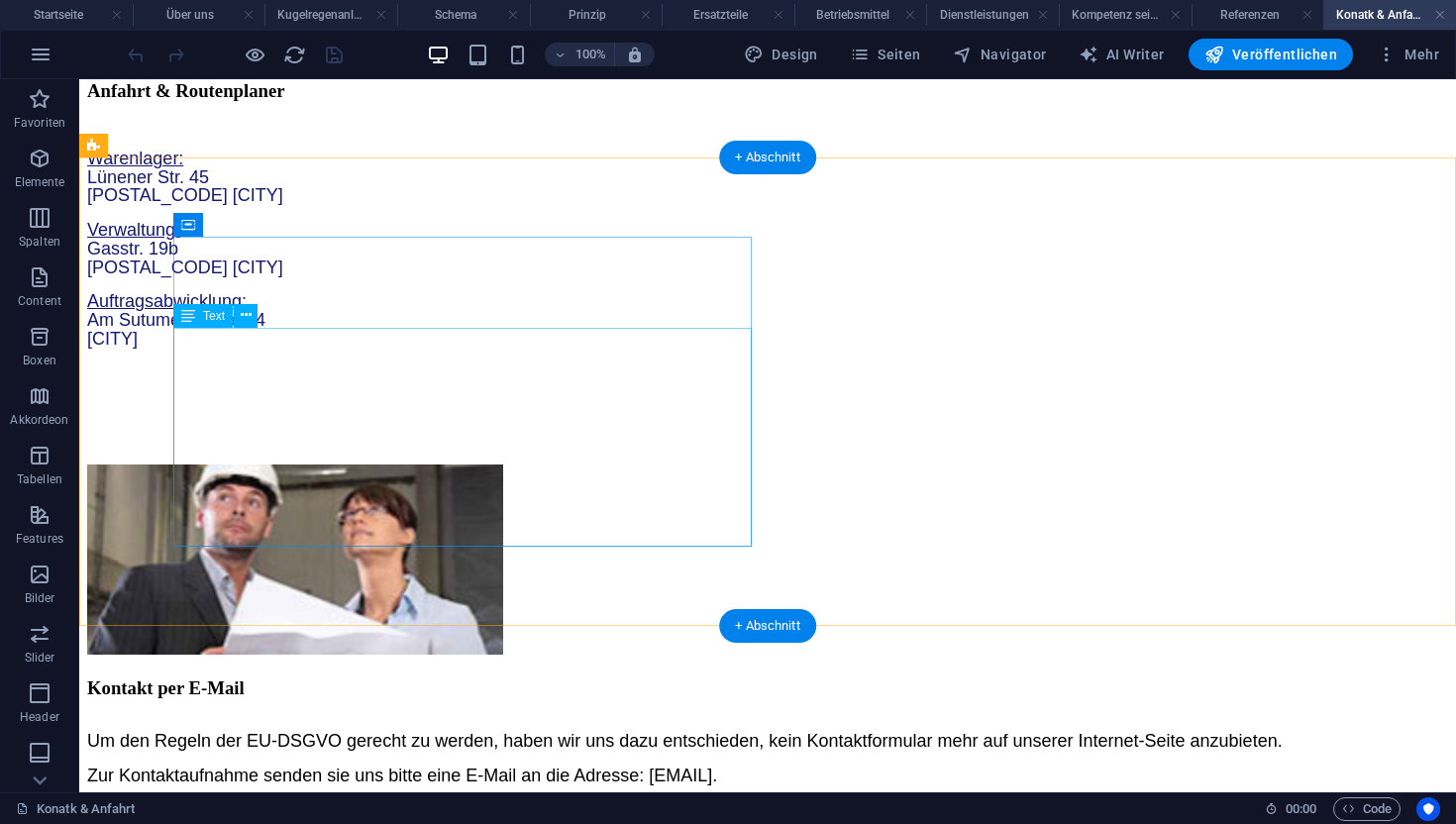 click on "Warenlager: [STREET] [NUMBER] [POSTAL_CODE] [CITY] Verwaltung: [STREET] [NUMBER] [POSTAL_CODE] [CITY] Auftragsabwicklung: [STREET] [NUMBER] [POSTAL_CODE] [CITY]" at bounding box center [768, 250] 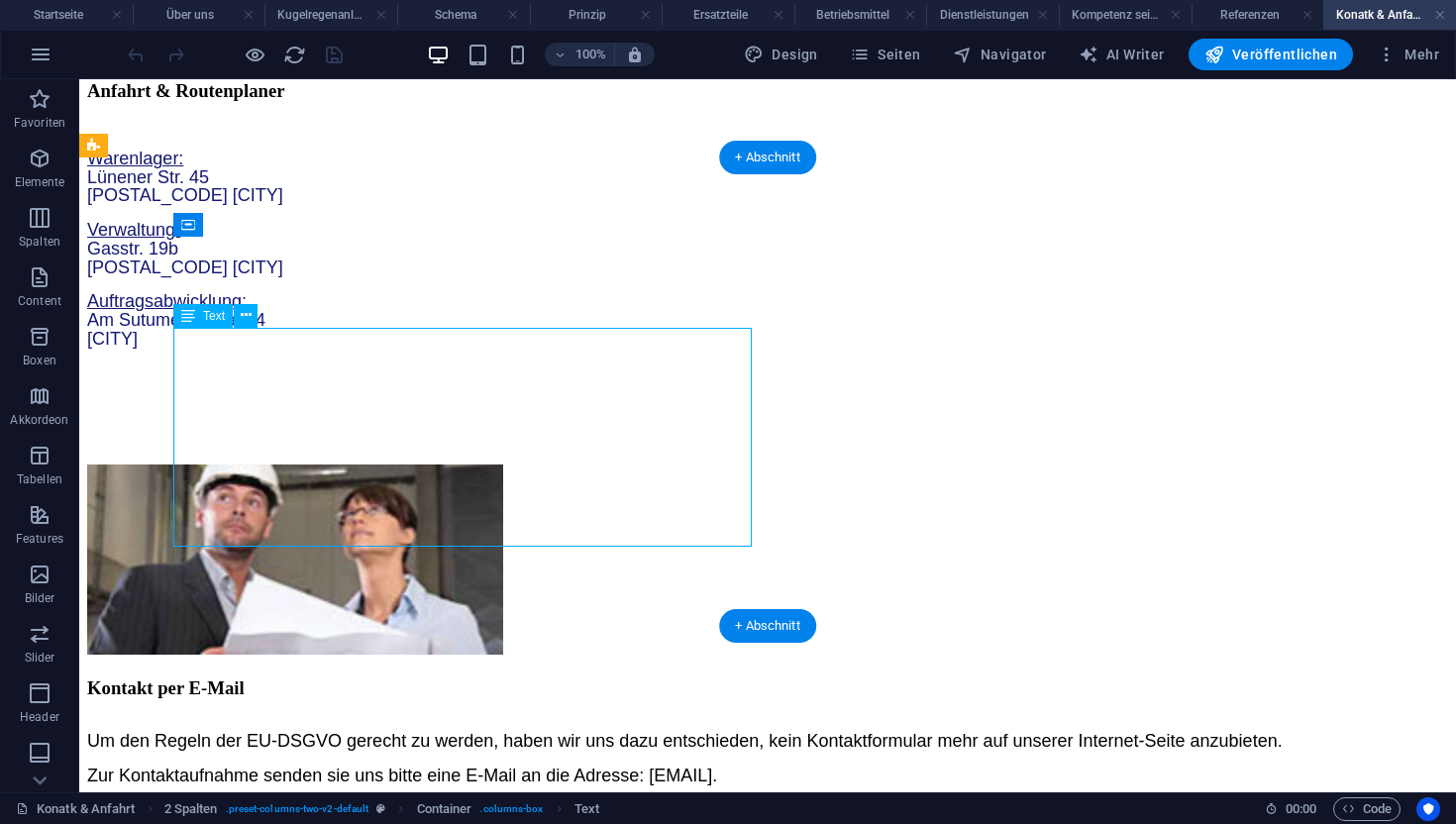 click on "Warenlager: [STREET] [NUMBER] [POSTAL_CODE] [CITY] Verwaltung: [STREET] [NUMBER] [POSTAL_CODE] [CITY] Auftragsabwicklung: [STREET] [NUMBER] [POSTAL_CODE] [CITY]" at bounding box center (768, 250) 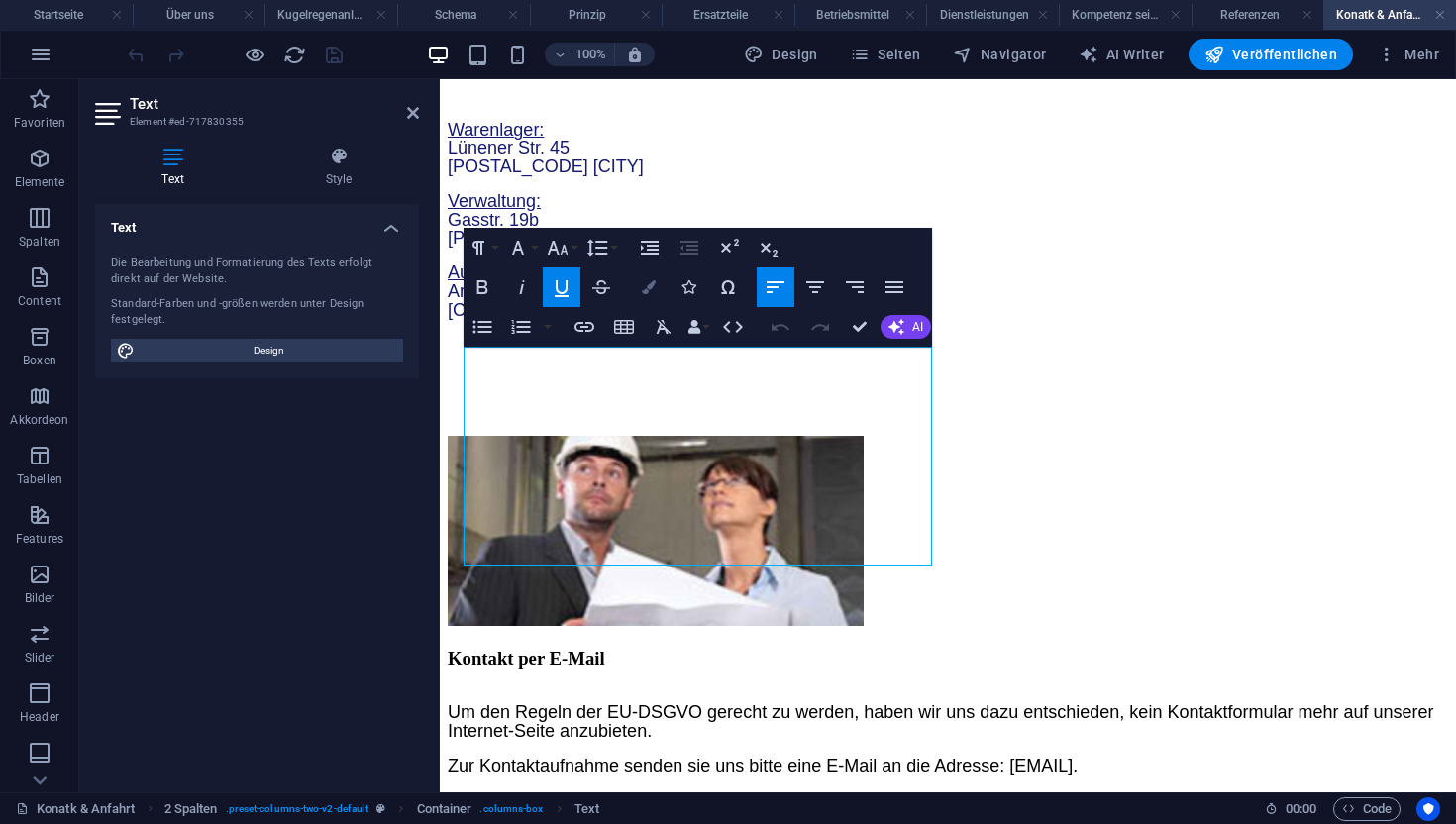 click on "Colors" at bounding box center [649, 287] 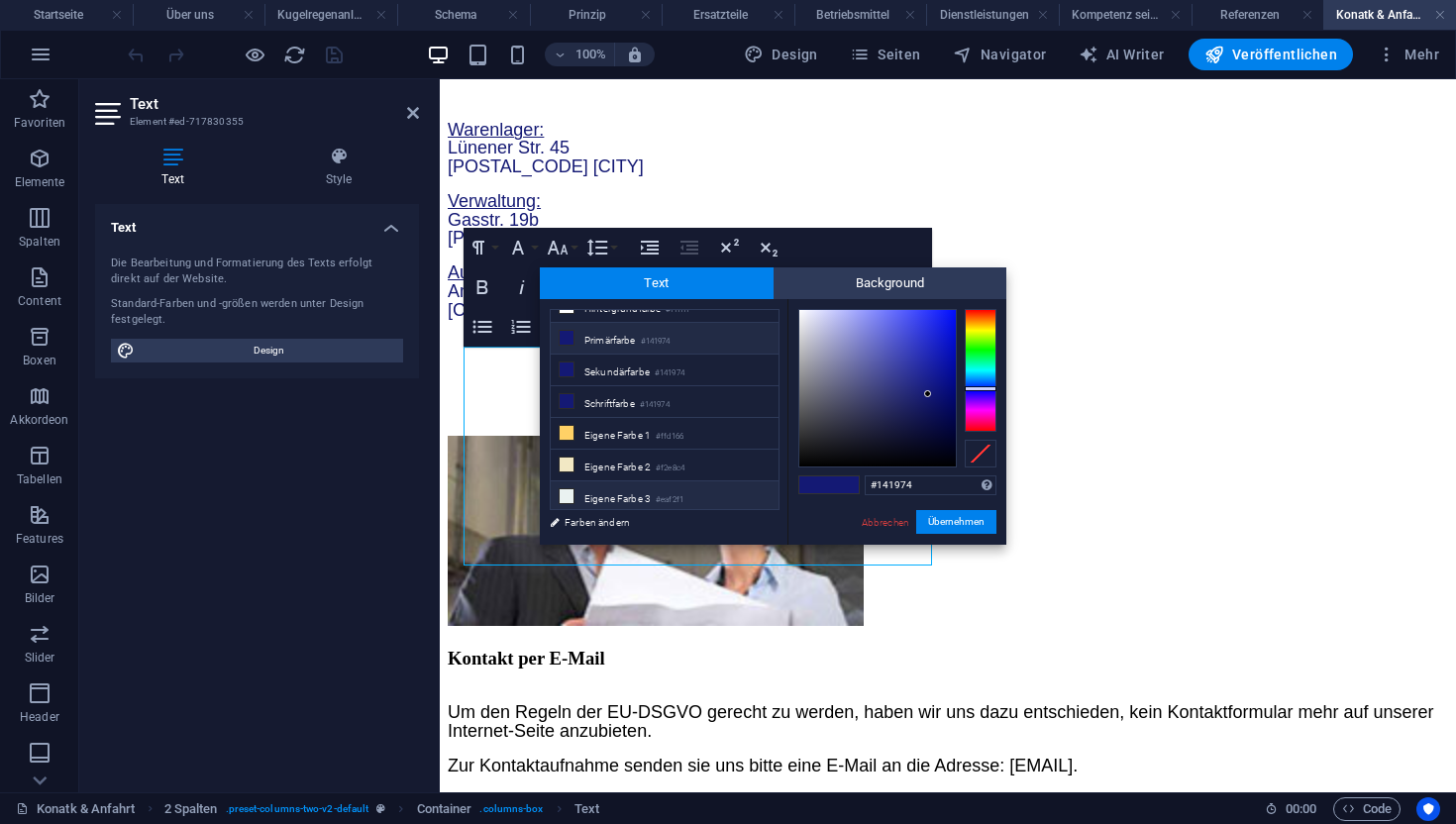 scroll, scrollTop: 0, scrollLeft: 0, axis: both 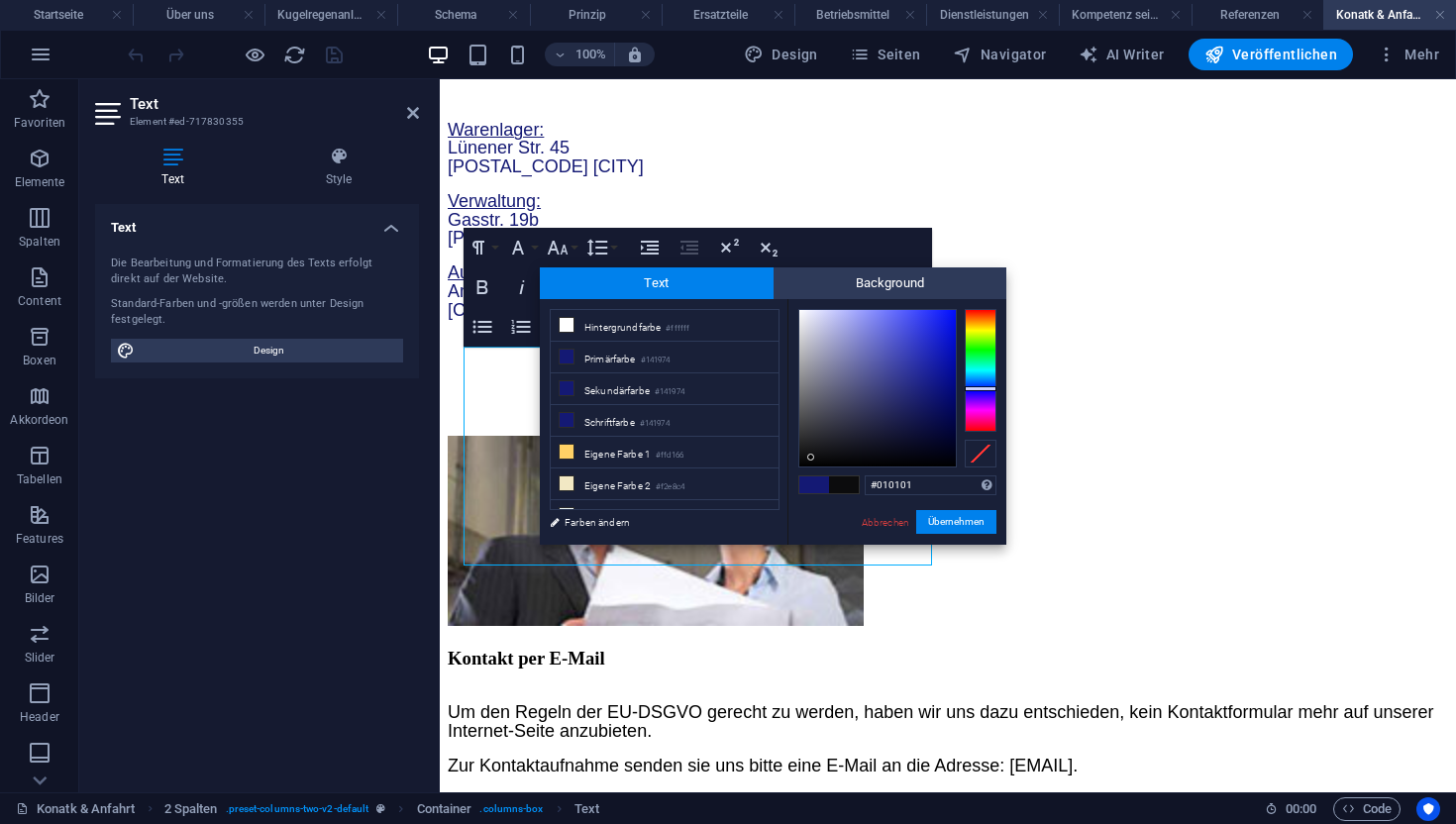 type on "#000000" 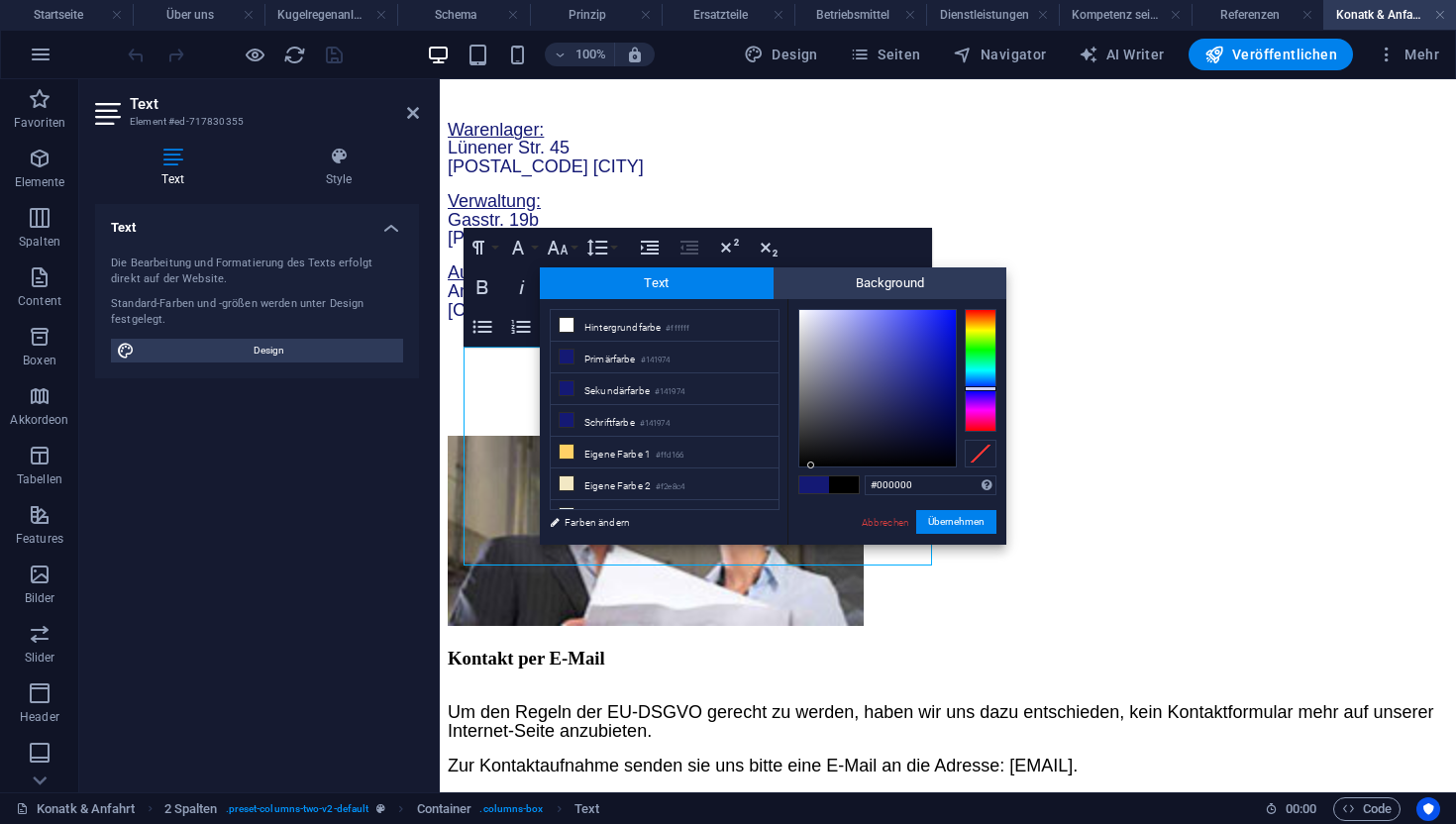 drag, startPoint x: 811, startPoint y: 445, endPoint x: 811, endPoint y: 496, distance: 51 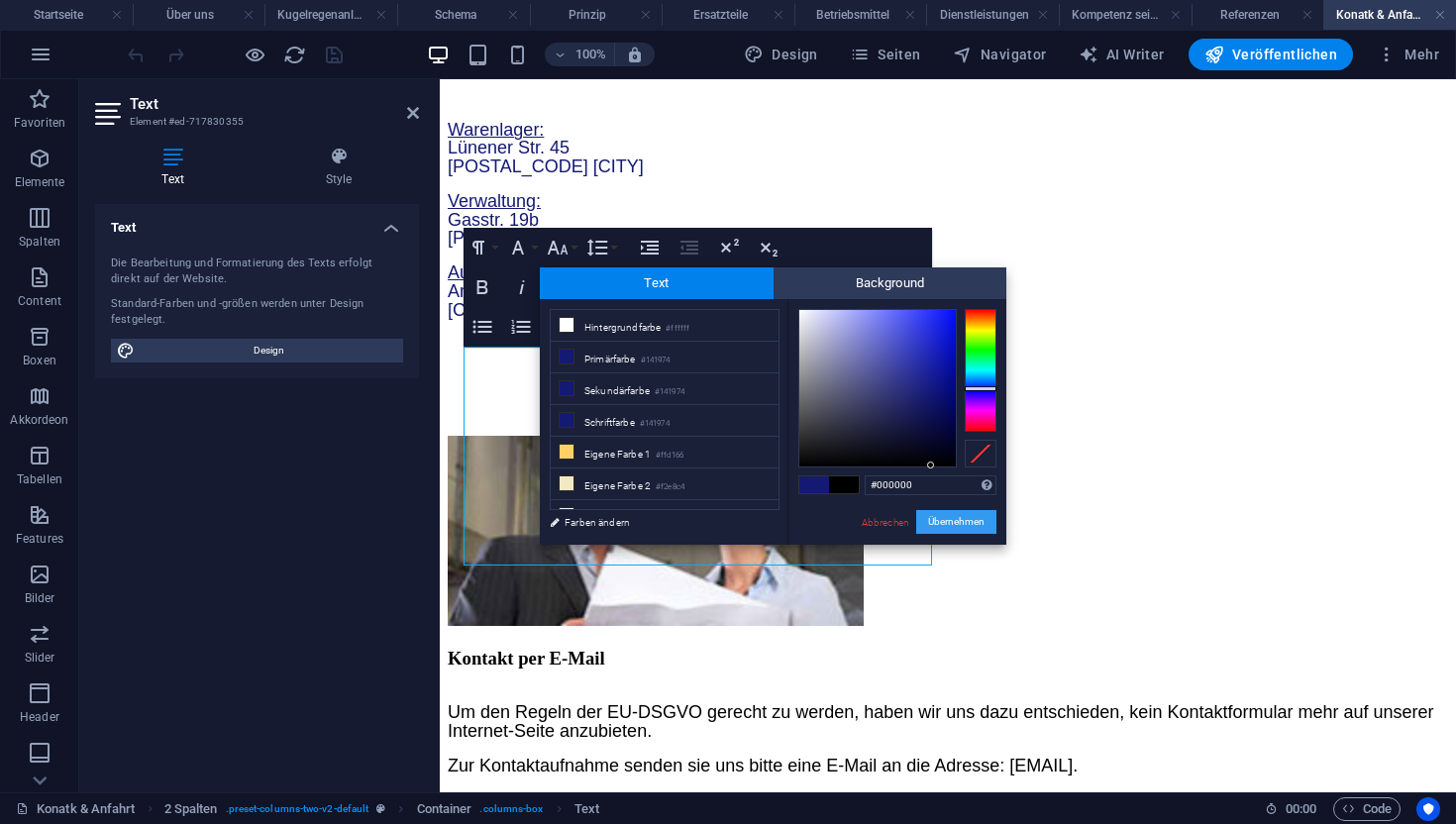 click on "Übernehmen" at bounding box center (956, 522) 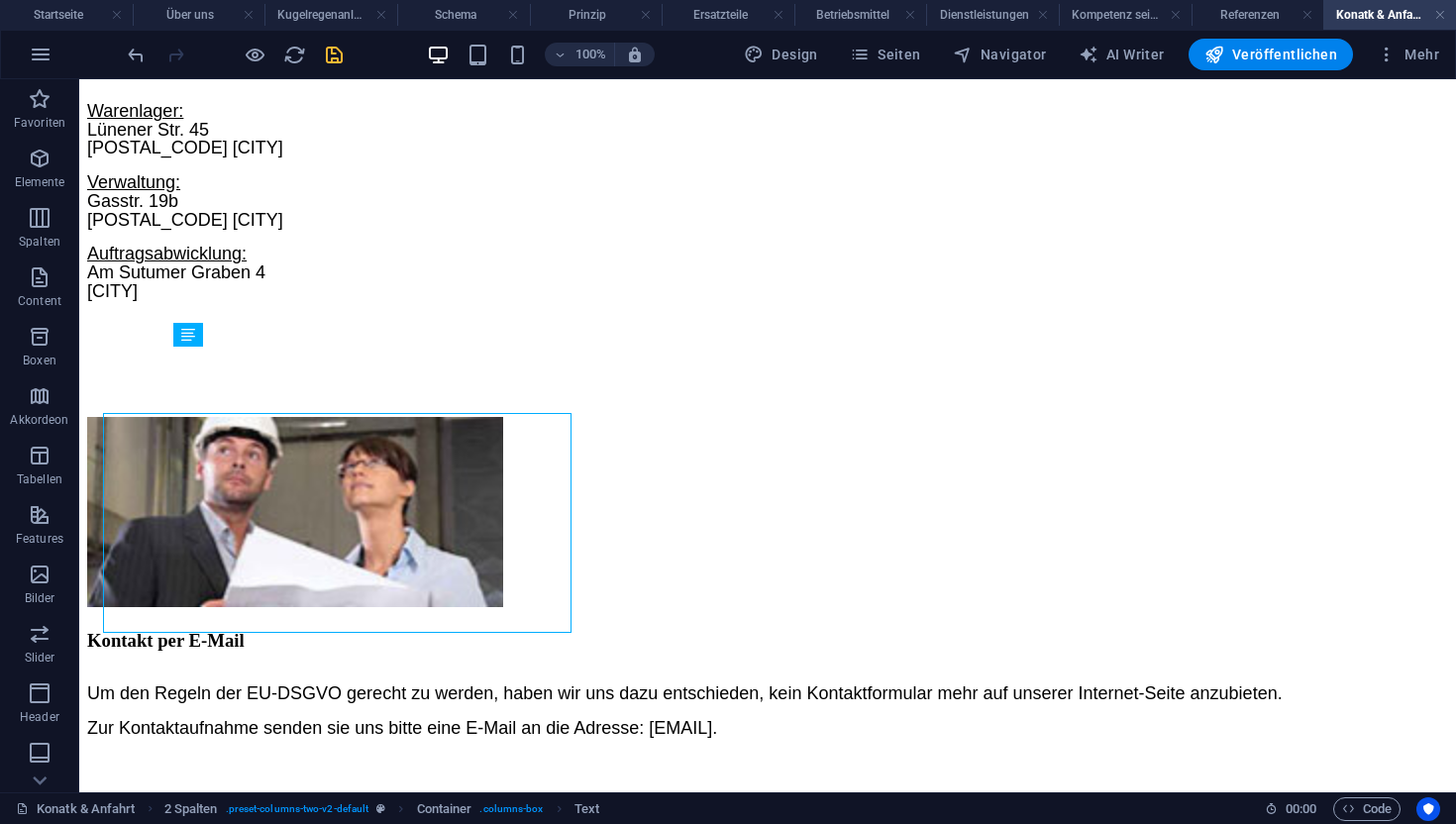 scroll, scrollTop: 388, scrollLeft: 0, axis: vertical 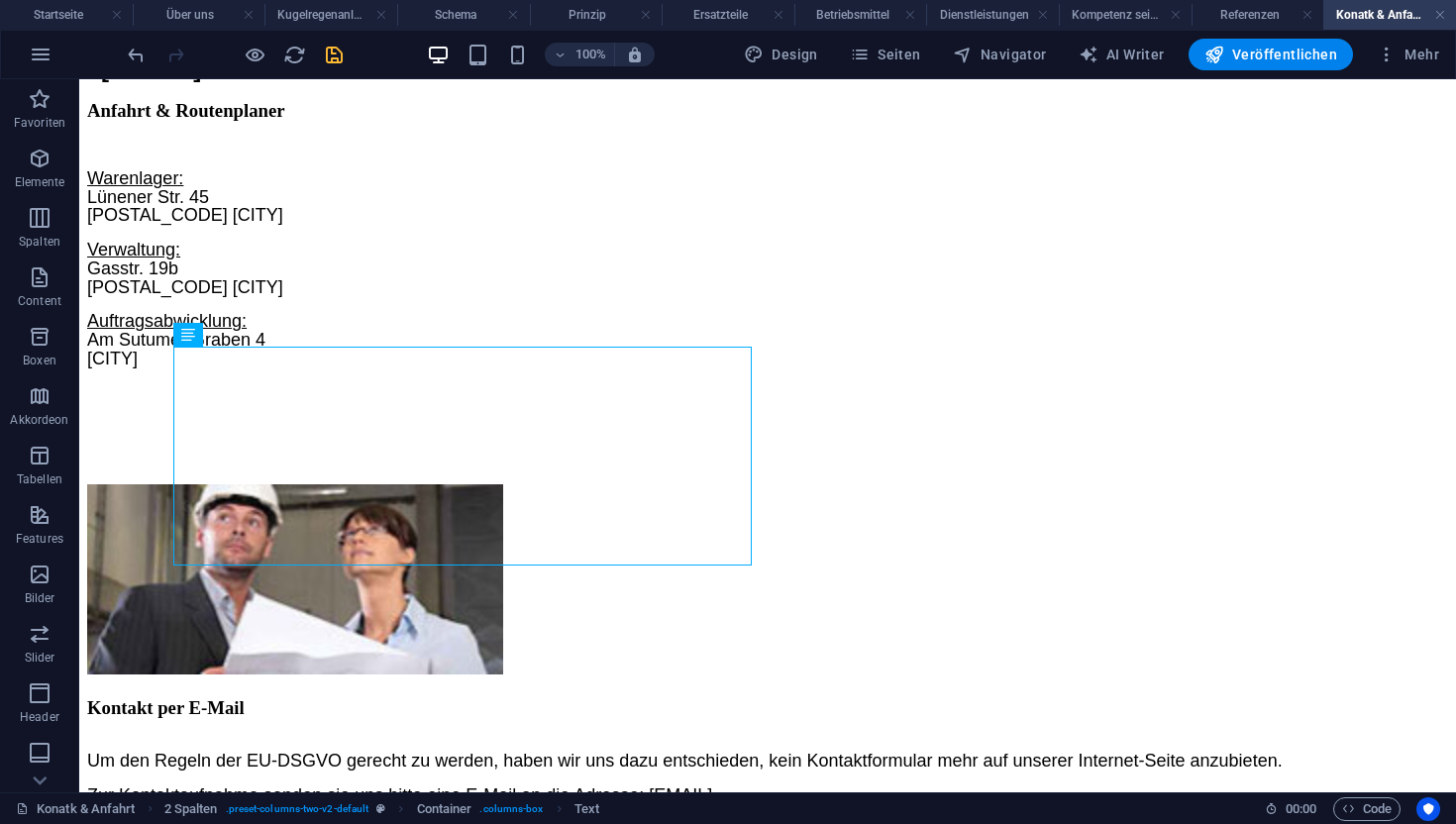 click on "Referenz H3 Text H3 Text 2 Spalten Container Abstand Container Bild Text Container
Ziehe hier rein, um den vorhandenen Inhalt zu ersetzen. Drücke "Strg", wenn du ein neues Element erstellen möchtest." at bounding box center (768, 436) 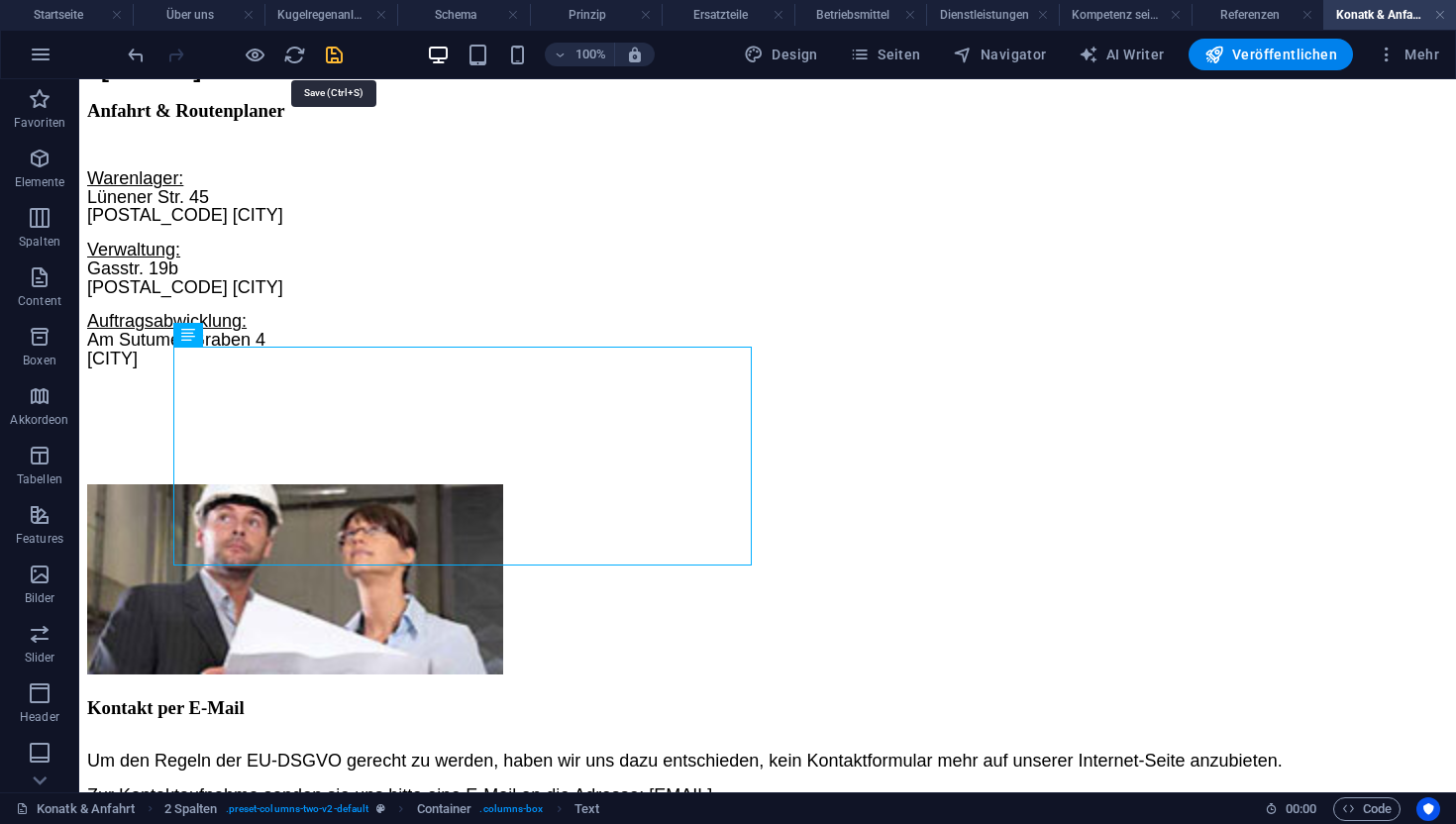 click at bounding box center (334, 54) 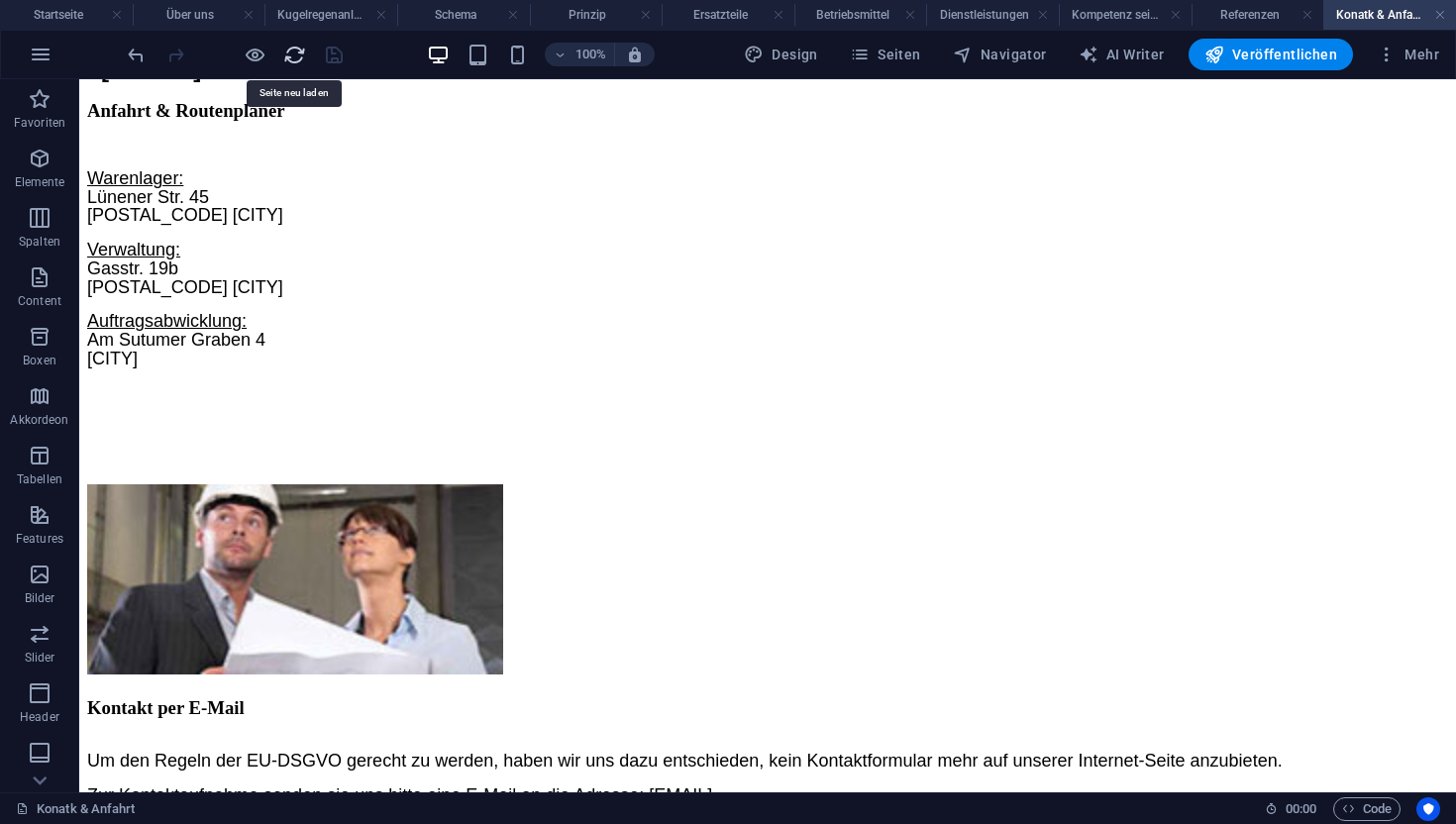 click at bounding box center (294, 54) 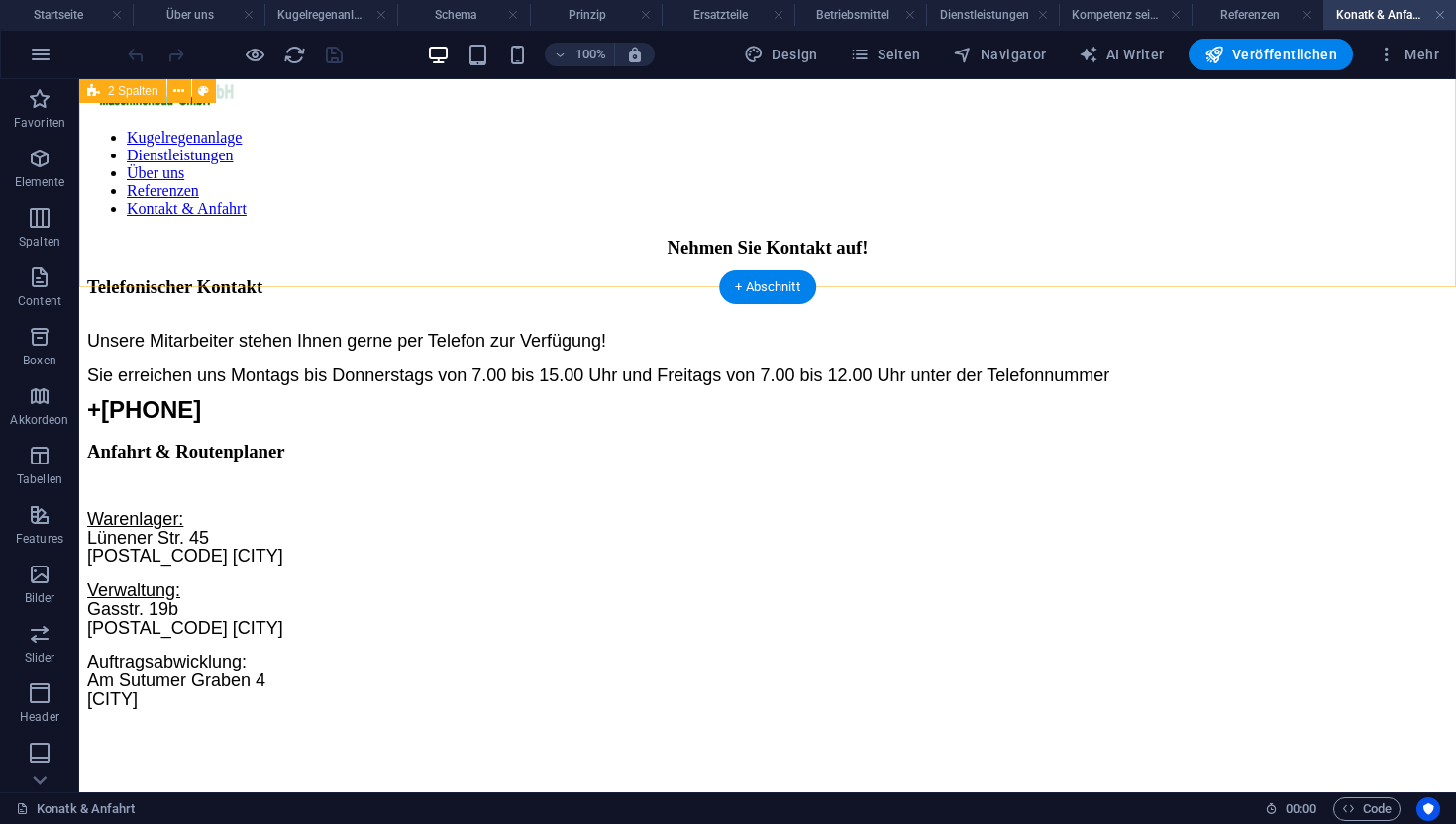 scroll, scrollTop: 0, scrollLeft: 0, axis: both 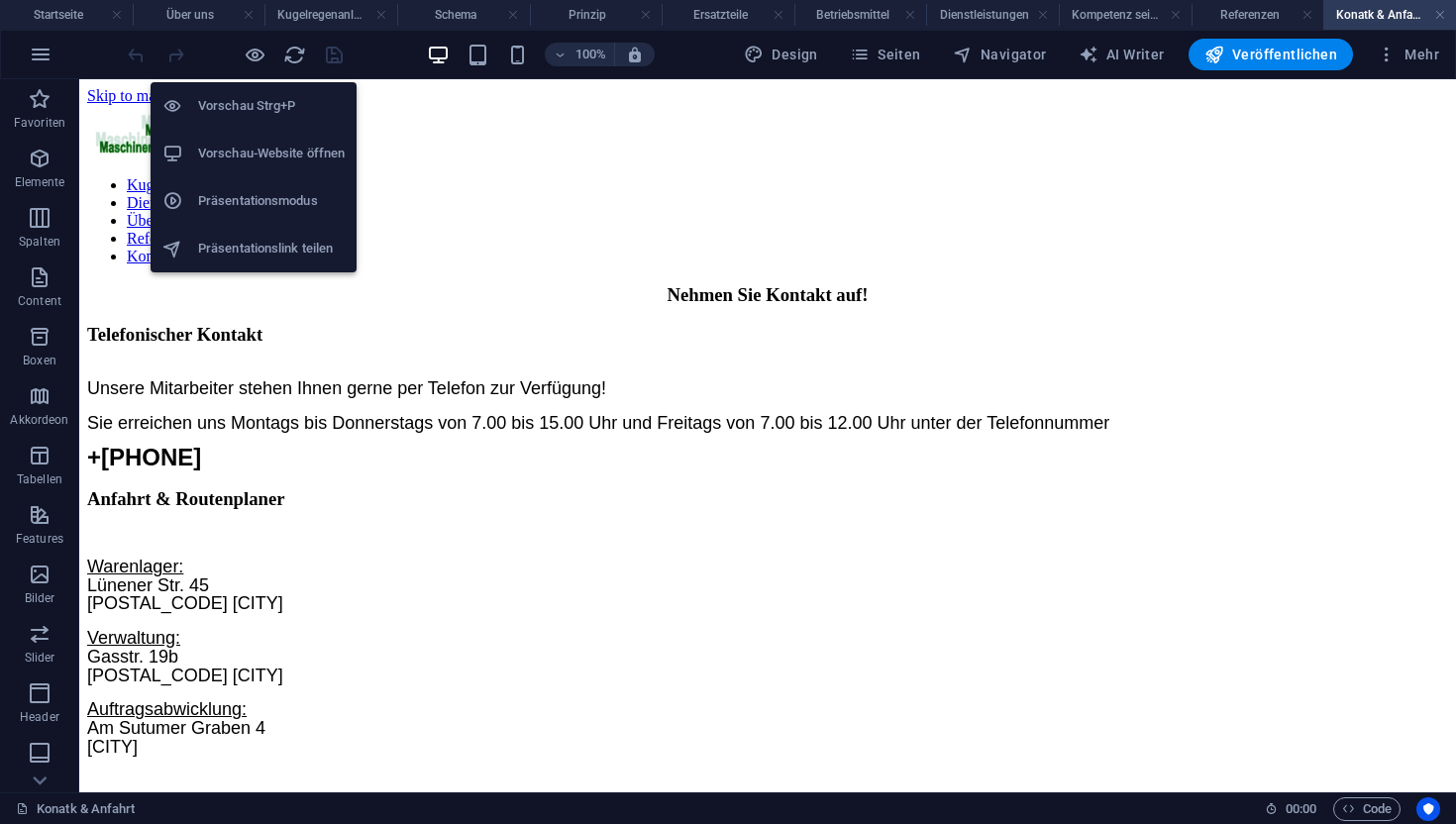 click on "Vorschau-Website öffnen" at bounding box center [271, 154] 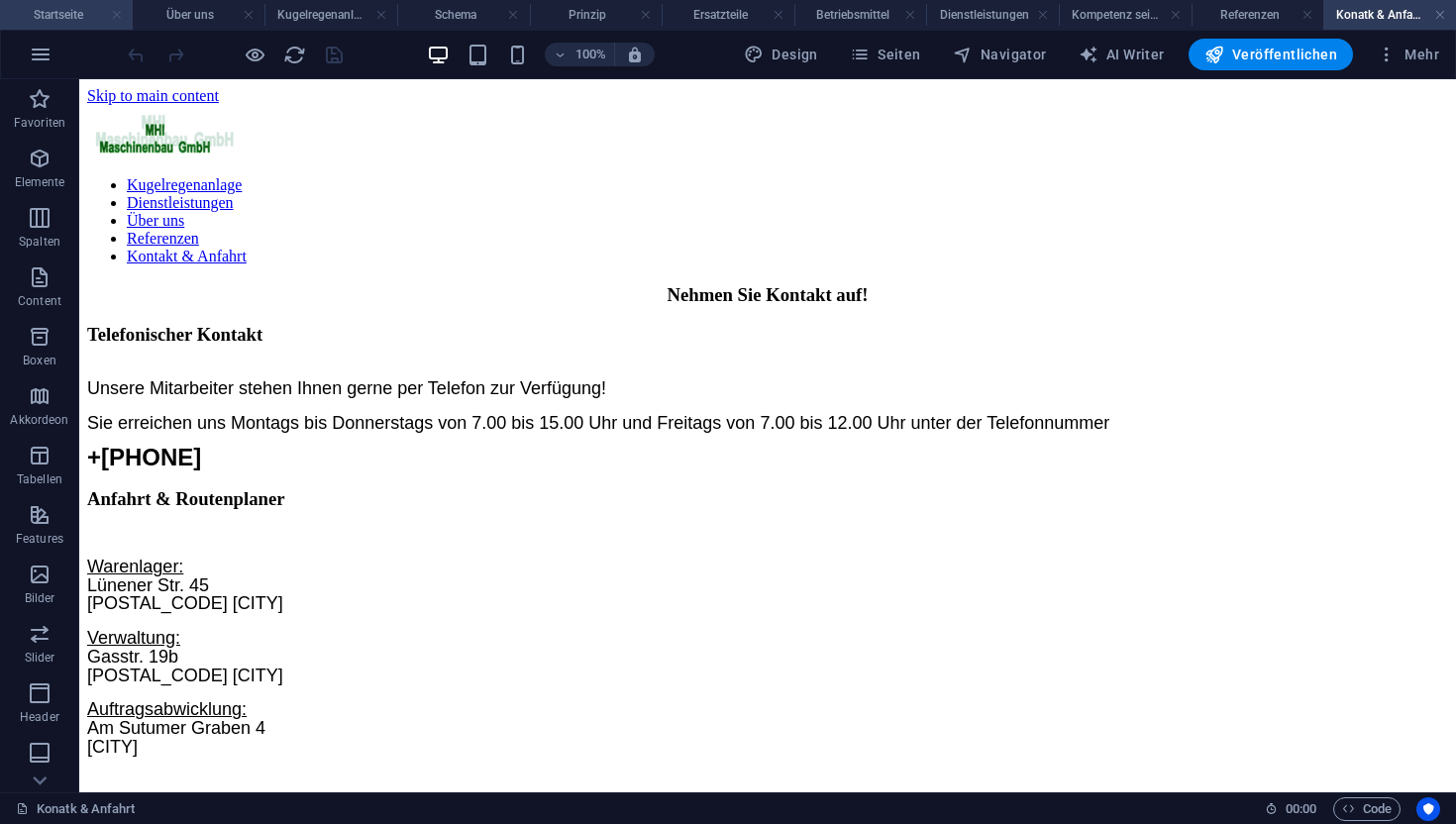 click at bounding box center (117, 15) 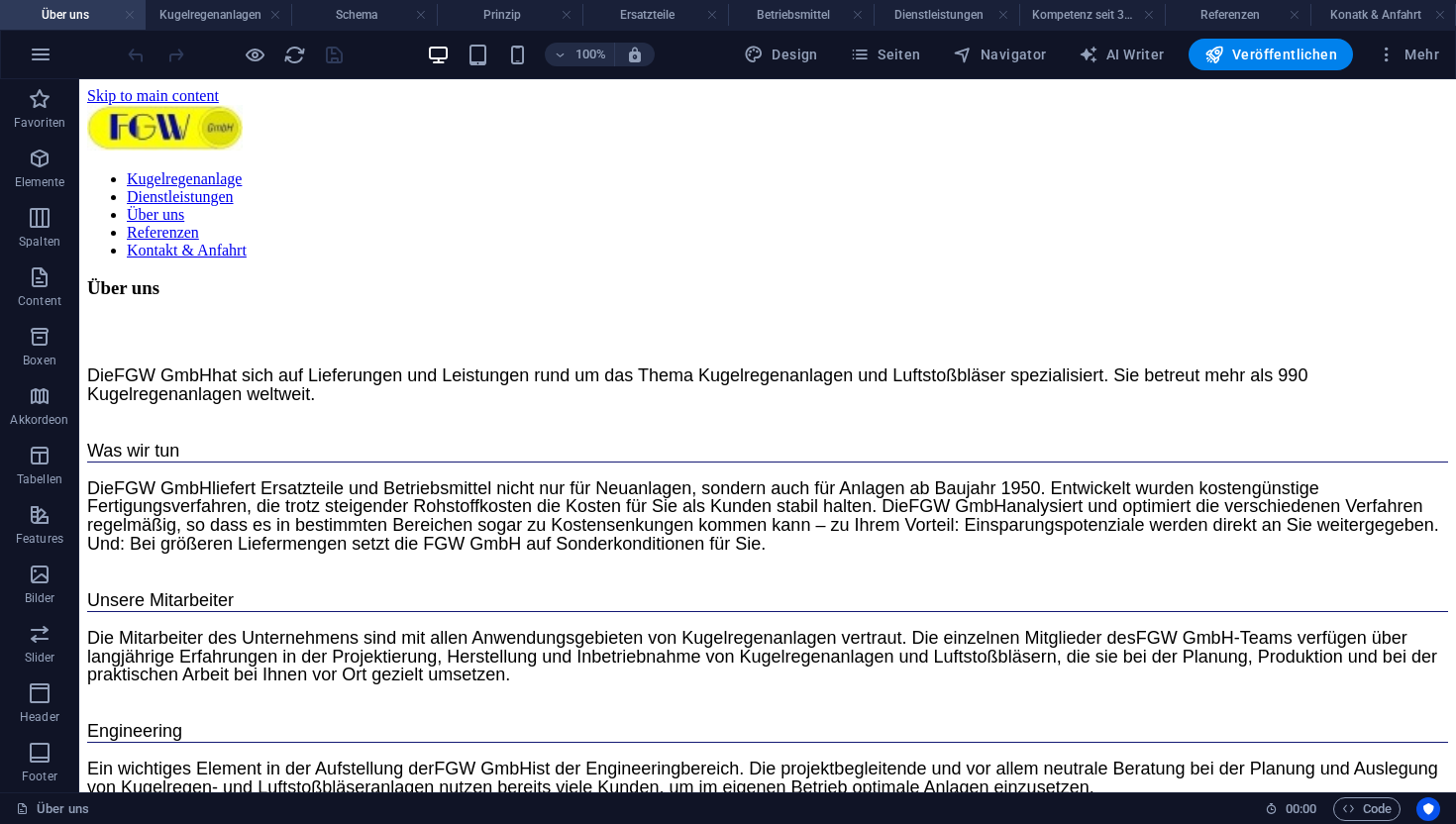 scroll, scrollTop: 673, scrollLeft: 0, axis: vertical 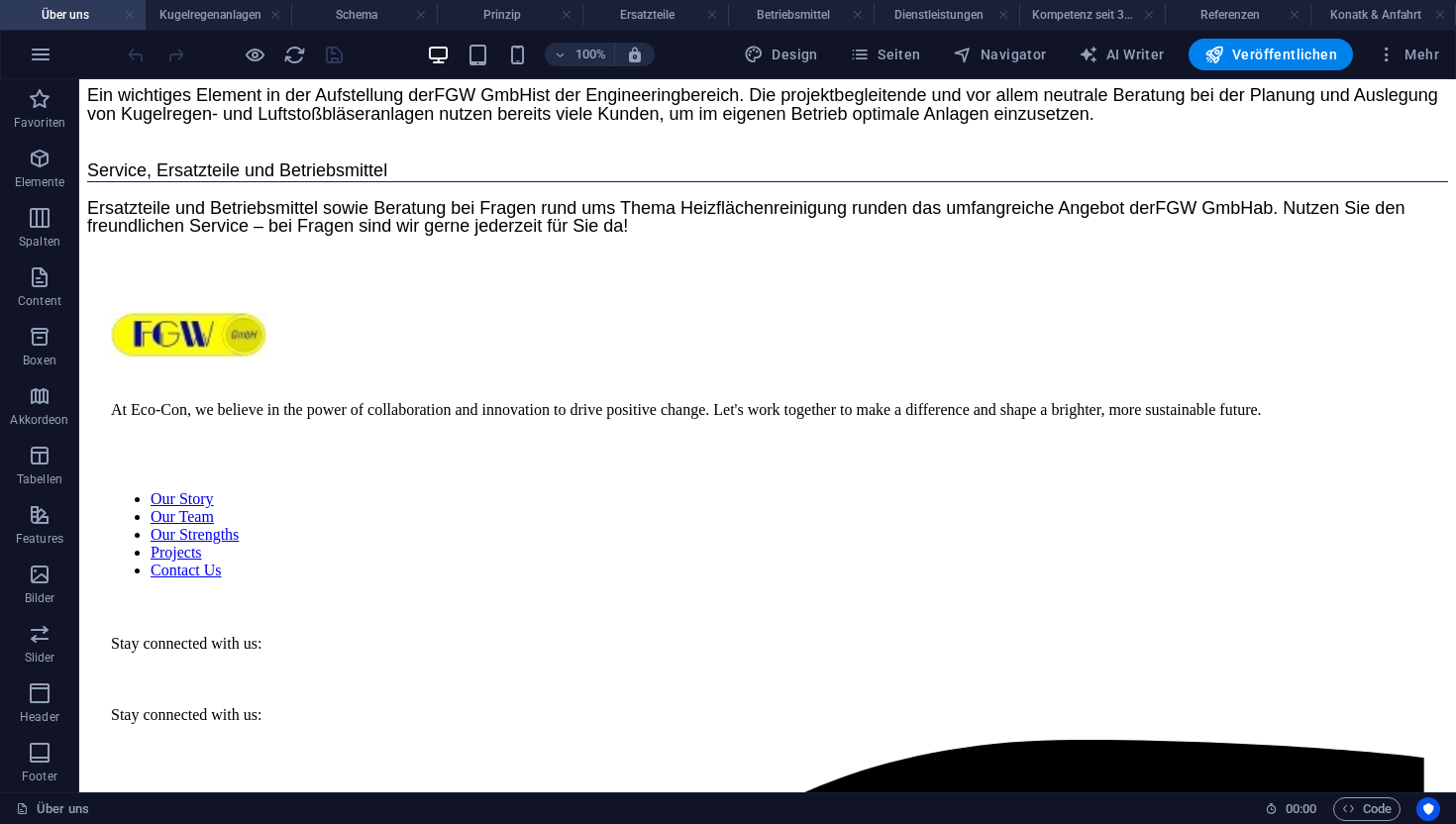 click at bounding box center [130, 15] 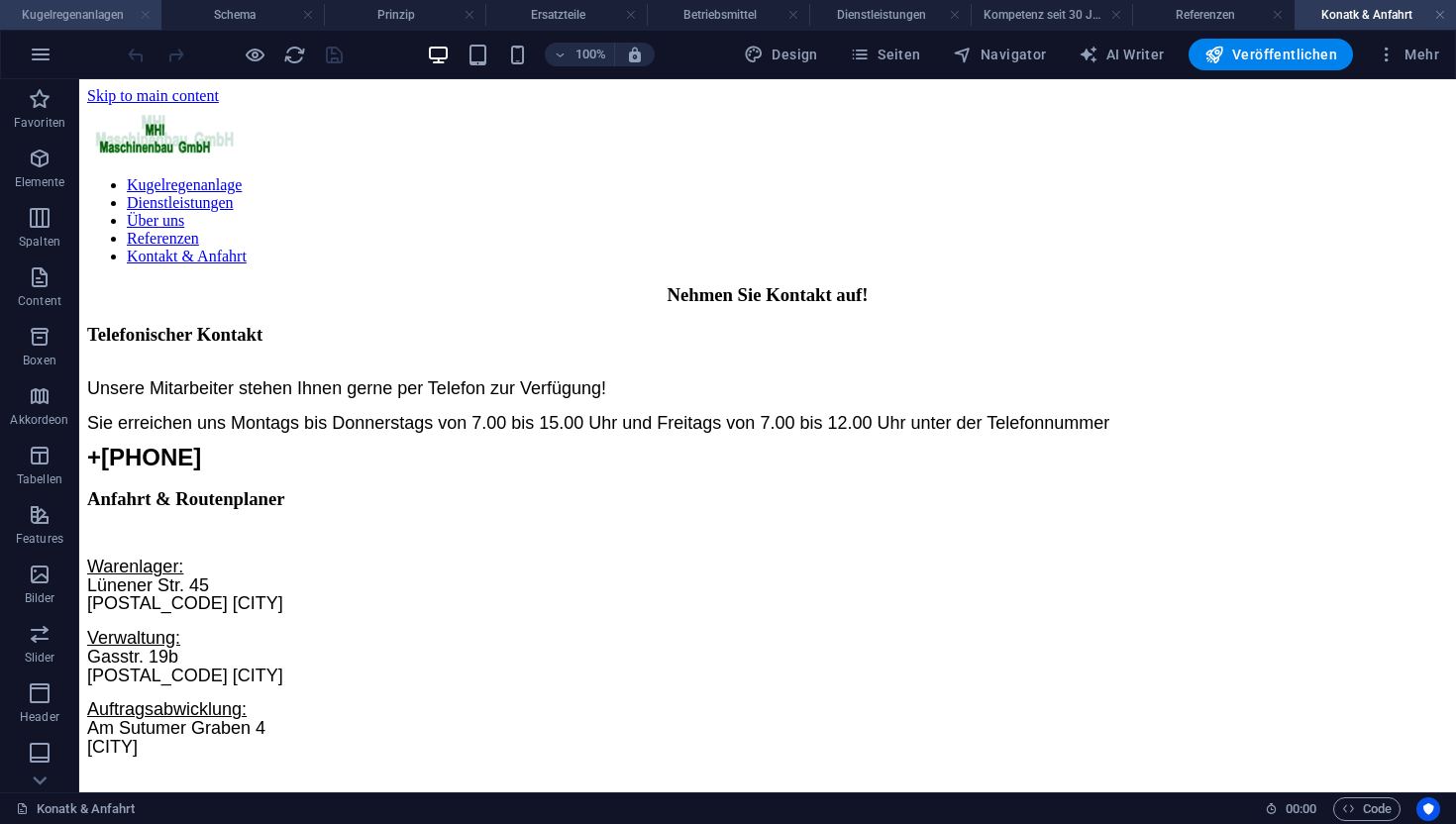 click at bounding box center (146, 15) 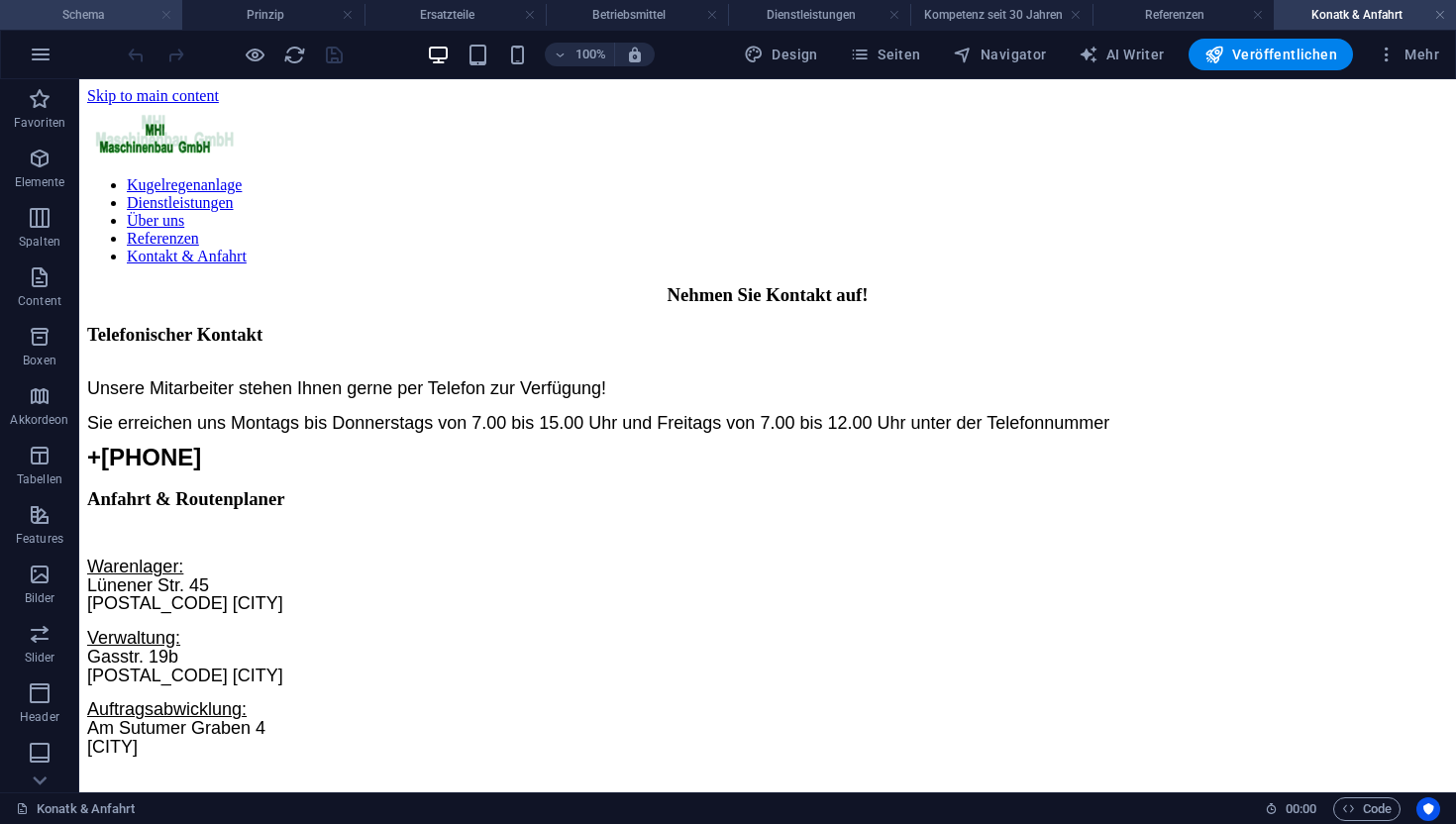 click at bounding box center [166, 15] 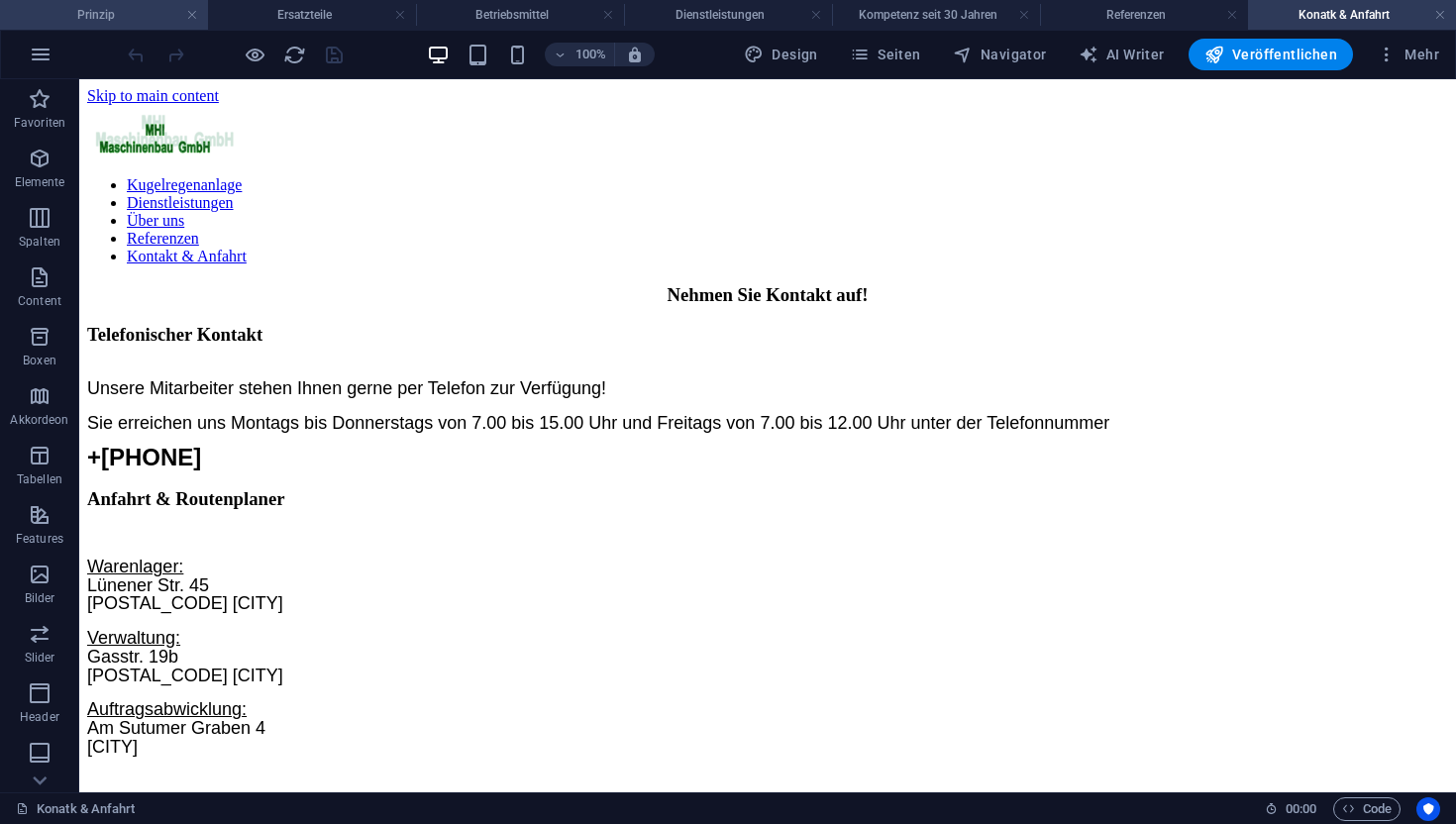click on "Prinzip" at bounding box center (104, 15) 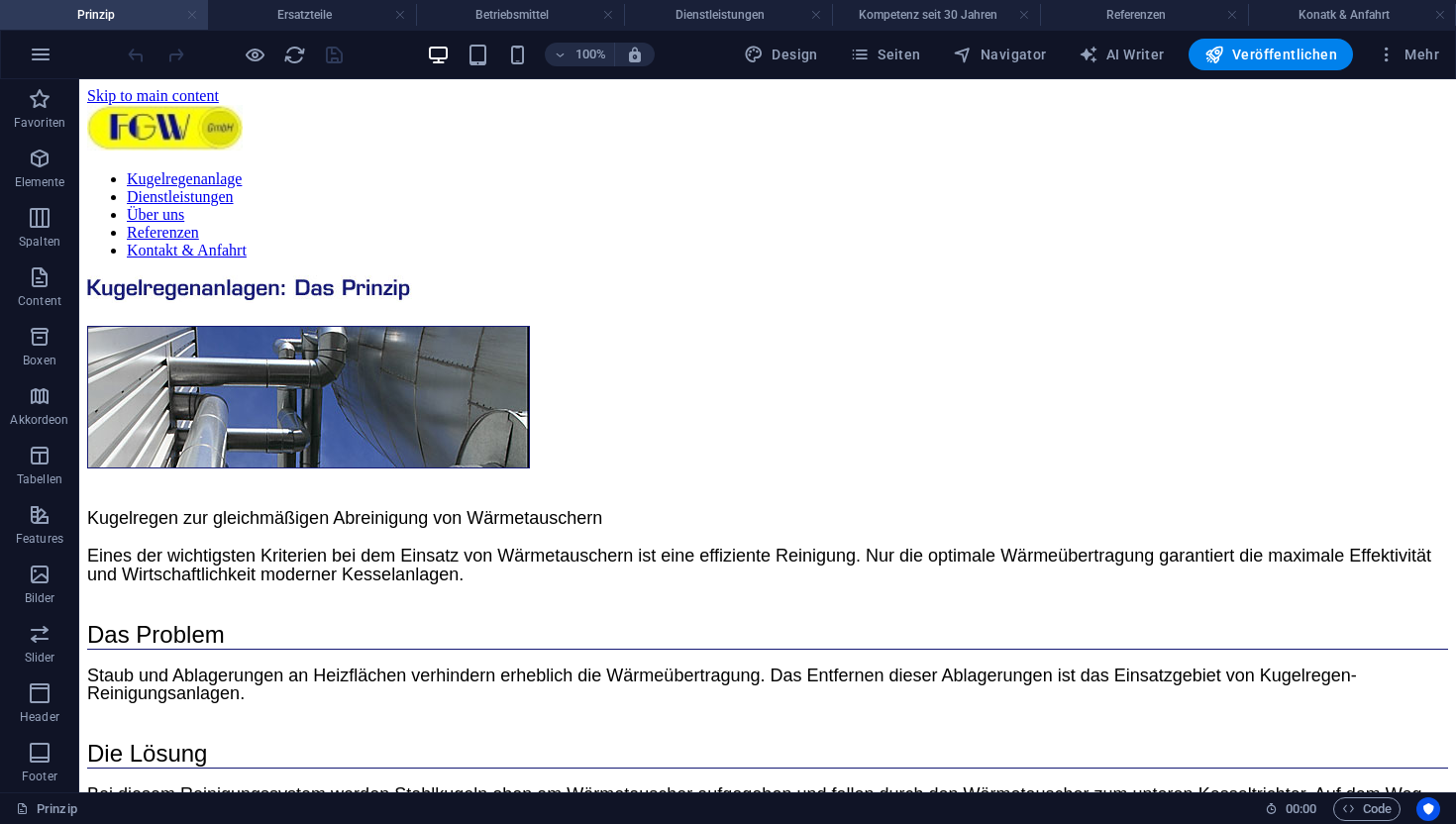 click at bounding box center [192, 15] 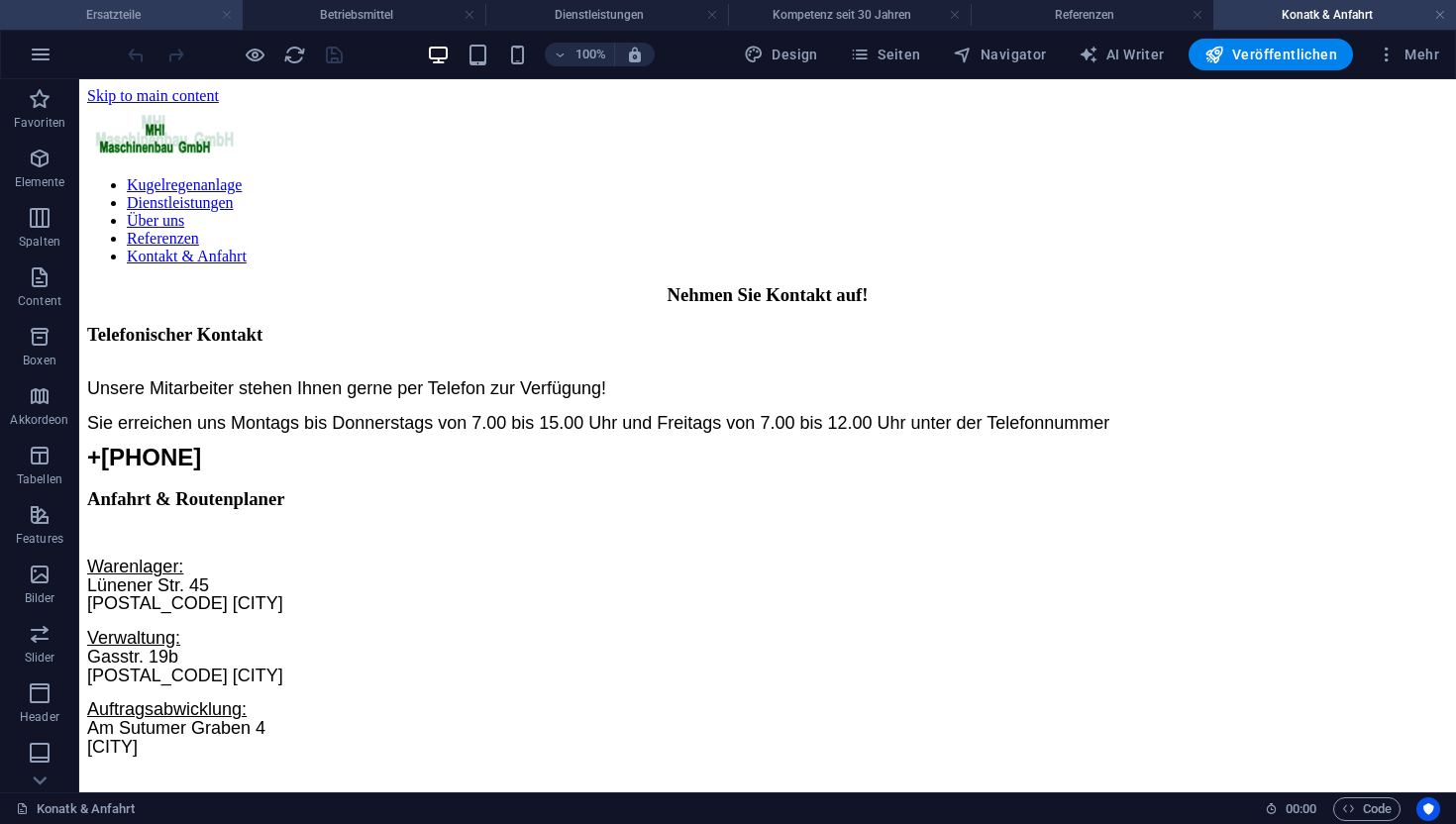 click at bounding box center [227, 15] 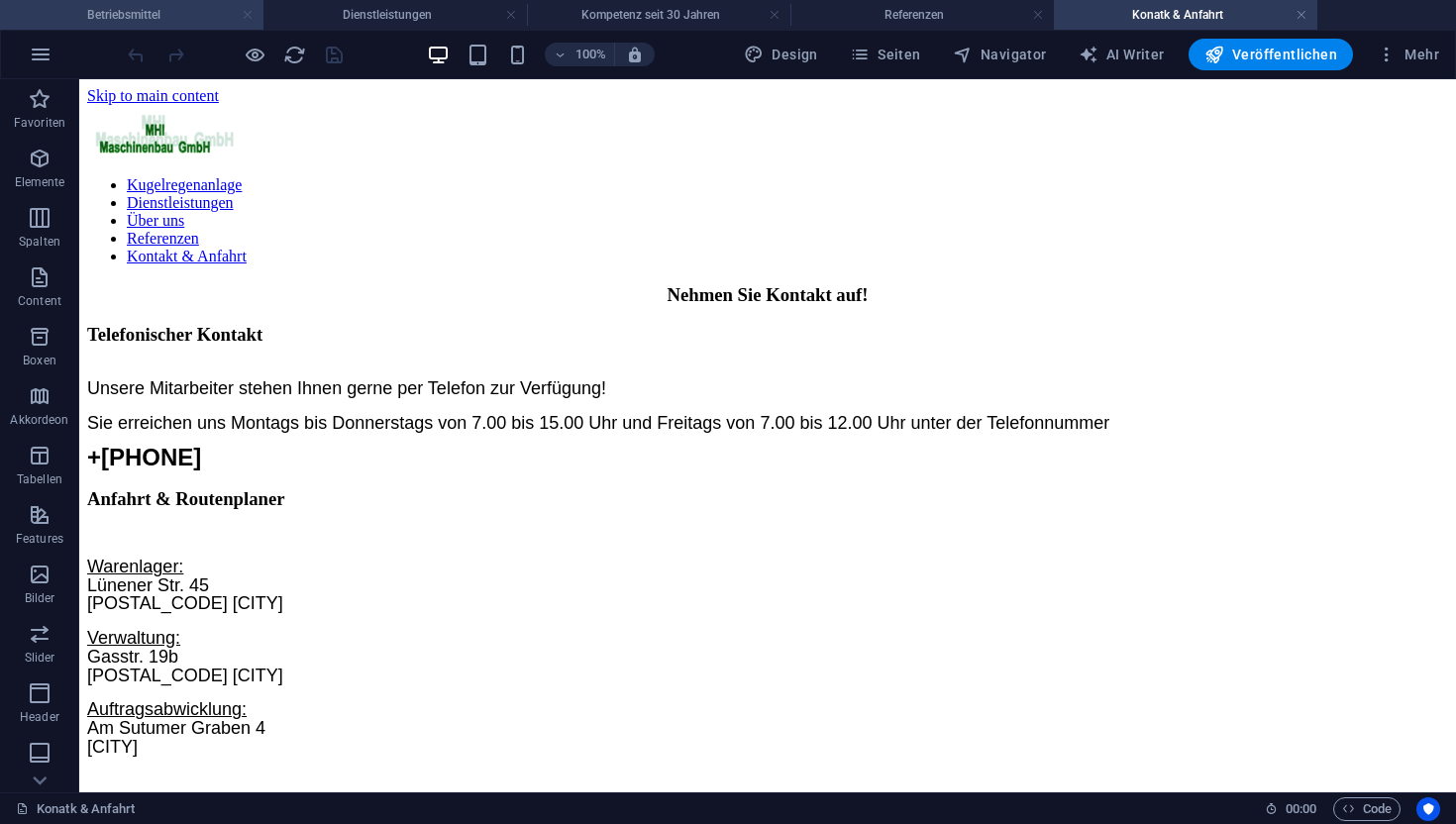 click at bounding box center [248, 15] 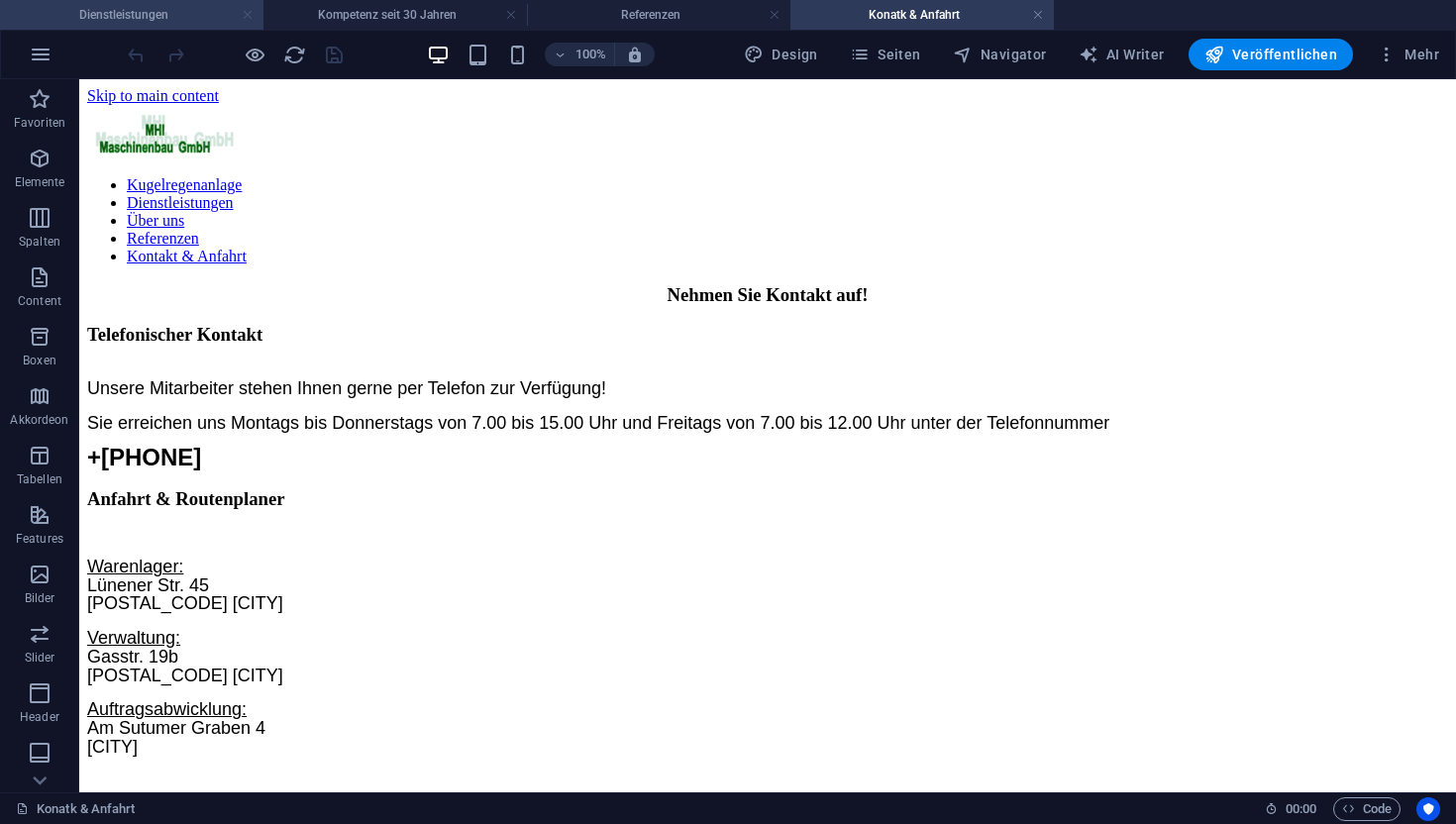 click at bounding box center [248, 15] 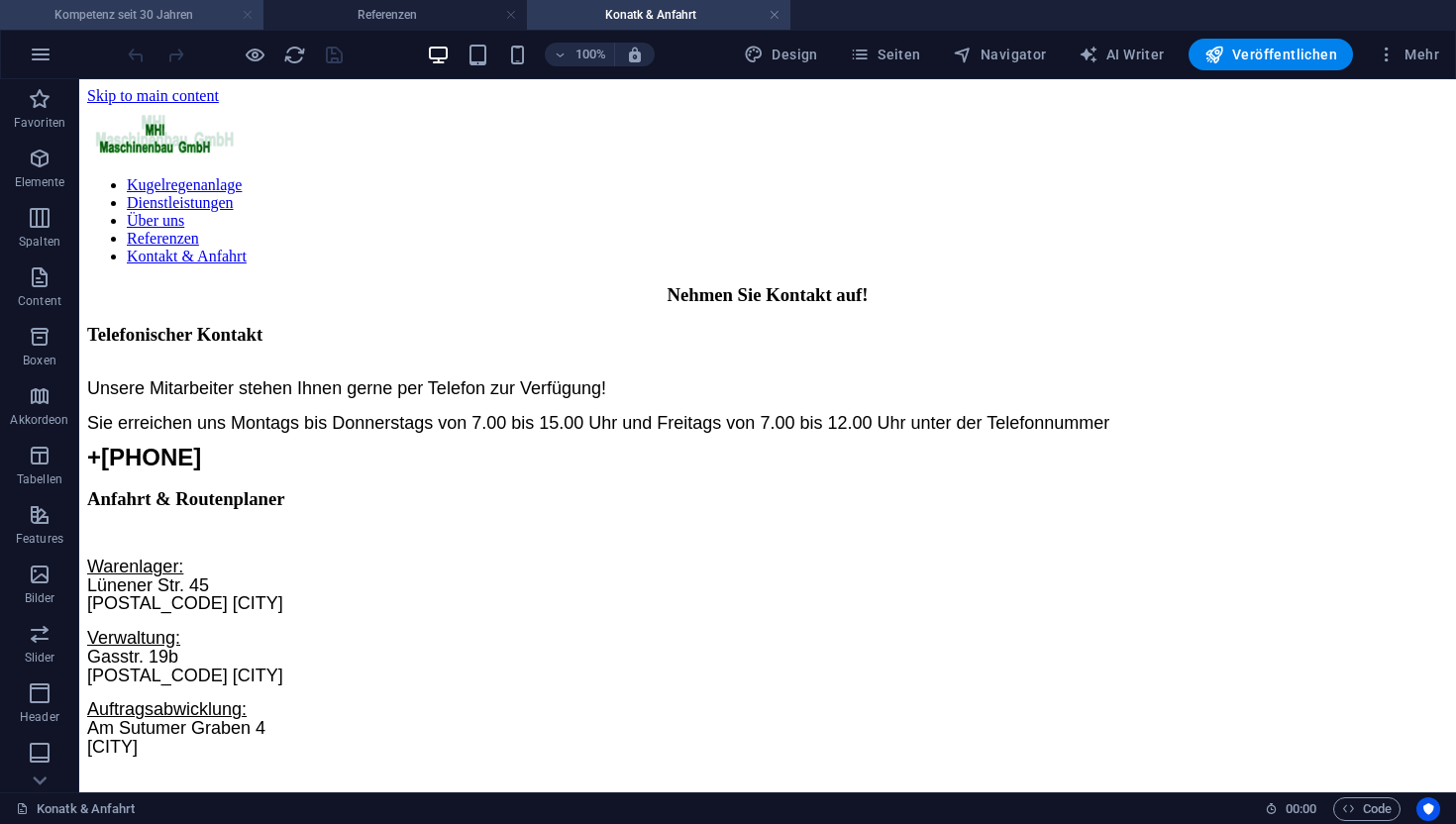 click at bounding box center (248, 15) 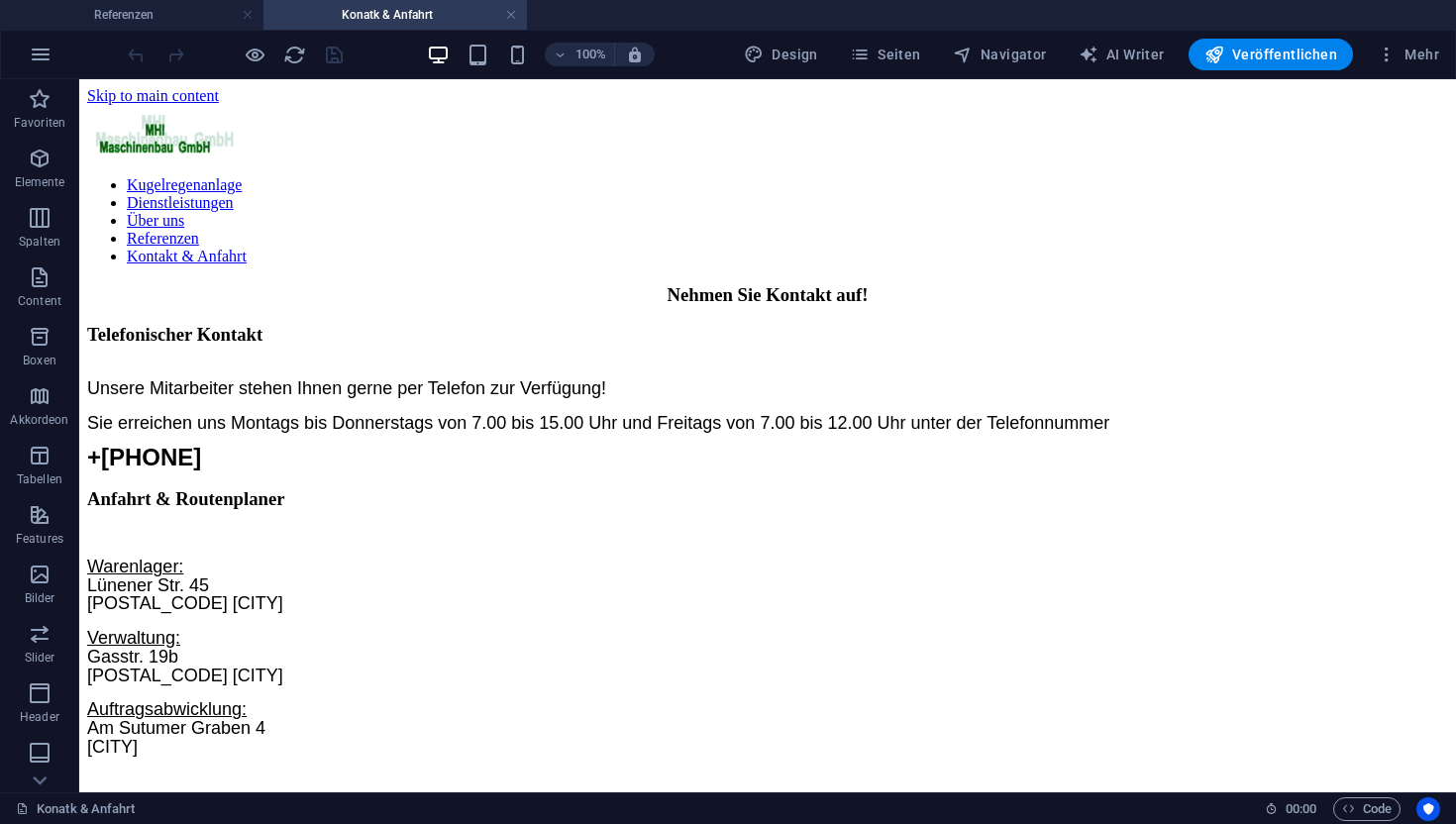 click at bounding box center [248, 15] 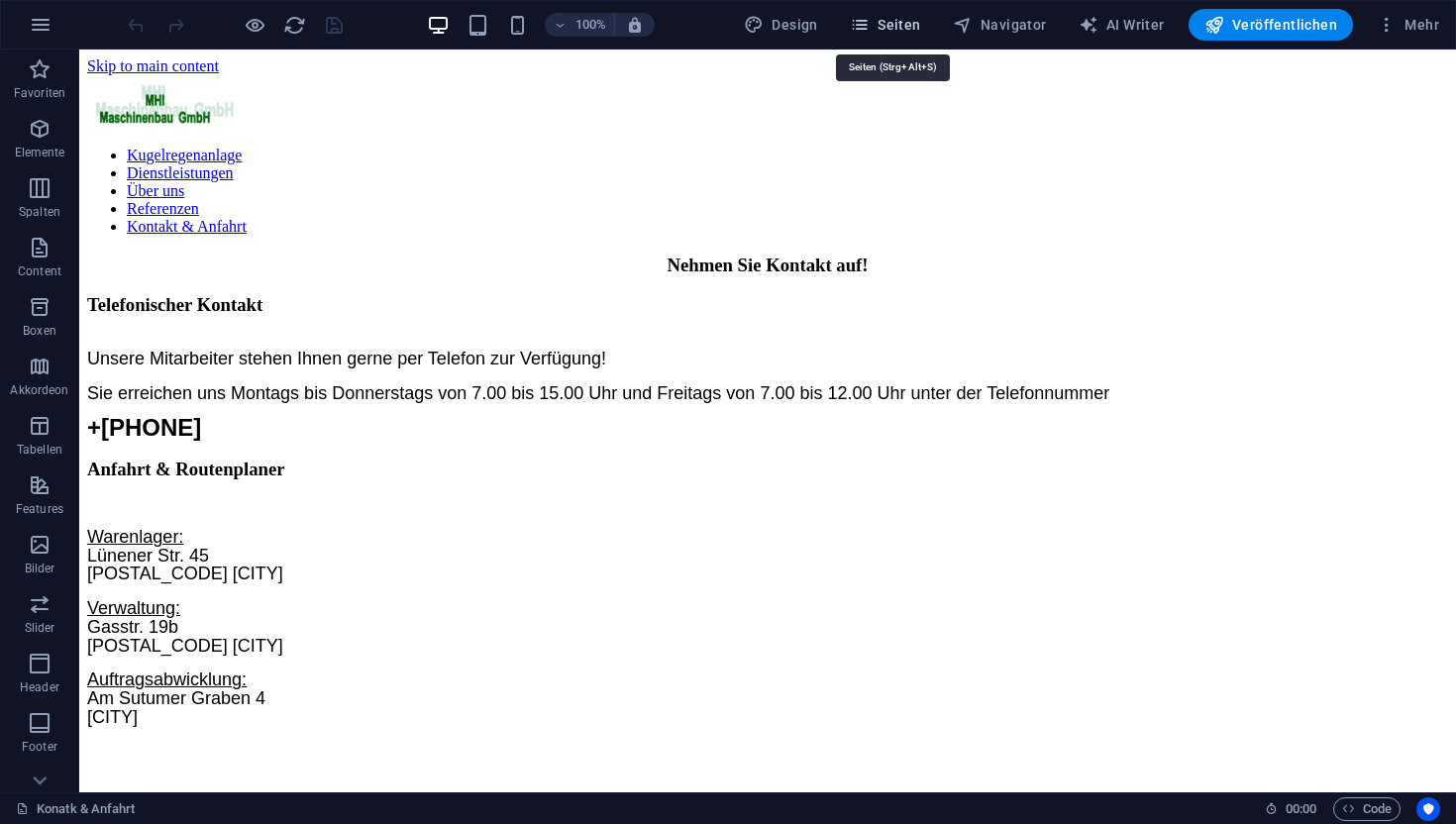click on "Seiten" at bounding box center (885, 25) 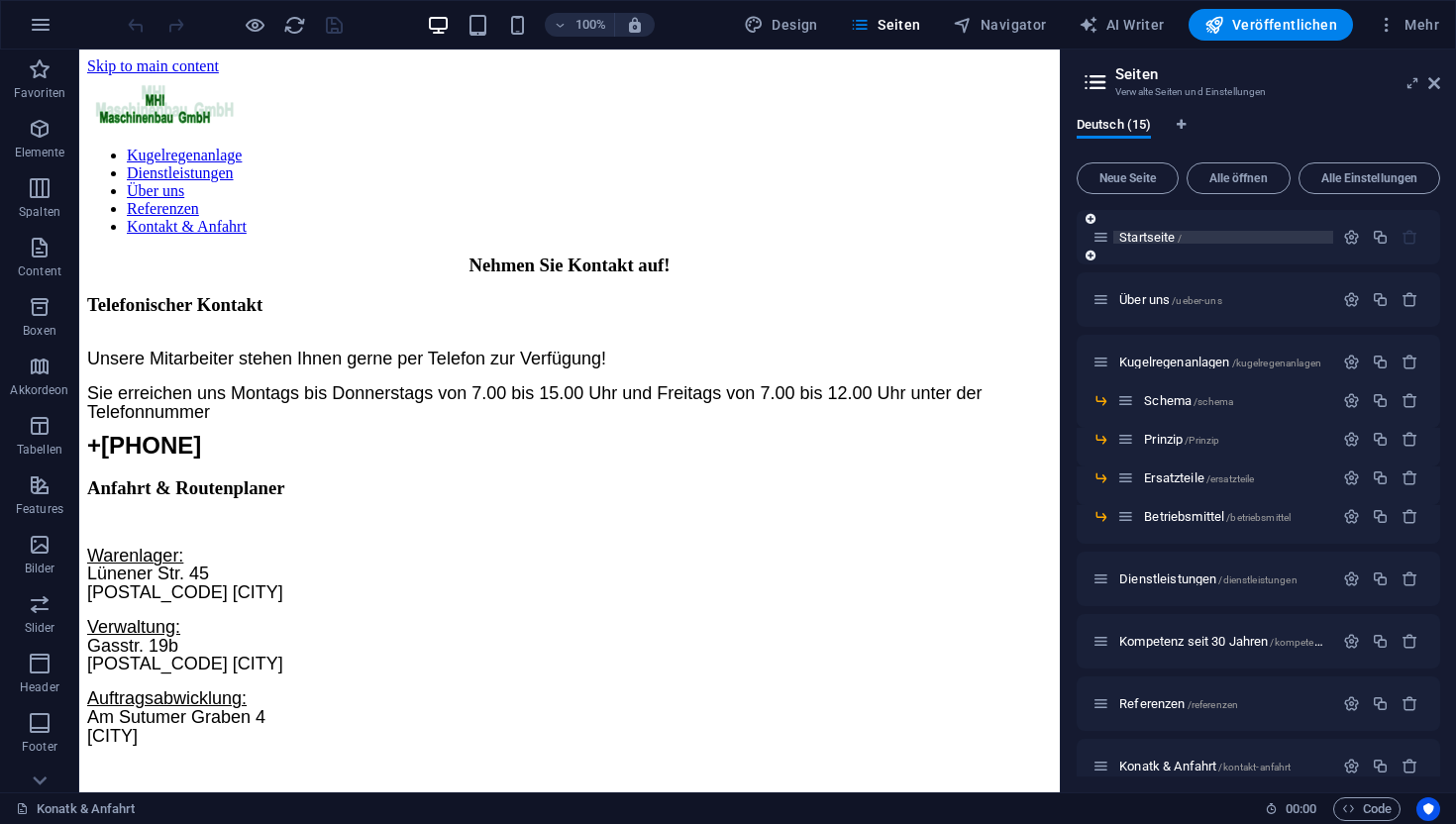 click on "Startseite /" at bounding box center (1223, 237) 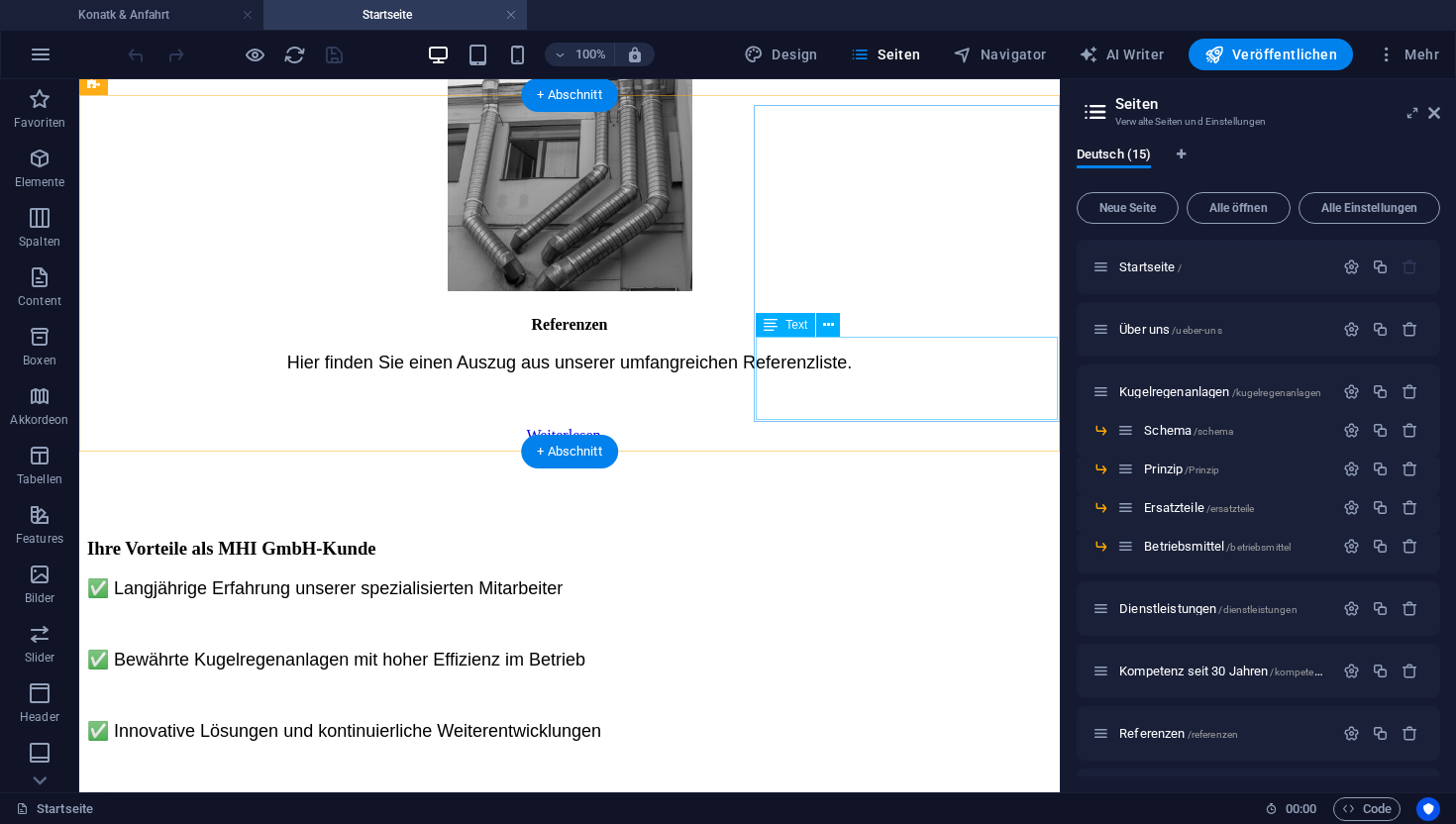scroll, scrollTop: 3047, scrollLeft: 0, axis: vertical 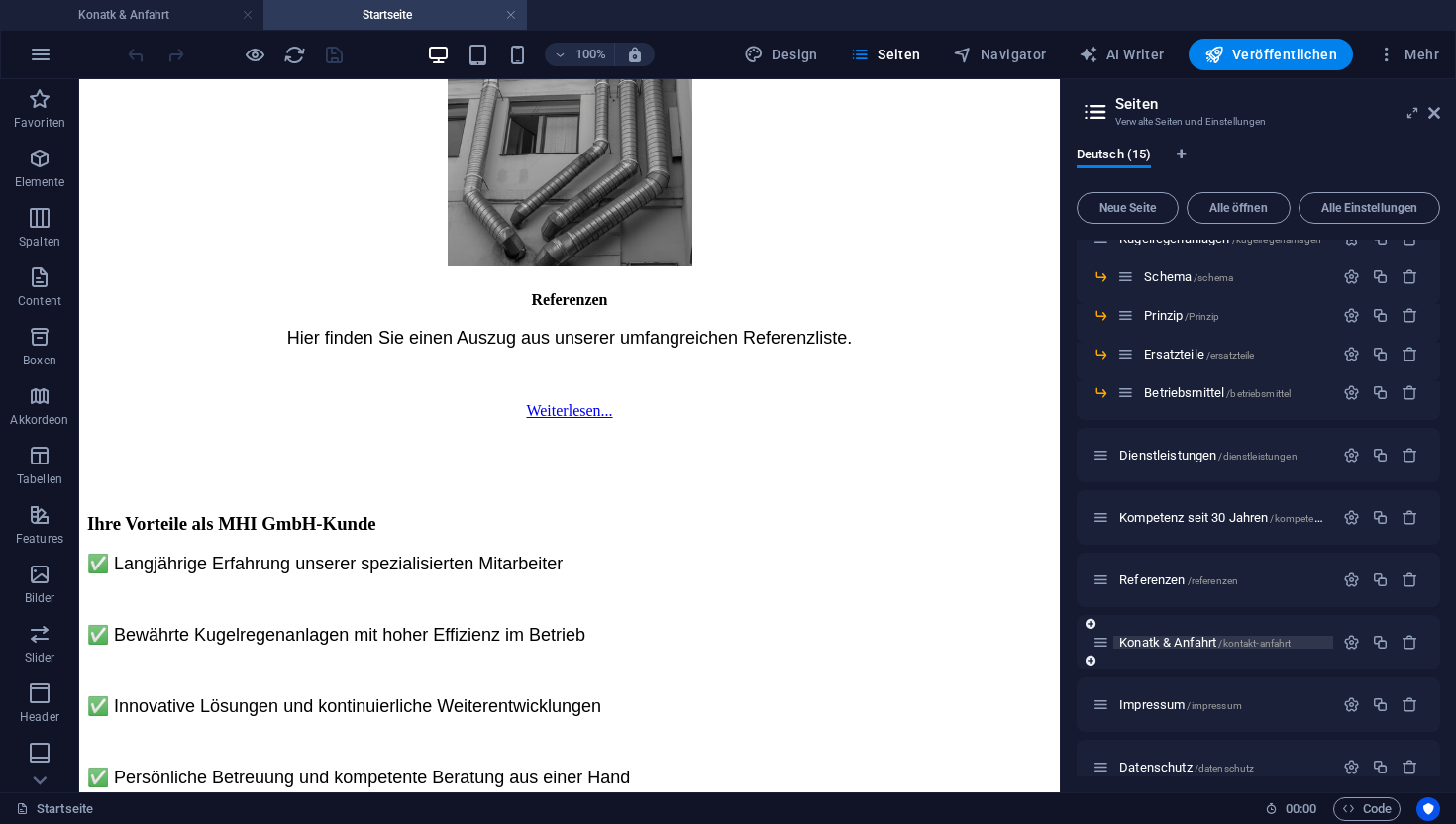 click on "Konatk & Anfahrt /kontakt-anfahrt" at bounding box center (1204, 642) 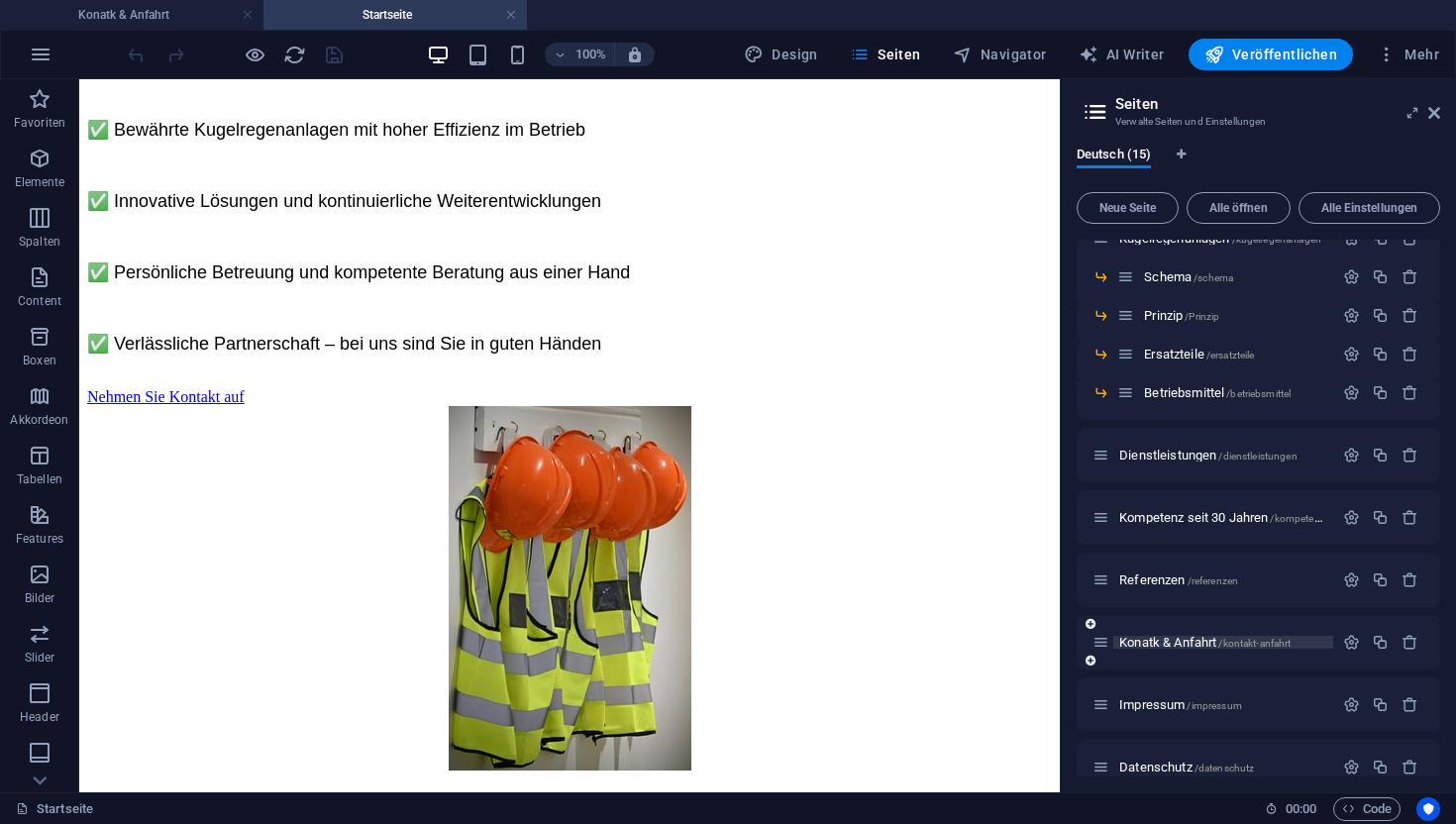 scroll, scrollTop: 0, scrollLeft: 0, axis: both 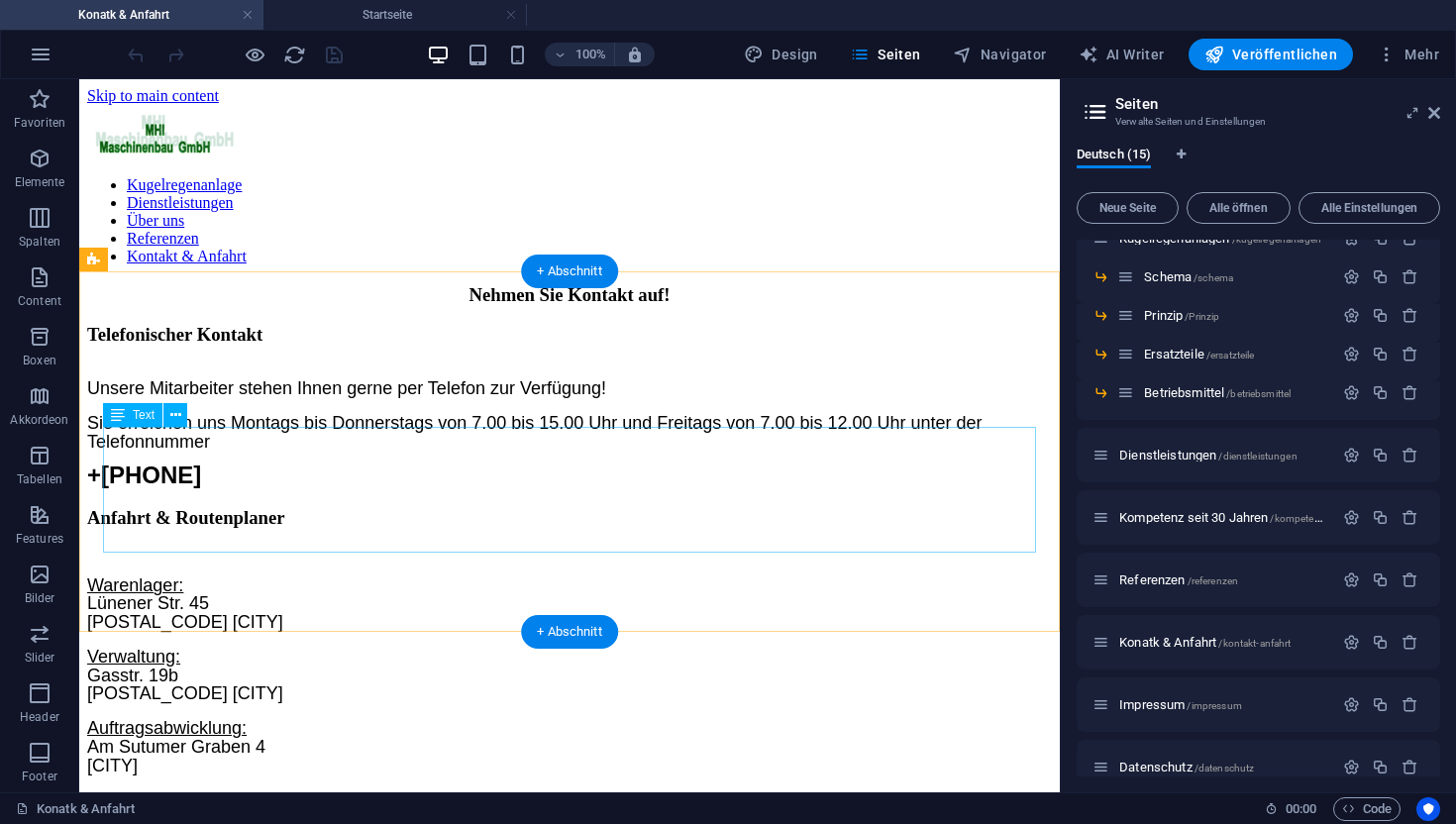 click on "Unsere Mitarbeiter stehen Ihnen gerne per Telefon zur Verfügung! Sie erreichen uns Montags bis Donnerstags von 7.00 bis 15.00 Uhr und Freitags von 7.00 bis 12.00 Uhr unter der Telefonnummer [PHONE]" at bounding box center (570, 434) 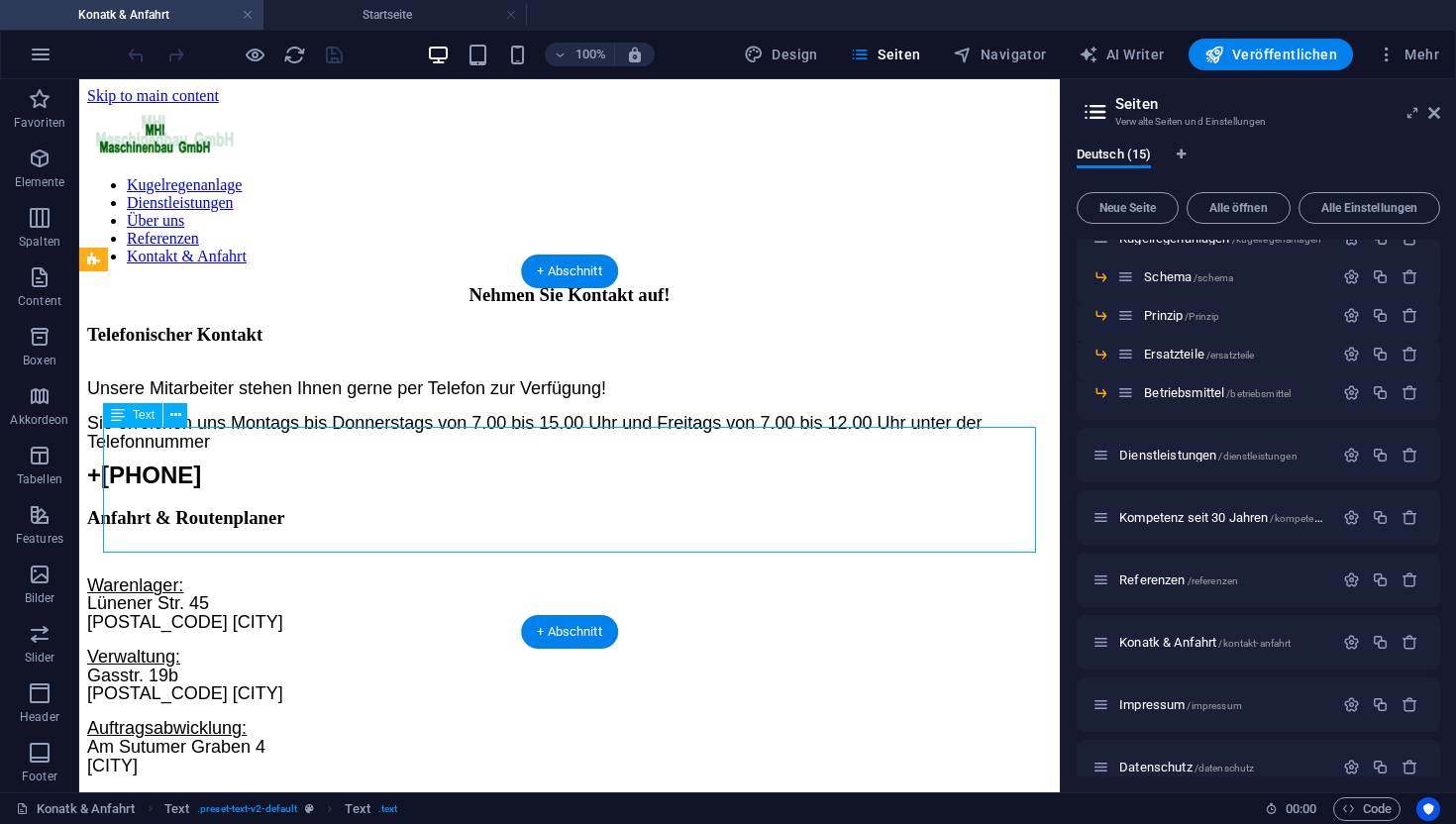 click on "Unsere Mitarbeiter stehen Ihnen gerne per Telefon zur Verfügung! Sie erreichen uns Montags bis Donnerstags von 7.00 bis 15.00 Uhr und Freitags von 7.00 bis 12.00 Uhr unter der Telefonnummer [PHONE]" at bounding box center [570, 434] 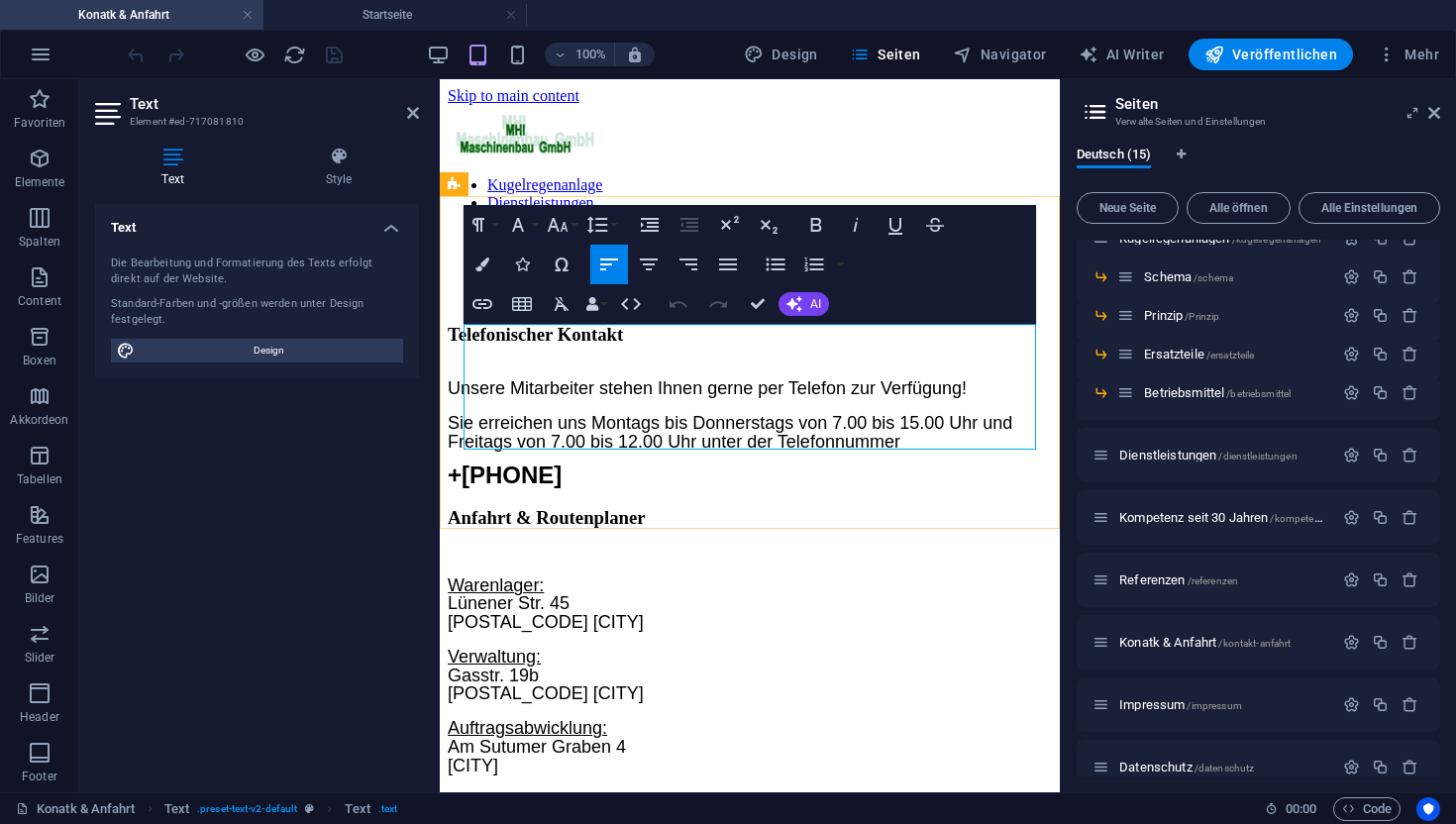 click on "+[PHONE]" at bounding box center [504, 474] 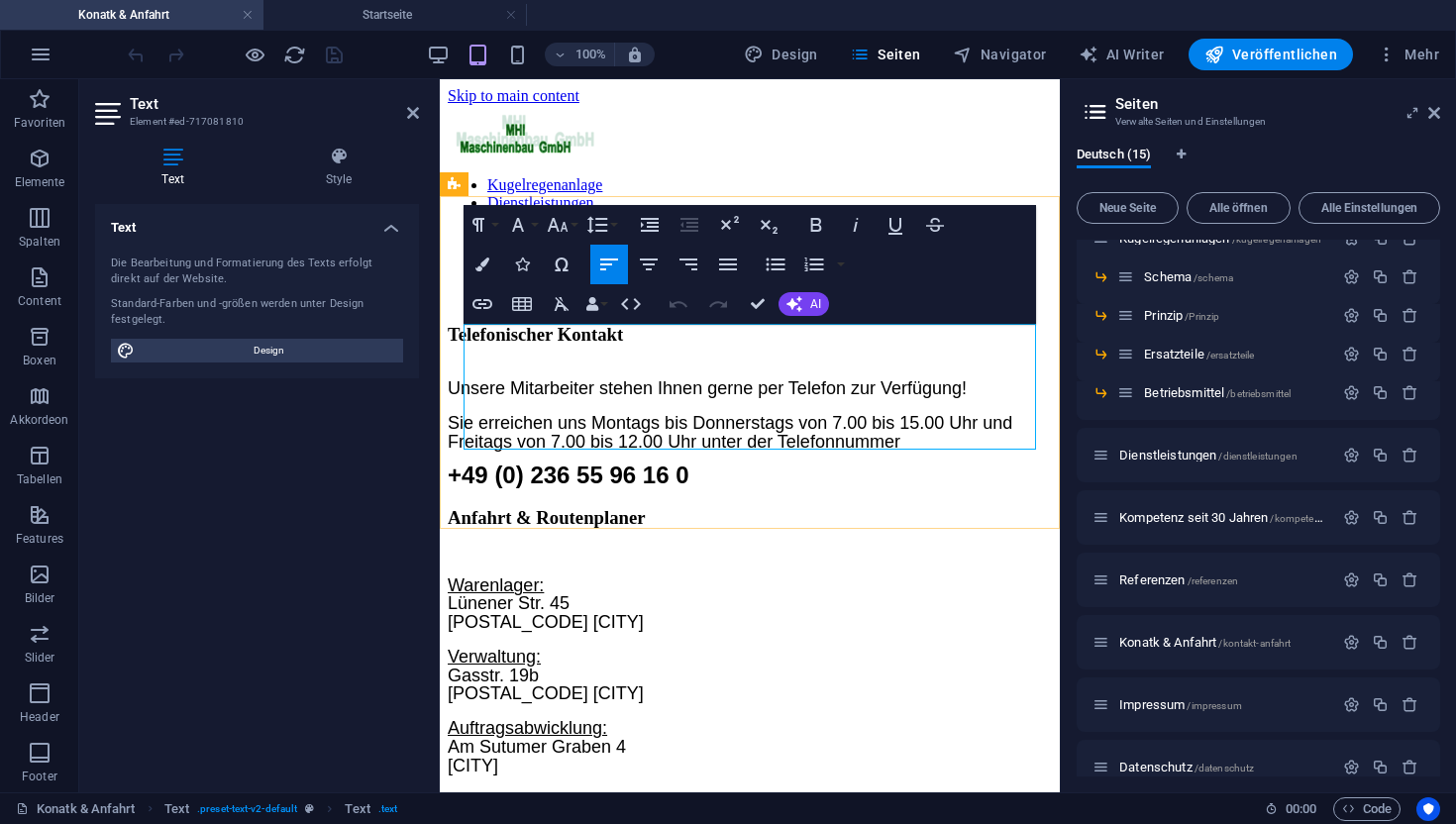 type 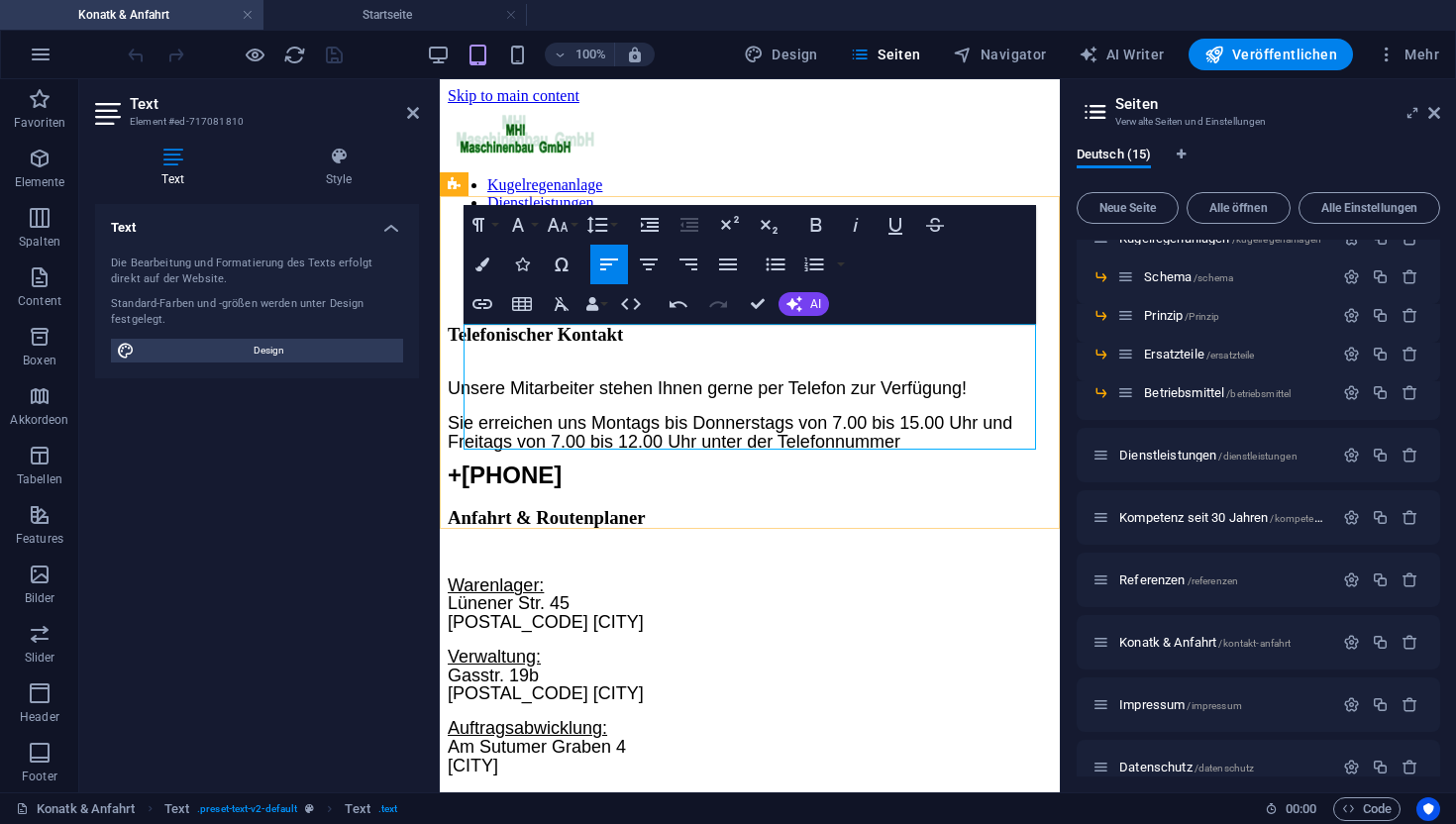 click on "+[PHONE]" at bounding box center [504, 474] 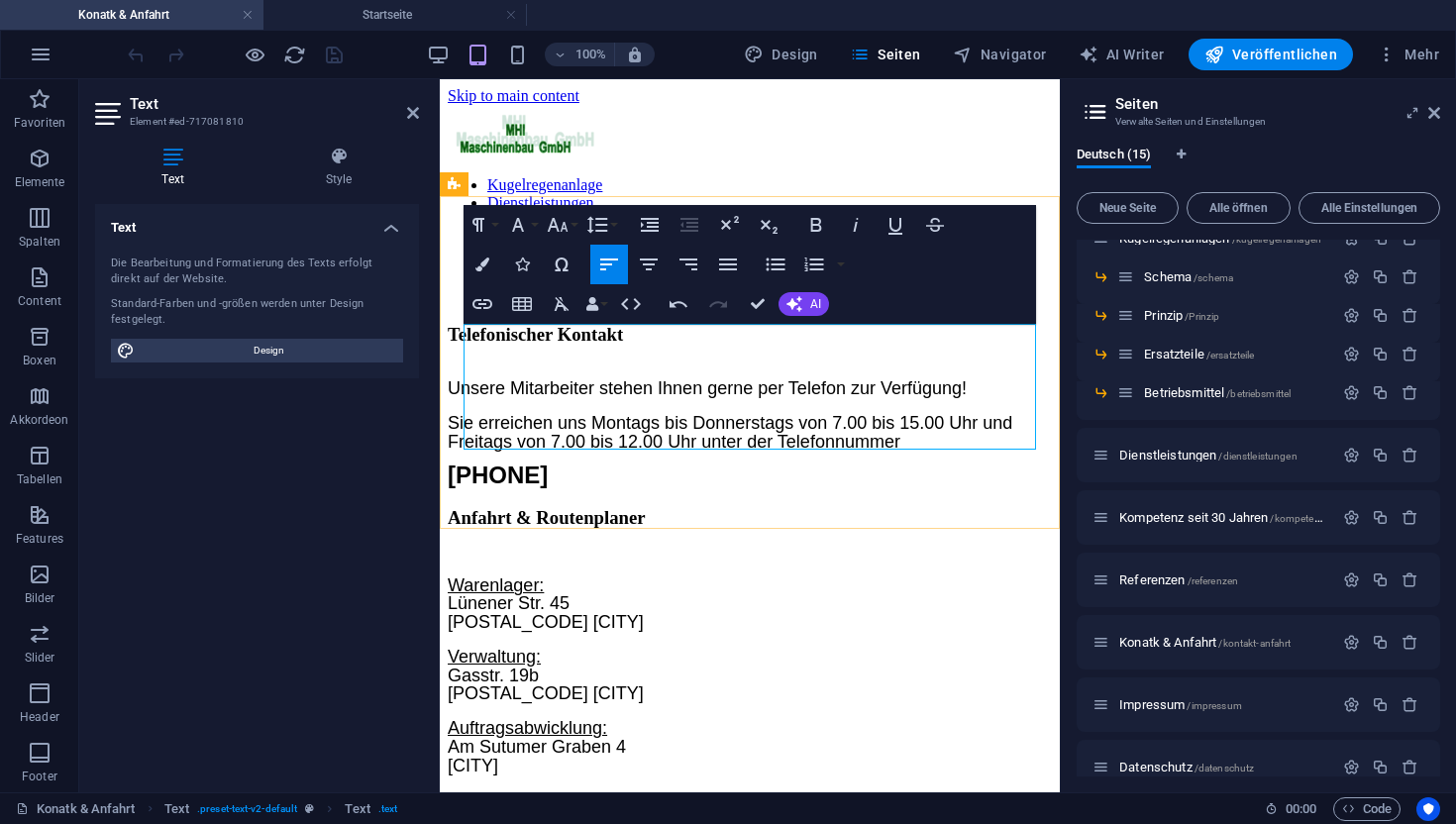 click on "[PHONE]" at bounding box center [497, 474] 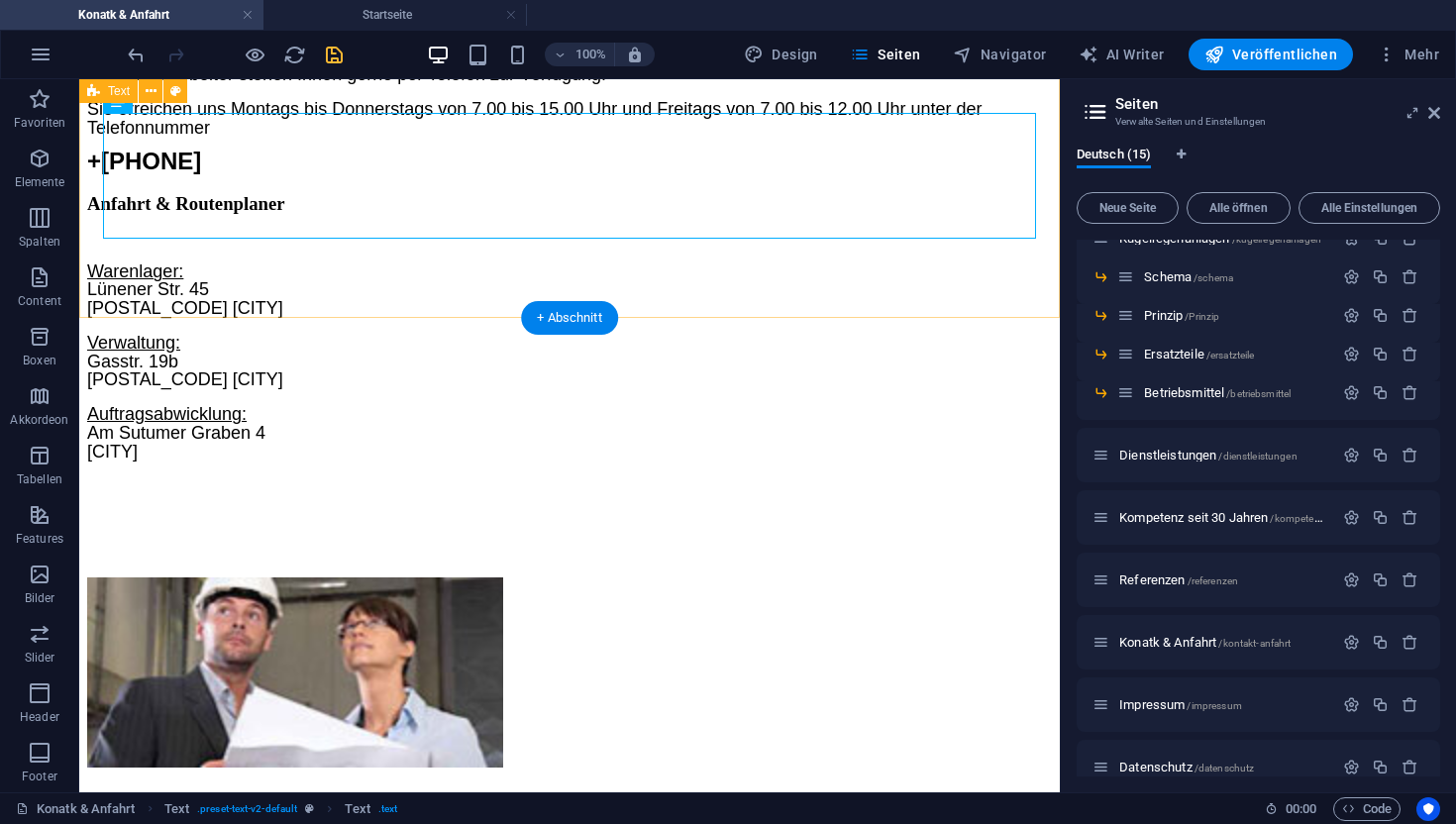scroll, scrollTop: 1427, scrollLeft: 0, axis: vertical 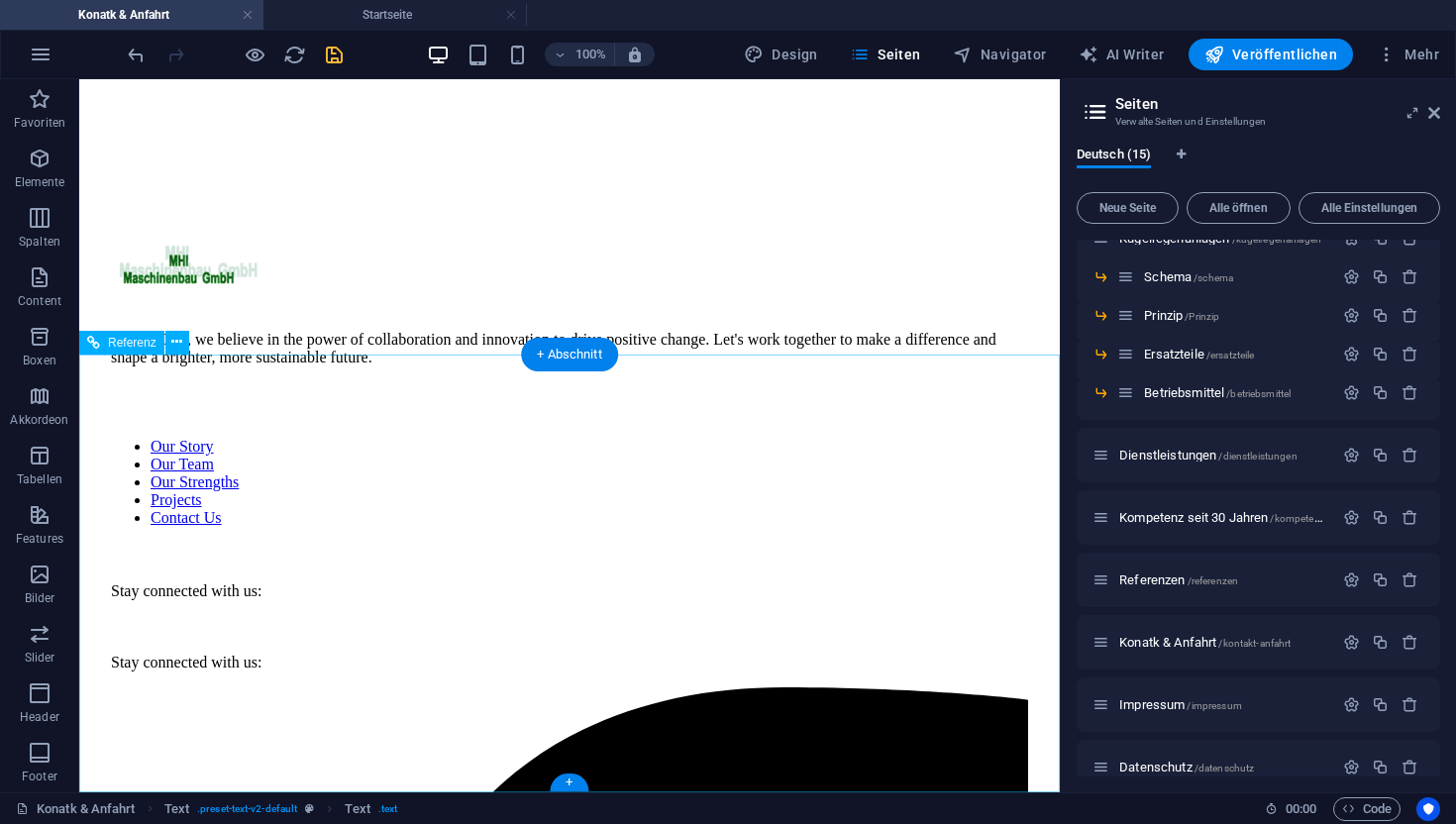 click on "Stay connected with us:" at bounding box center (570, 663) 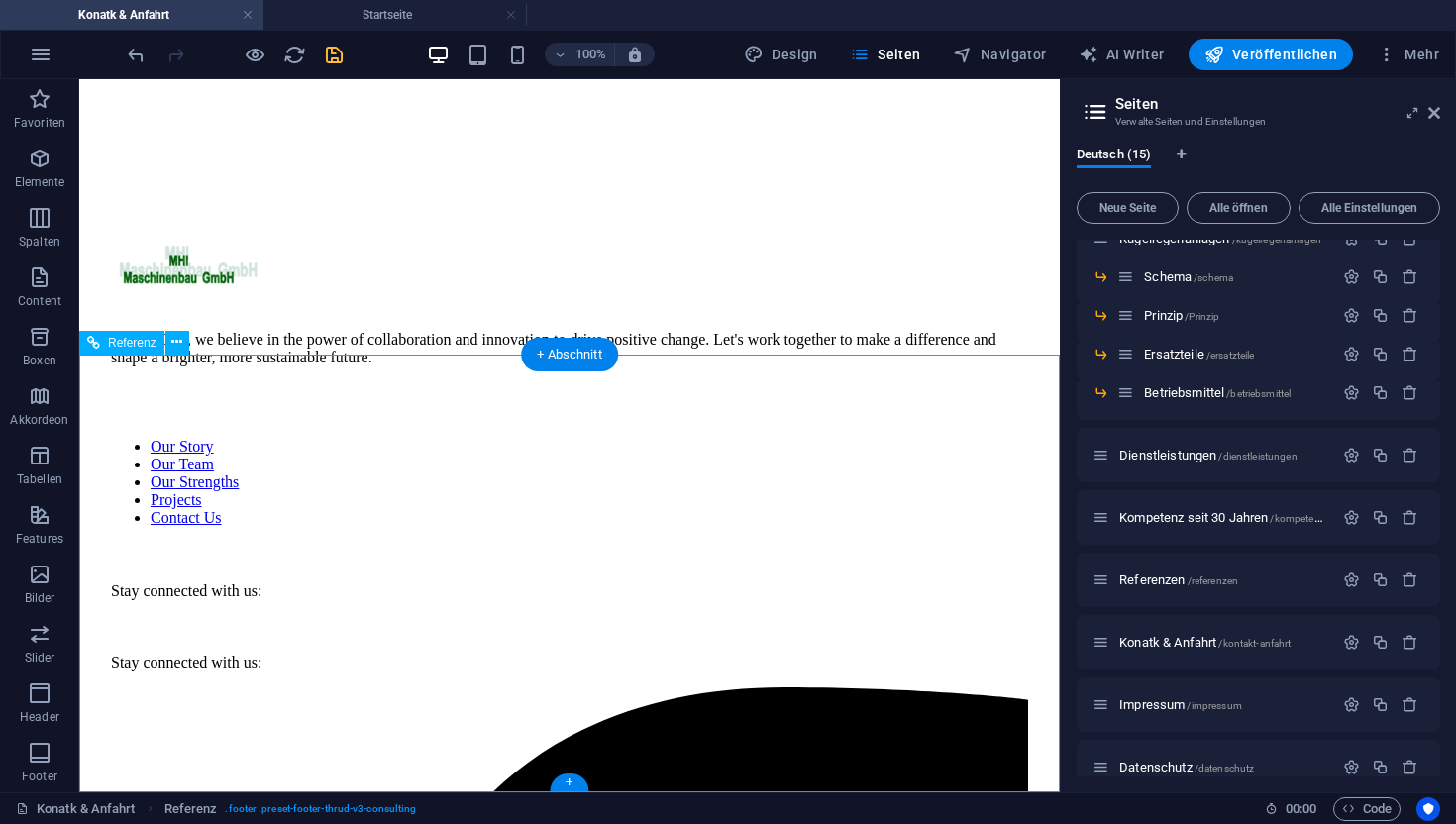 click at bounding box center (570, 1579) 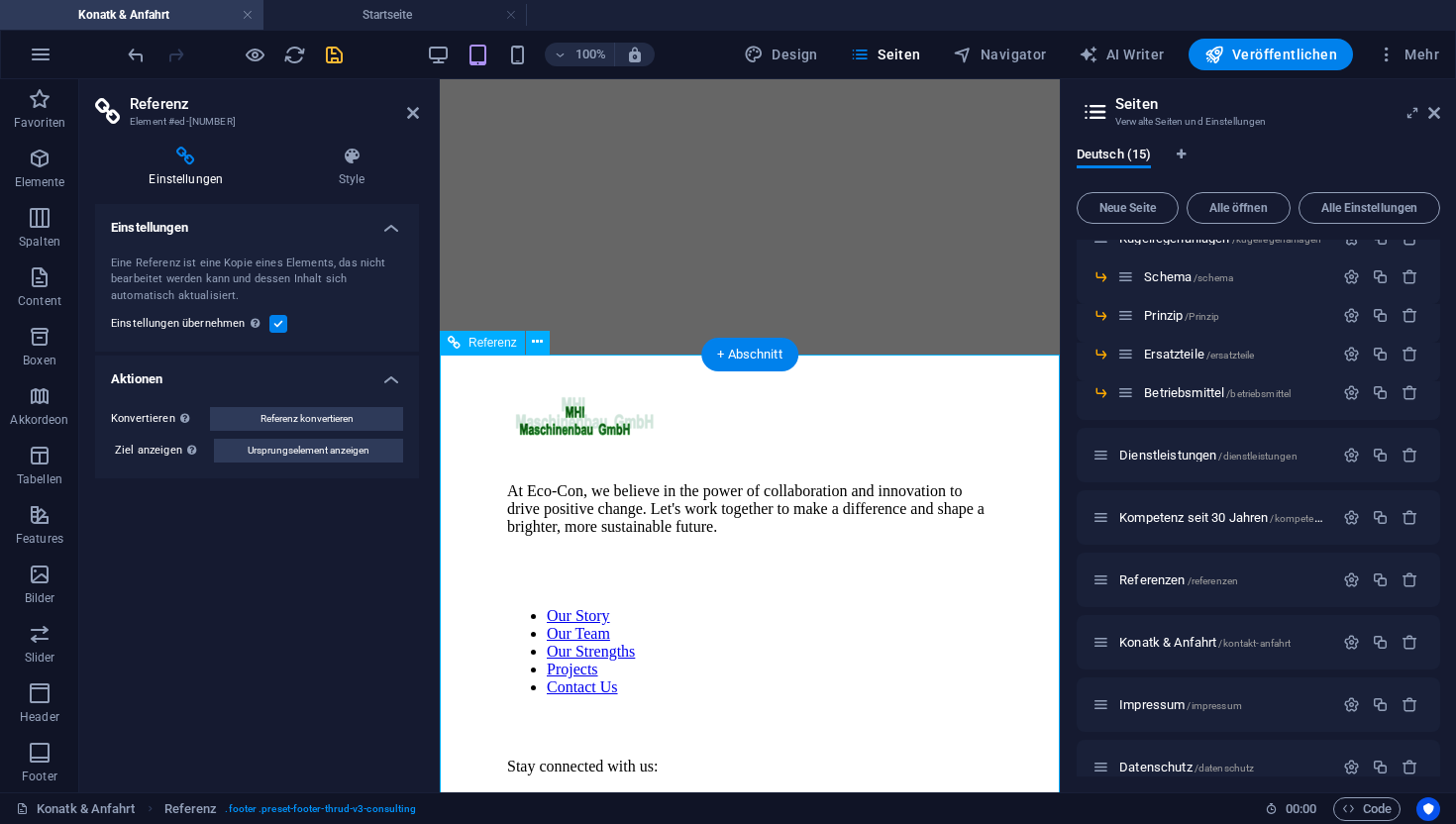 click at bounding box center (750, 802) 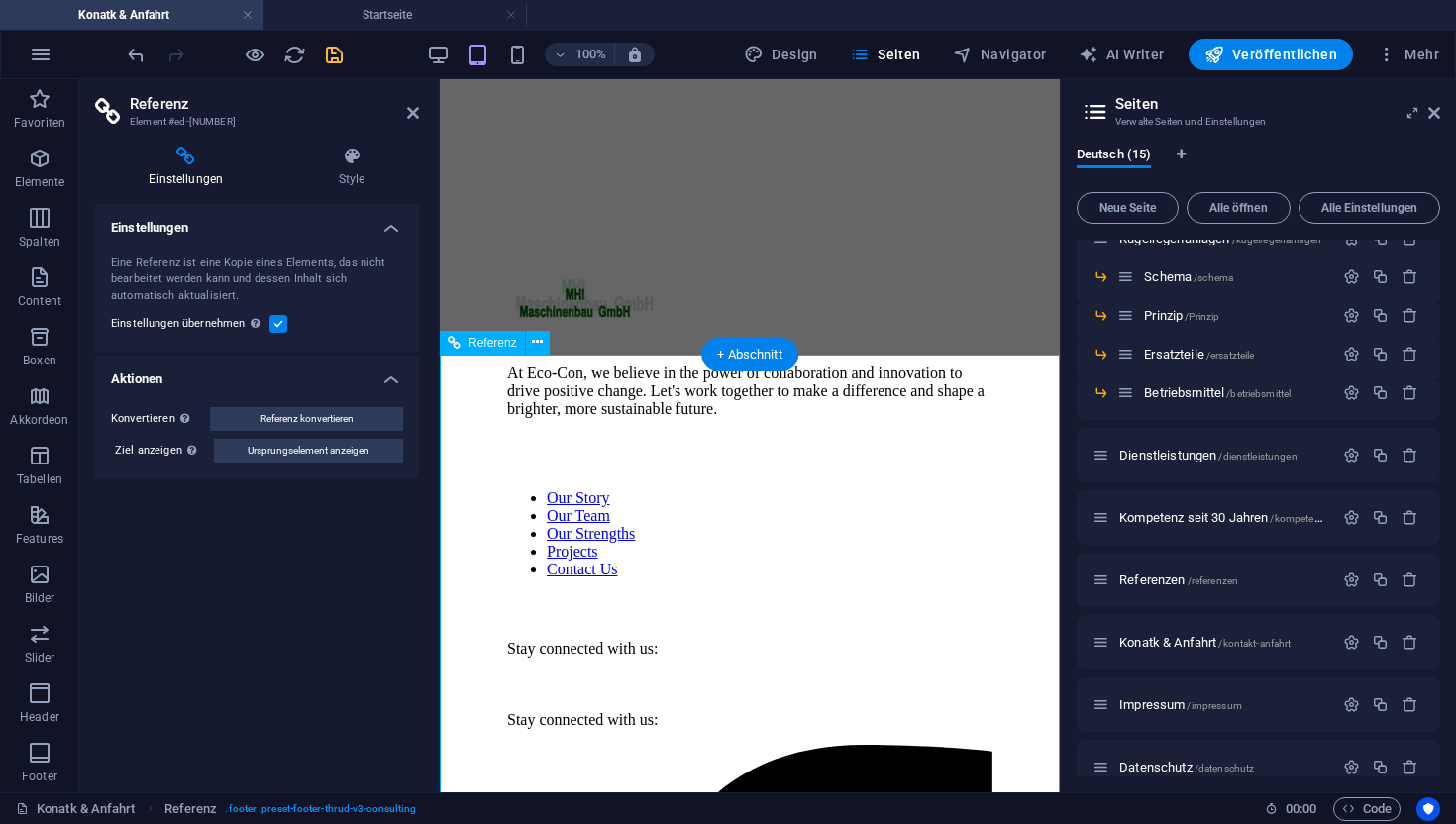 scroll, scrollTop: 1474, scrollLeft: 0, axis: vertical 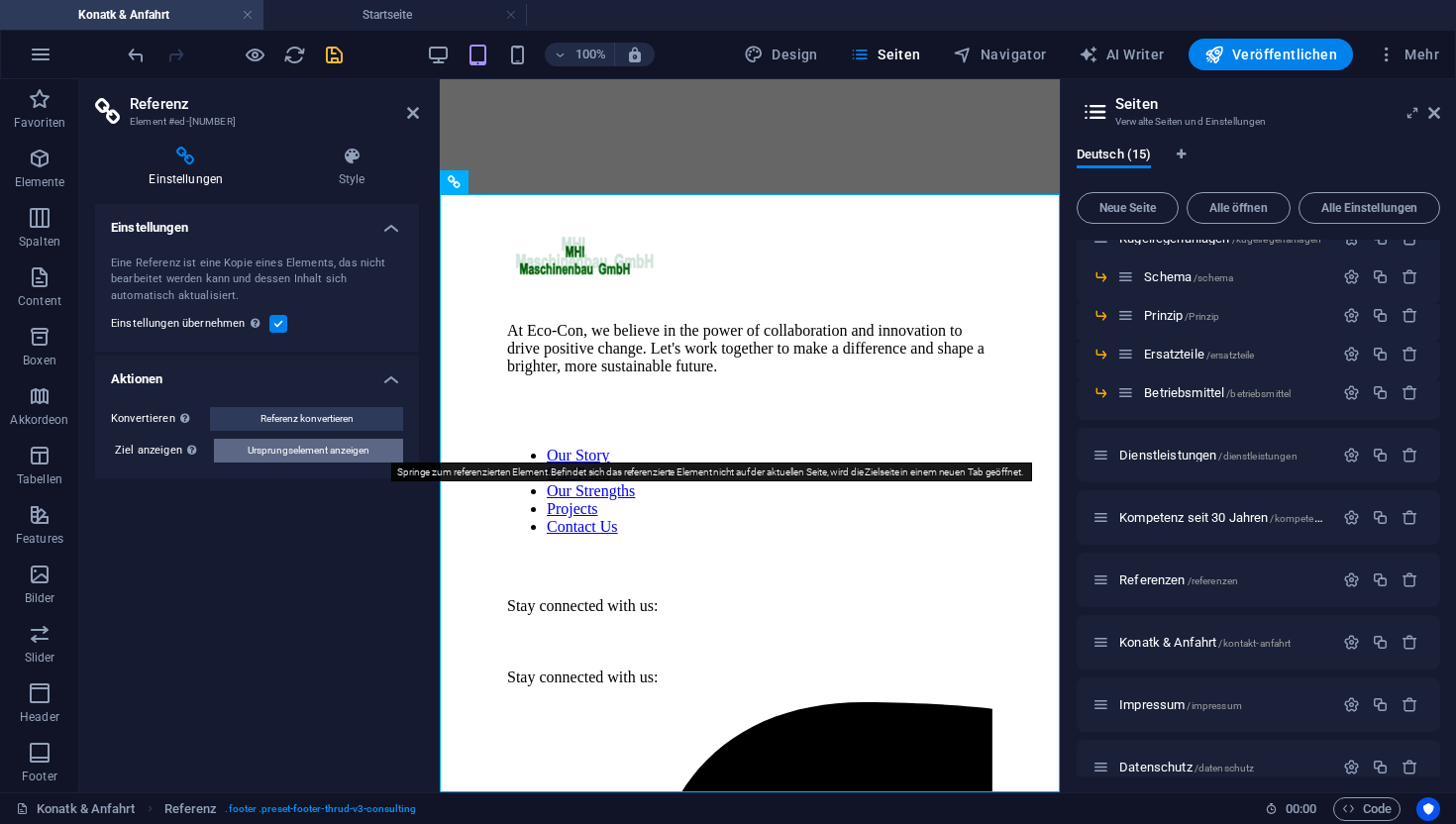 click on "Ursprungselement anzeigen" at bounding box center (308, 451) 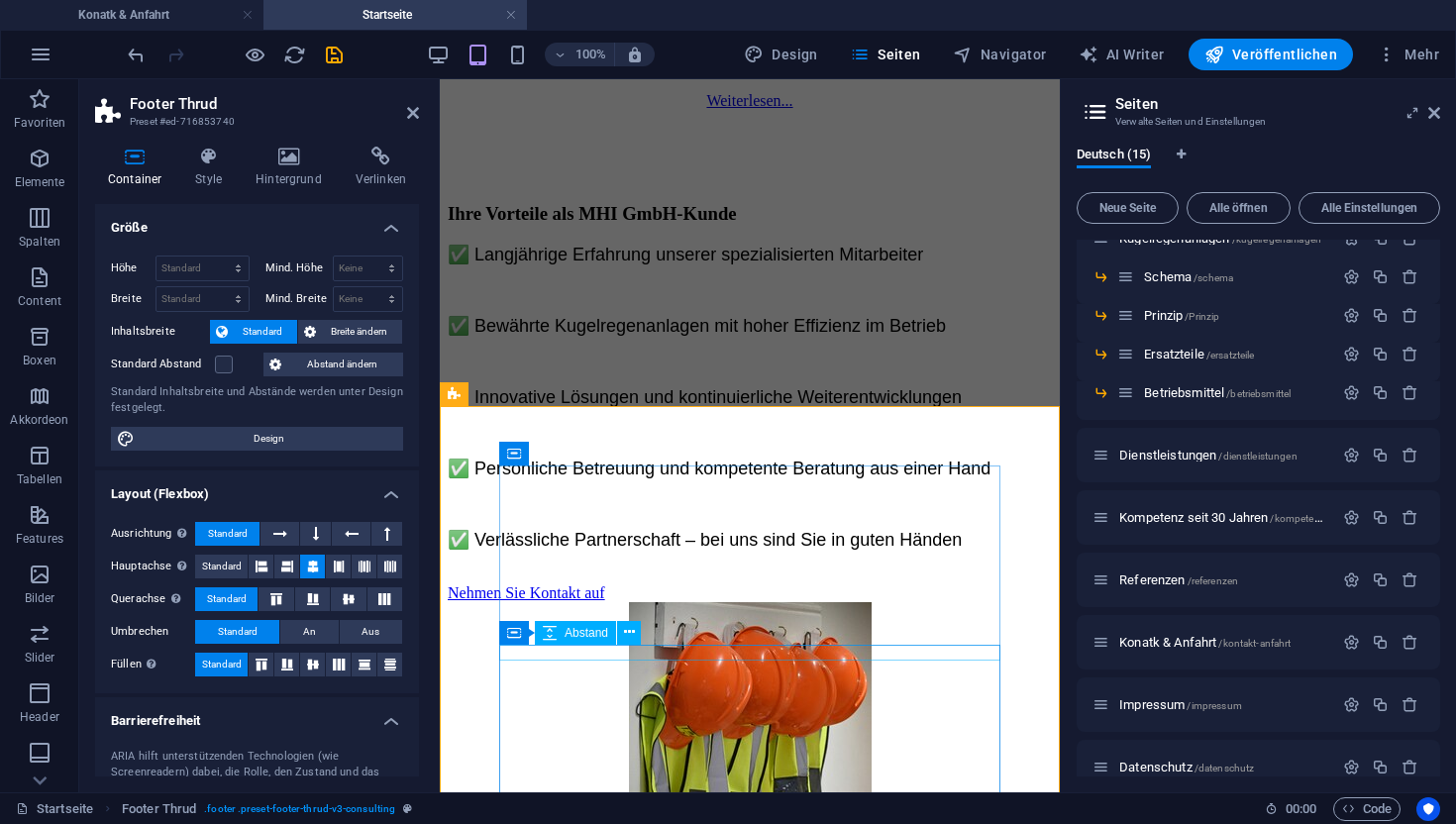 scroll, scrollTop: 3370, scrollLeft: 0, axis: vertical 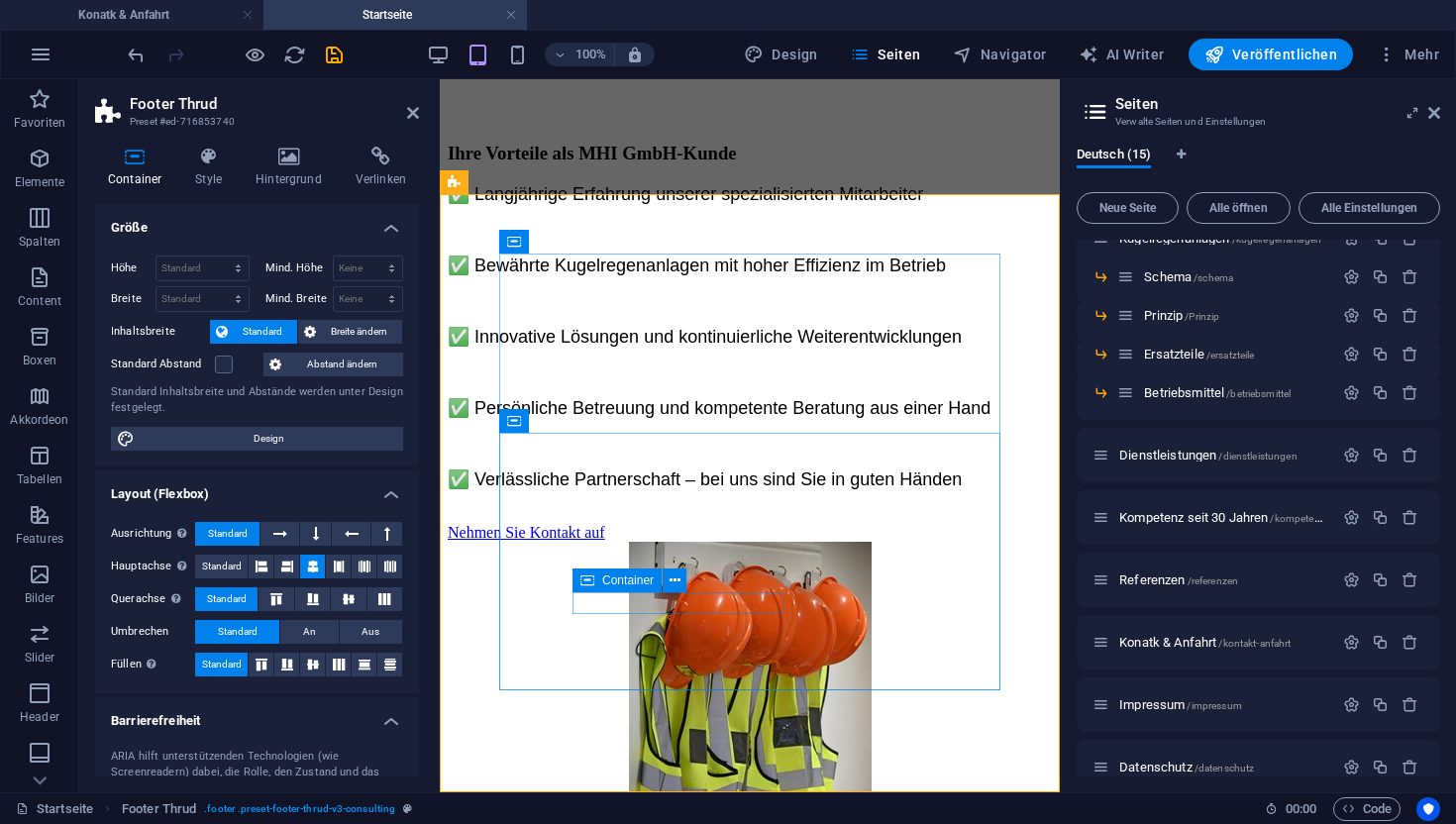 click on "Stay connected with us:" at bounding box center [750, 2925] 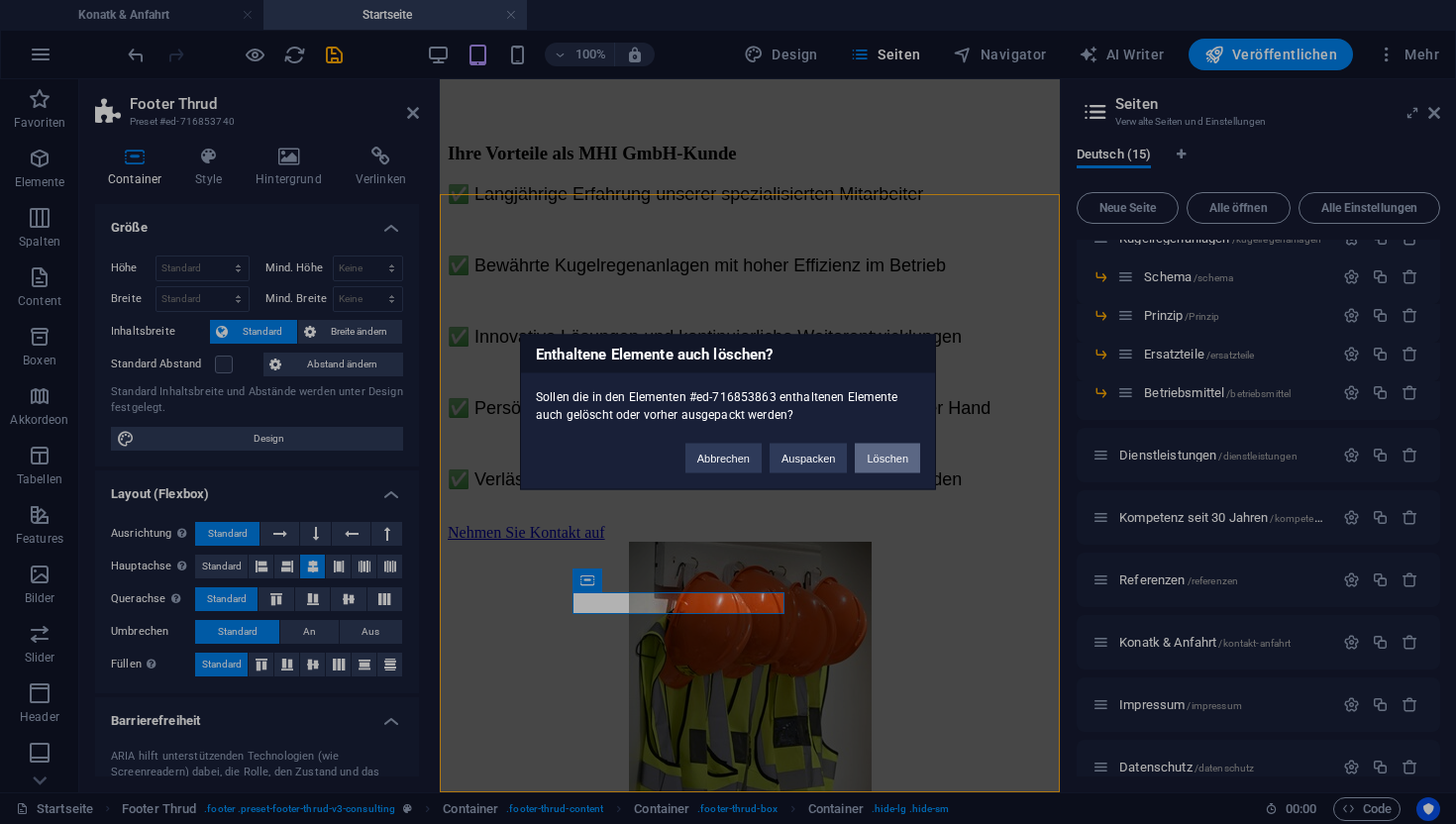click on "Löschen" at bounding box center [887, 459] 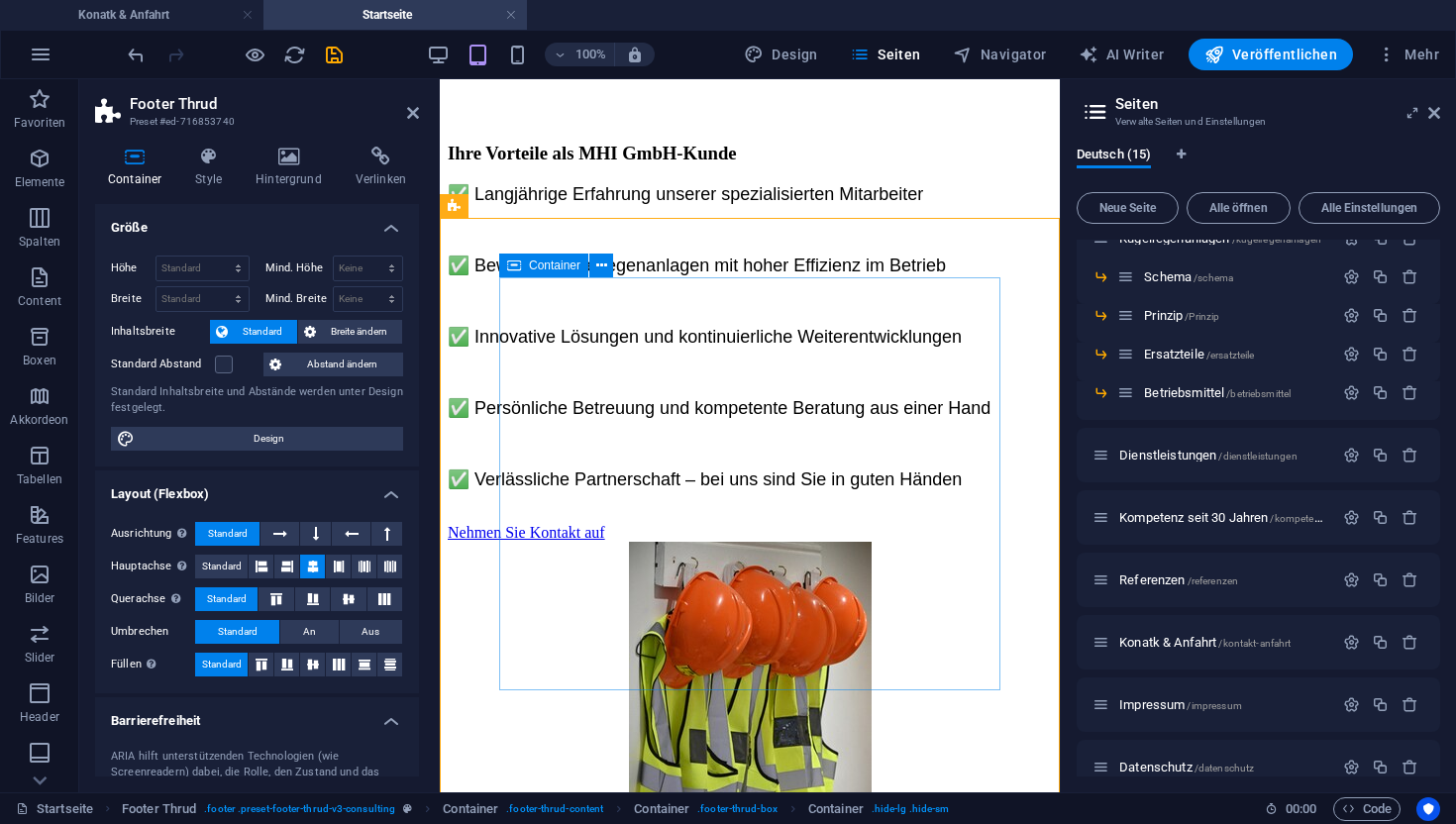 scroll, scrollTop: 3347, scrollLeft: 0, axis: vertical 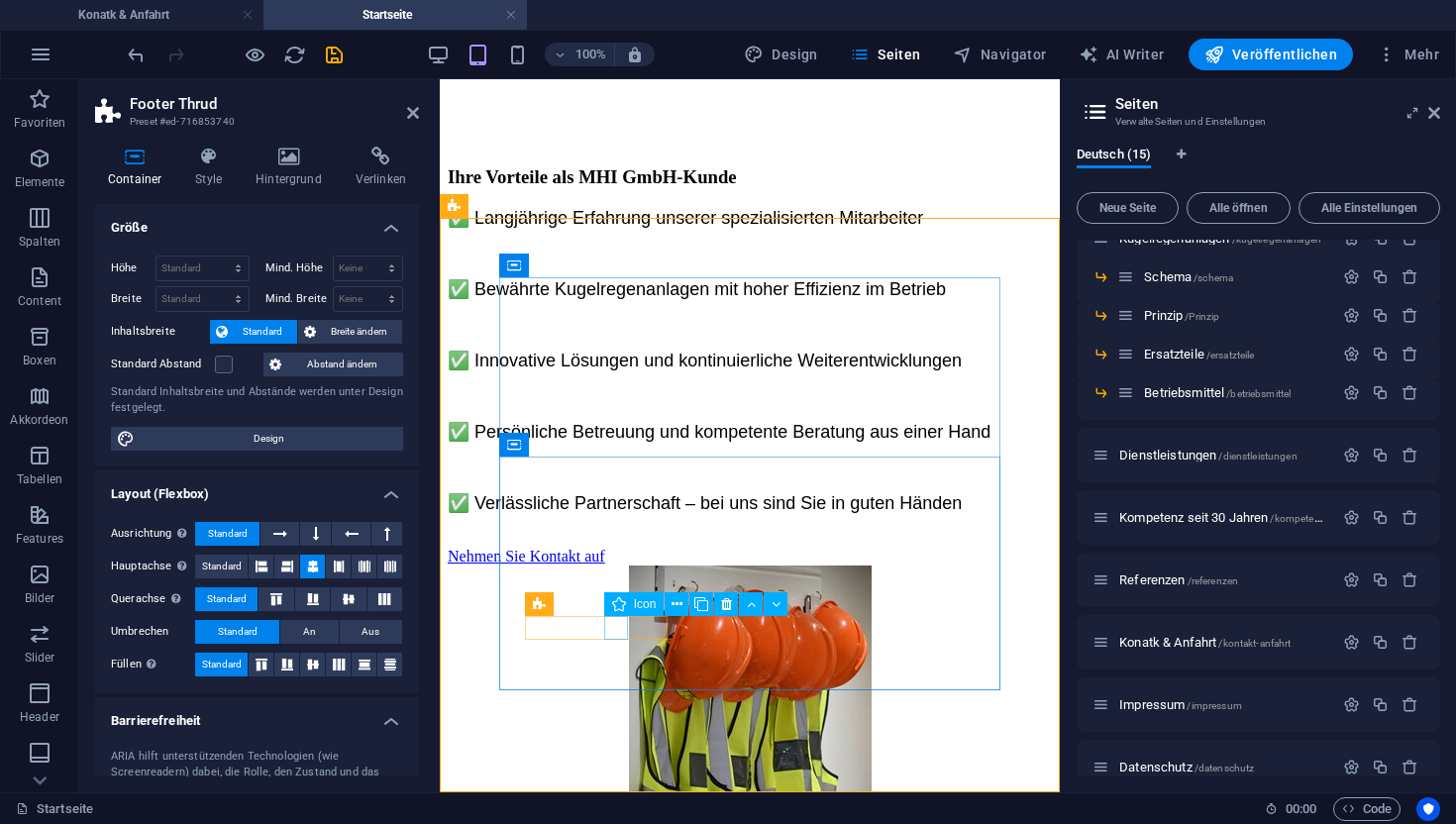 click at bounding box center (750, 4172) 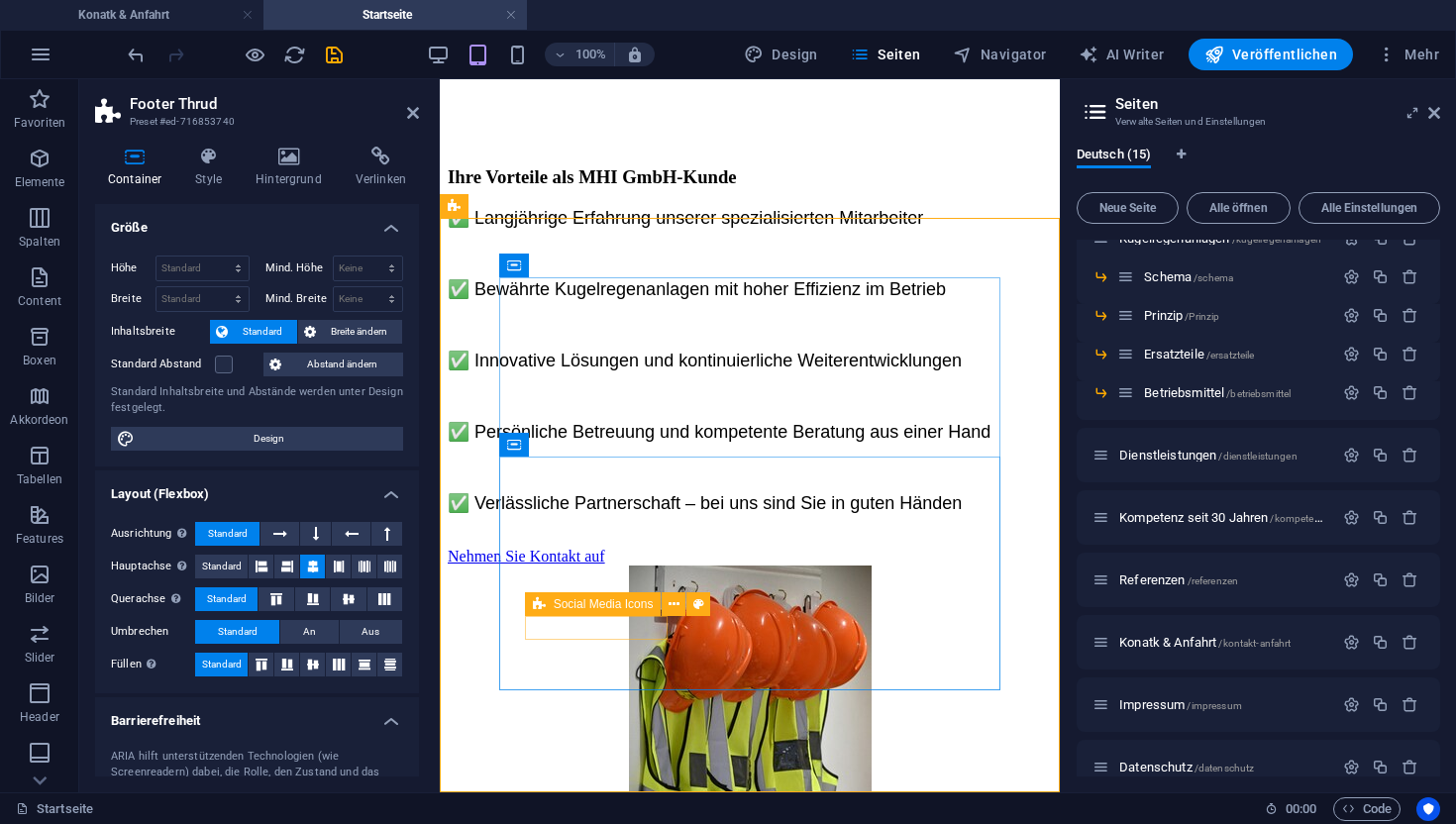 click at bounding box center (750, 4172) 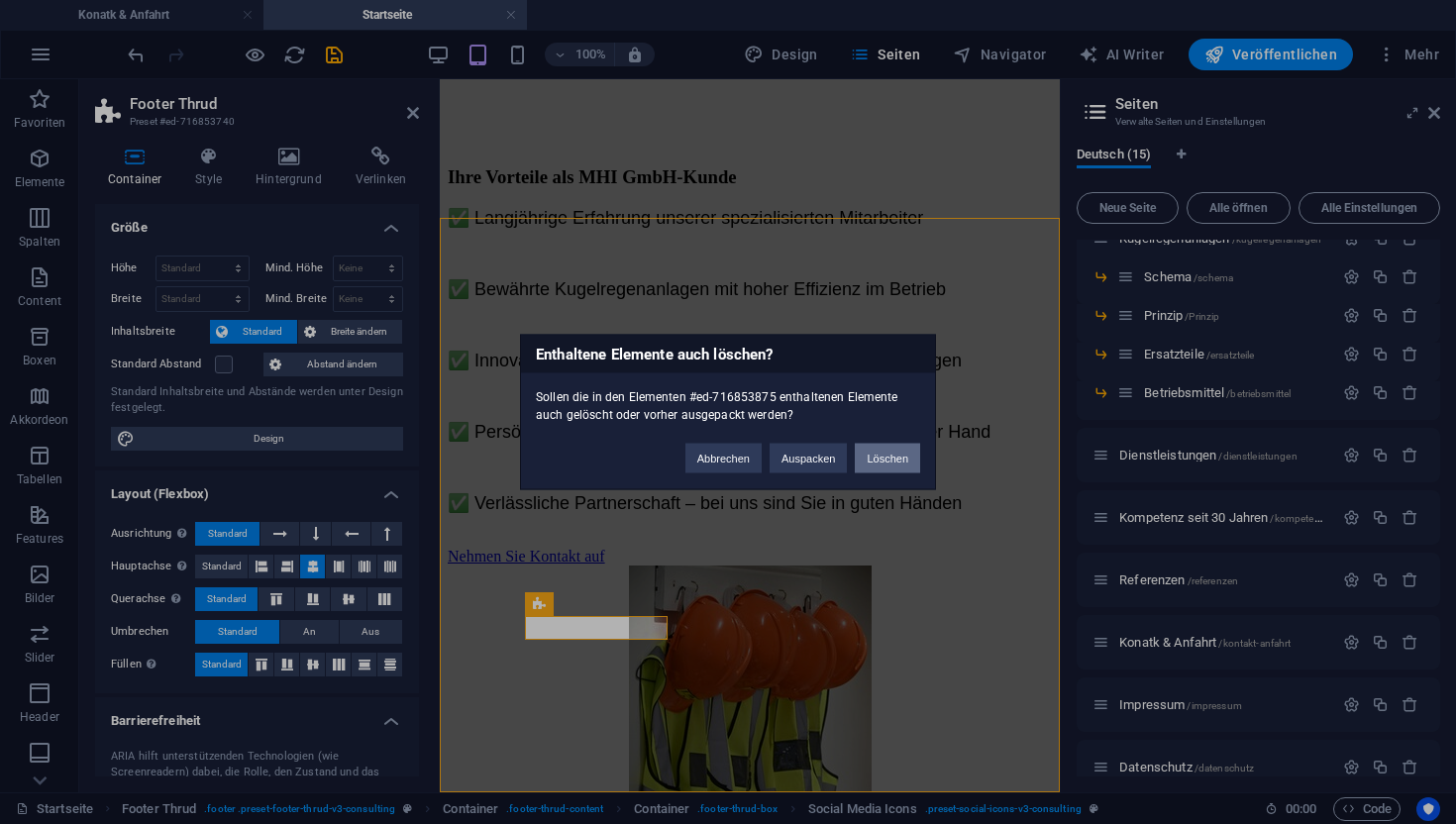 click on "Löschen" at bounding box center (887, 459) 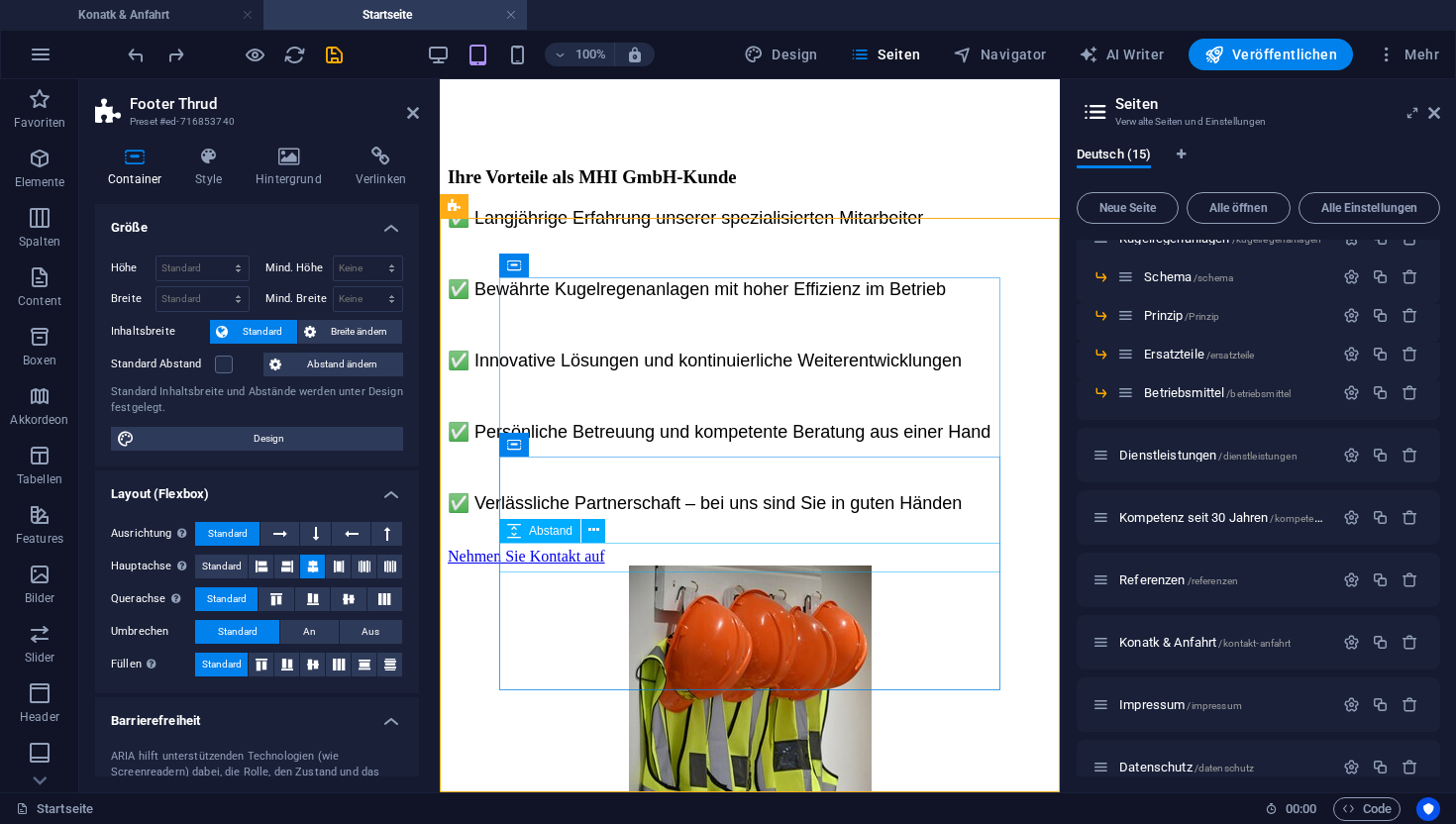 scroll, scrollTop: 3370, scrollLeft: 0, axis: vertical 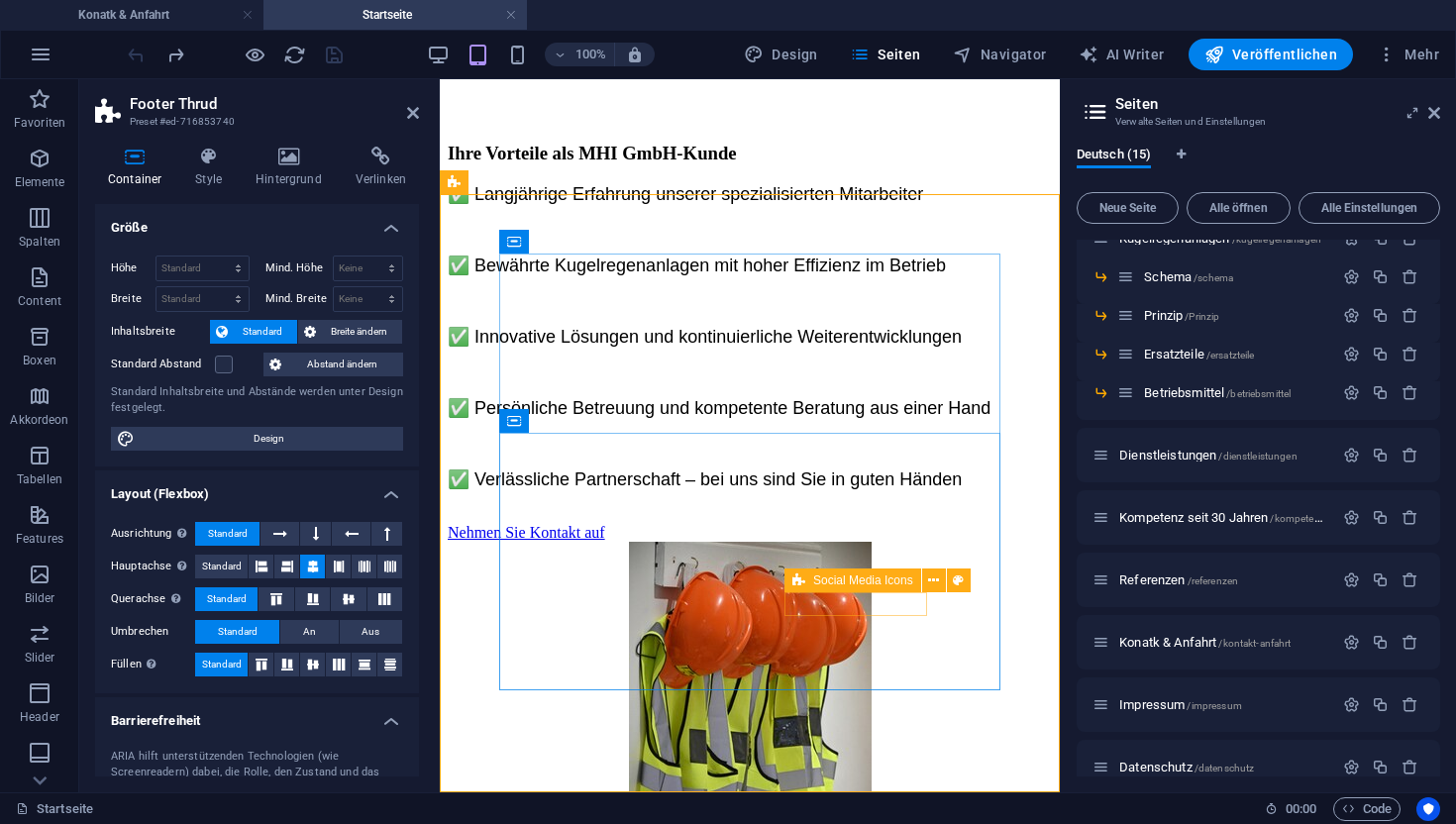 click at bounding box center [750, 4198] 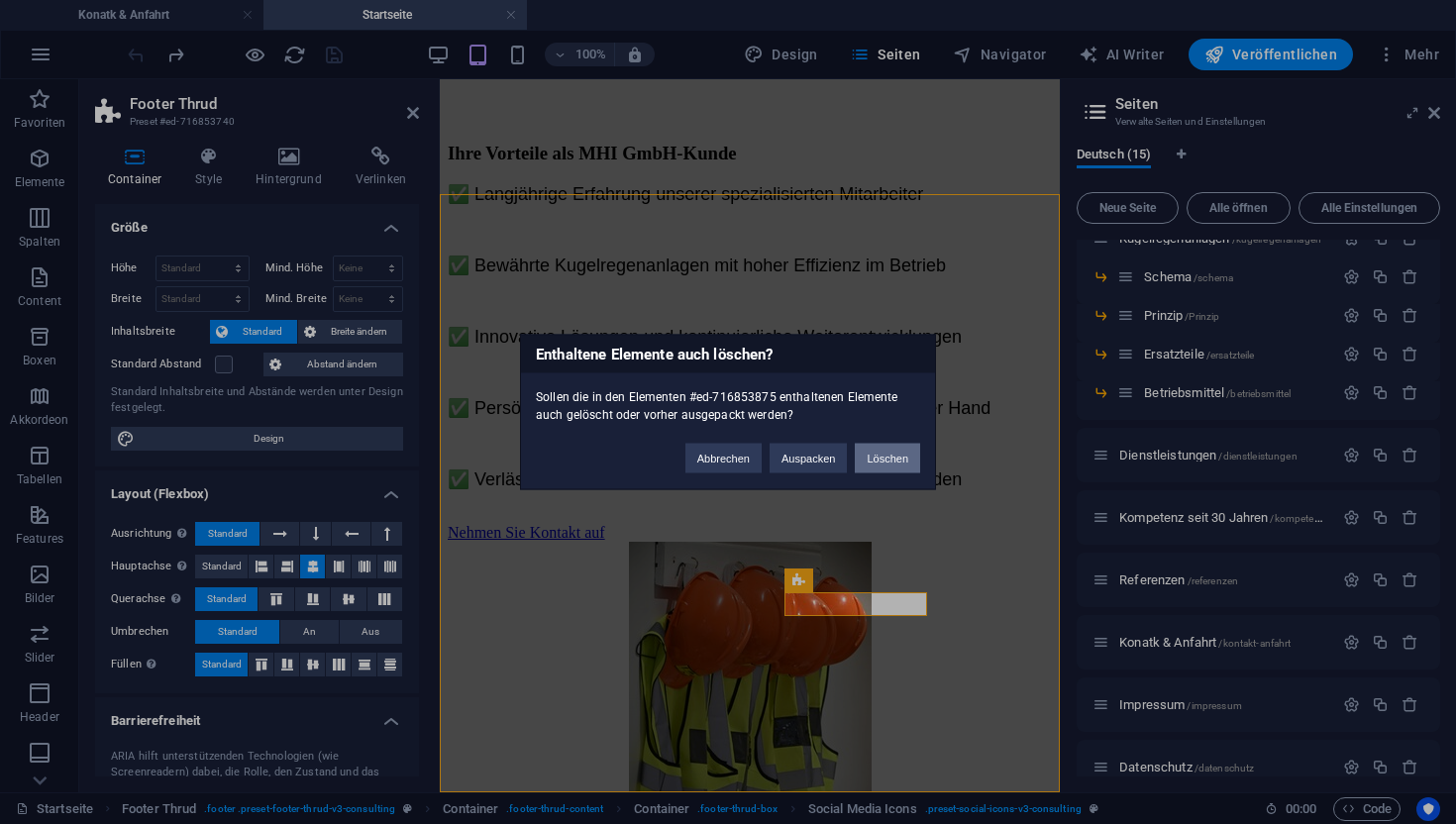 click on "Löschen" at bounding box center (887, 459) 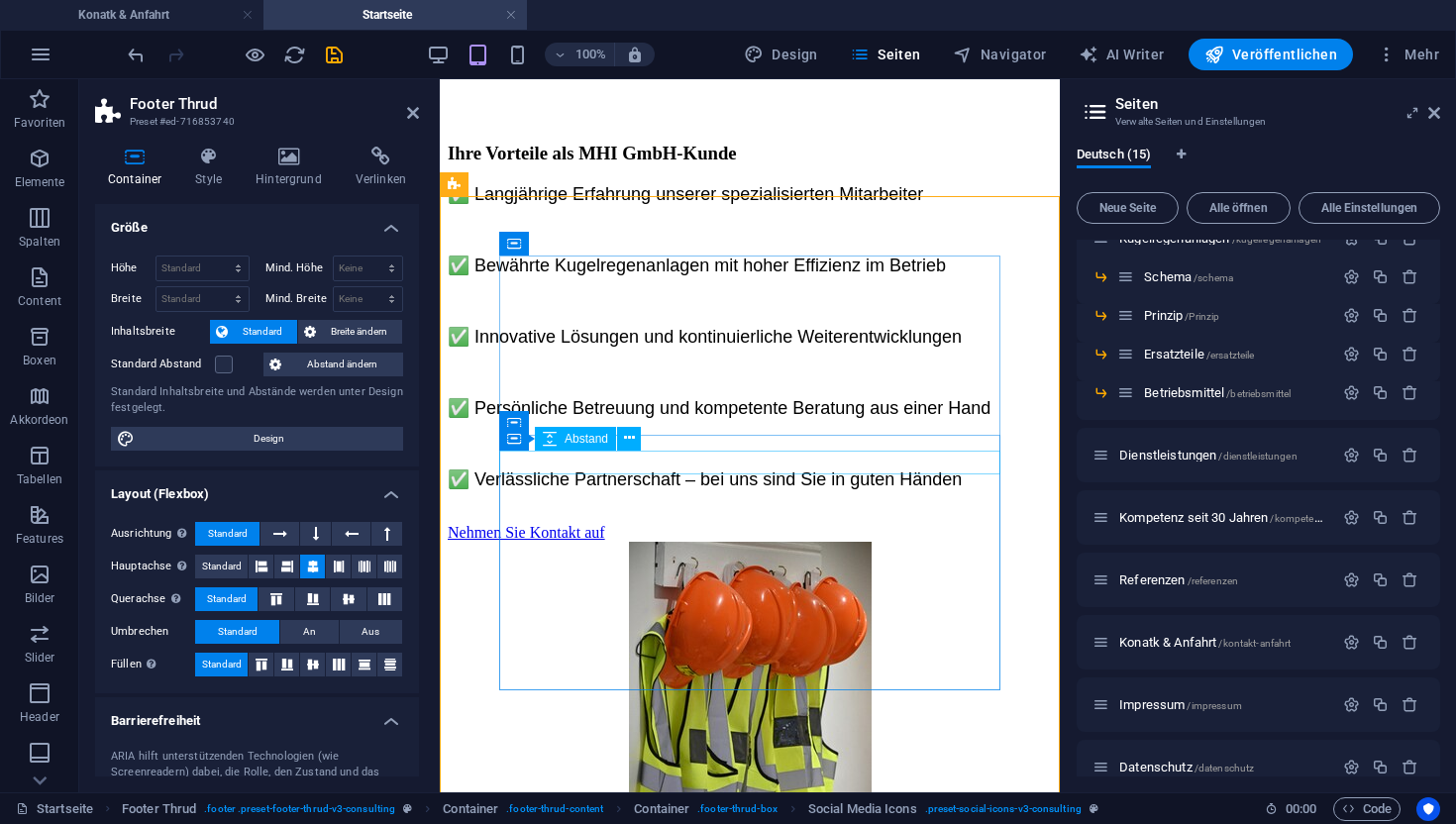 scroll, scrollTop: 3369, scrollLeft: 0, axis: vertical 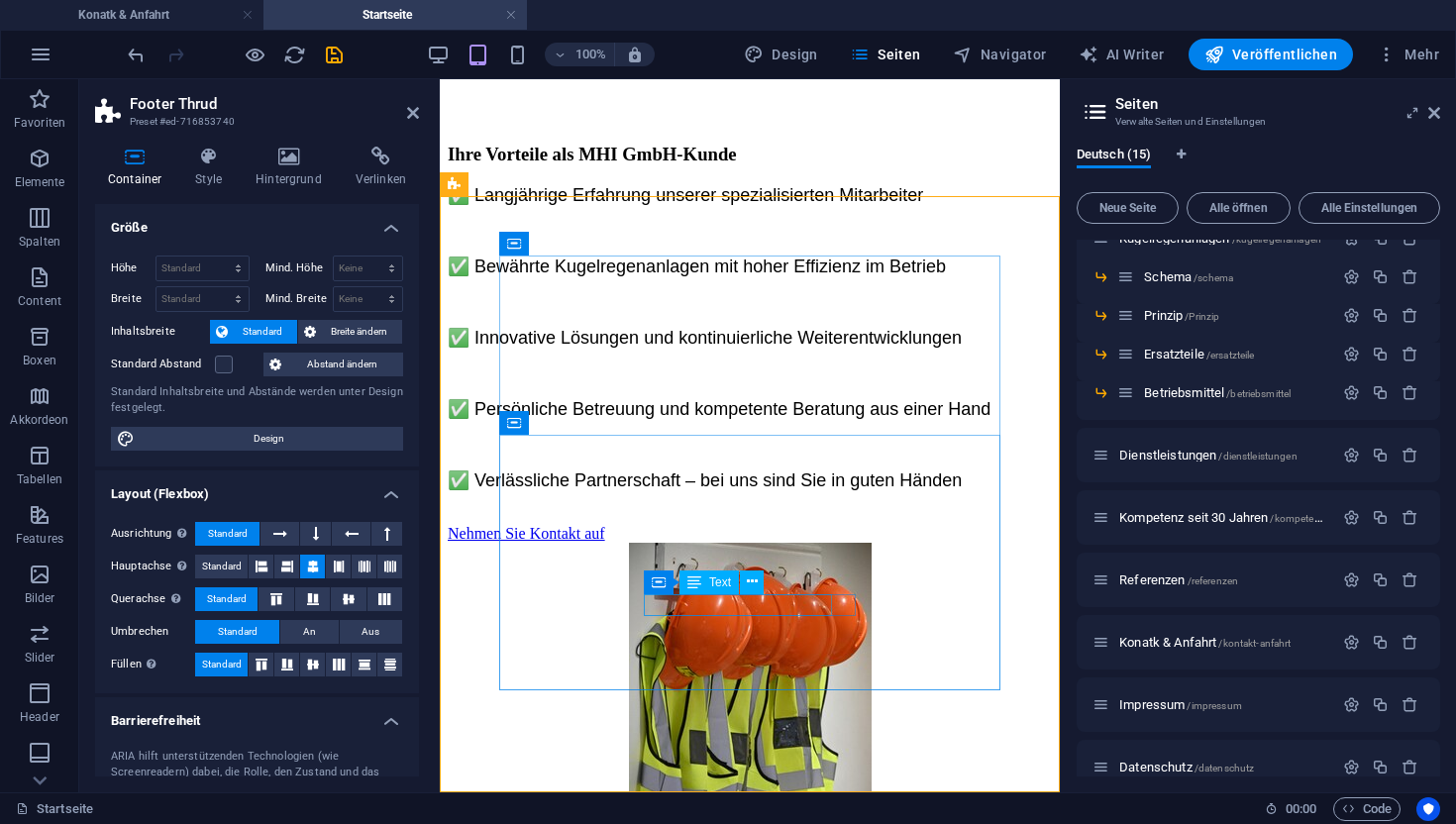 click on "Stay connected with us:" at bounding box center [738, 2926] 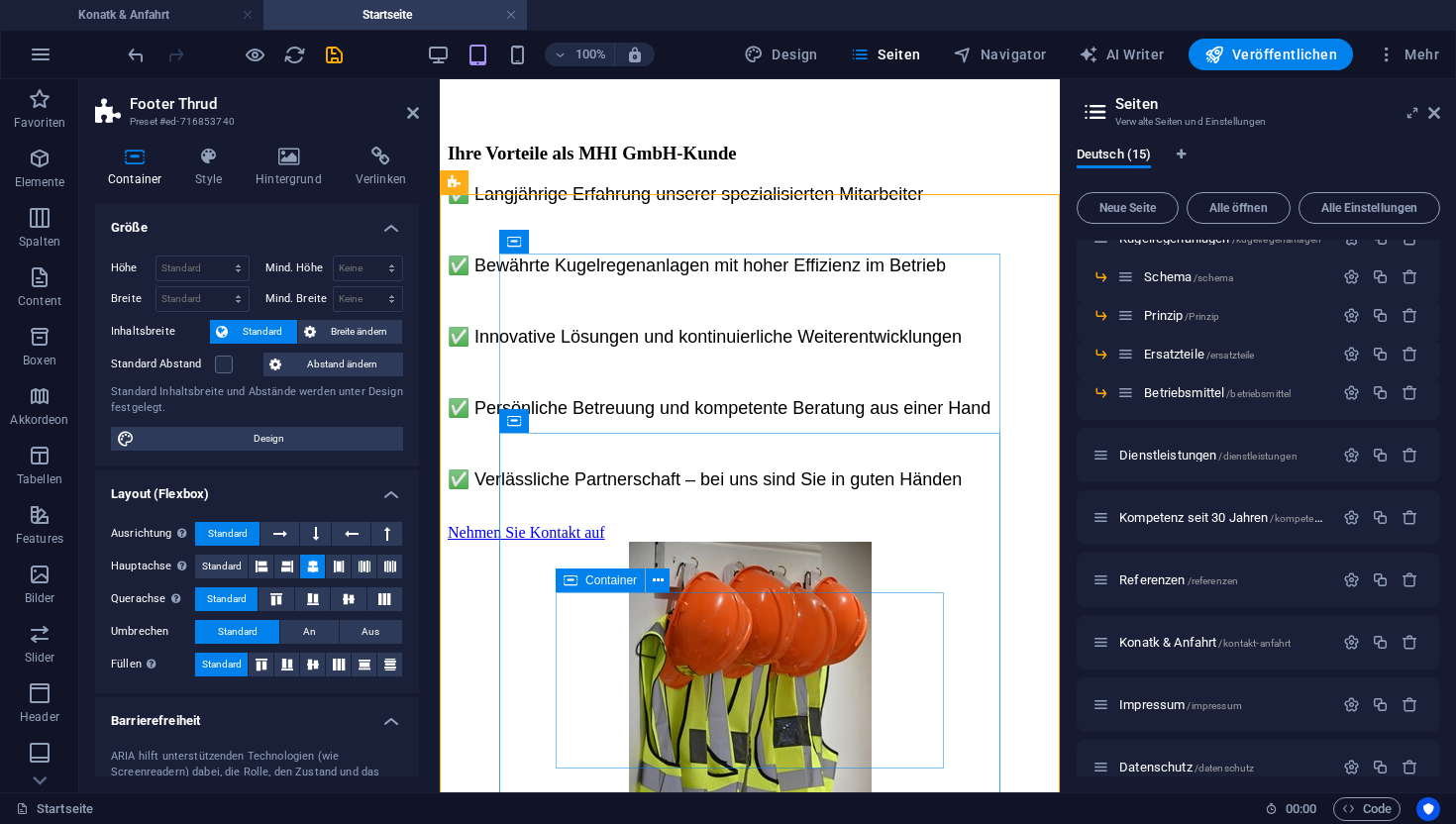 scroll, scrollTop: 3369, scrollLeft: 0, axis: vertical 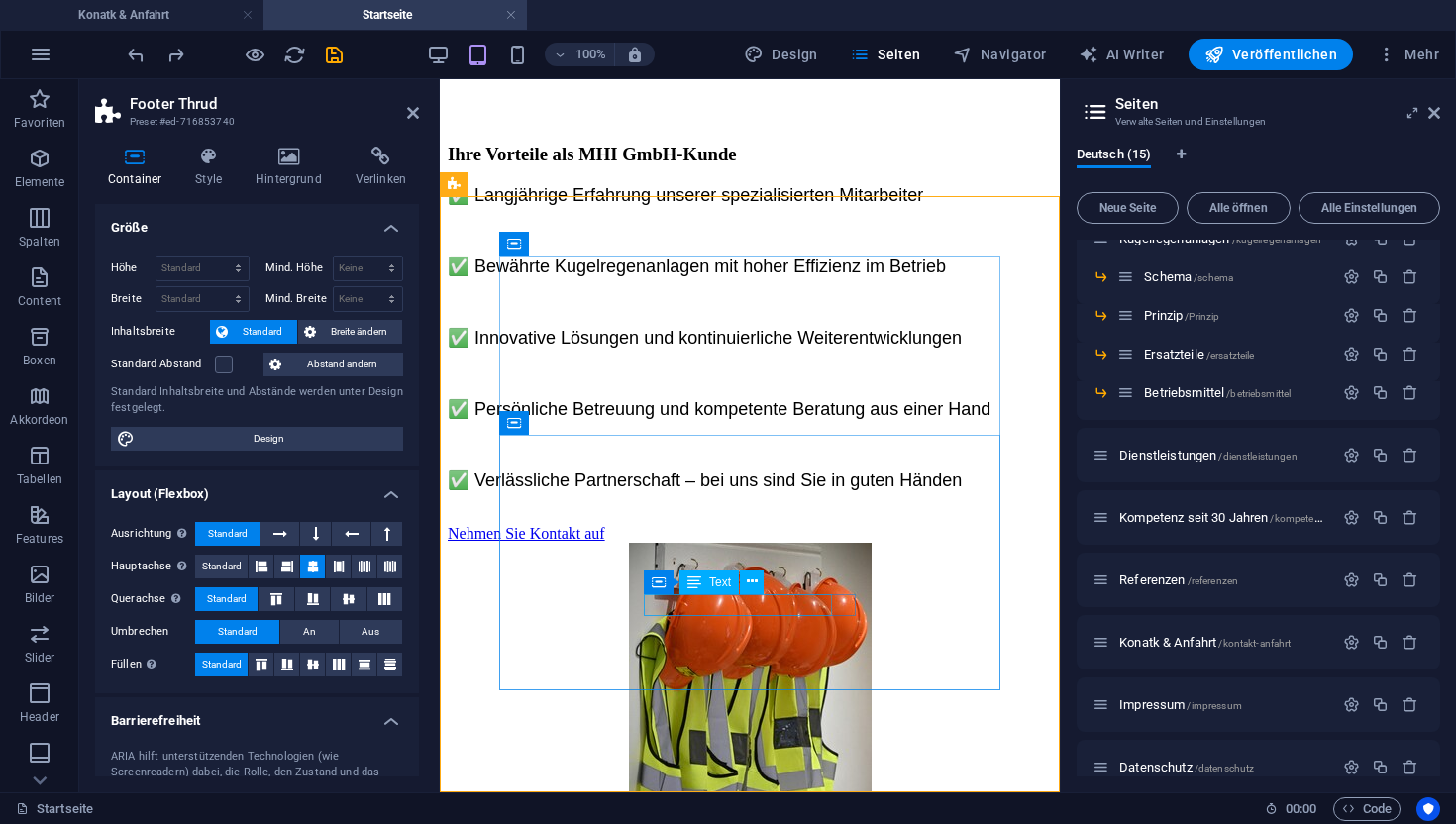 click on "Stay connected with us:" at bounding box center [738, 2926] 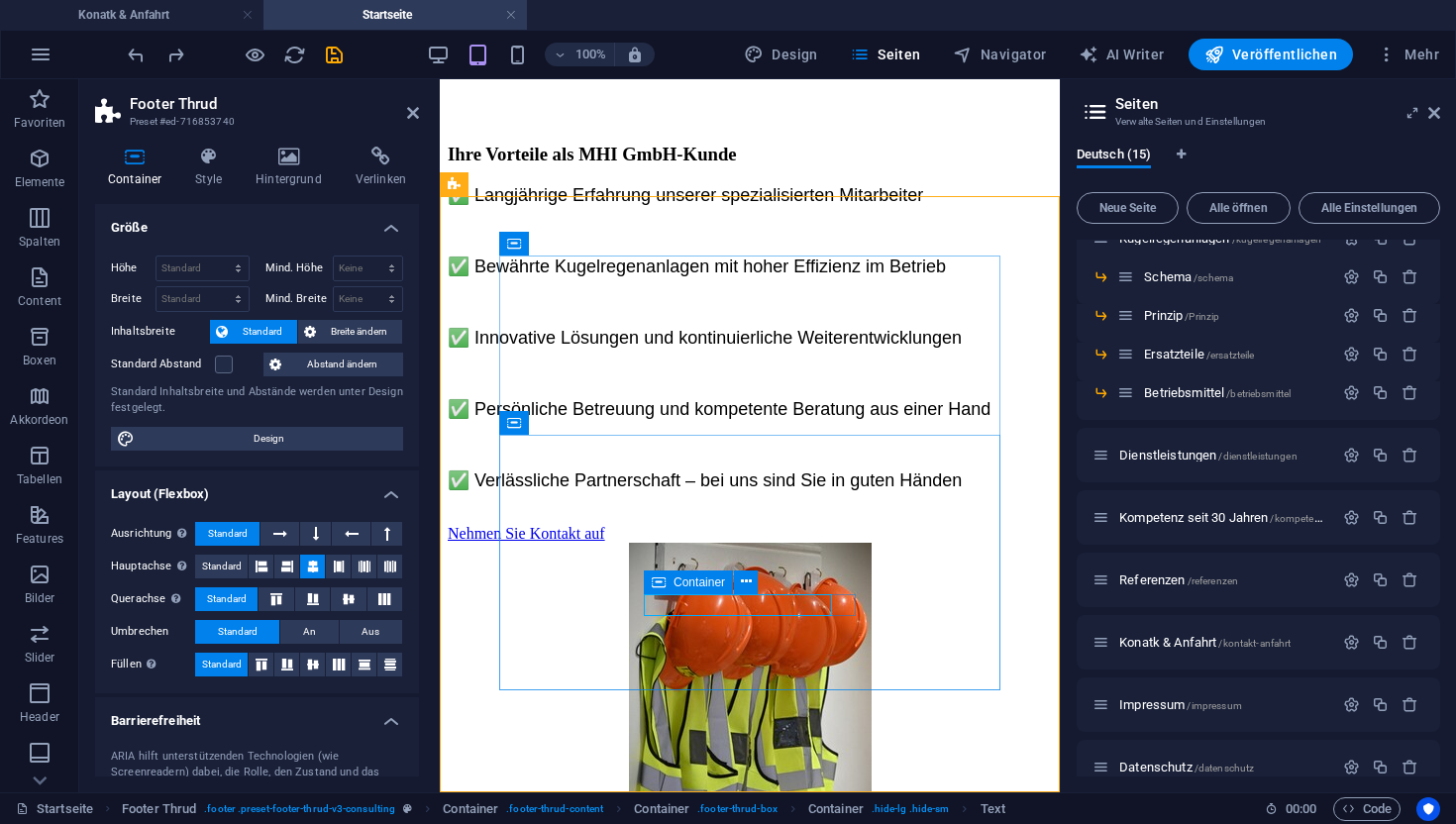 click on "Stay connected with us:" at bounding box center [750, 2926] 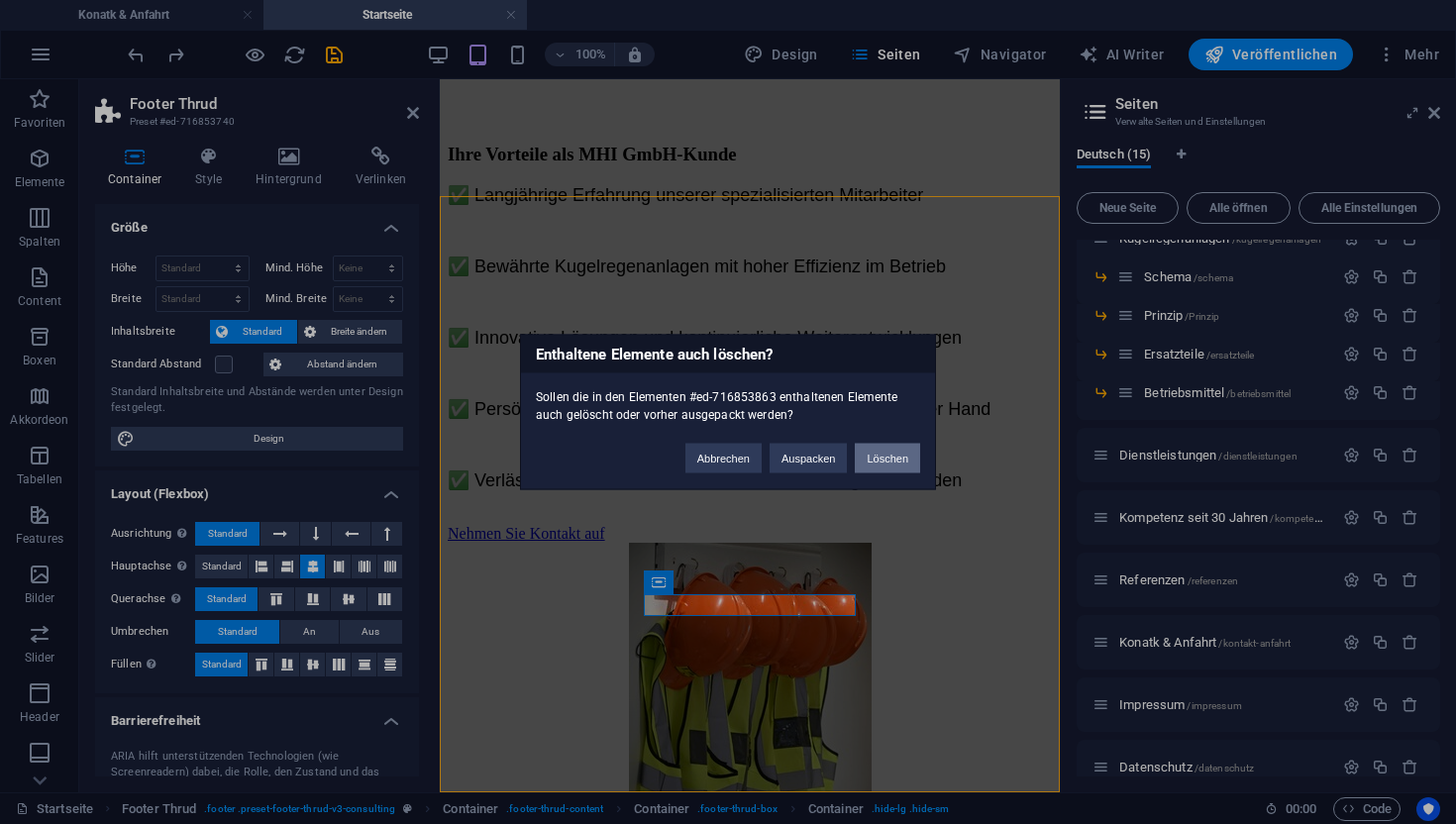 click on "Löschen" at bounding box center (887, 459) 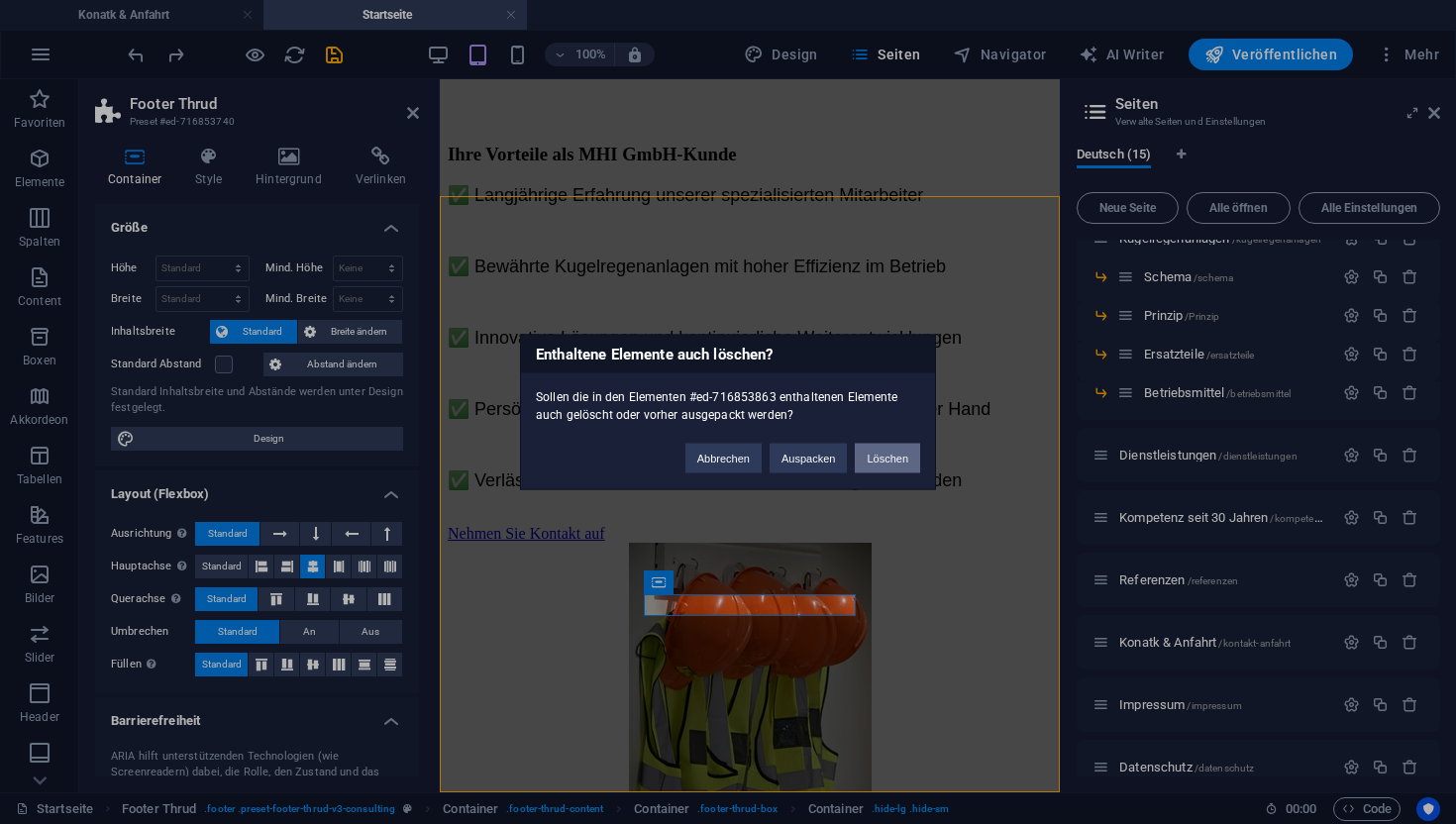 scroll, scrollTop: 3347, scrollLeft: 0, axis: vertical 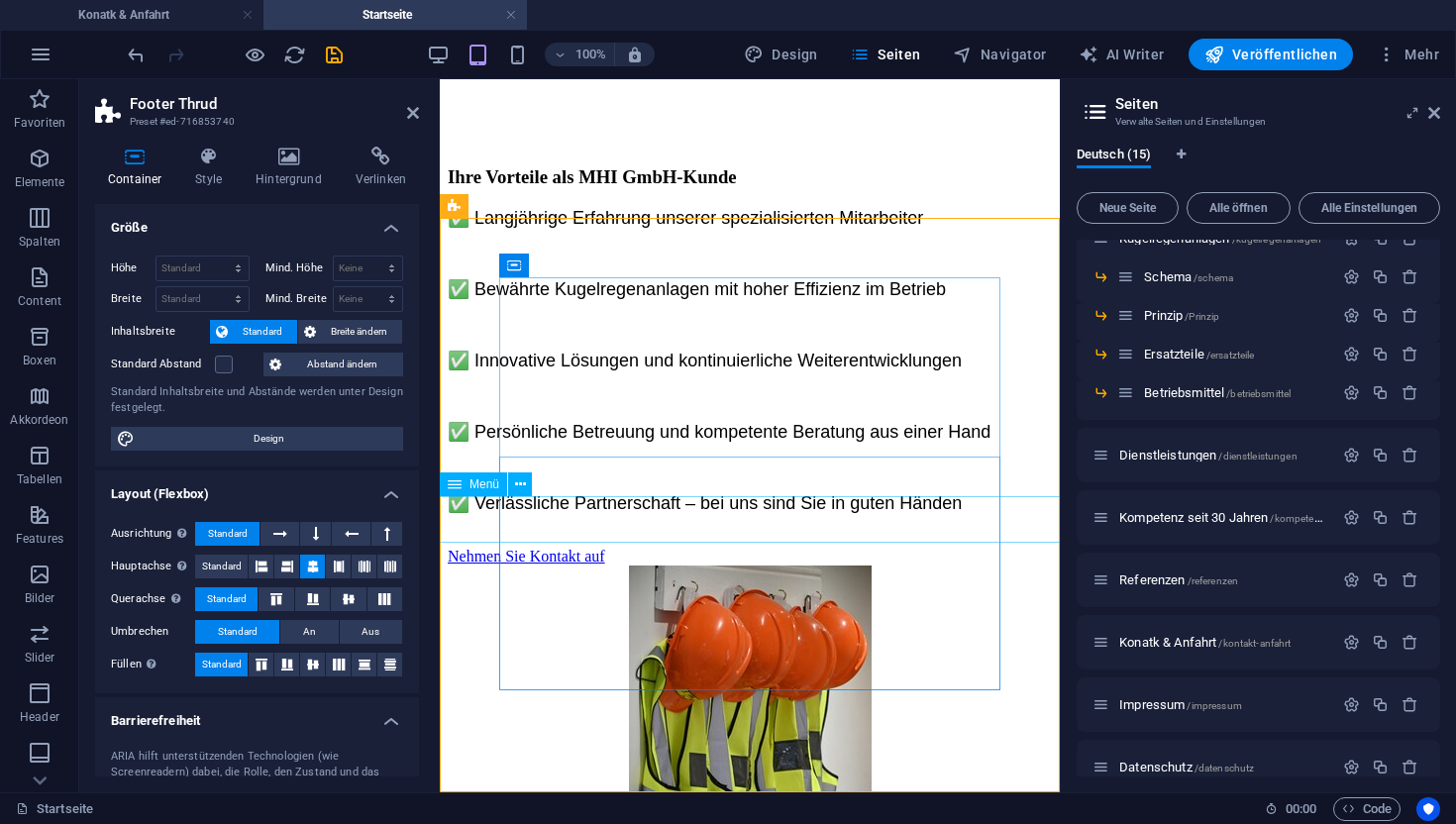 click on "Our Story Our Team Our Strengths Projects Contact Us" at bounding box center (750, 2762) 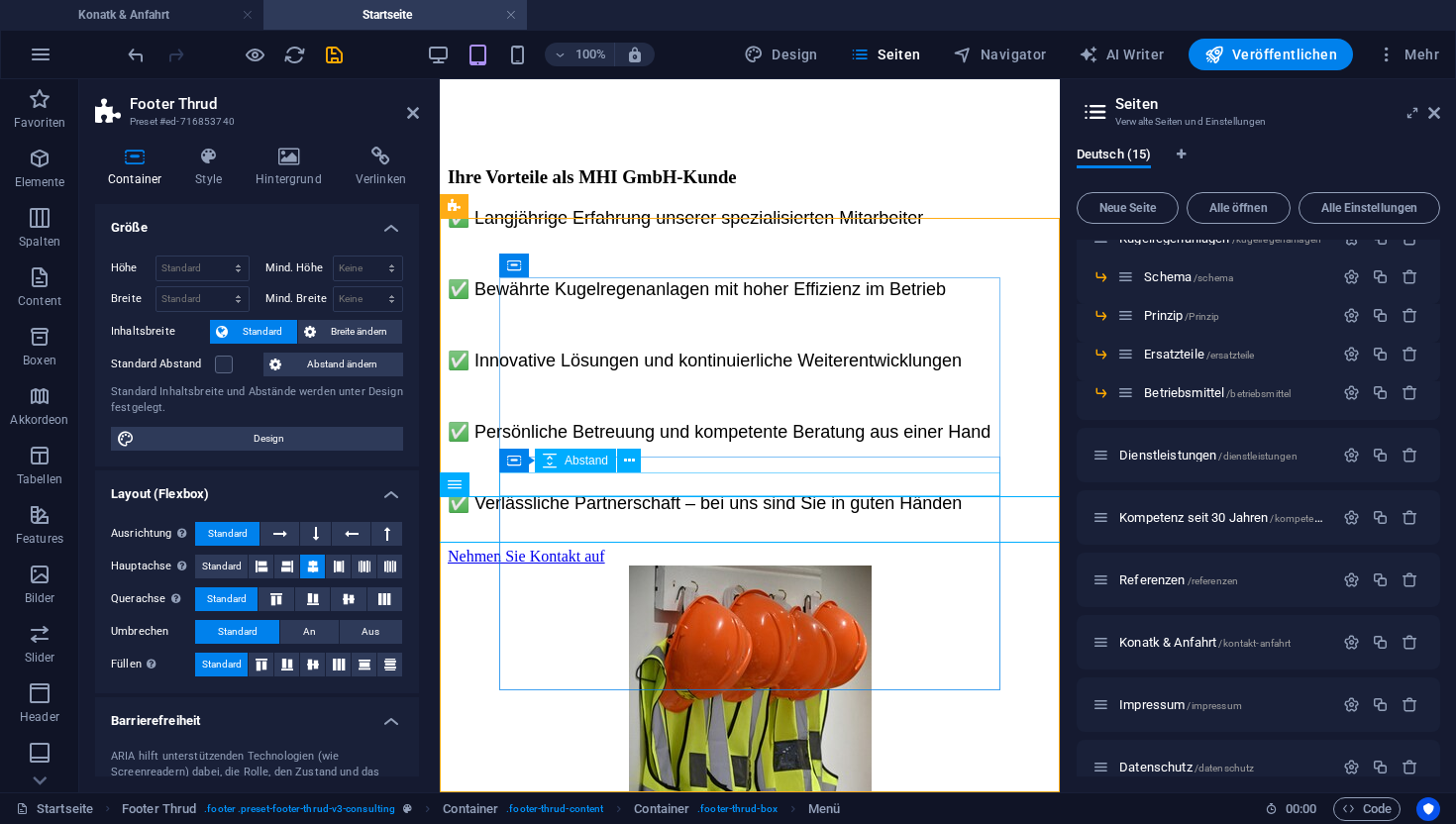 scroll, scrollTop: 3301, scrollLeft: 0, axis: vertical 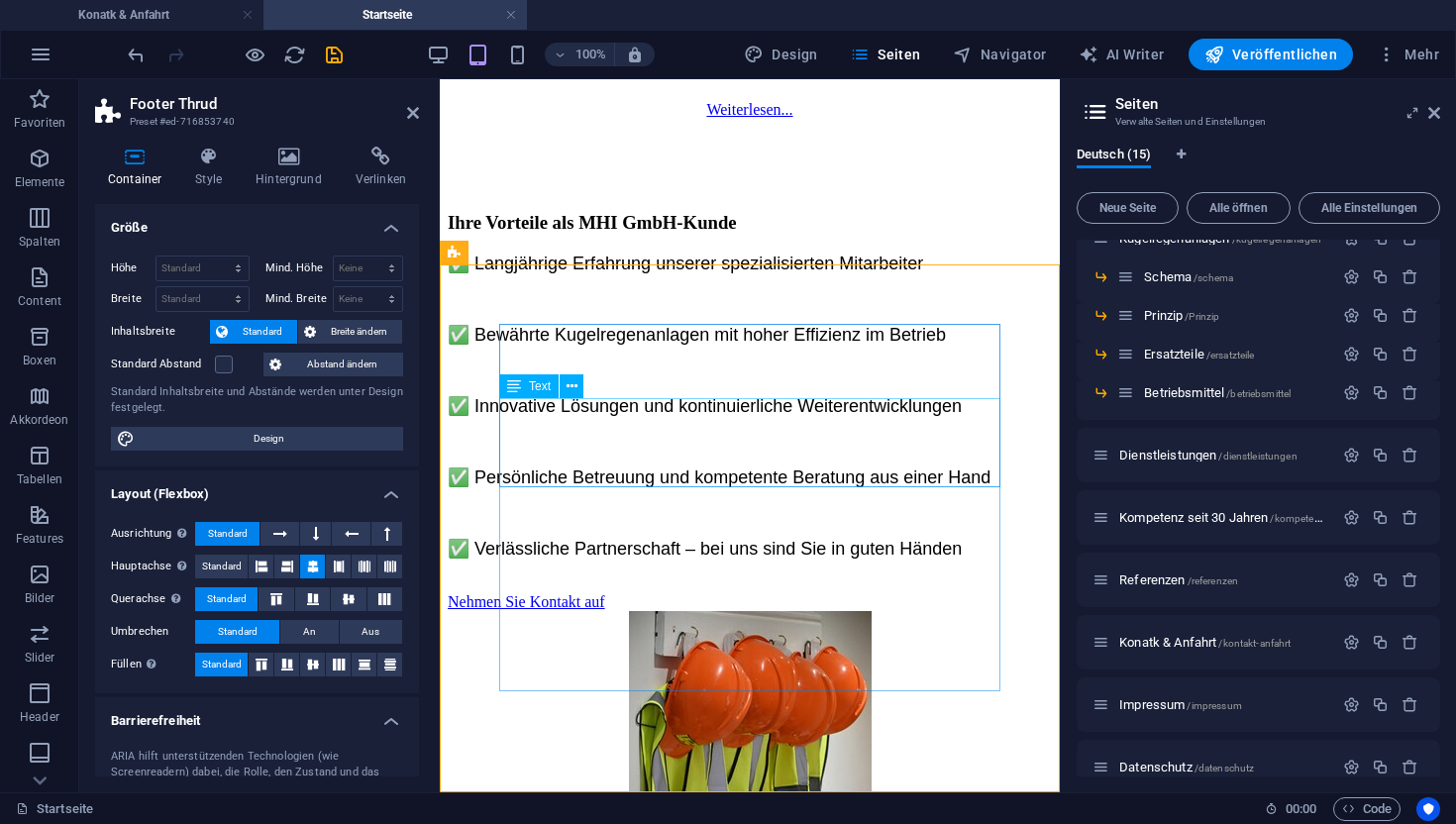 click on "At Eco-Con, we believe in the power of collaboration and innovation to drive positive change. Let's work together to make a difference and shape a brighter, more sustainable future." at bounding box center [750, 2665] 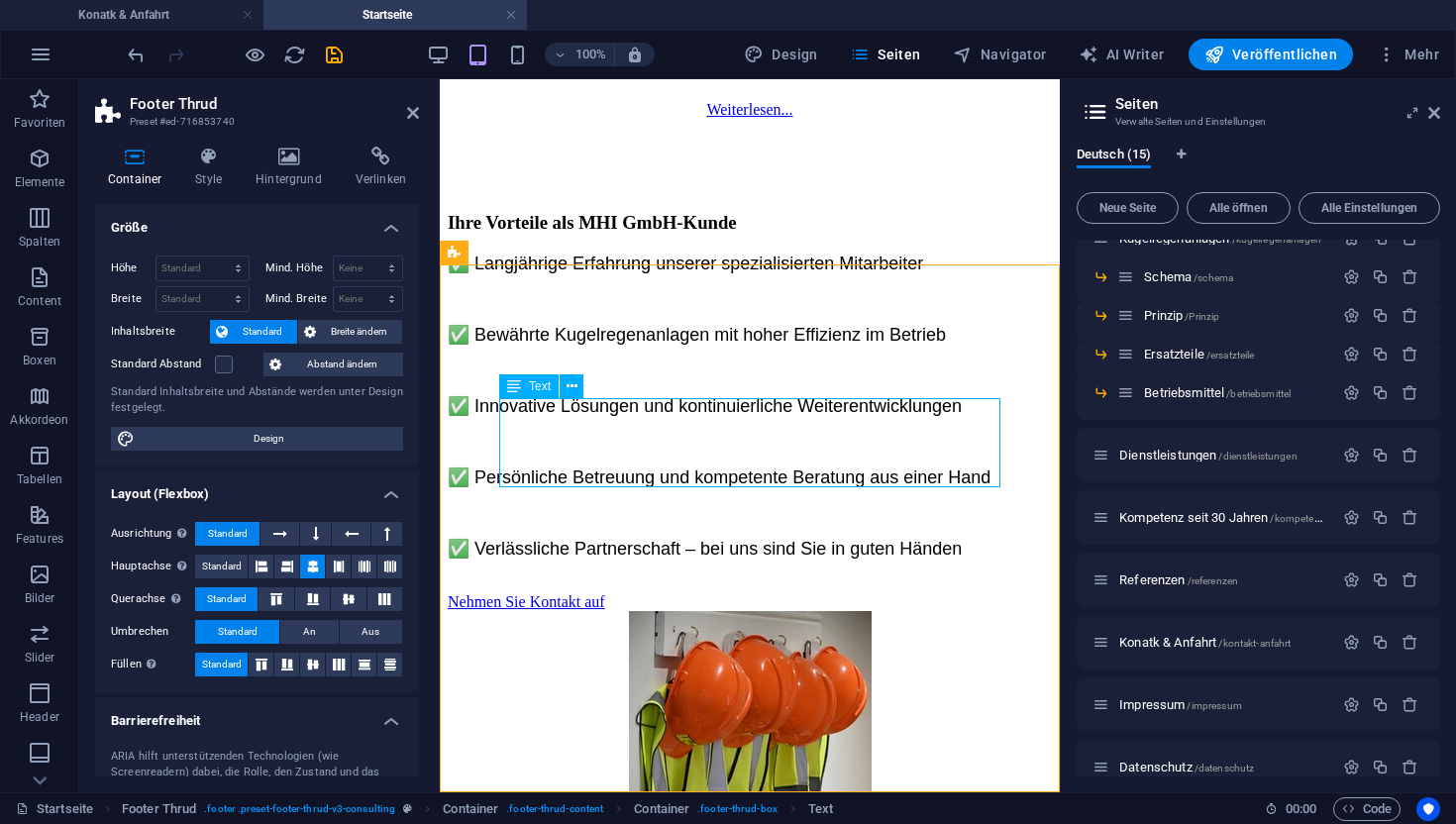 scroll, scrollTop: 3212, scrollLeft: 0, axis: vertical 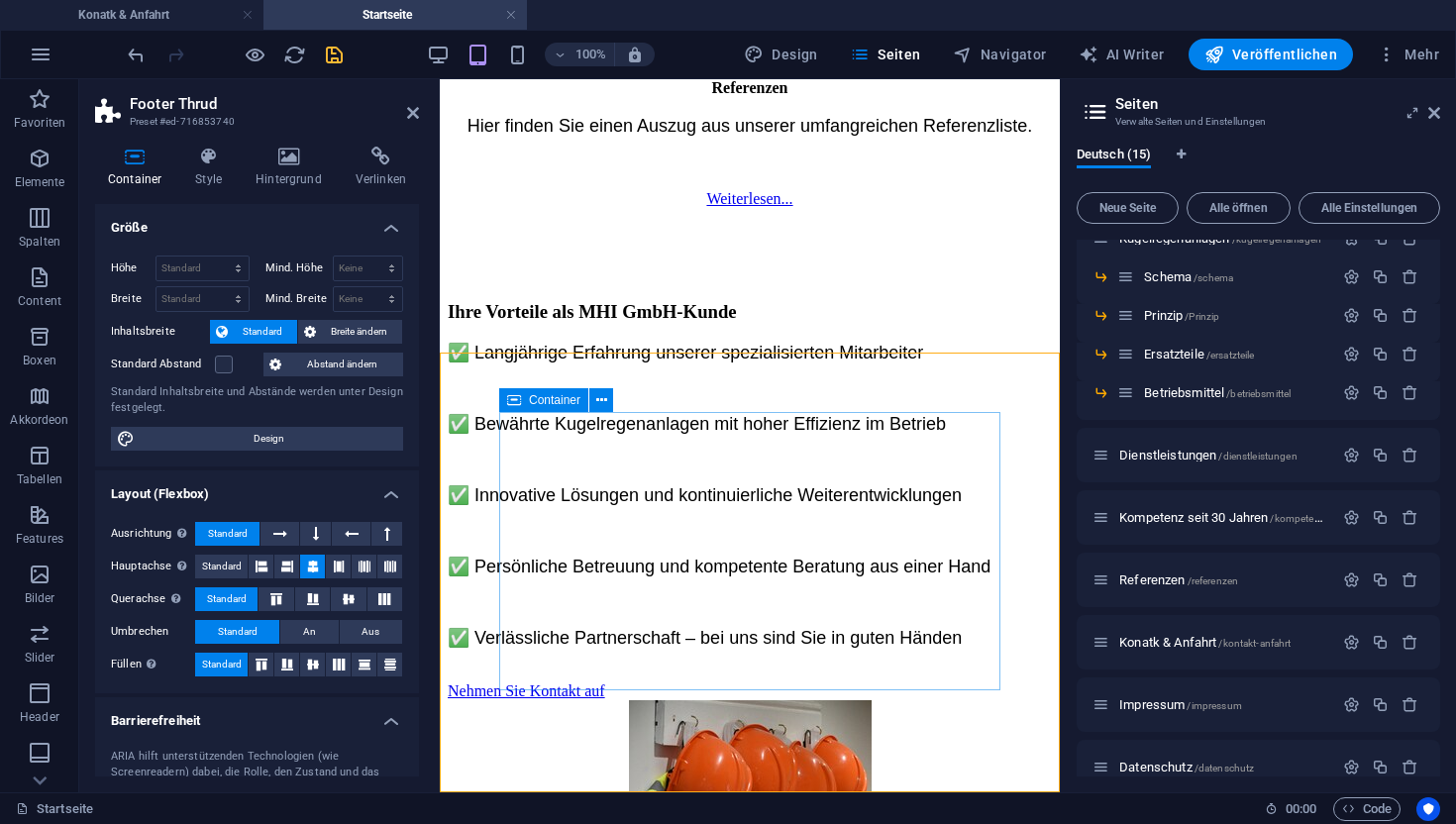 click at bounding box center [334, 54] 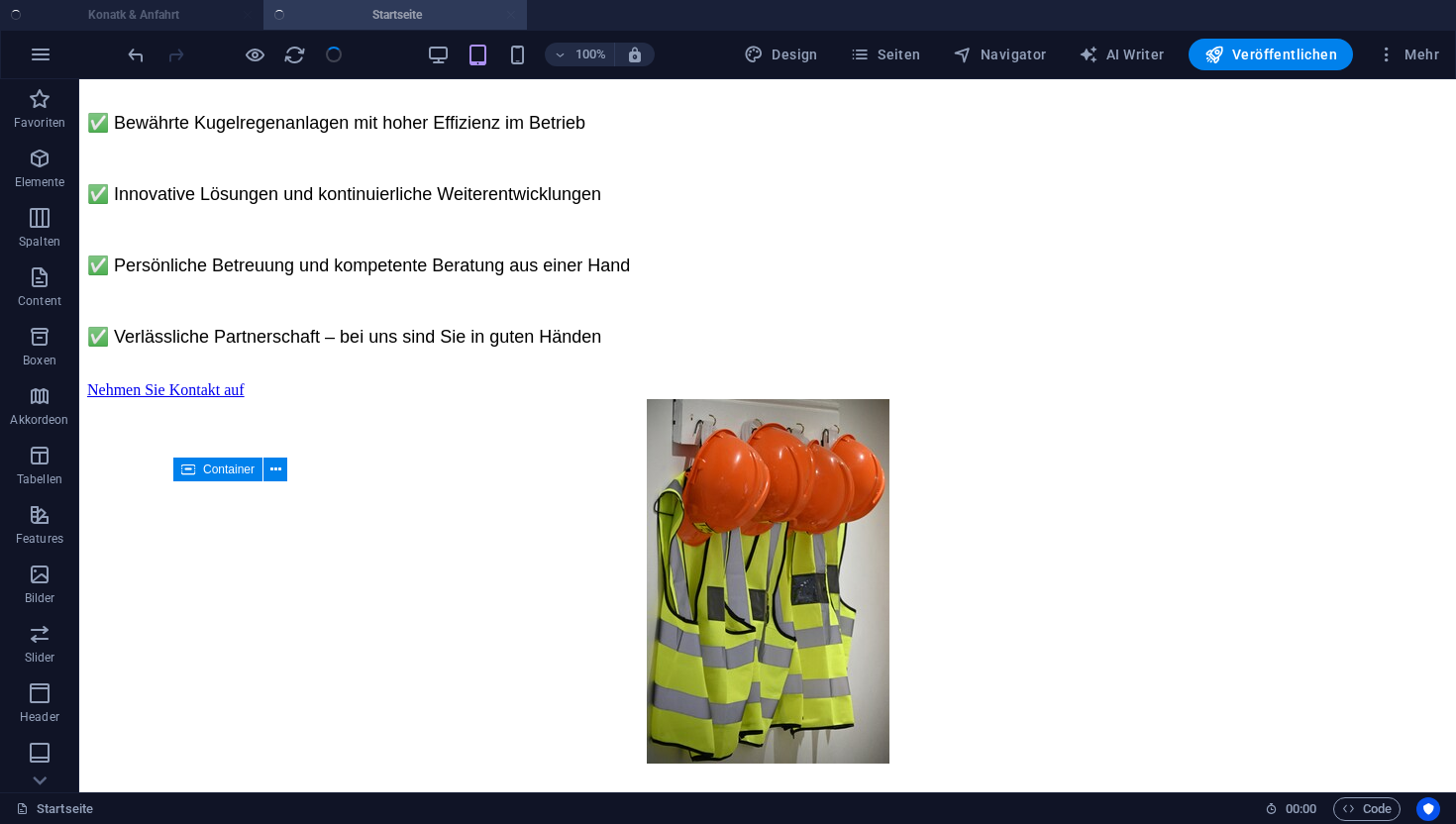 scroll, scrollTop: 2768, scrollLeft: 0, axis: vertical 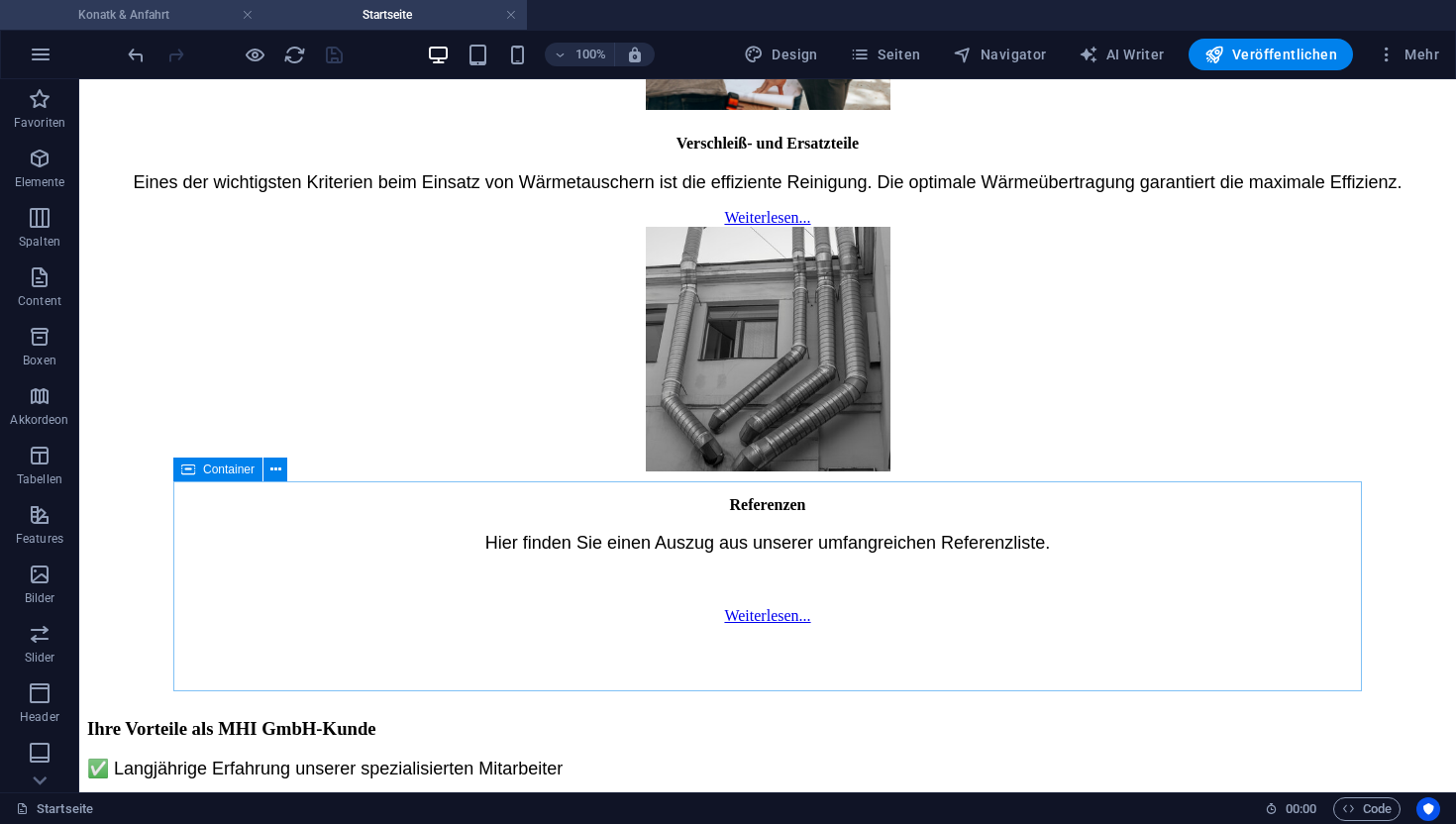 click on "Konatk & Anfahrt" at bounding box center (132, 15) 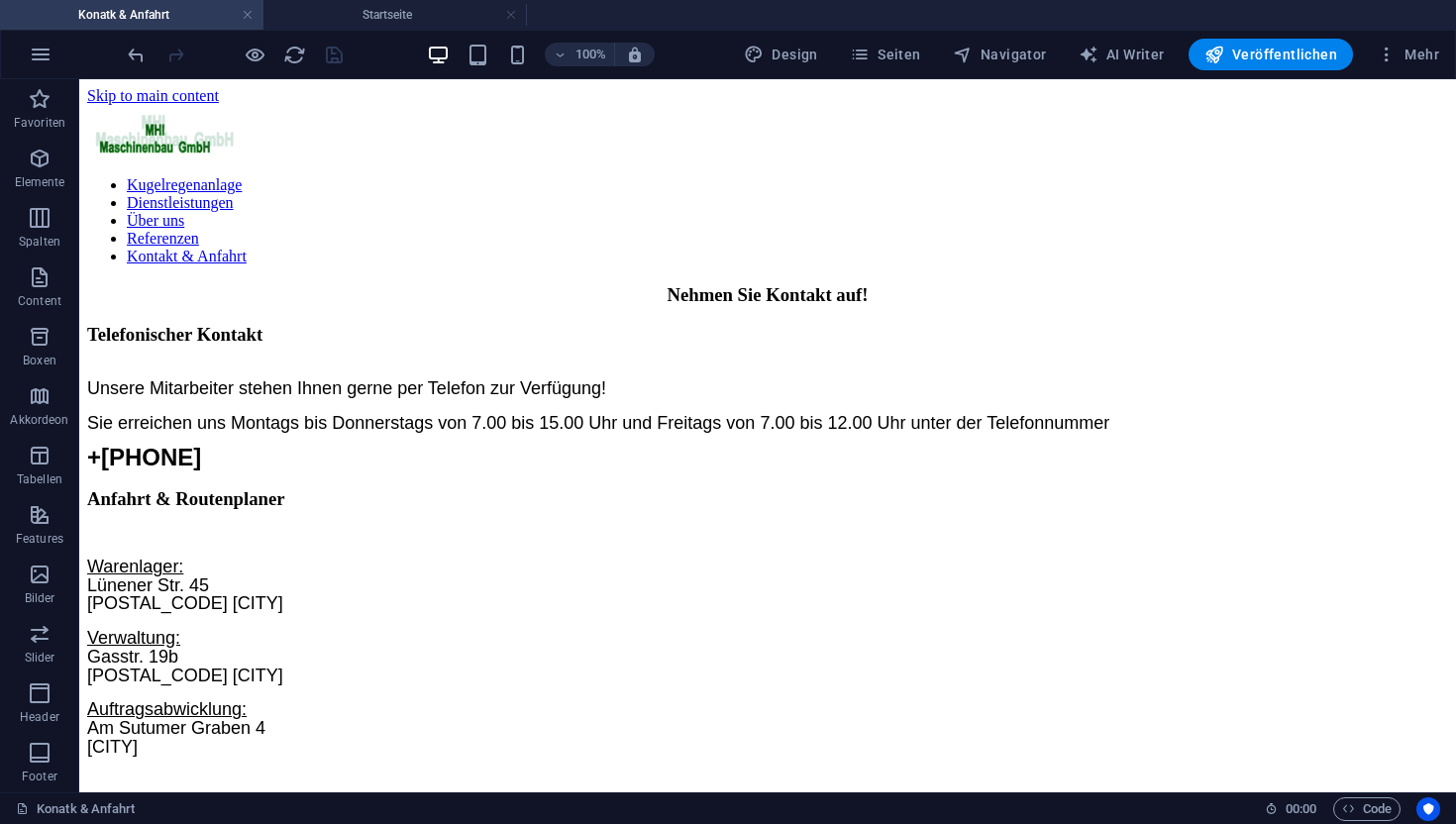 scroll, scrollTop: 1360, scrollLeft: 0, axis: vertical 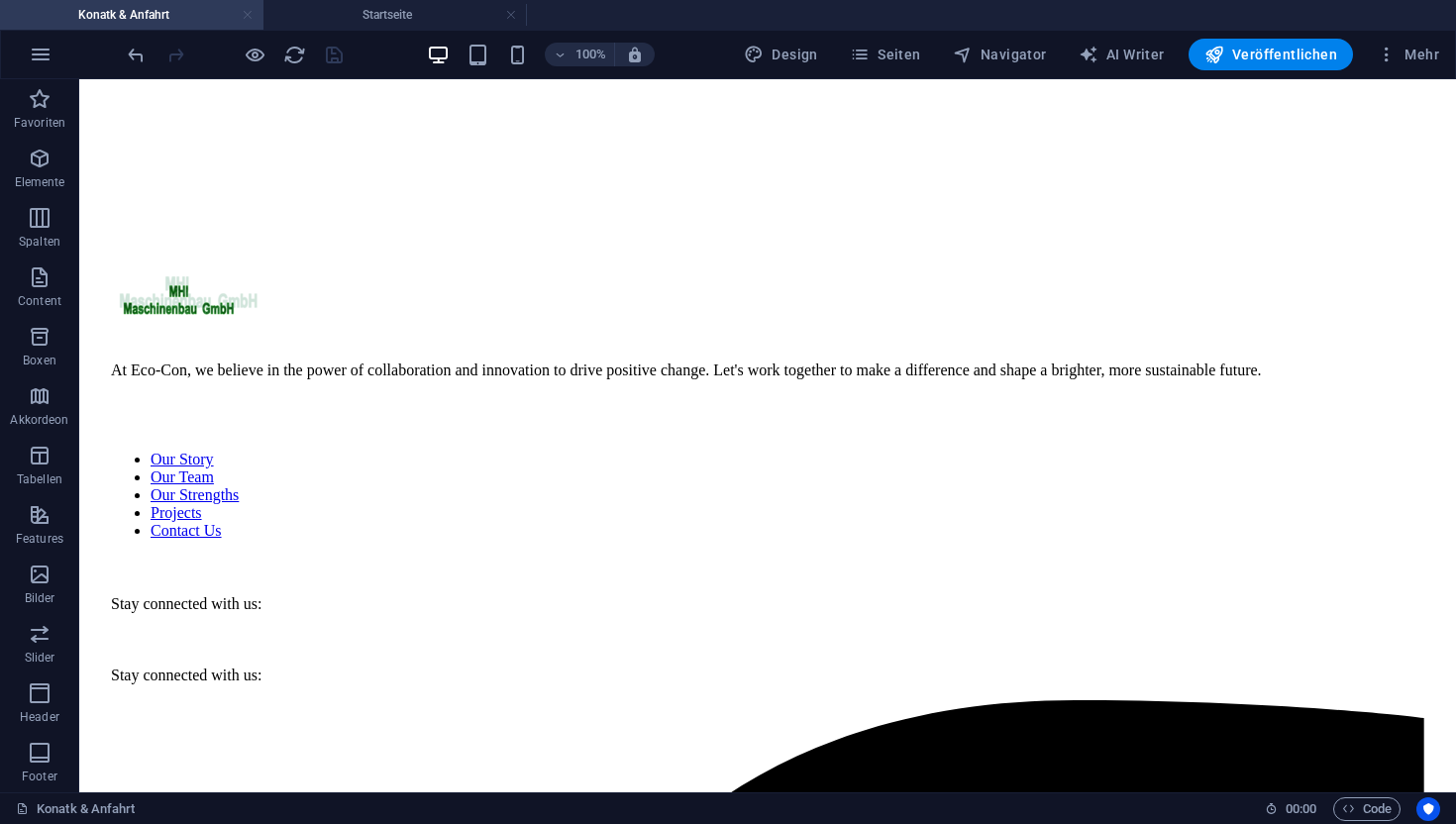 click at bounding box center [248, 15] 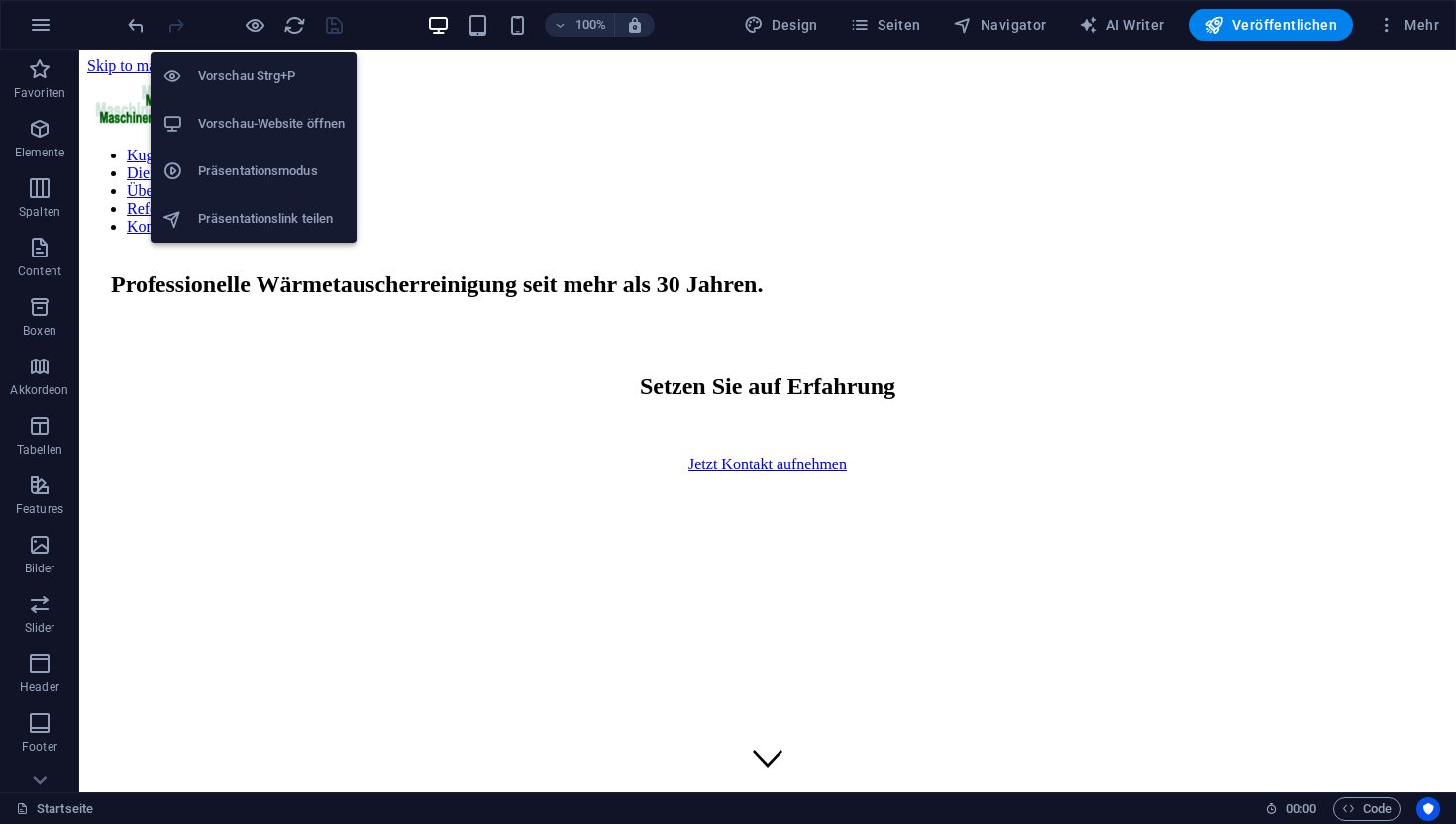 scroll, scrollTop: 2738, scrollLeft: 0, axis: vertical 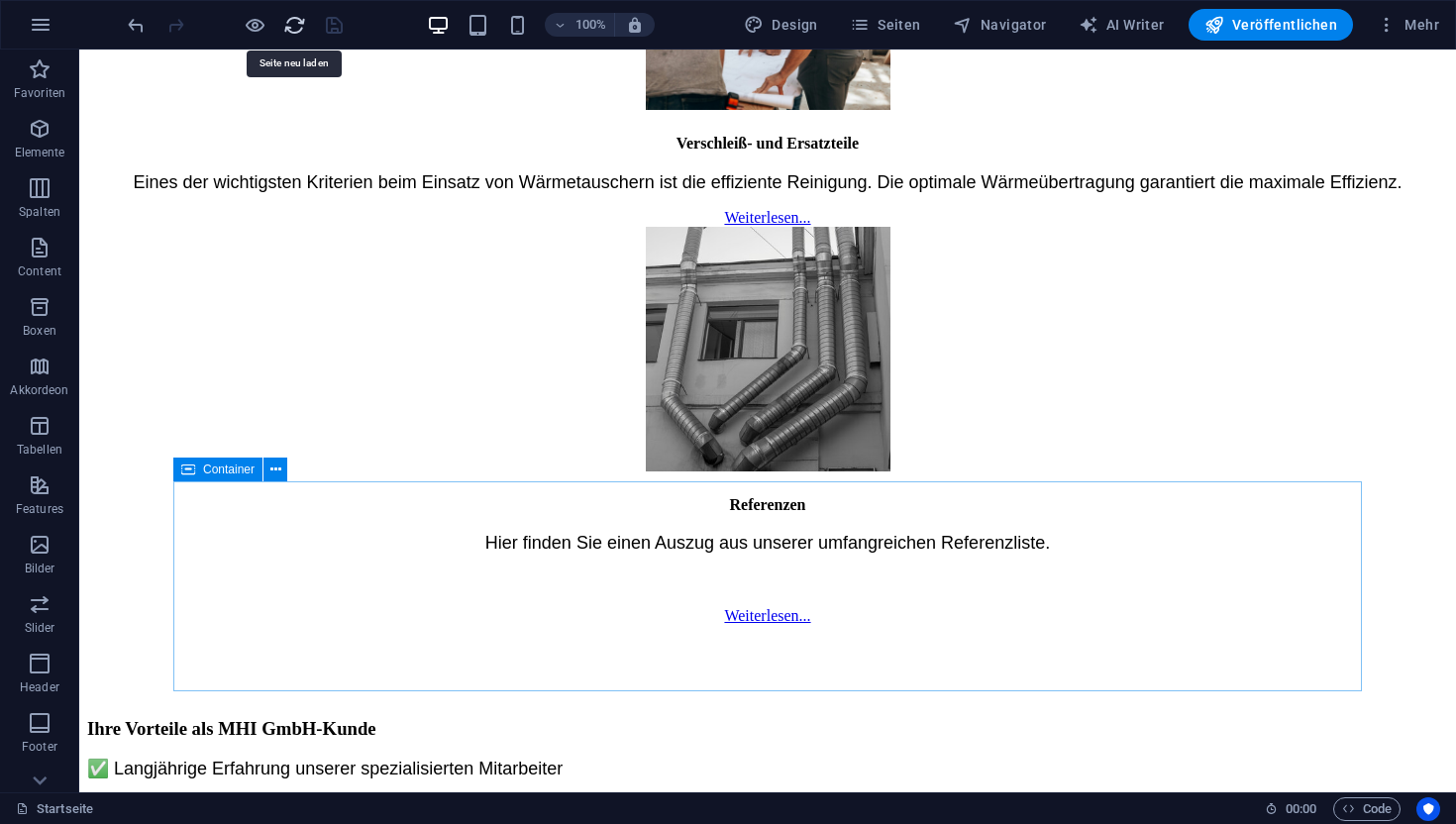 click at bounding box center (294, 25) 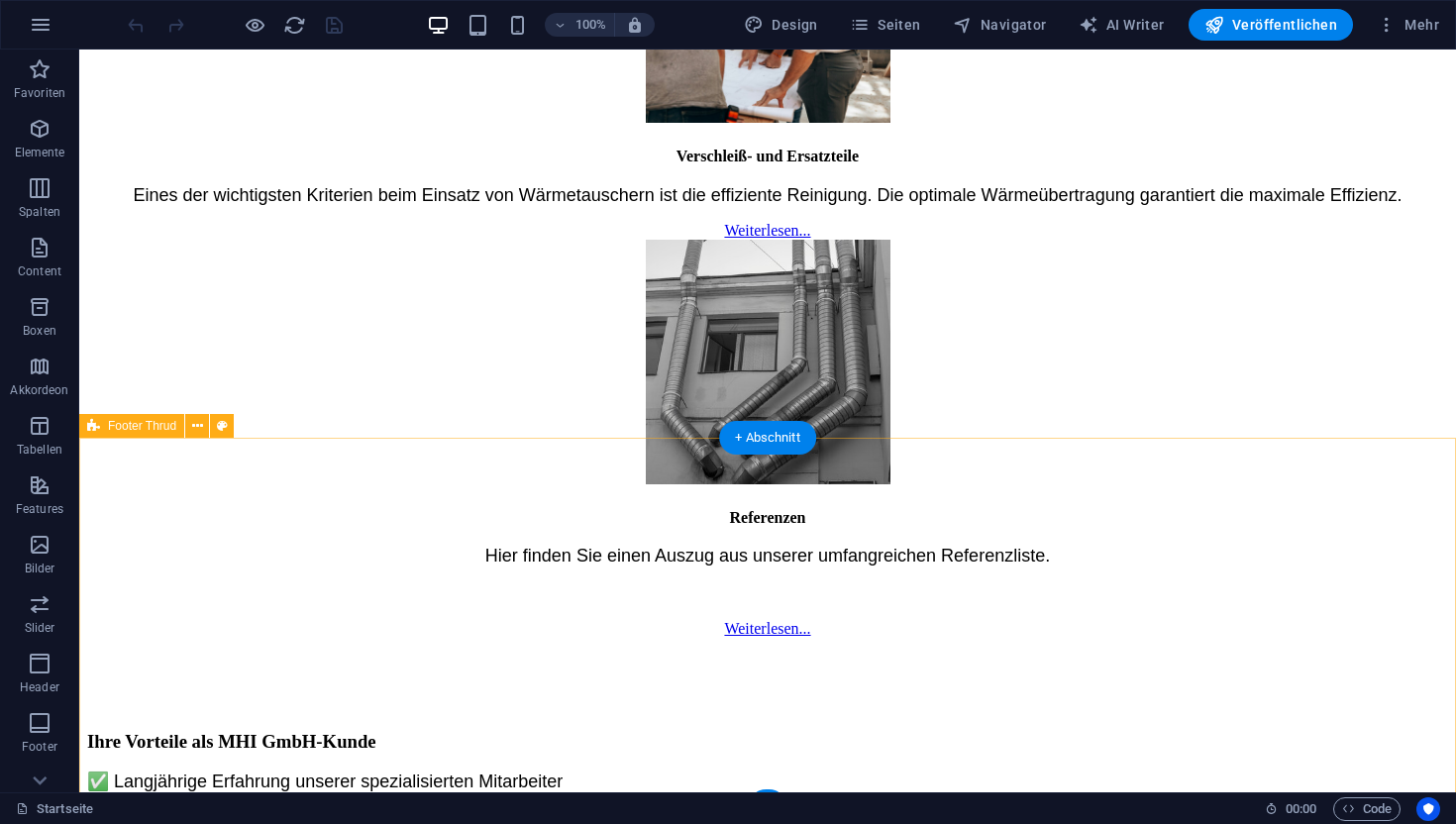 scroll, scrollTop: 2730, scrollLeft: 0, axis: vertical 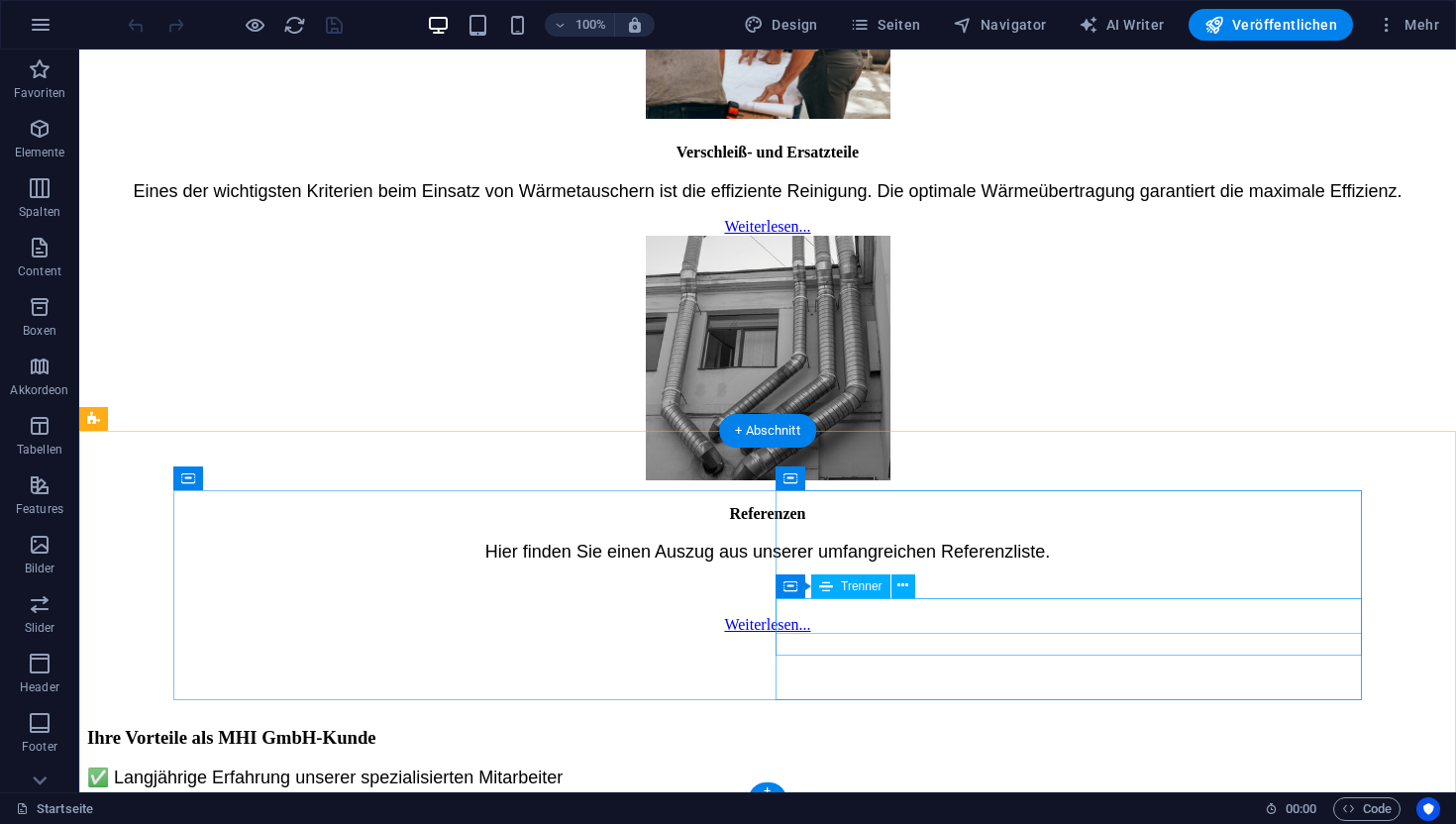 click at bounding box center (768, 4637) 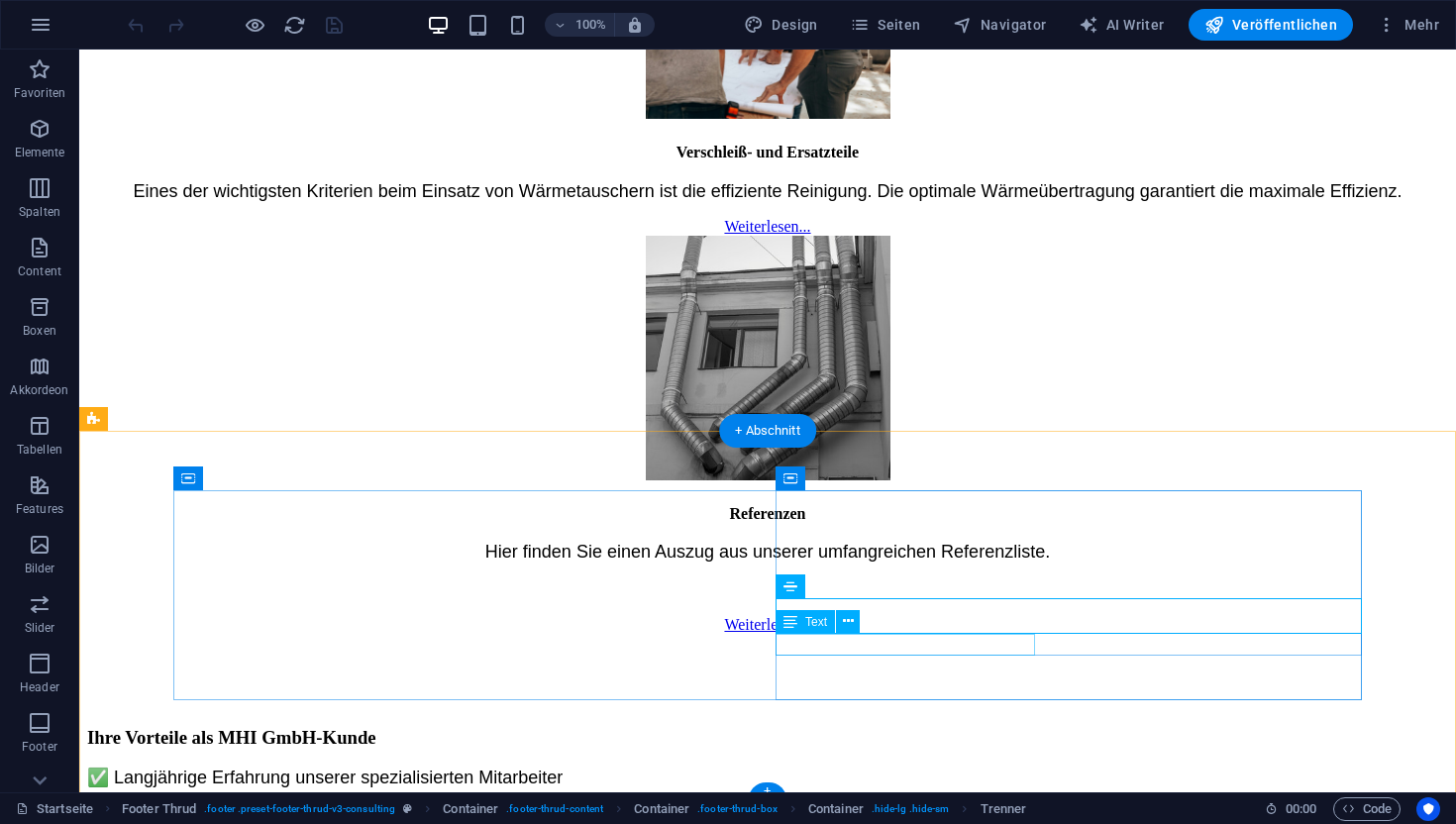 click on "mhi-maschinenbau@[EMAIL]" at bounding box center [768, 4673] 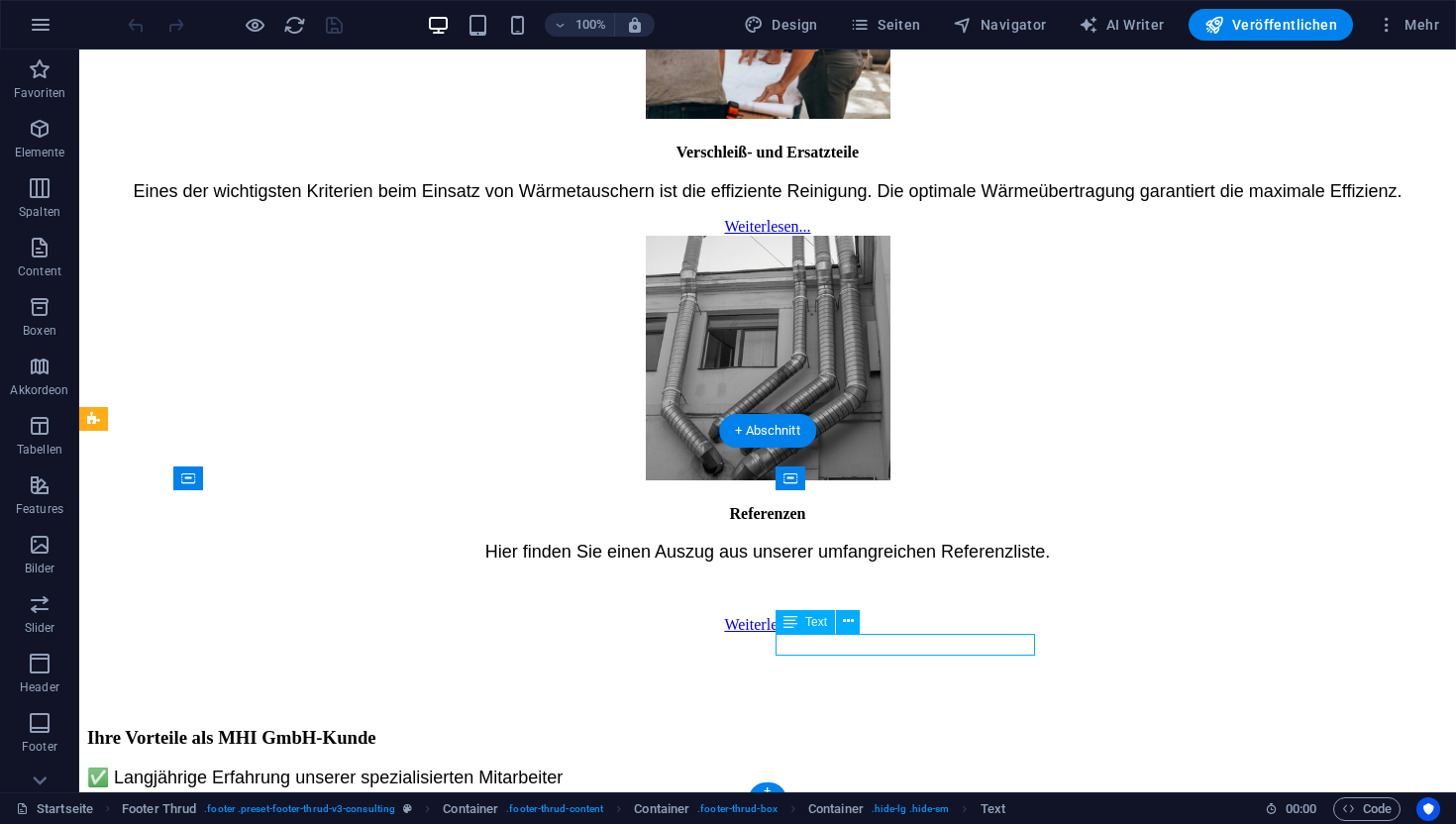 click on "mhi-maschinenbau@[EMAIL]" at bounding box center (768, 4673) 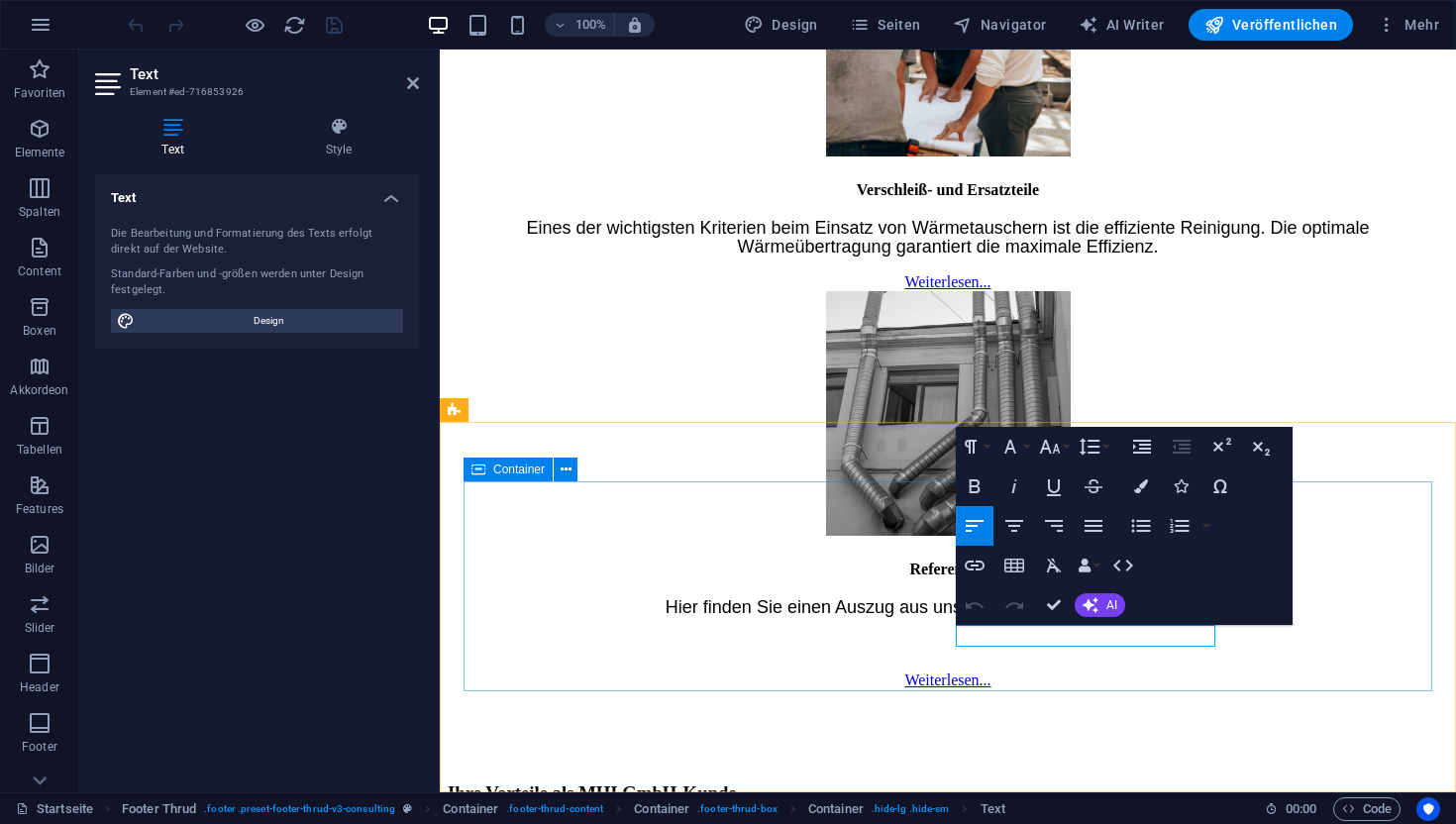 scroll, scrollTop: 2937, scrollLeft: 0, axis: vertical 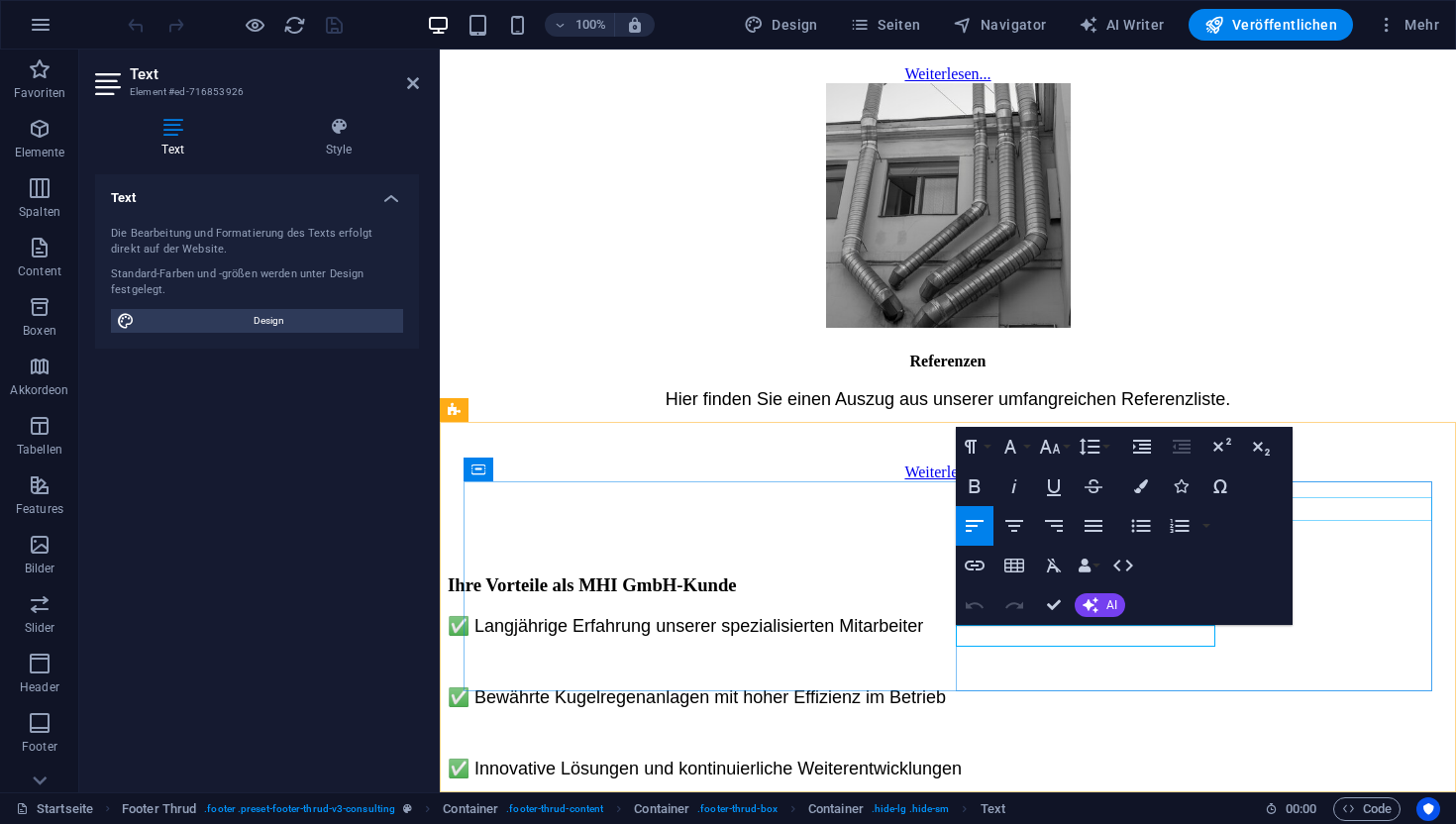 click at bounding box center [948, 3709] 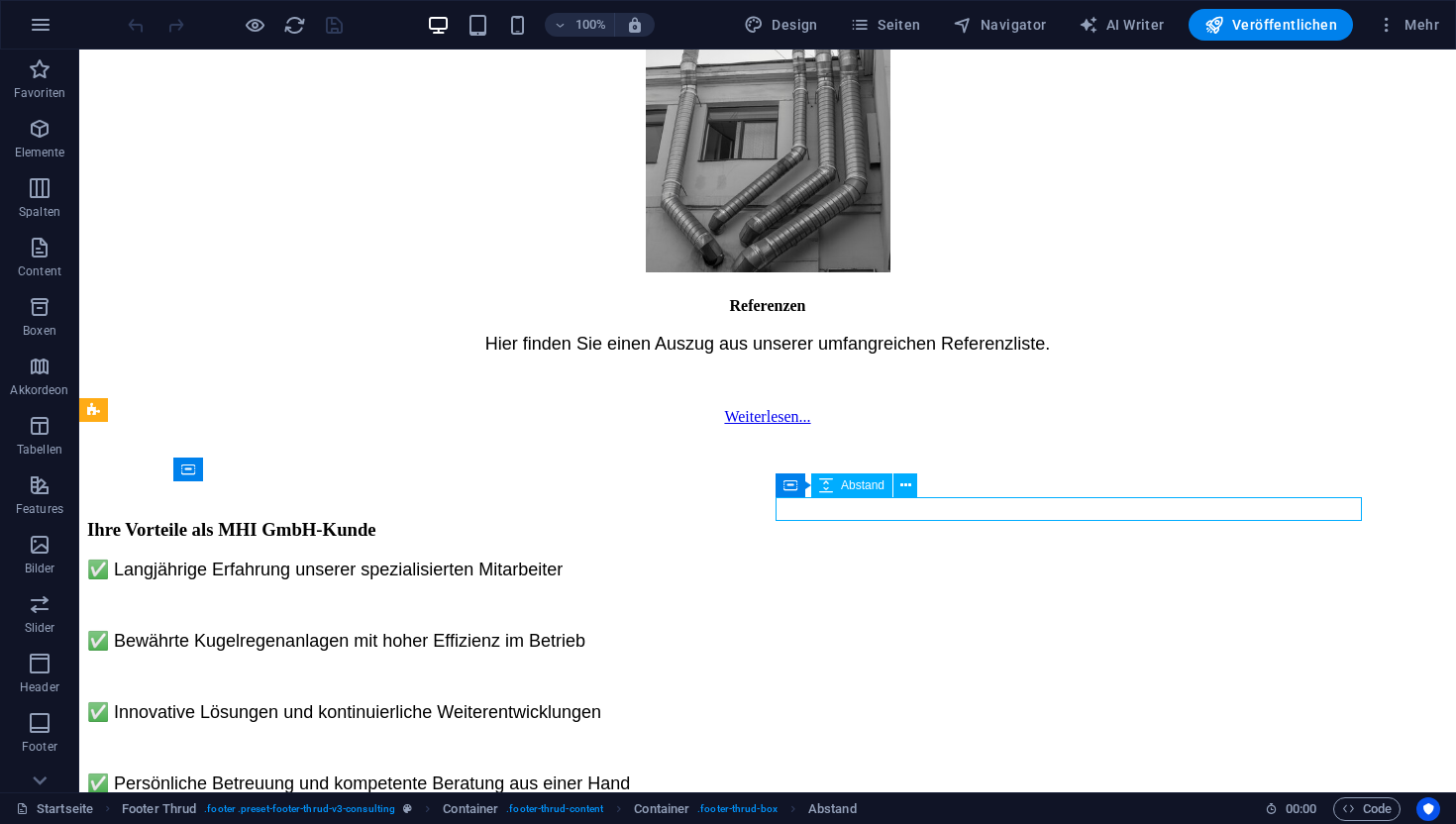 scroll, scrollTop: 2738, scrollLeft: 0, axis: vertical 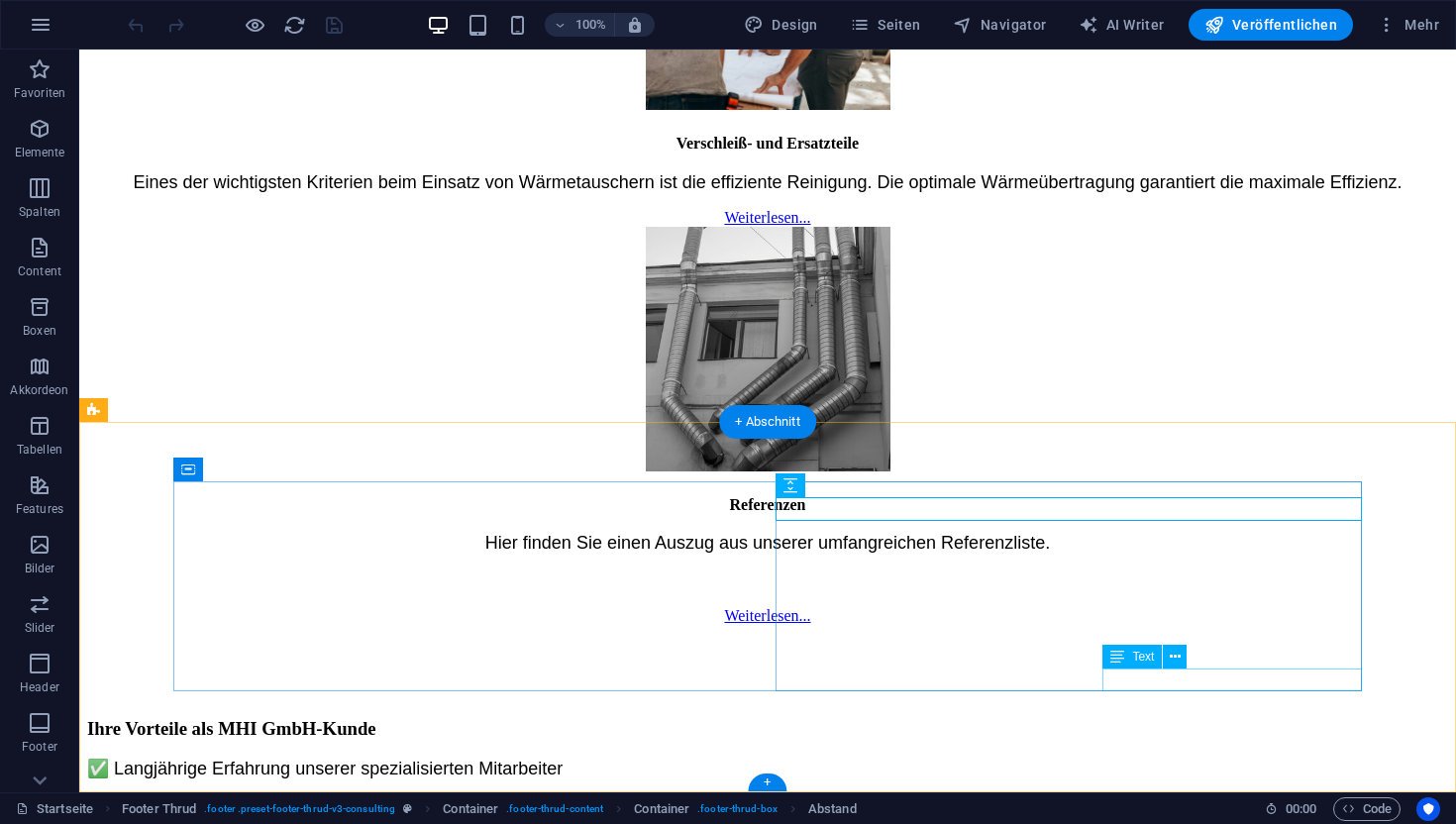 click on "mhi-maschinenbau@[EMAIL]" at bounding box center [768, 4735] 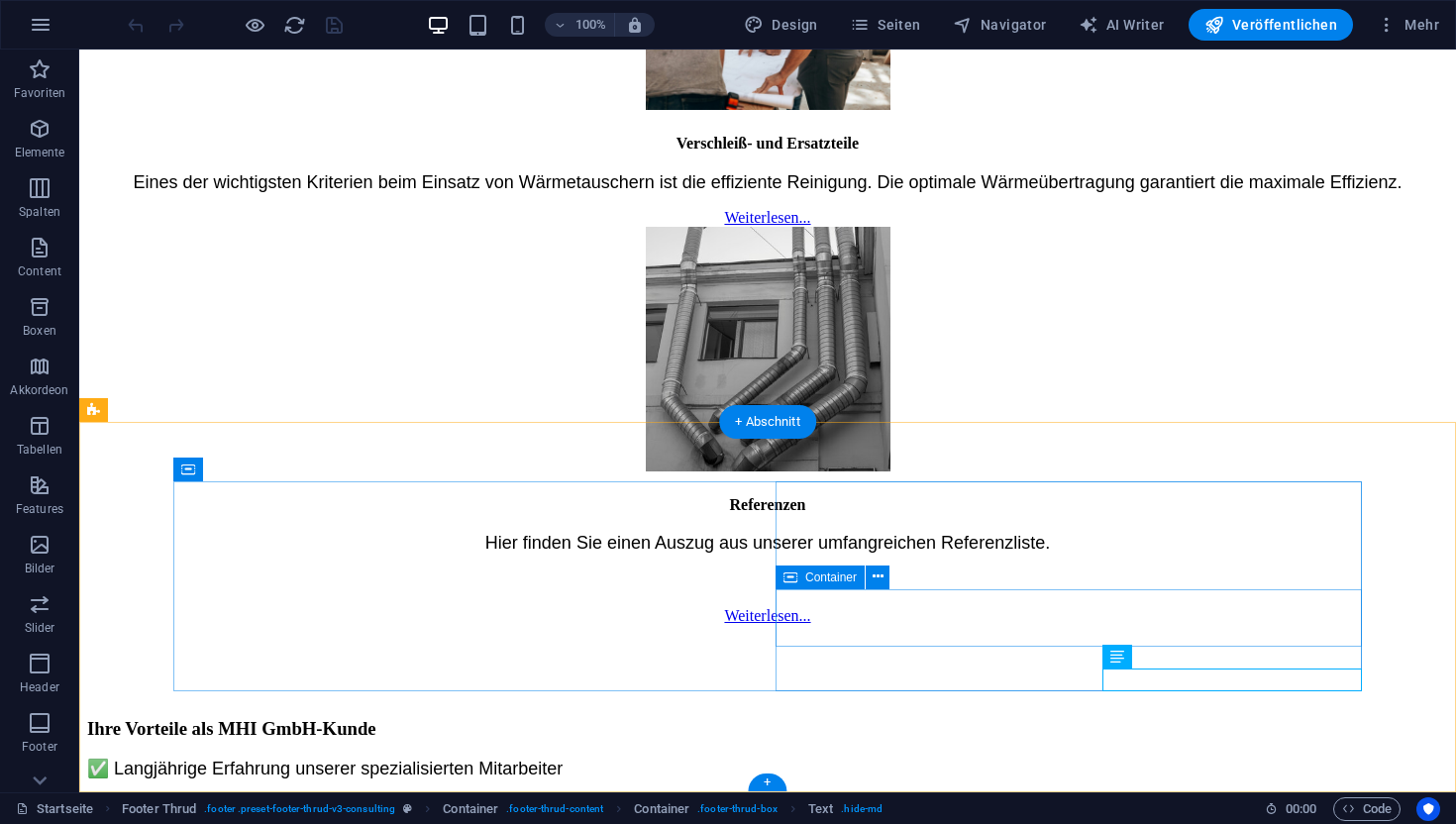 click on "mhi-maschinenbau@[EMAIL]" at bounding box center (768, 4645) 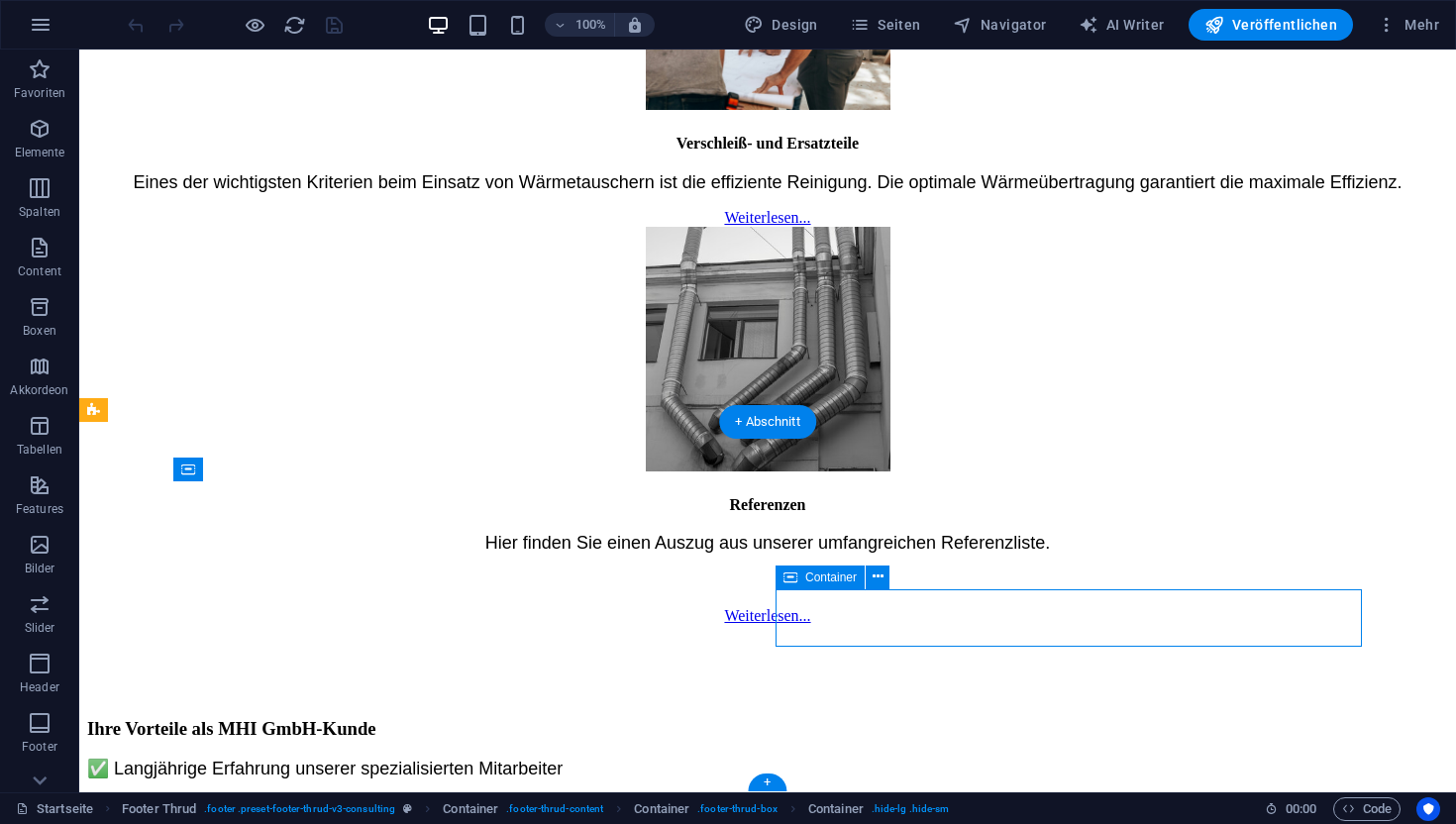 click on "mhi-maschinenbau@[EMAIL]" at bounding box center [768, 4645] 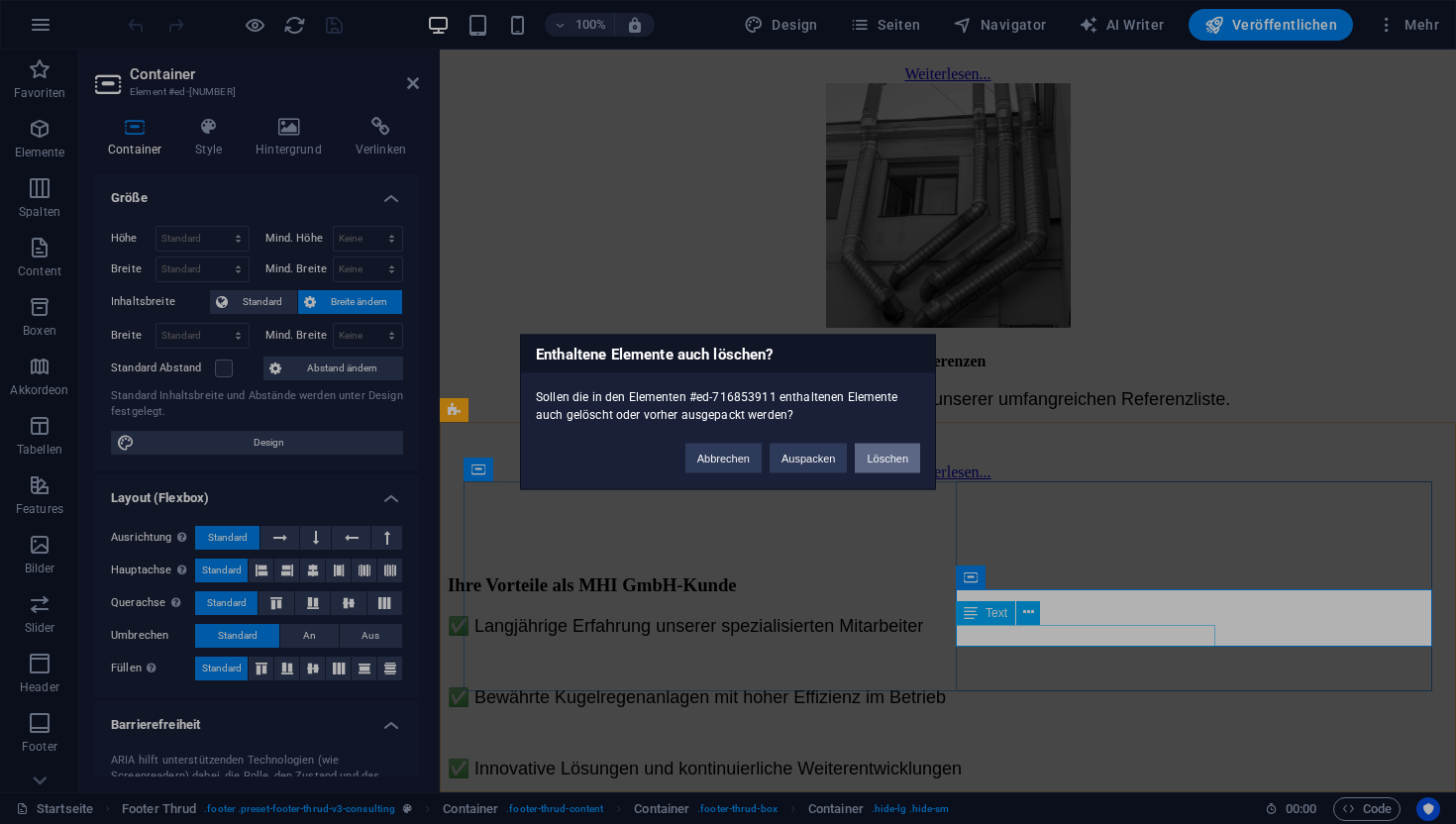 type 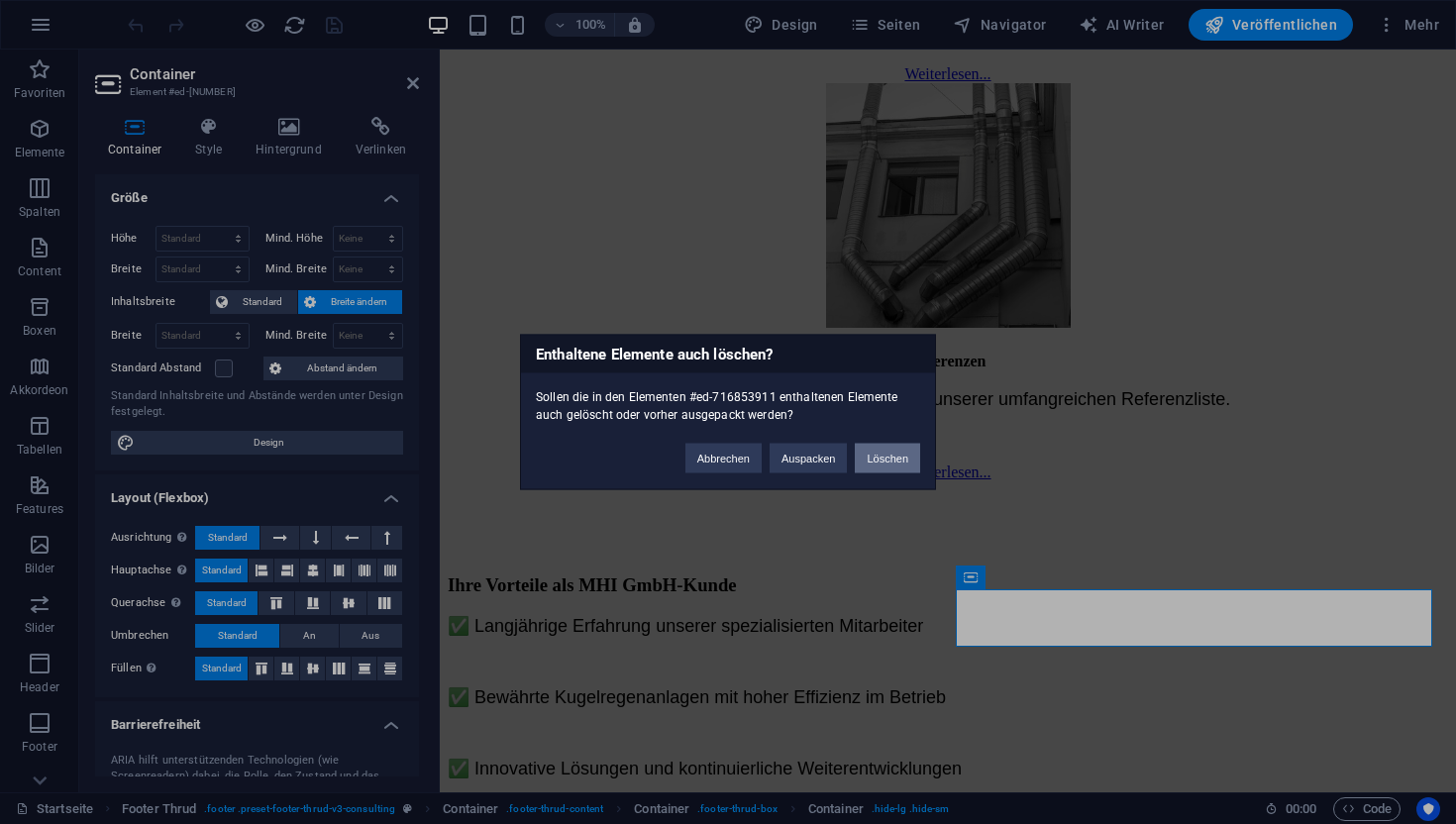 click on "Löschen" at bounding box center [887, 459] 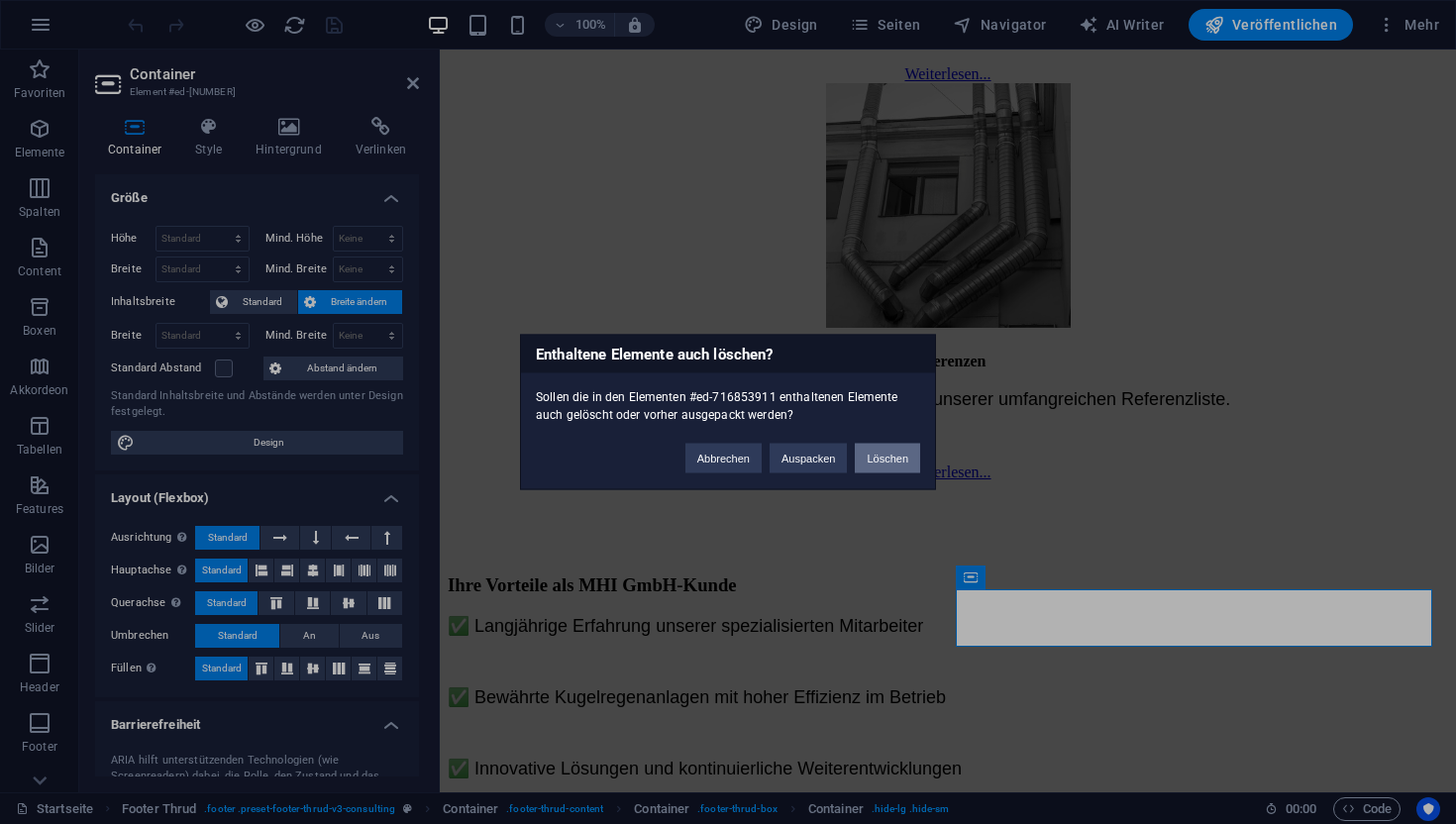 scroll, scrollTop: 2681, scrollLeft: 0, axis: vertical 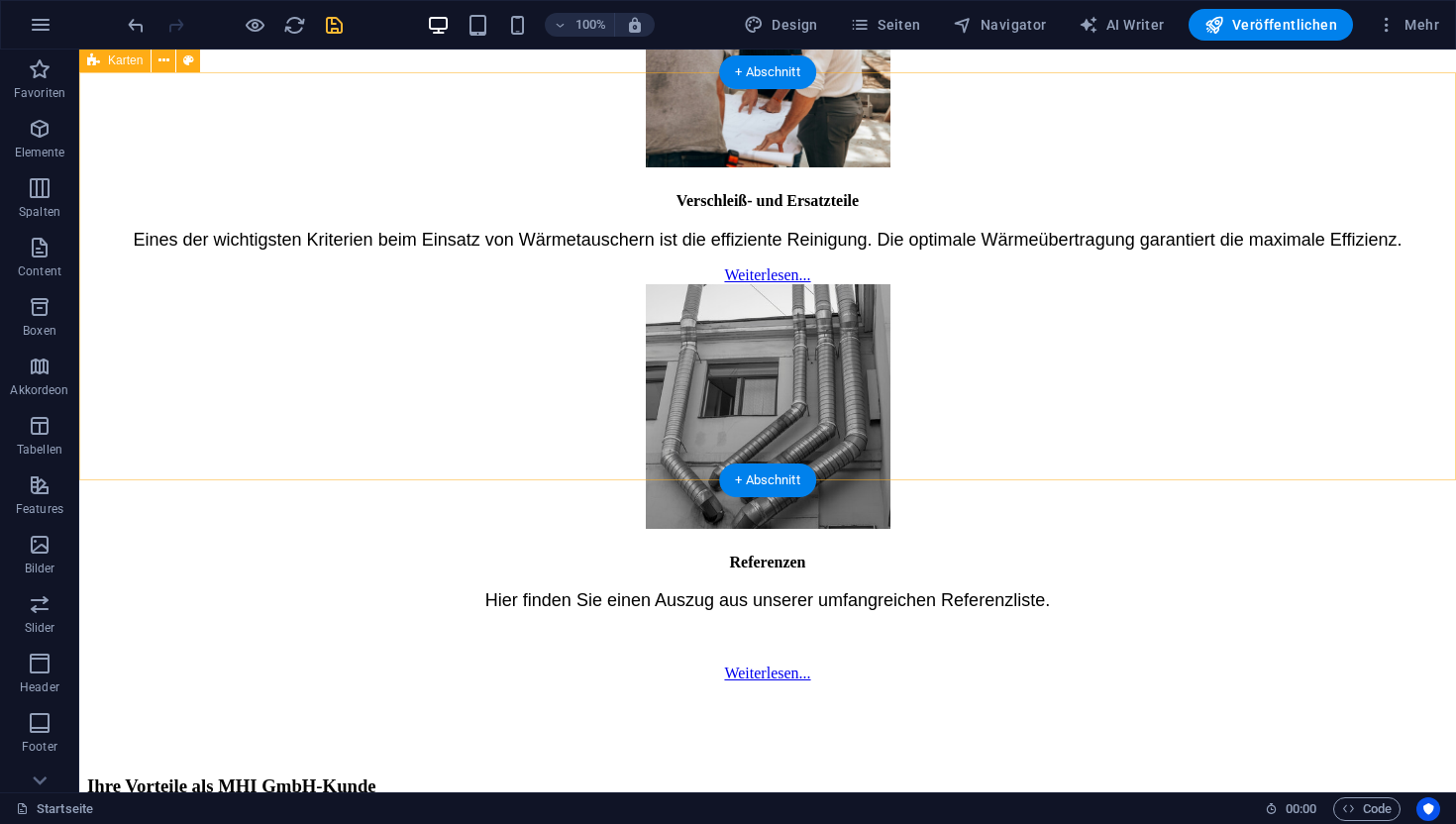 click on "Müllerman GmbH zuverlässig, pünktlich und top Qualität. So wünscht man sich das als Bauunternehmen. Elektro Kramer GmbH Schon mehrfach beauftragt – immer professionell, sauber und freundlich. Absolute Empfehlung! Gartenwerk Müller GmbH Unsere Fassadenreinigung war in Rekordzeit erledigt – starkes Team, klasse Service!" at bounding box center (768, 3001) 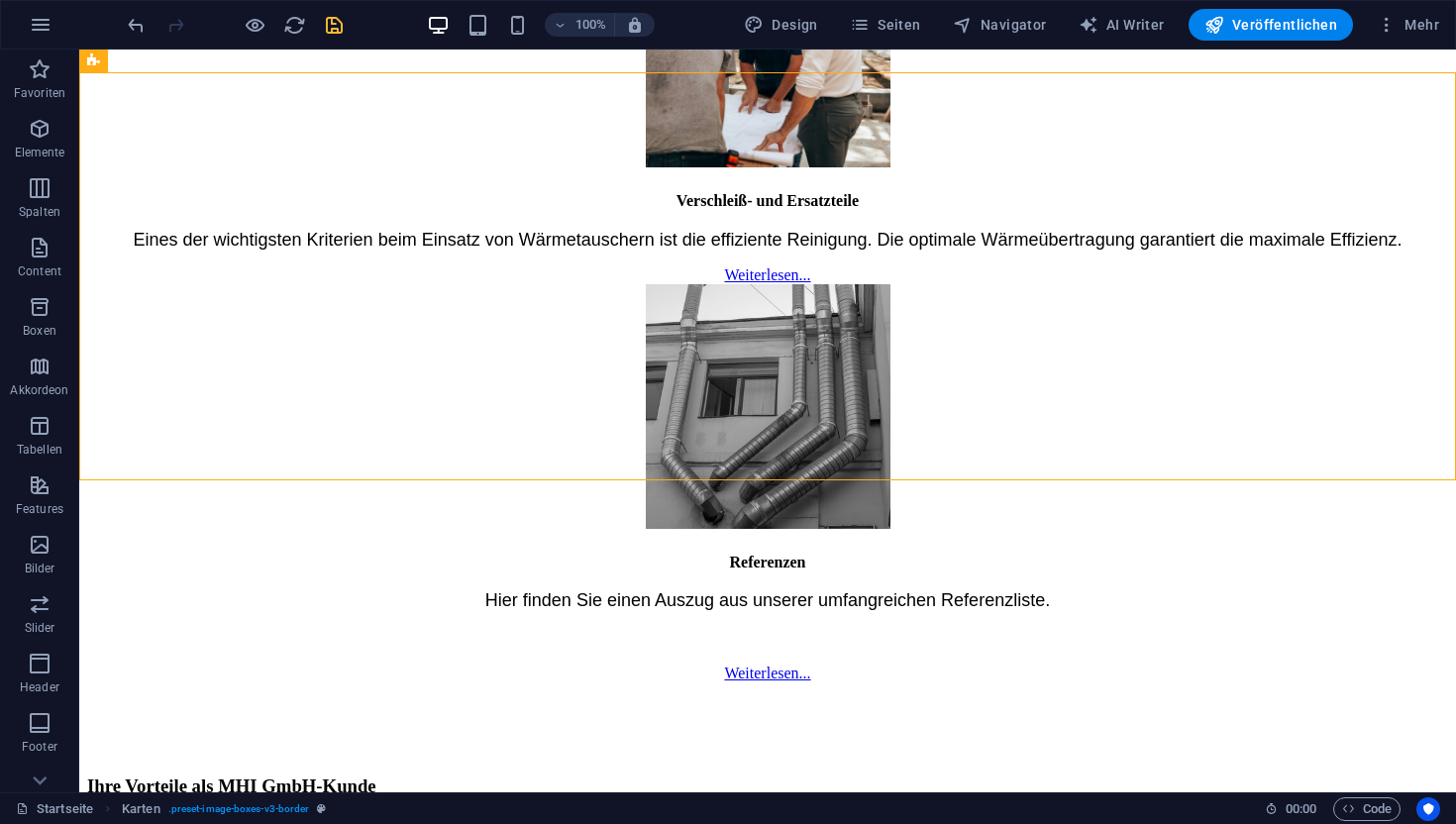 click at bounding box center [334, 25] 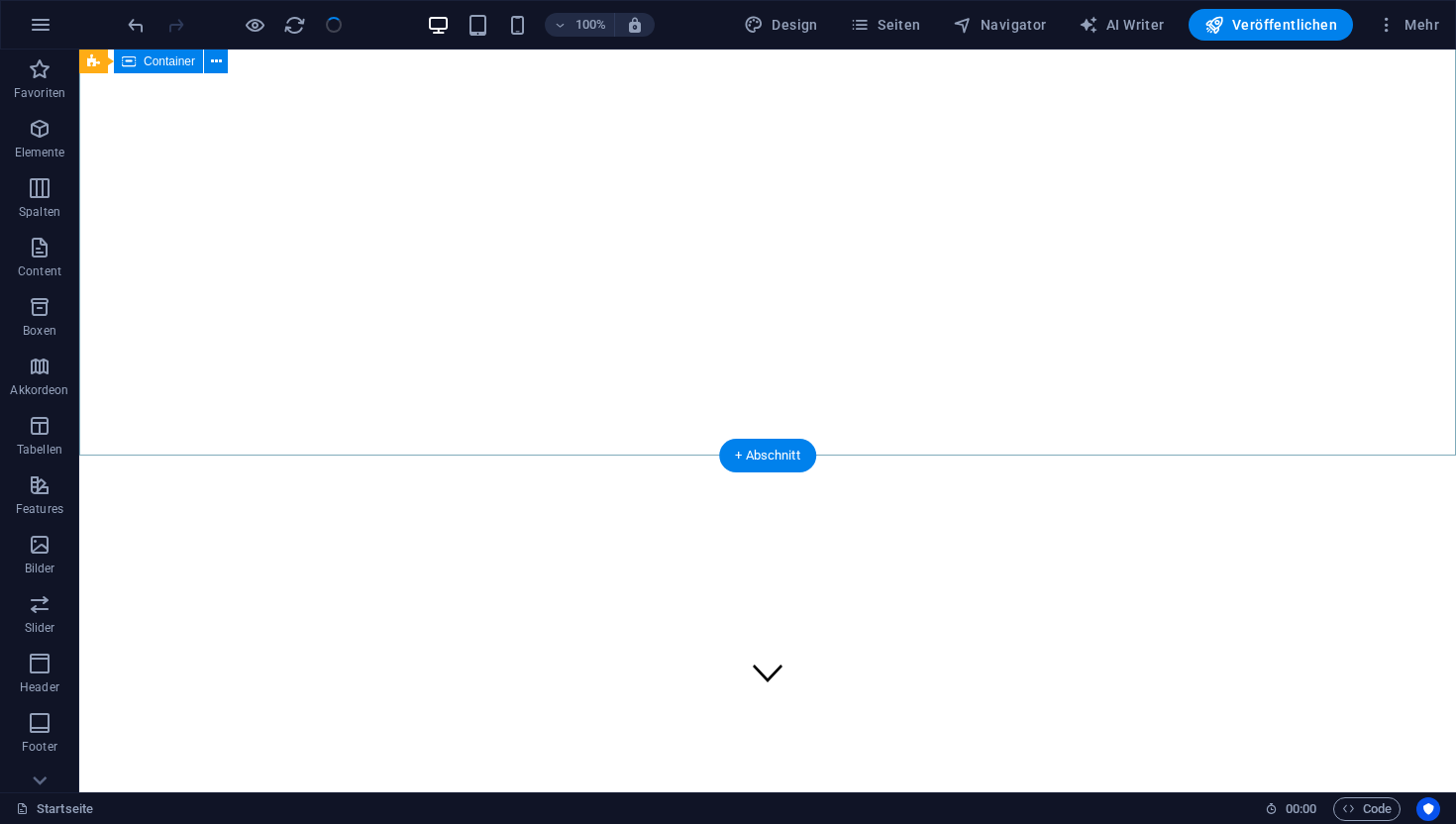 scroll, scrollTop: 0, scrollLeft: 0, axis: both 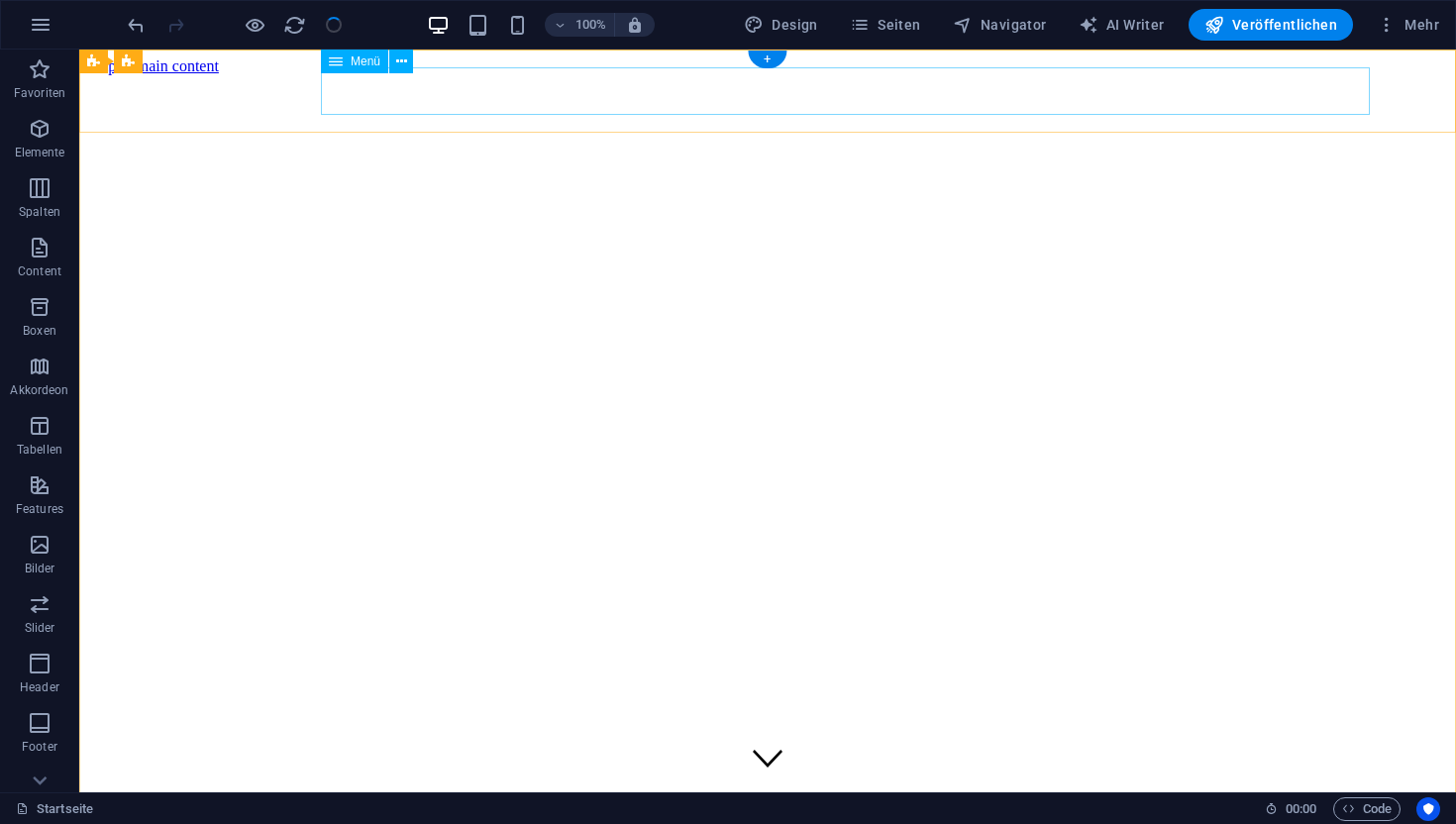 click on "Kugelregenanlage Dienstleistungen Über uns Referenzen Kontakt & Anfahrt" at bounding box center (768, 1082) 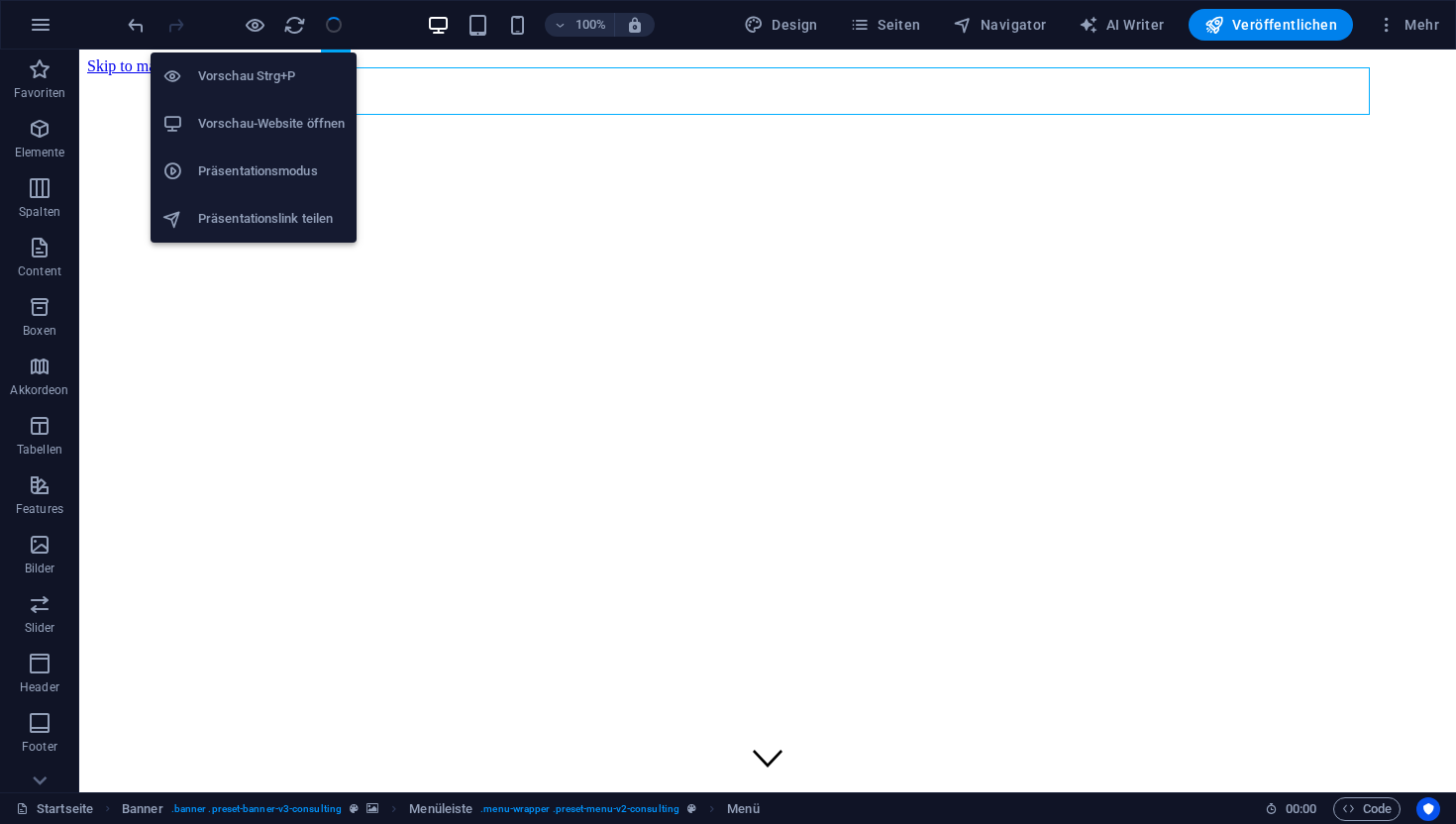 click on "Vorschau Strg+P" at bounding box center [271, 76] 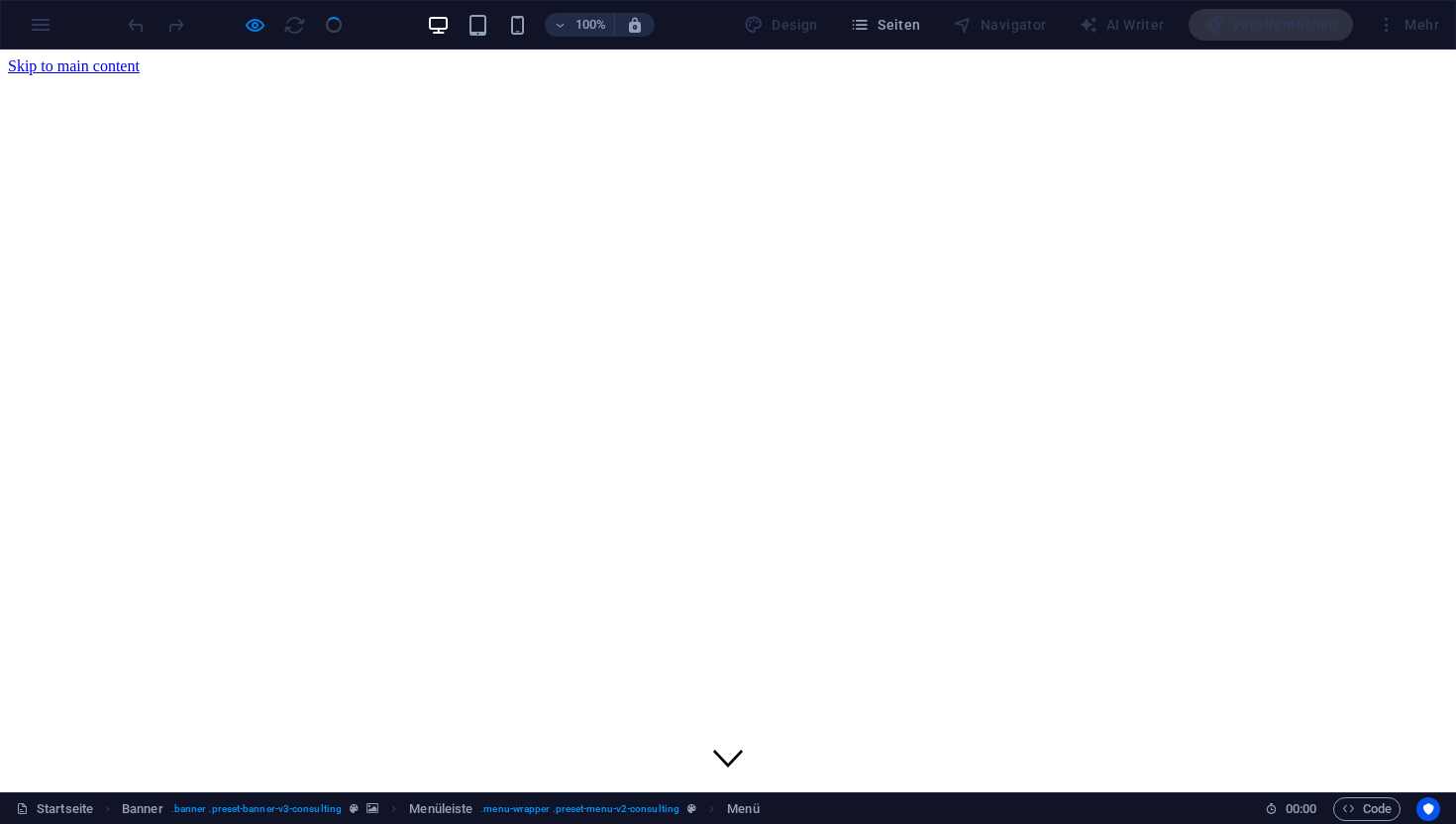 click on "Kugelregenanlage" at bounding box center [105, 1046] 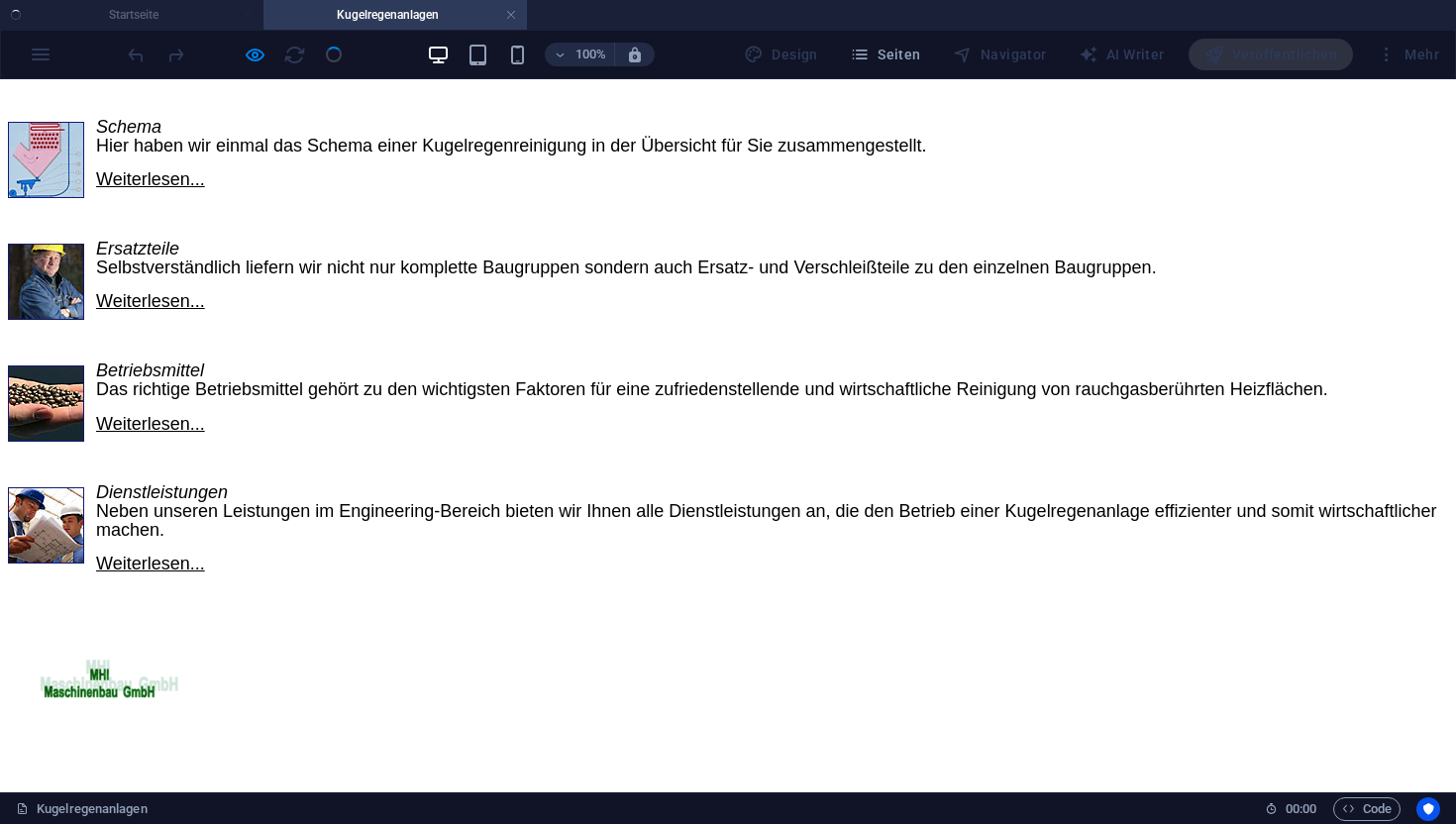 scroll, scrollTop: 477, scrollLeft: 0, axis: vertical 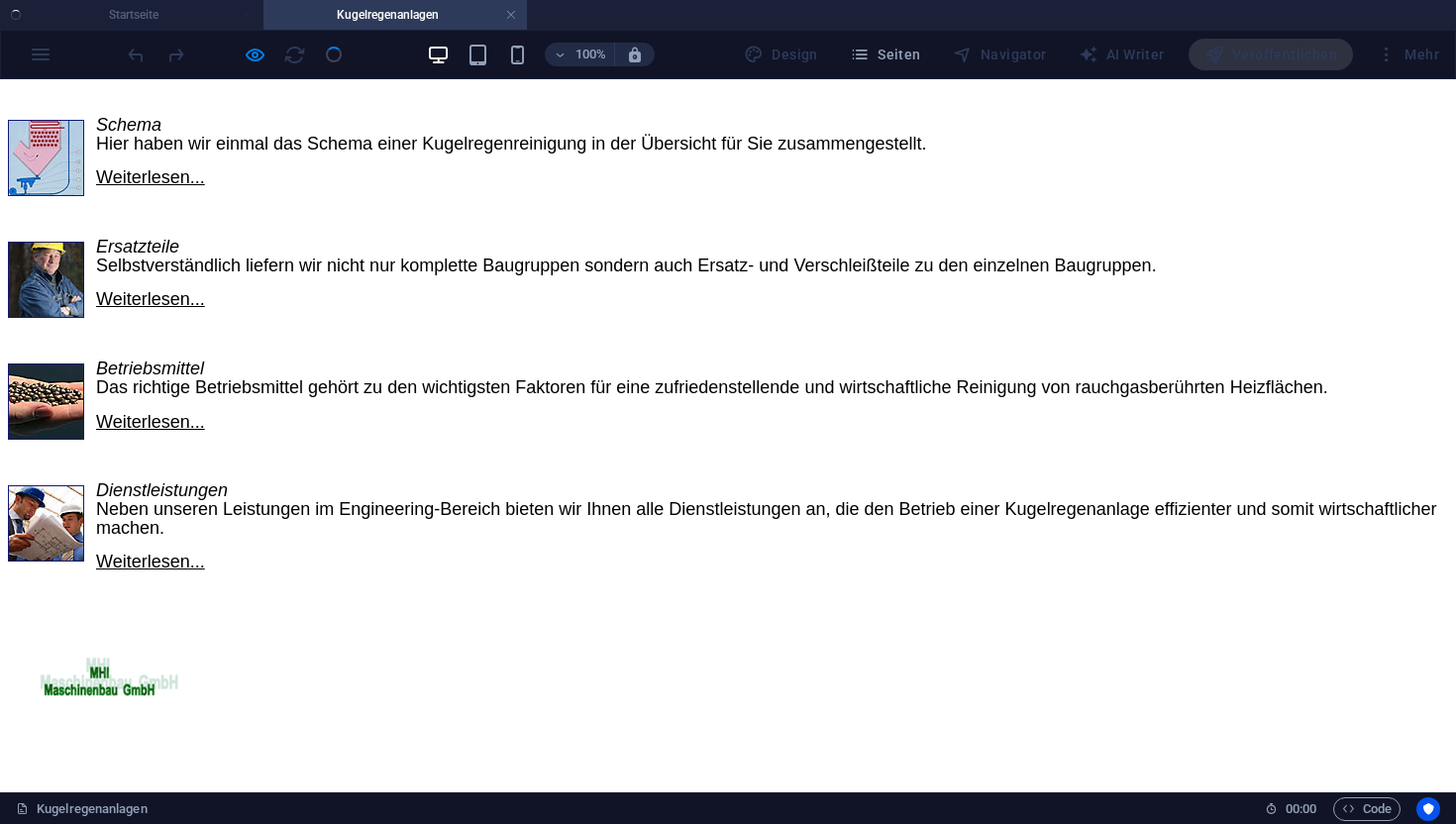 click on "Kugelregenanlagen, wie sie die FGW GmbH seit Jahren am Markt einsetzt, gelten als ideales Mittel zur Reinigung von rauchgasberührten Heizflächen. Auf diesem Sektor sind Professionalität und Spezialwissen gefragt. Die FGW GmbH ist mit allen Anwendungsgebieten von Kugelregenanlagen vertraut. Sie liefert Ersatzteile und Betriebsmittel - nicht nur für Neuanlagen, sondern auch für bestehende Kugelregenanlagen, beispielsweise von FEG/Hutter. Das bedeutet auch: Benötigte „Original-Ersatzteile" sowie weiteres Zubehör für Luftstoßbläser aus dem FEG / Hutter Lieferprogramm können von uns beschafft und bei Bedarf in Betrieb genommen werden. Das Prinzip Eines der wichtigsten Kriterien beim Einsatz von Wärmetauschern ist die effiziente Reinigung. Die optimale Wärmeübertragung garantiert die maximale Effizienz Weiterlesen... Schema Hier haben wir einmal das Schema einer Kugelregenreinigung in der Übersicht für Sie zusammengestellt. Weiterlesen... Ersatzteile Weiterlesen... Betriebsmittel" at bounding box center (728, 188) 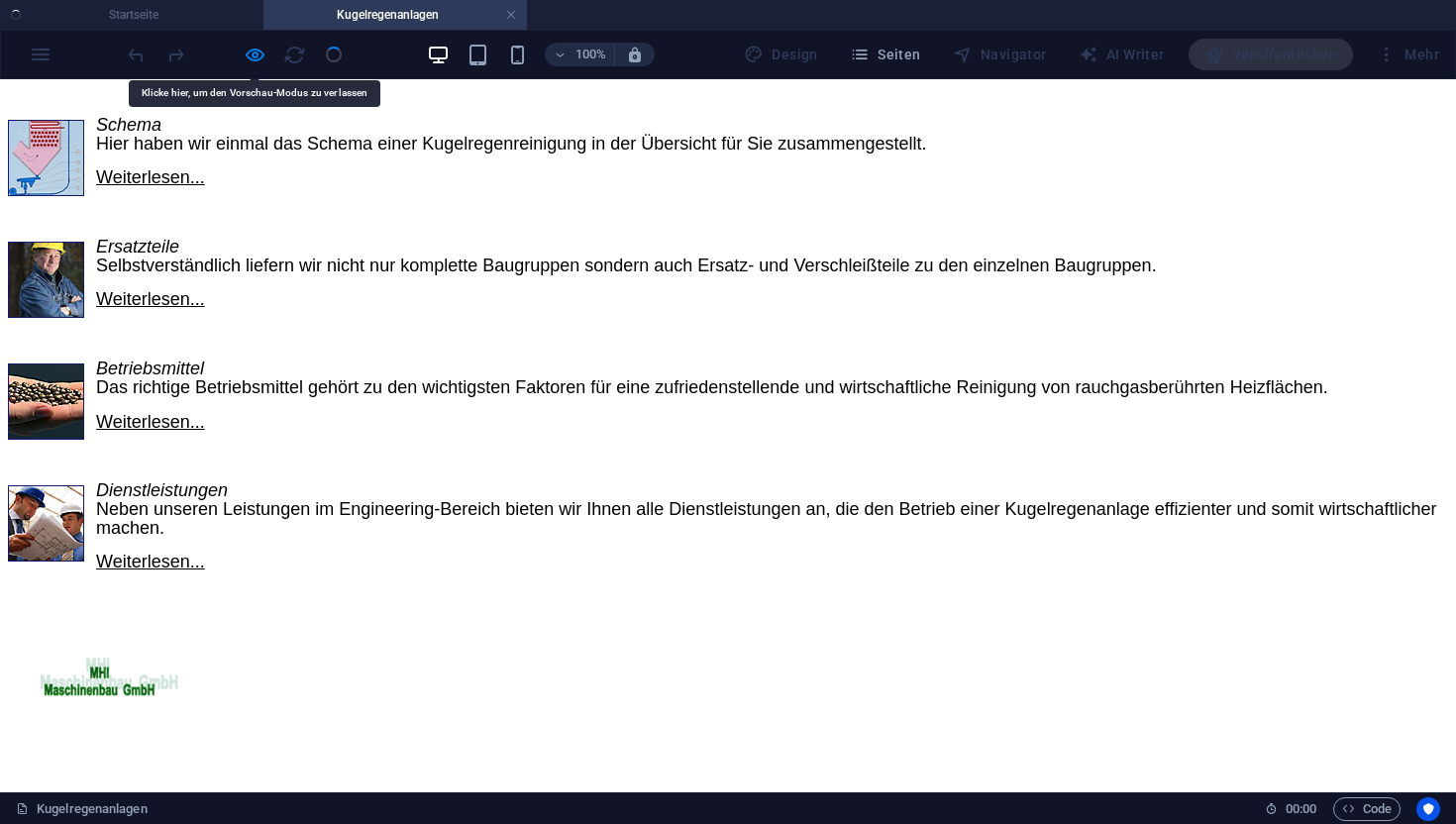 click on "Kugelregenanlagen, wie sie die FGW GmbH seit Jahren am Markt einsetzt, gelten als ideales Mittel zur Reinigung von rauchgasberührten Heizflächen. Auf diesem Sektor sind Professionalität und Spezialwissen gefragt. Die FGW GmbH ist mit allen Anwendungsgebieten von Kugelregenanlagen vertraut. Sie liefert Ersatzteile und Betriebsmittel - nicht nur für Neuanlagen, sondern auch für bestehende Kugelregenanlagen, beispielsweise von FEG/Hutter. Das bedeutet auch: Benötigte „Original-Ersatzteile" sowie weiteres Zubehör für Luftstoßbläser aus dem FEG / Hutter Lieferprogramm können von uns beschafft und bei Bedarf in Betrieb genommen werden. Das Prinzip Eines der wichtigsten Kriterien beim Einsatz von Wärmetauschern ist die effiziente Reinigung. Die optimale Wärmeübertragung garantiert die maximale Effizienz Weiterlesen... Schema Hier haben wir einmal das Schema einer Kugelregenreinigung in der Übersicht für Sie zusammengestellt. Weiterlesen... Ersatzteile Weiterlesen... Betriebsmittel" at bounding box center (728, 188) 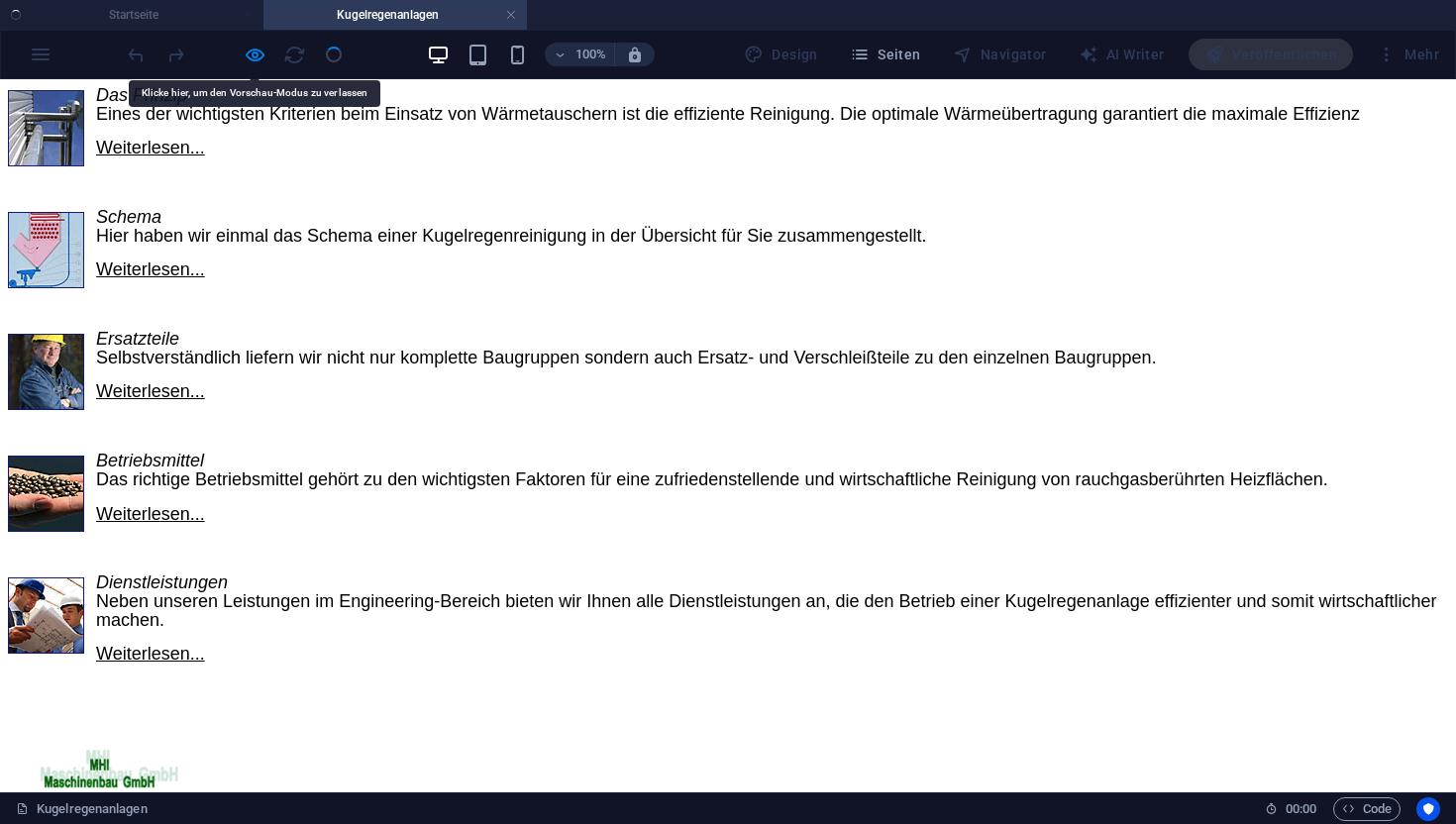 scroll, scrollTop: 374, scrollLeft: 0, axis: vertical 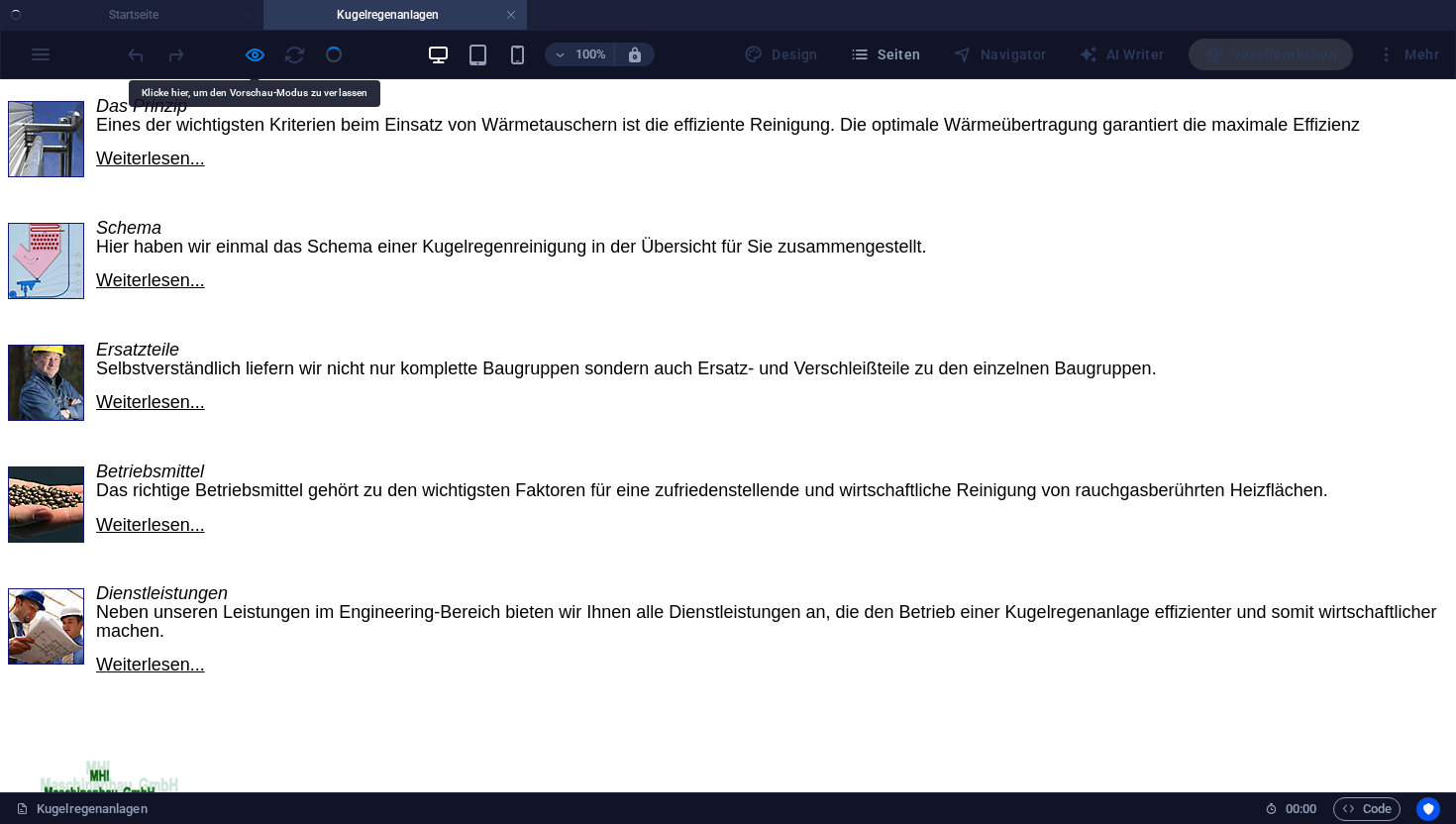 click on "Kugelregenanlagen, wie sie die FGW GmbH seit Jahren am Markt einsetzt, gelten als ideales Mittel zur Reinigung von rauchgasberührten Heizflächen. Auf diesem Sektor sind Professionalität und Spezialwissen gefragt. Die FGW GmbH ist mit allen Anwendungsgebieten von Kugelregenanlagen vertraut. Sie liefert Ersatzteile und Betriebsmittel - nicht nur für Neuanlagen, sondern auch für bestehende Kugelregenanlagen, beispielsweise von FEG/Hutter. Das bedeutet auch: Benötigte „Original-Ersatzteile" sowie weiteres Zubehör für Luftstoßbläser aus dem FEG / Hutter Lieferprogramm können von uns beschafft und bei Bedarf in Betrieb genommen werden. Das Prinzip Eines der wichtigsten Kriterien beim Einsatz von Wärmetauschern ist die effiziente Reinigung. Die optimale Wärmeübertragung garantiert die maximale Effizienz Weiterlesen... Schema Hier haben wir einmal das Schema einer Kugelregenreinigung in der Übersicht für Sie zusammengestellt. Weiterlesen... Ersatzteile Weiterlesen... Betriebsmittel" at bounding box center (728, 291) 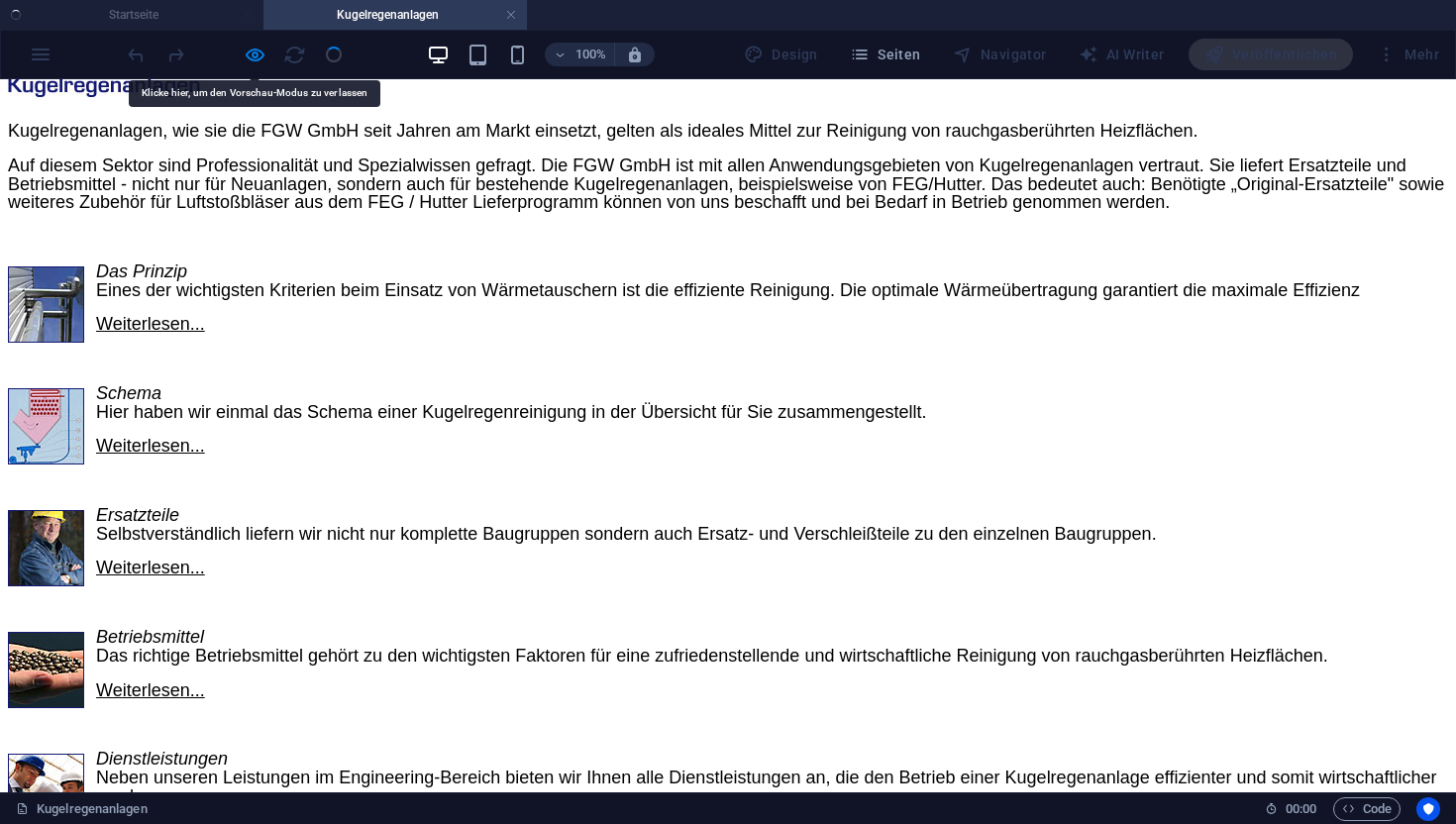 click on "Kugelregenanlagen, wie sie die FGW GmbH seit Jahren am Markt einsetzt, gelten als ideales Mittel zur Reinigung von rauchgasberührten Heizflächen. Auf diesem Sektor sind Professionalität und Spezialwissen gefragt. Die FGW GmbH ist mit allen Anwendungsgebieten von Kugelregenanlagen vertraut. Sie liefert Ersatzteile und Betriebsmittel - nicht nur für Neuanlagen, sondern auch für bestehende Kugelregenanlagen, beispielsweise von FEG/Hutter. Das bedeutet auch: Benötigte „Original-Ersatzteile" sowie weiteres Zubehör für Luftstoßbläser aus dem FEG / Hutter Lieferprogramm können von uns beschafft und bei Bedarf in Betrieb genommen werden. Das Prinzip Eines der wichtigsten Kriterien beim Einsatz von Wärmetauschern ist die effiziente Reinigung. Die optimale Wärmeübertragung garantiert die maximale Effizienz Weiterlesen... Schema Hier haben wir einmal das Schema einer Kugelregenreinigung in der Übersicht für Sie zusammengestellt. Weiterlesen... Ersatzteile Weiterlesen... Betriebsmittel" at bounding box center [728, 457] 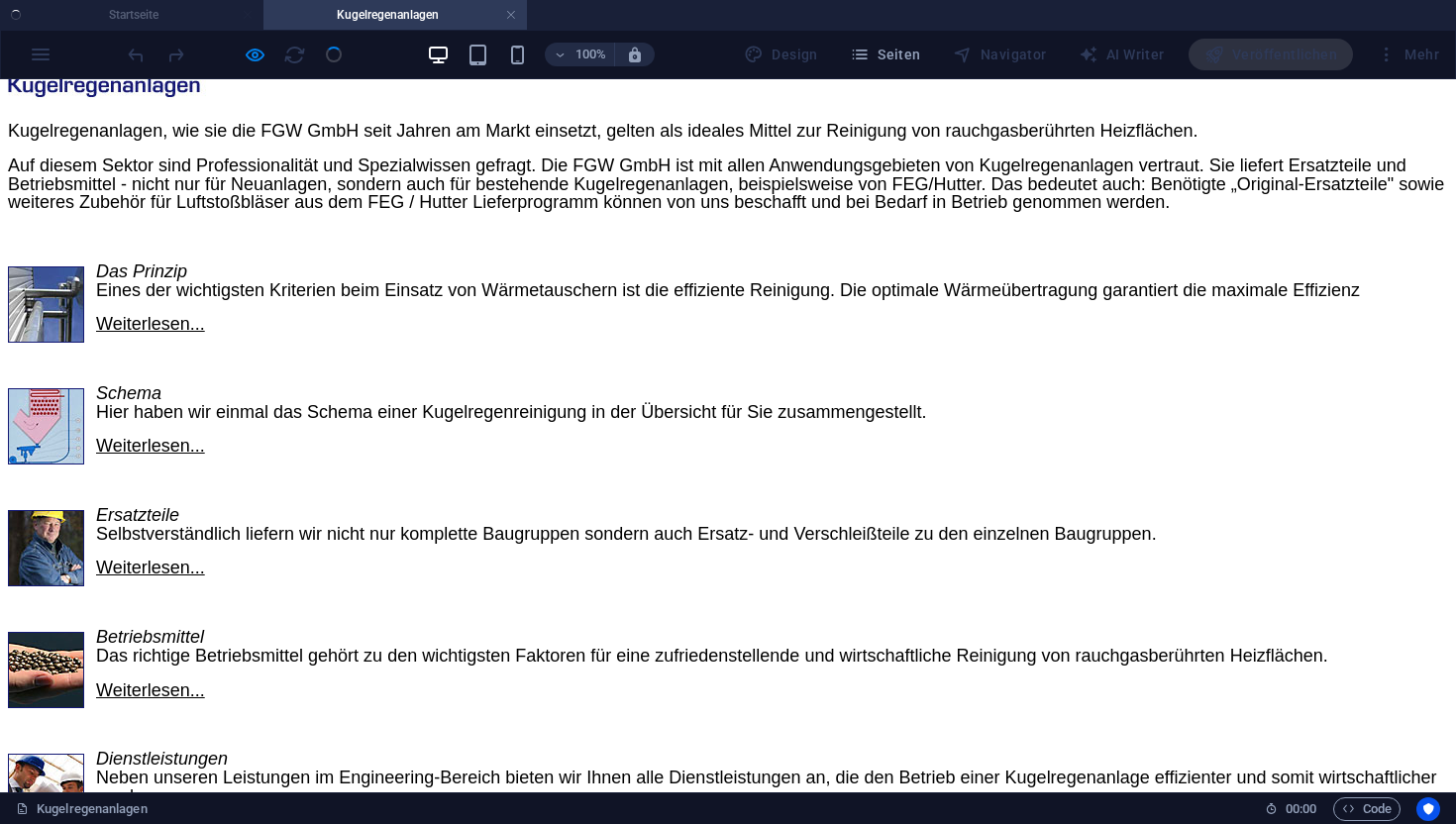 click on "Kugelregenanlage Dienstleistungen Über uns Referenzen Kontakt & Anfahrt" at bounding box center [728, 12] 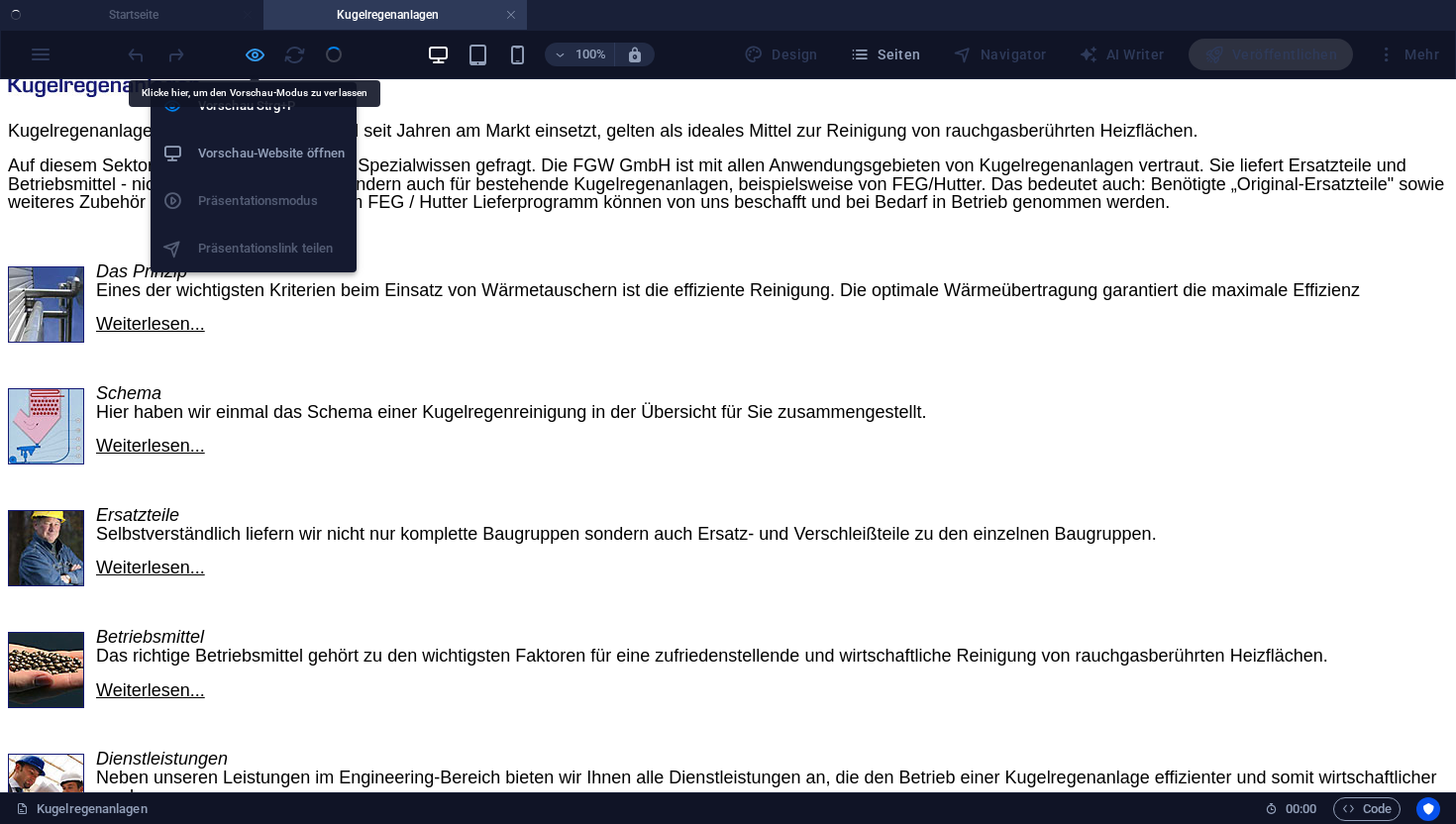 click at bounding box center [255, 54] 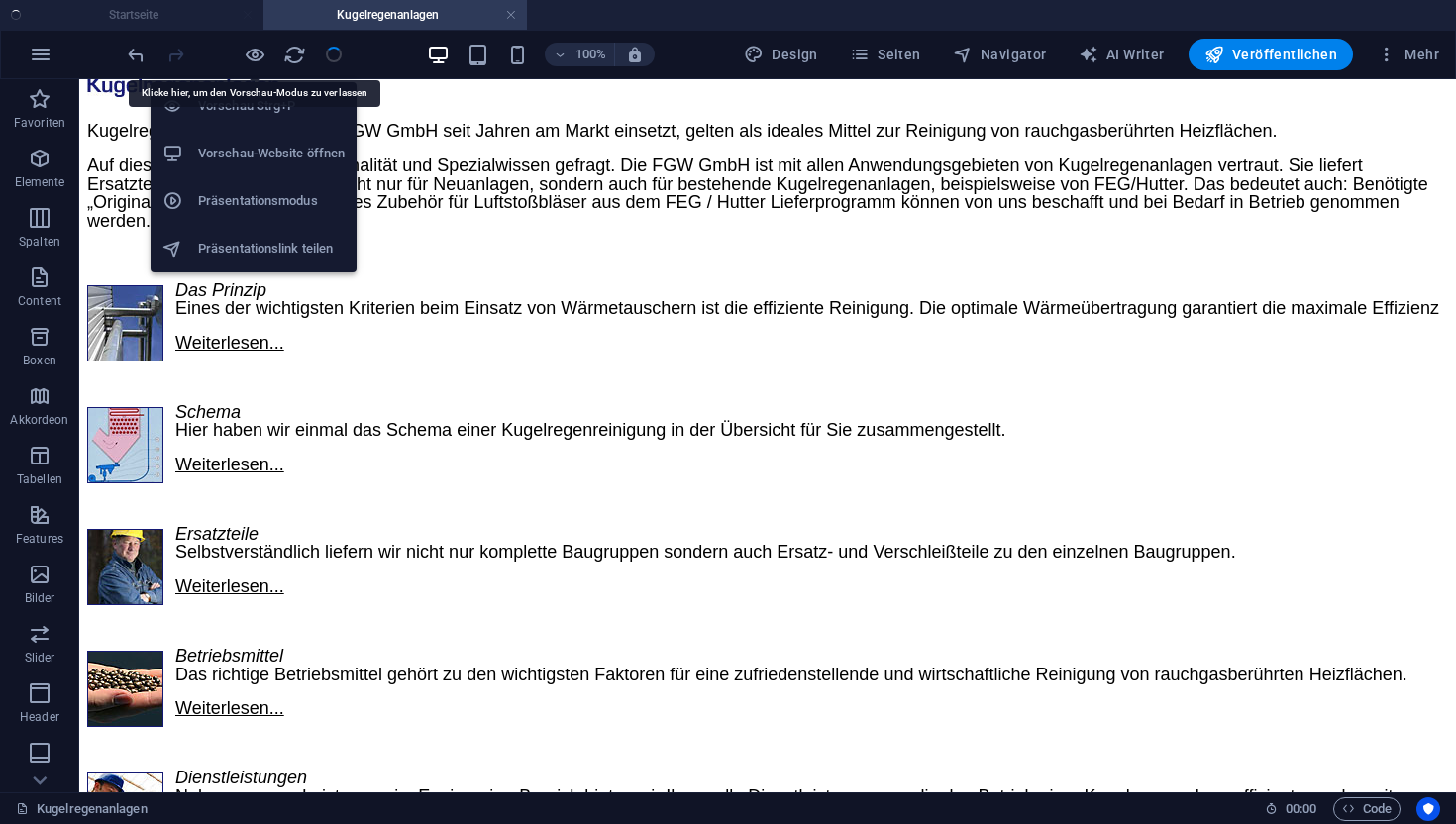 click on "Vorschau-Website öffnen" at bounding box center (271, 154) 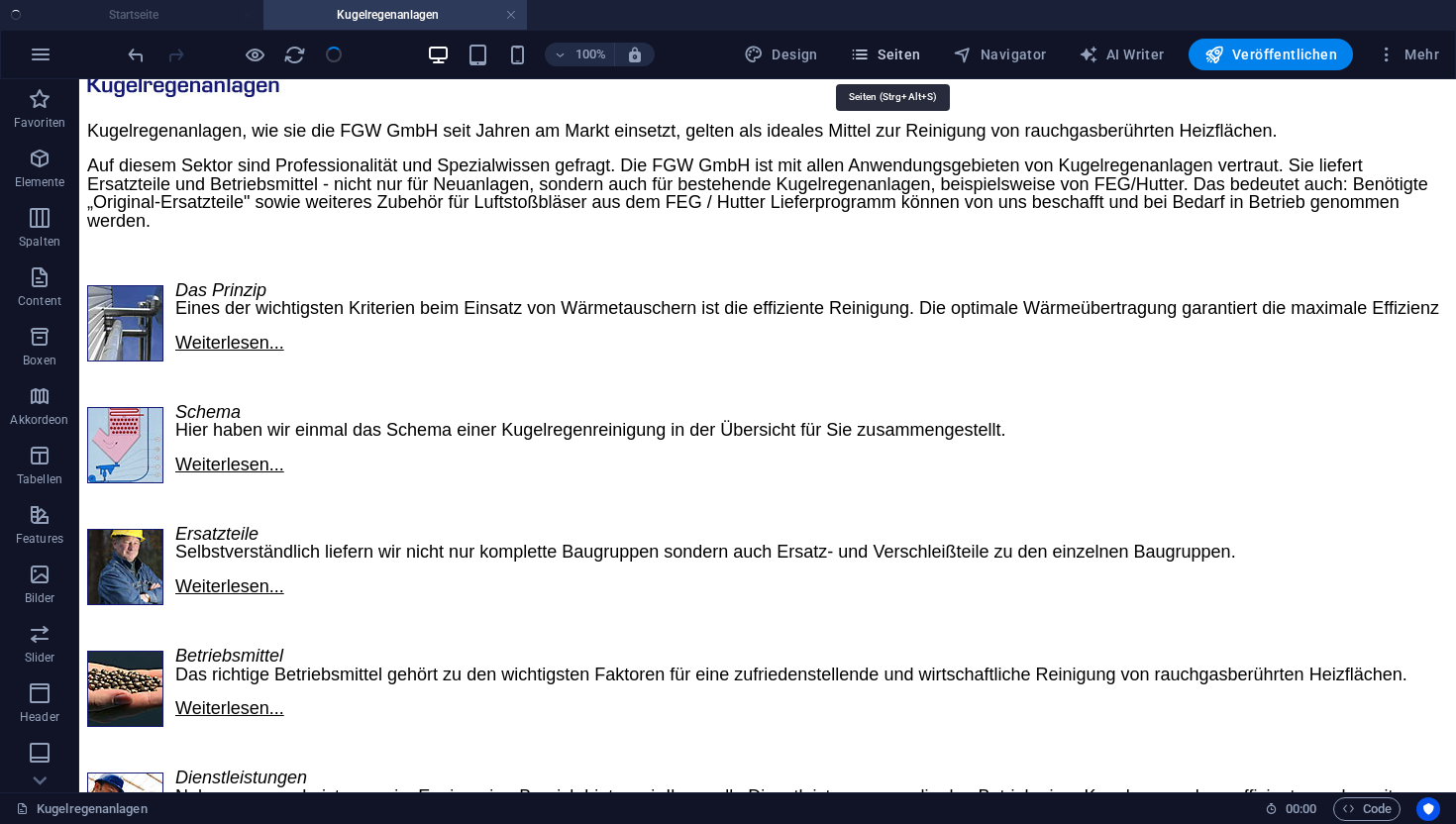 click at bounding box center (860, 54) 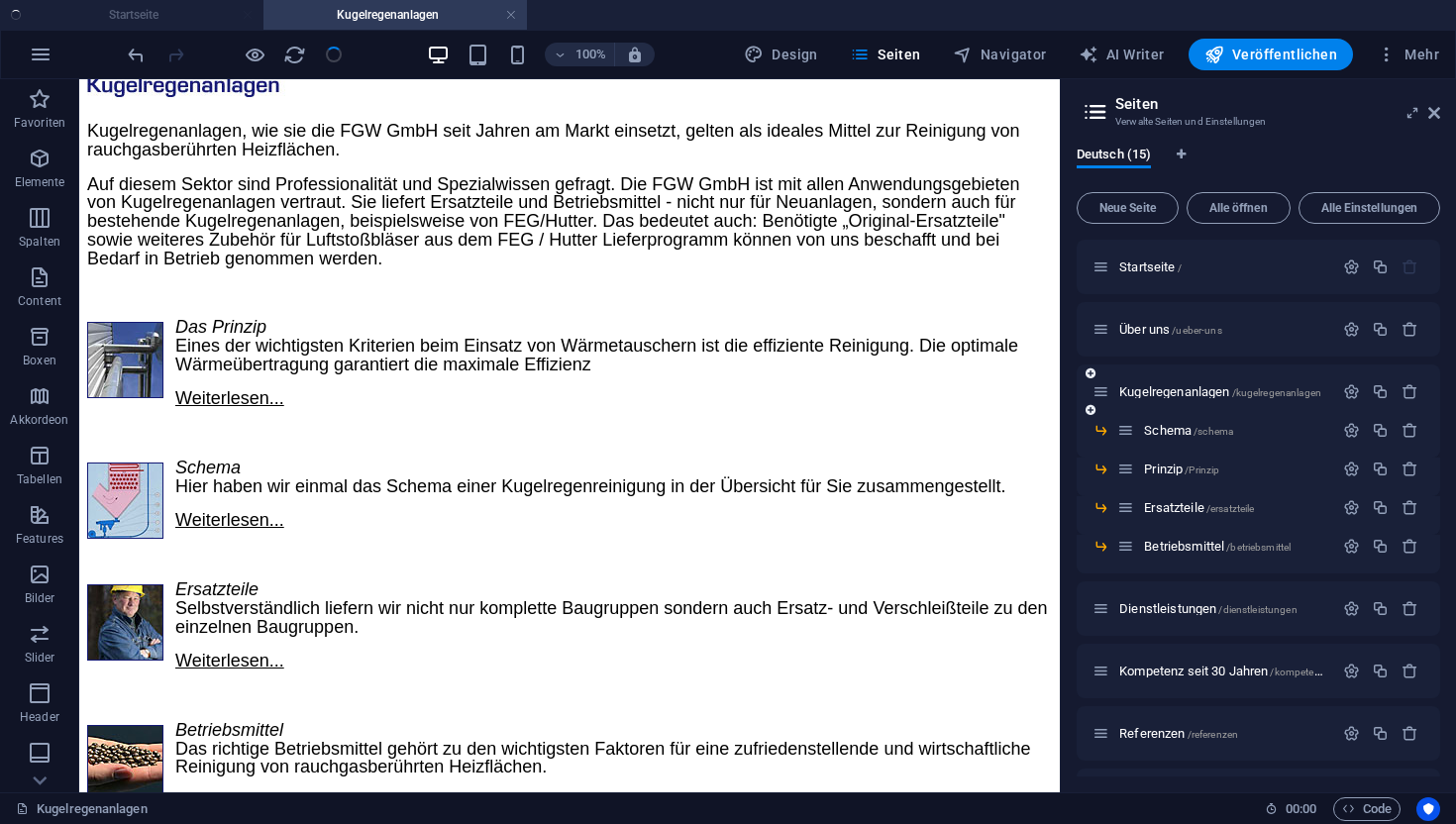 click on "Kugelregenanlagen /kugelregenanlagen" at bounding box center [1212, 391] 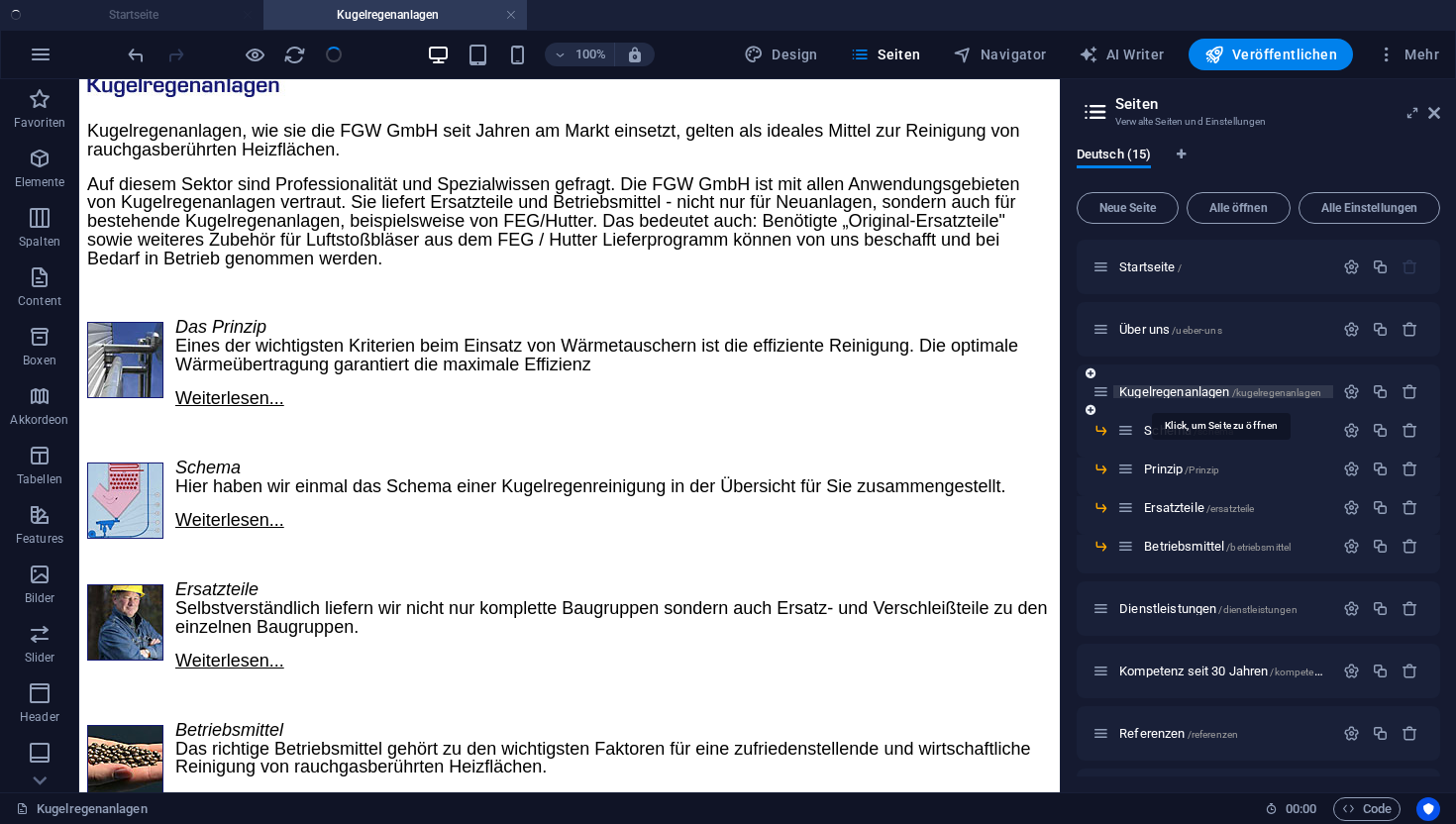 click on "Kugelregenanlagen /kugelregenanlagen" at bounding box center [1220, 391] 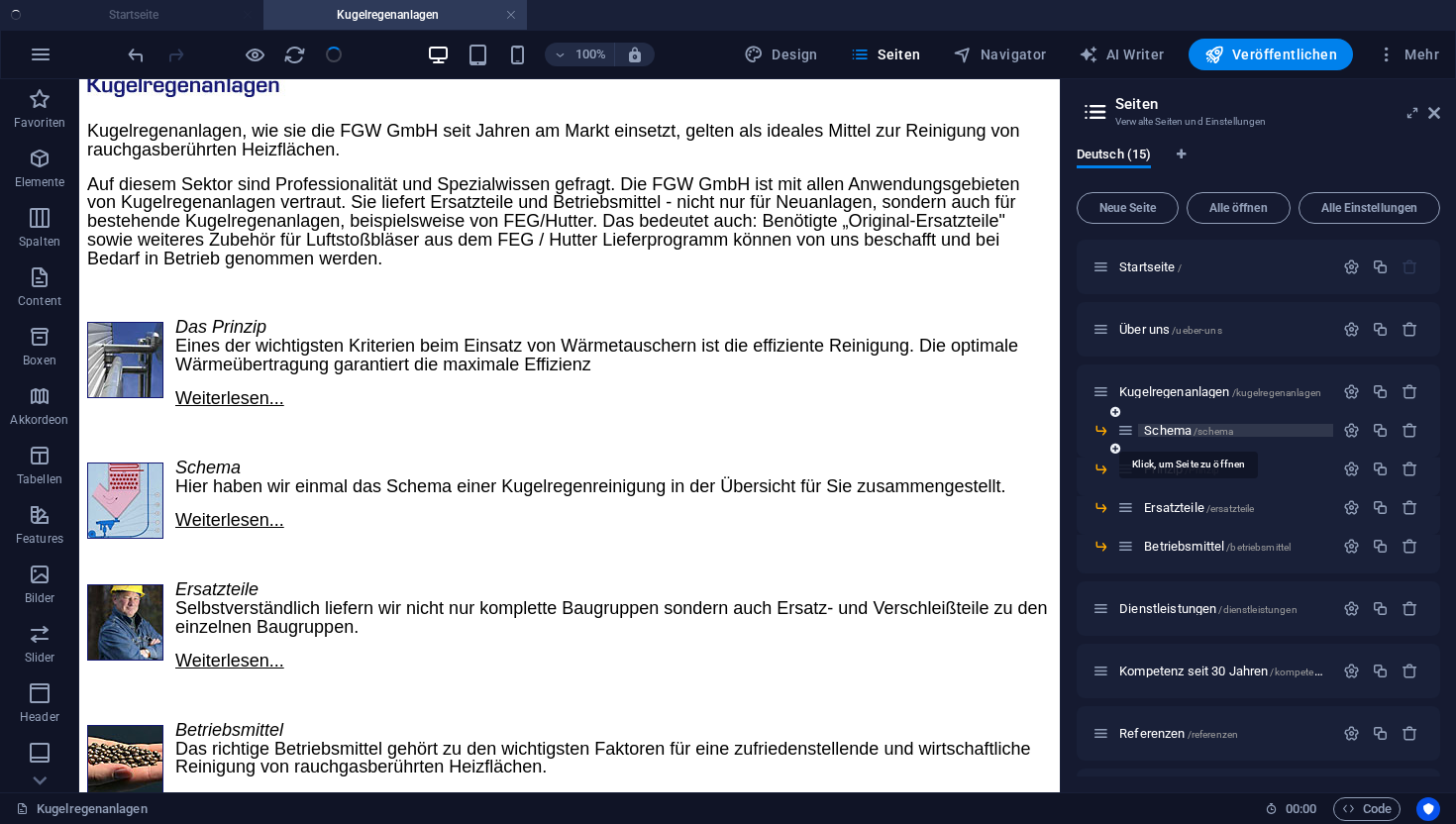 click on "Schema /schema" at bounding box center (1189, 430) 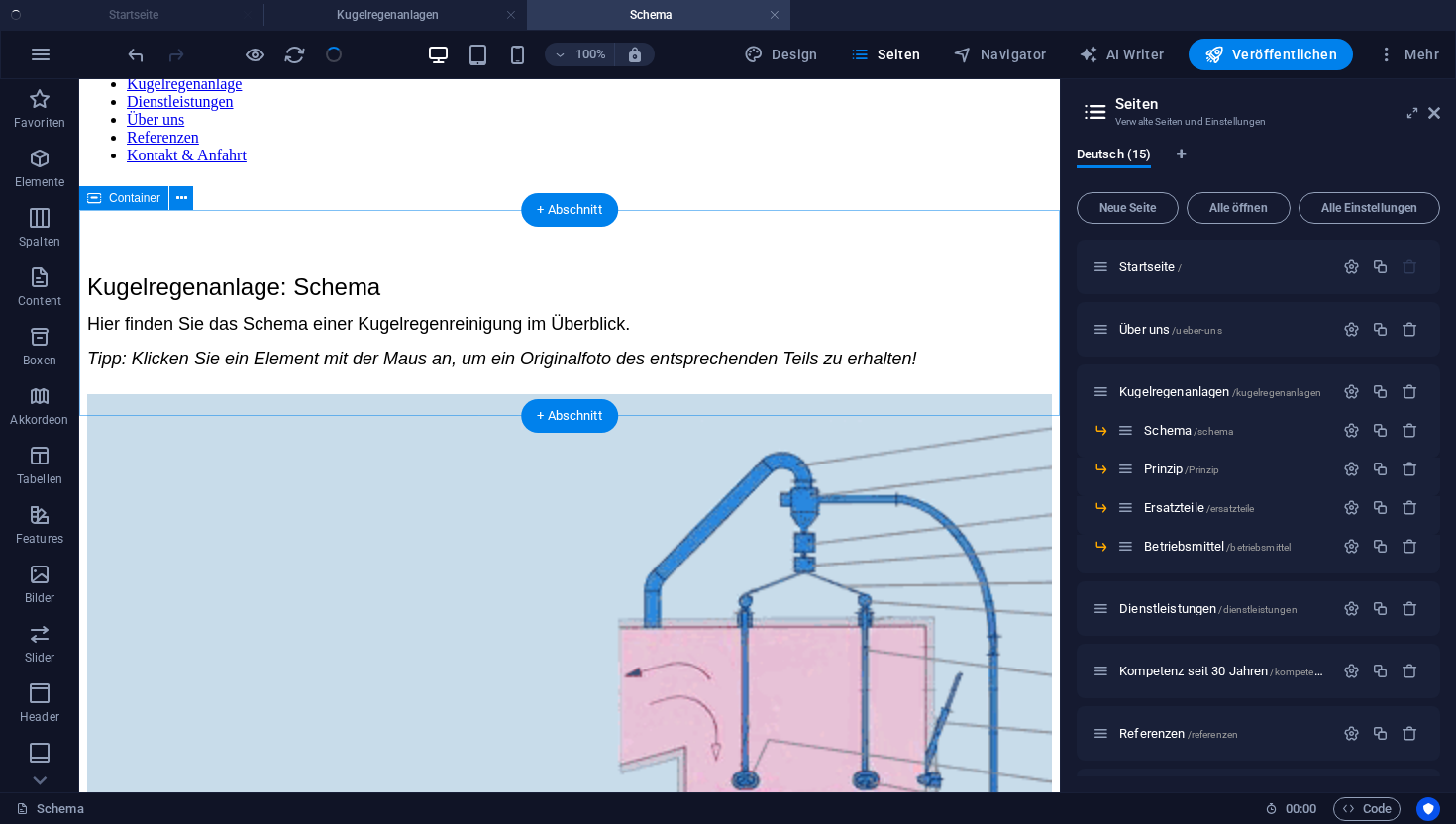 scroll, scrollTop: 0, scrollLeft: 0, axis: both 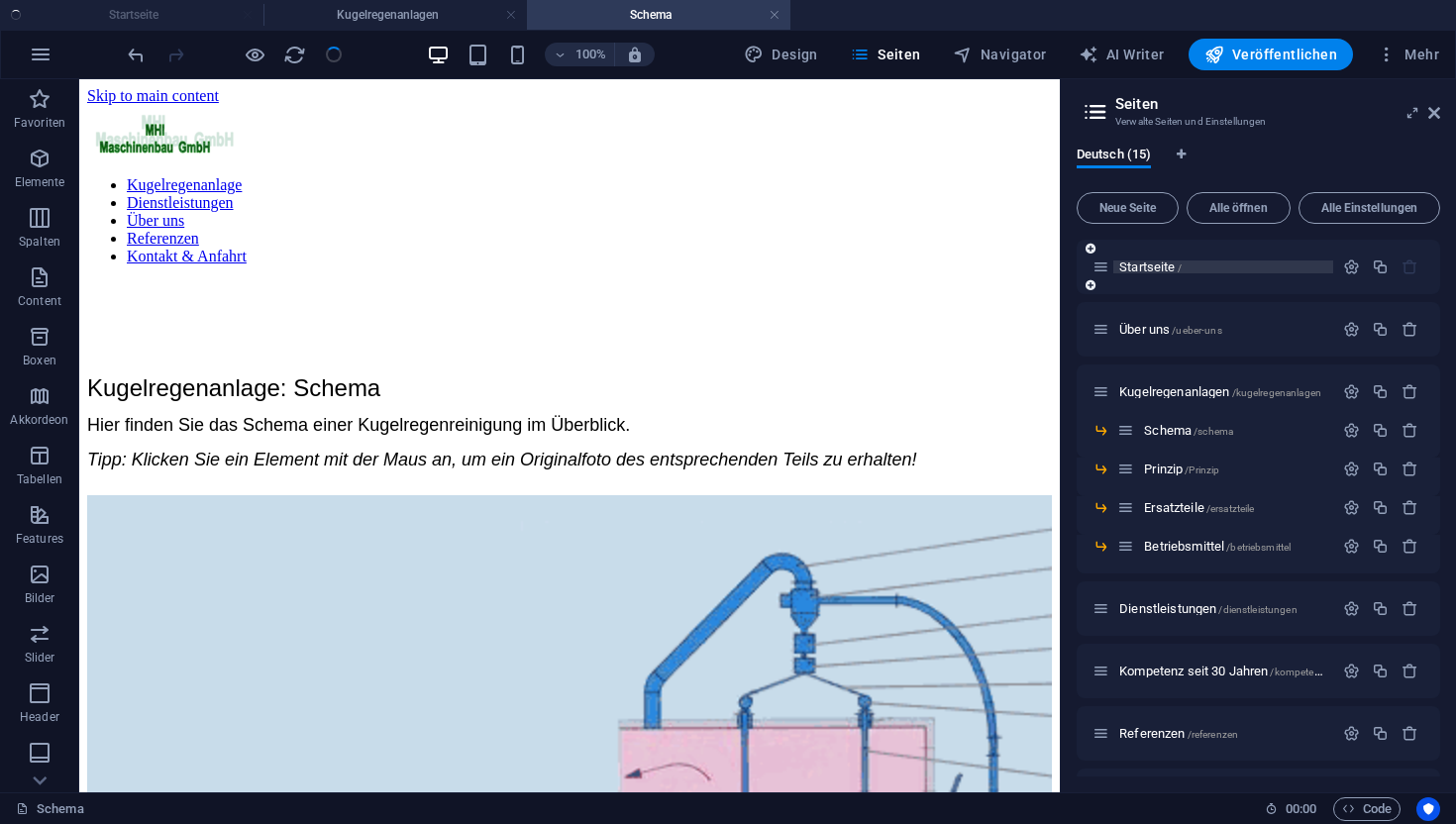 click on "Startseite /" at bounding box center [1150, 266] 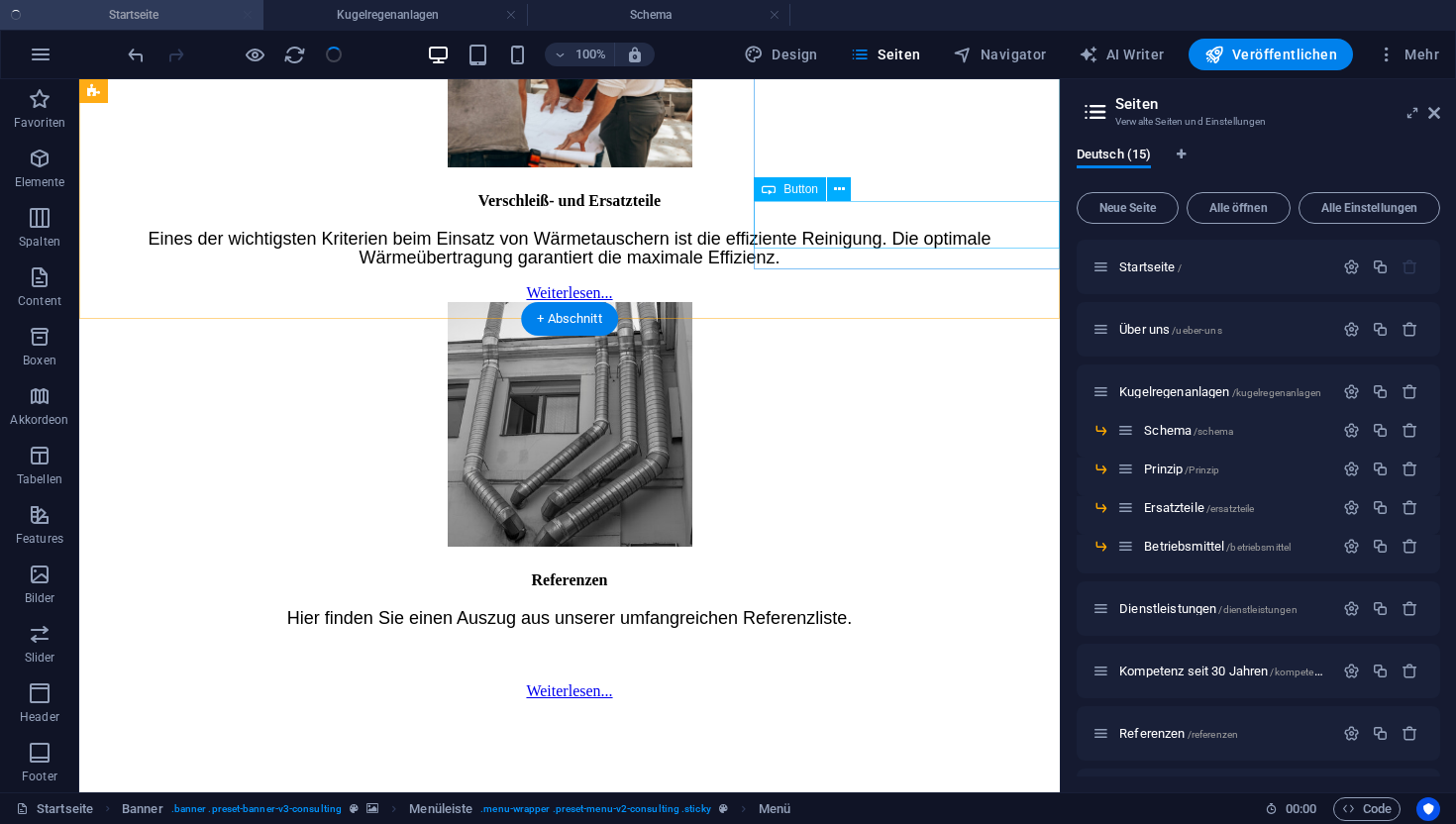 scroll, scrollTop: 2921, scrollLeft: 0, axis: vertical 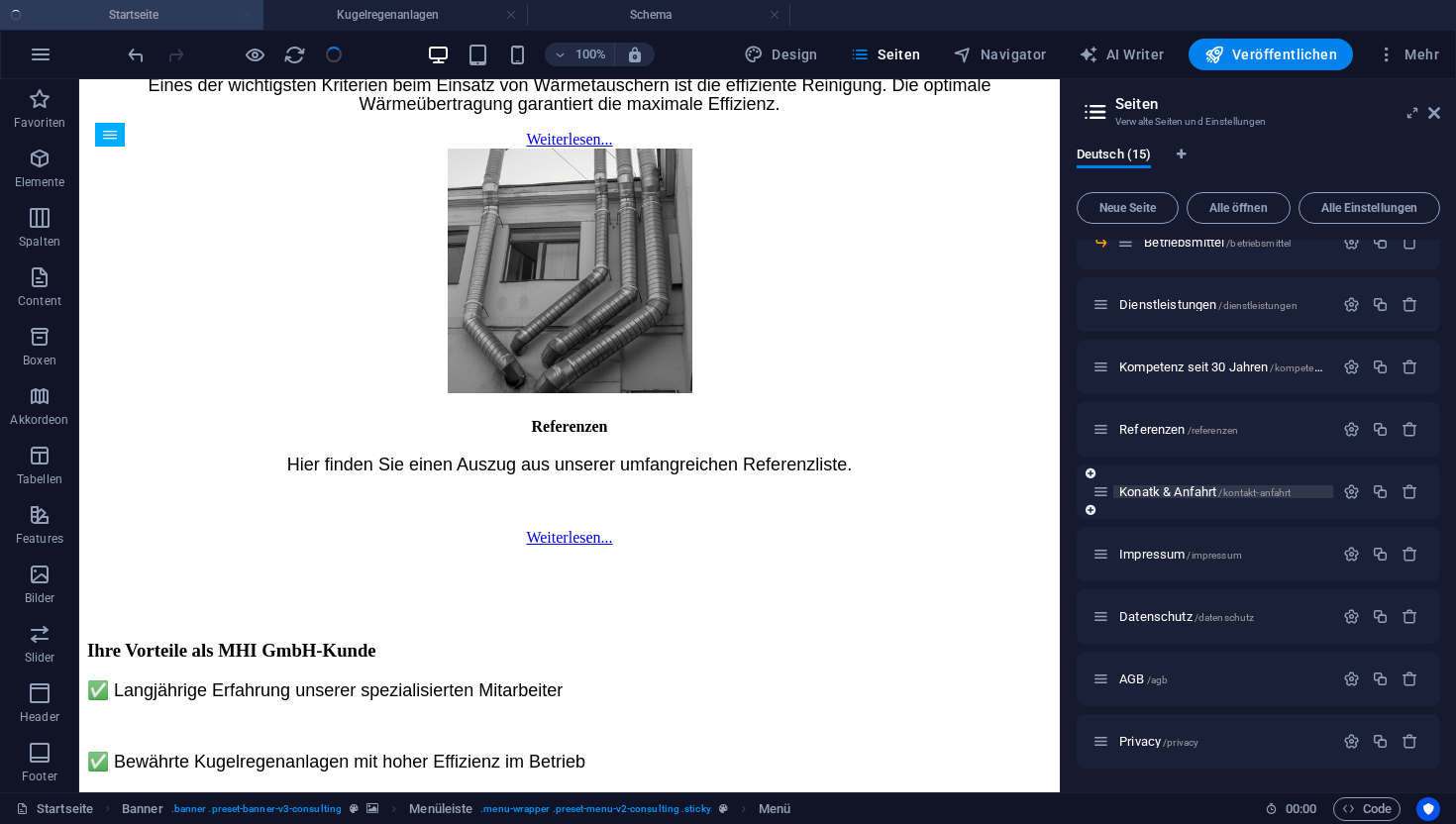 click on "Konatk & Anfahrt /kontakt-anfahrt" at bounding box center (1204, 491) 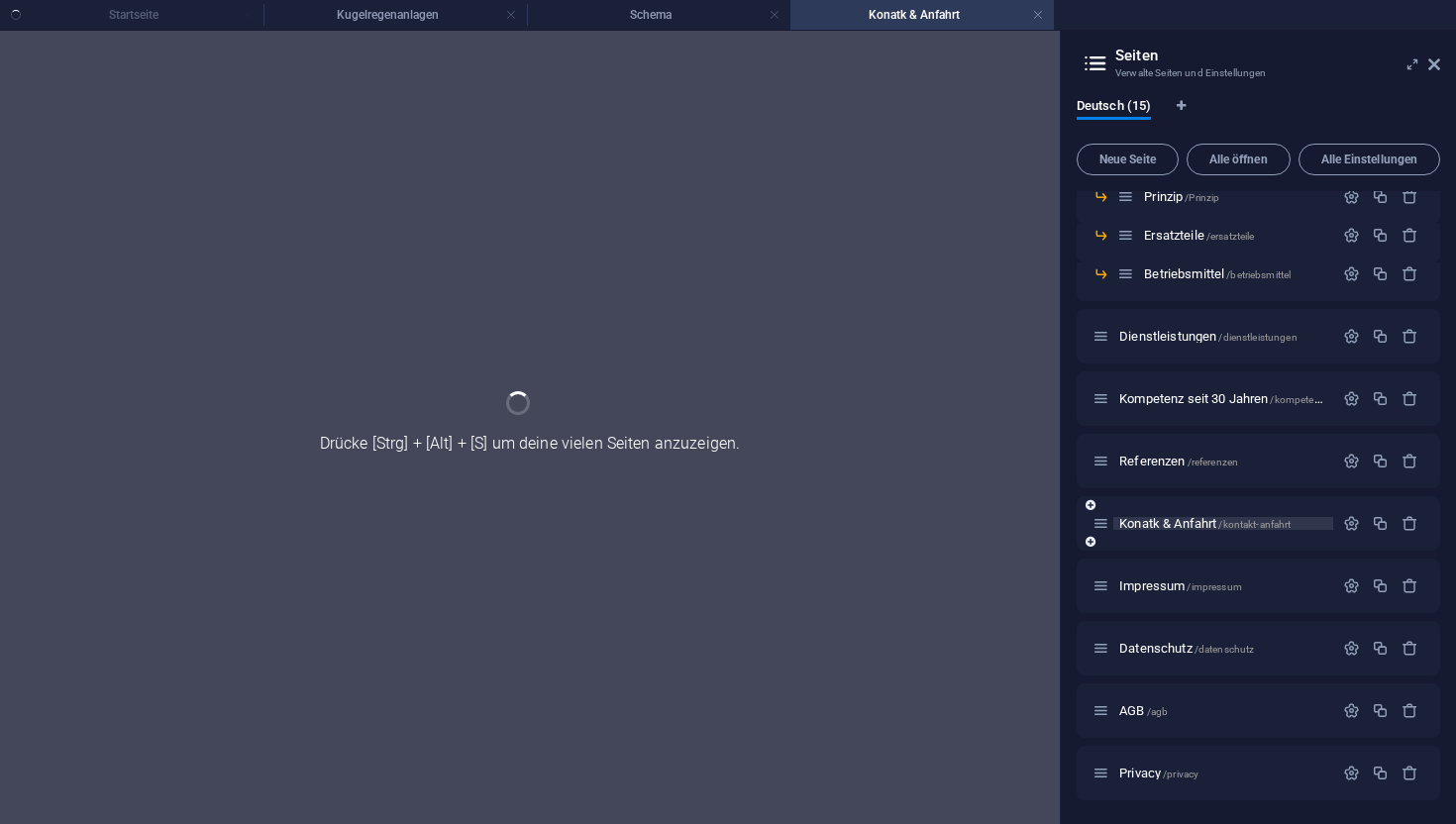 scroll, scrollTop: 0, scrollLeft: 0, axis: both 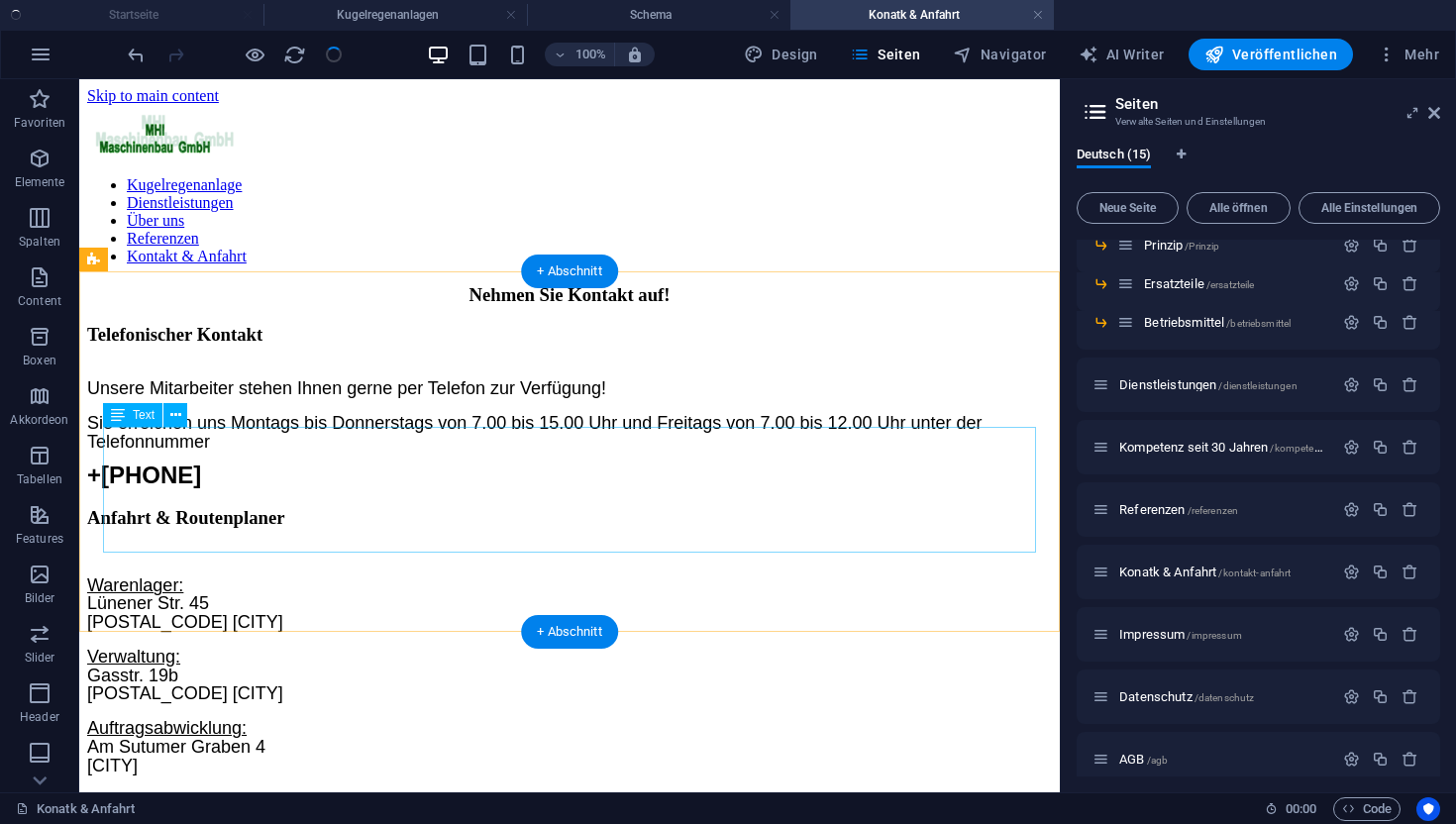 click on "Unsere Mitarbeiter stehen Ihnen gerne per Telefon zur Verfügung! Sie erreichen uns Montags bis Donnerstags von 7.00 bis 15.00 Uhr und Freitags von 7.00 bis 12.00 Uhr unter der Telefonnummer [PHONE]" at bounding box center (570, 434) 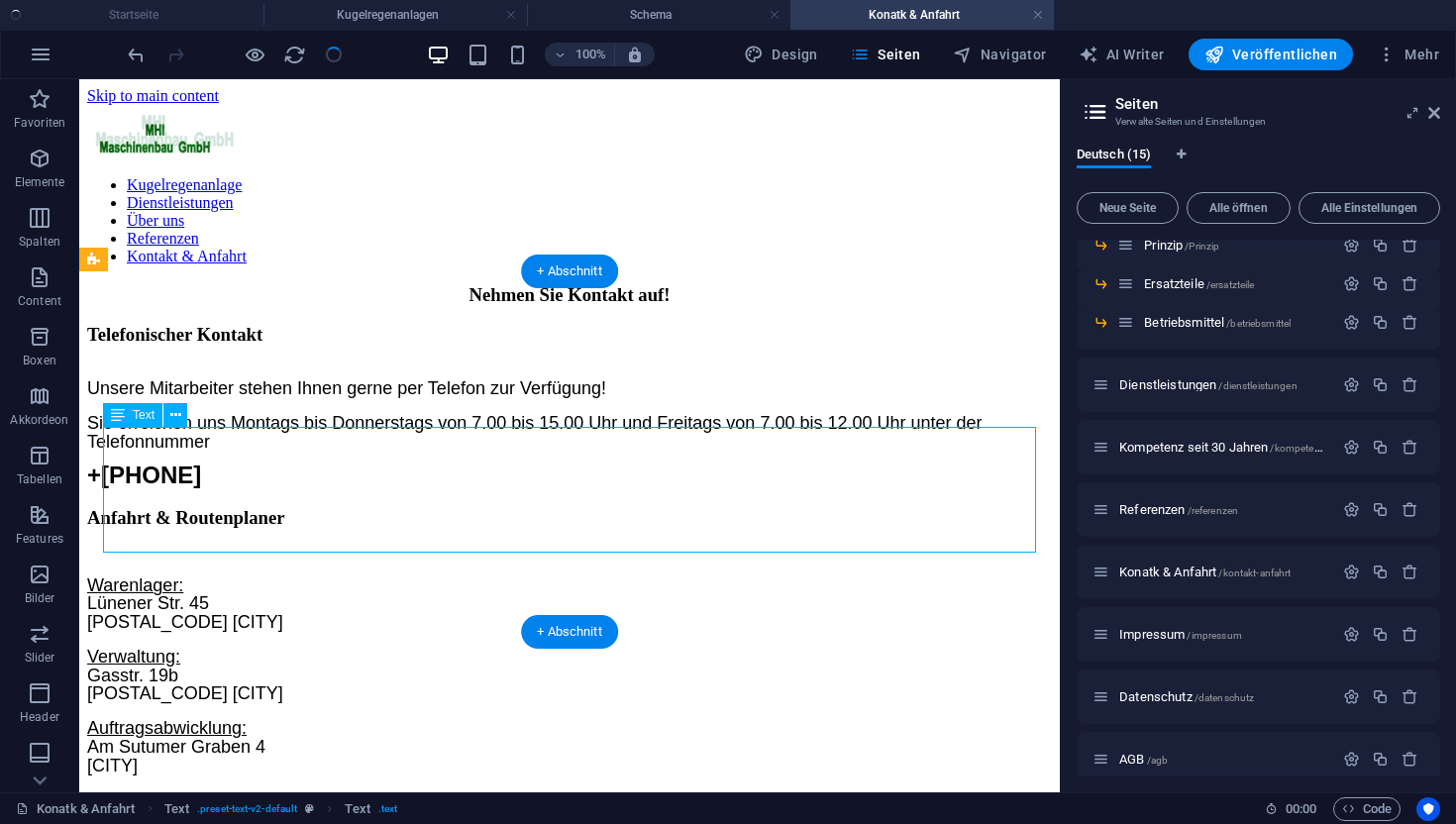 click on "Unsere Mitarbeiter stehen Ihnen gerne per Telefon zur Verfügung! Sie erreichen uns Montags bis Donnerstags von 7.00 bis 15.00 Uhr und Freitags von 7.00 bis 12.00 Uhr unter der Telefonnummer [PHONE]" at bounding box center [570, 434] 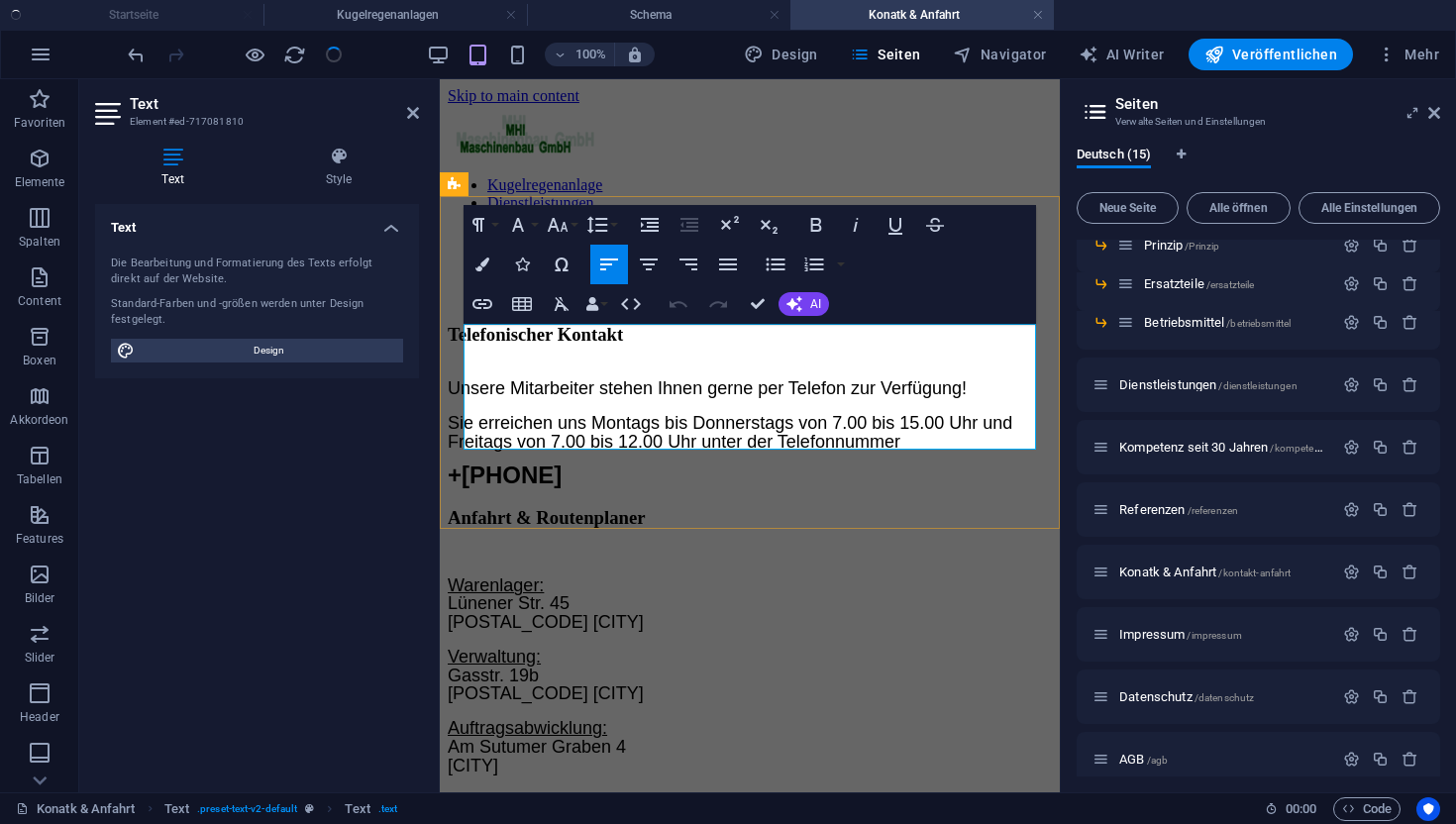 click on "Sie erreichen uns Montags bis Donnerstags von 7.00 bis 15.00 Uhr und Freitags von 7.00 bis 12.00 Uhr unter der Telefonnummer" at bounding box center [730, 432] 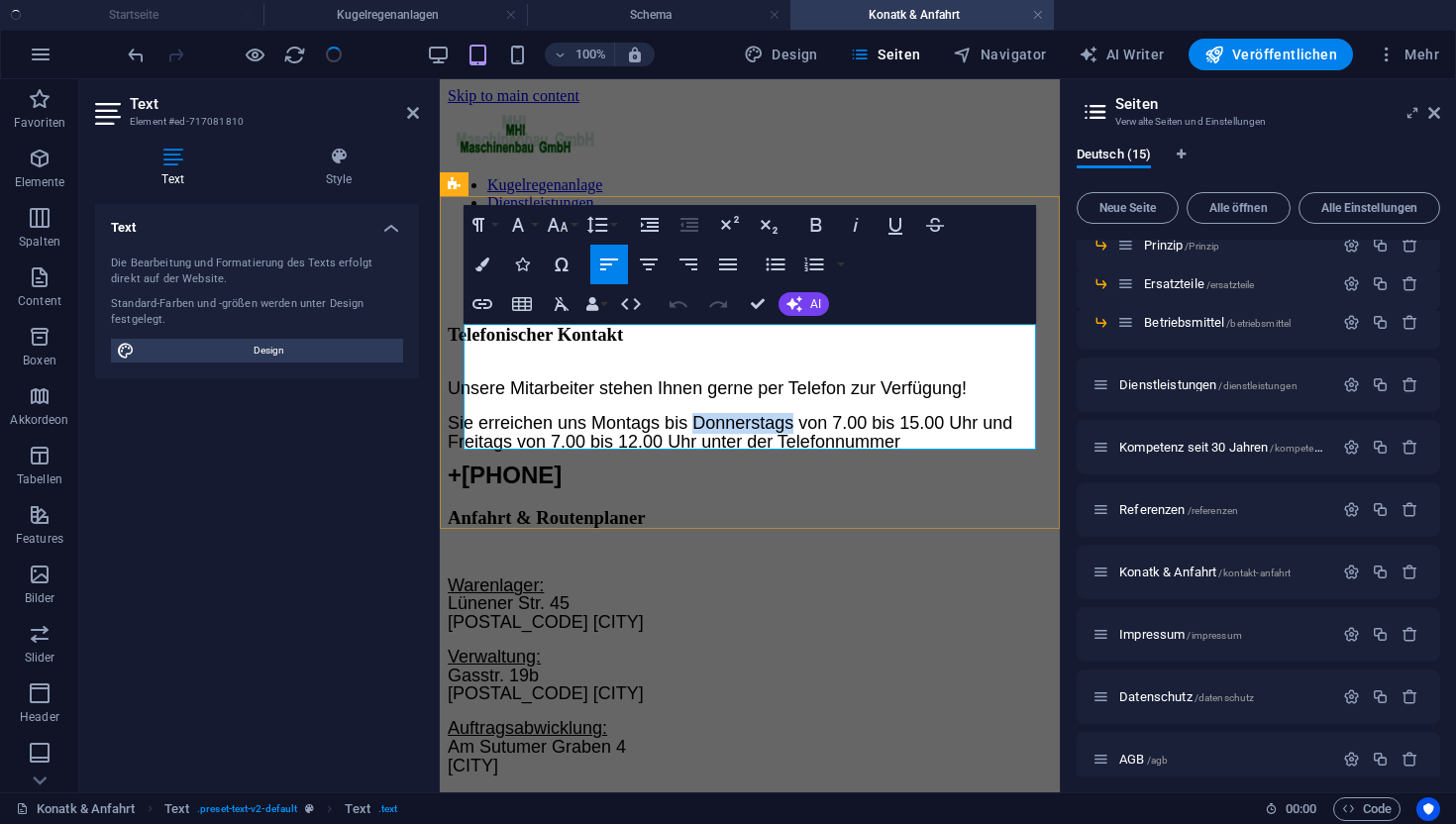 click on "Sie erreichen uns Montags bis Donnerstags von 7.00 bis 15.00 Uhr und Freitags von 7.00 bis 12.00 Uhr unter der Telefonnummer" at bounding box center [730, 432] 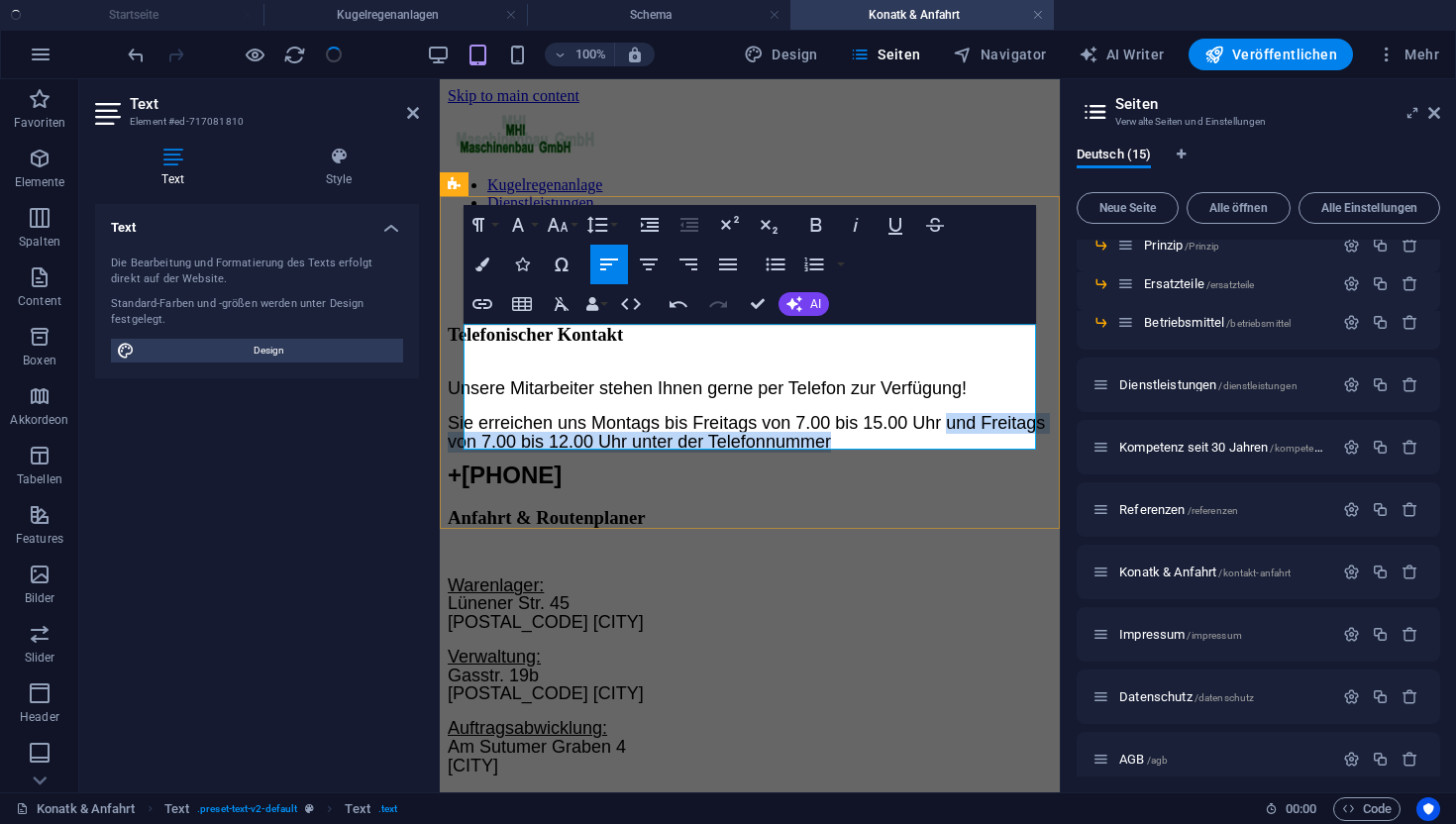 drag, startPoint x: 961, startPoint y: 370, endPoint x: 961, endPoint y: 383, distance: 13 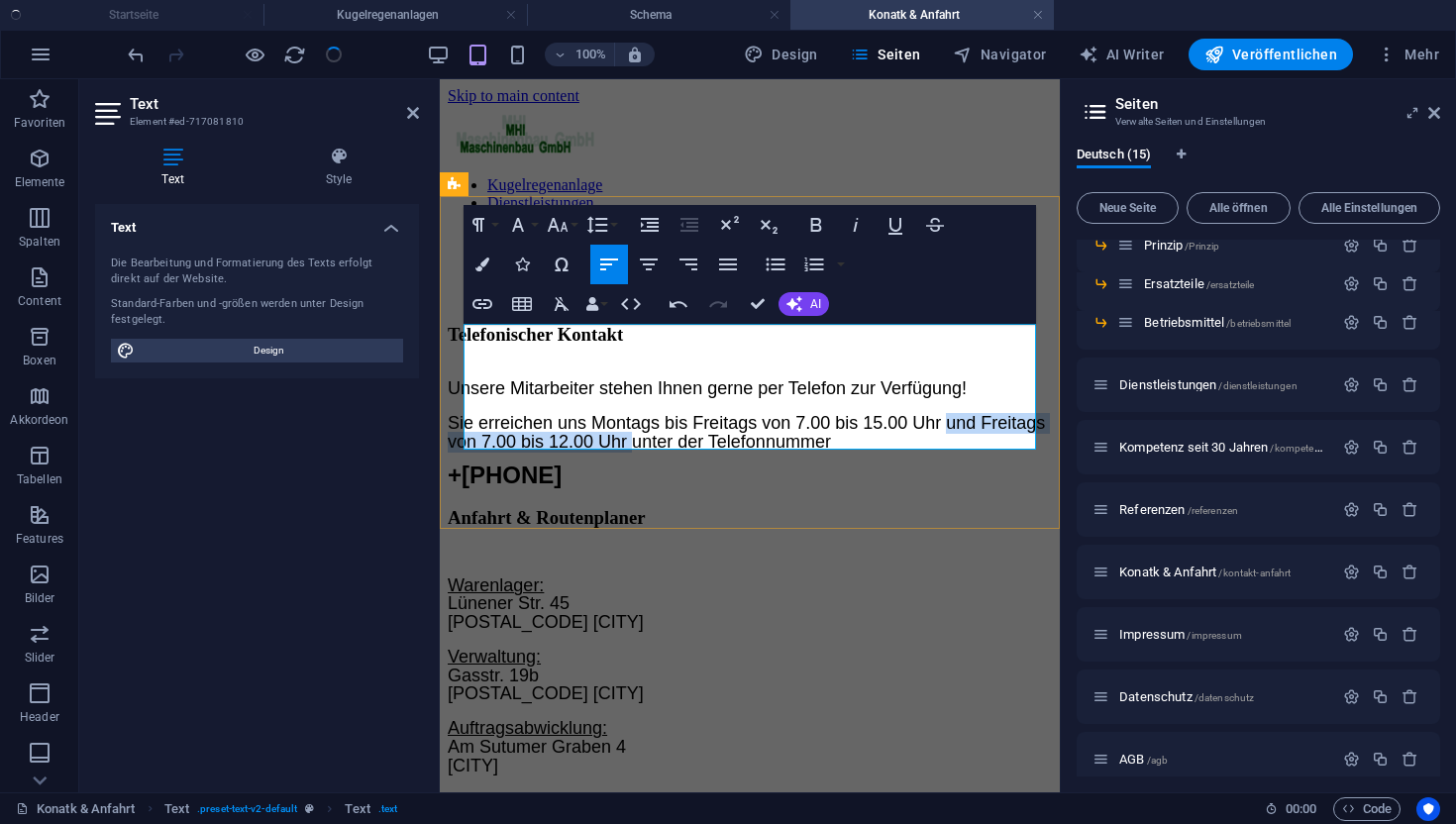 drag, startPoint x: 716, startPoint y: 388, endPoint x: 964, endPoint y: 363, distance: 249.2569 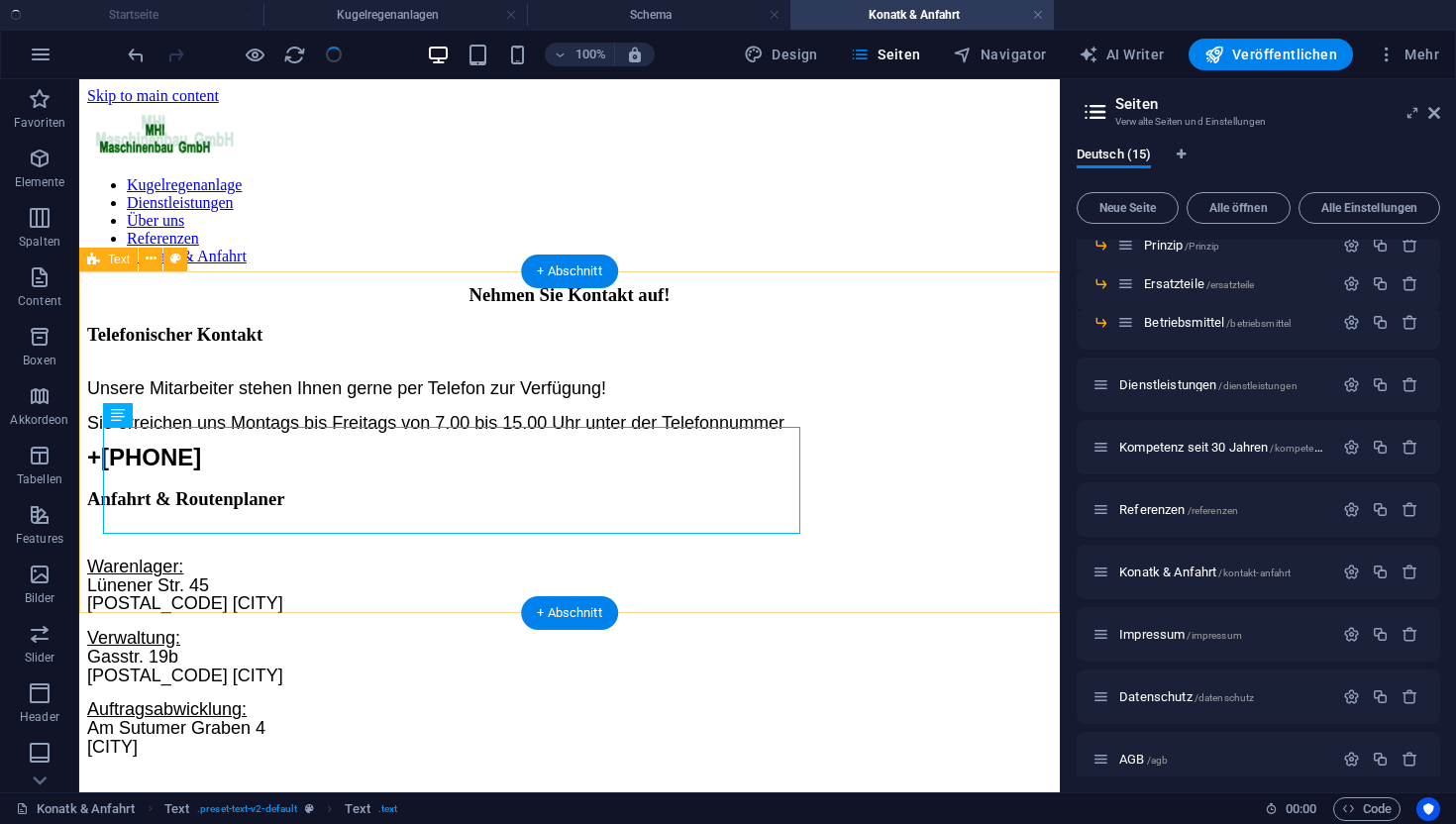 click on "Telefonischer Kontakt Unsere Mitarbeiter stehen Ihnen gerne per Telefon zur Verfügung! Sie erreichen uns Montags bis Freitags von 7.00 bis 15.00 Uhr unter der Telefonnummer [PHONE]" at bounding box center (570, 396) 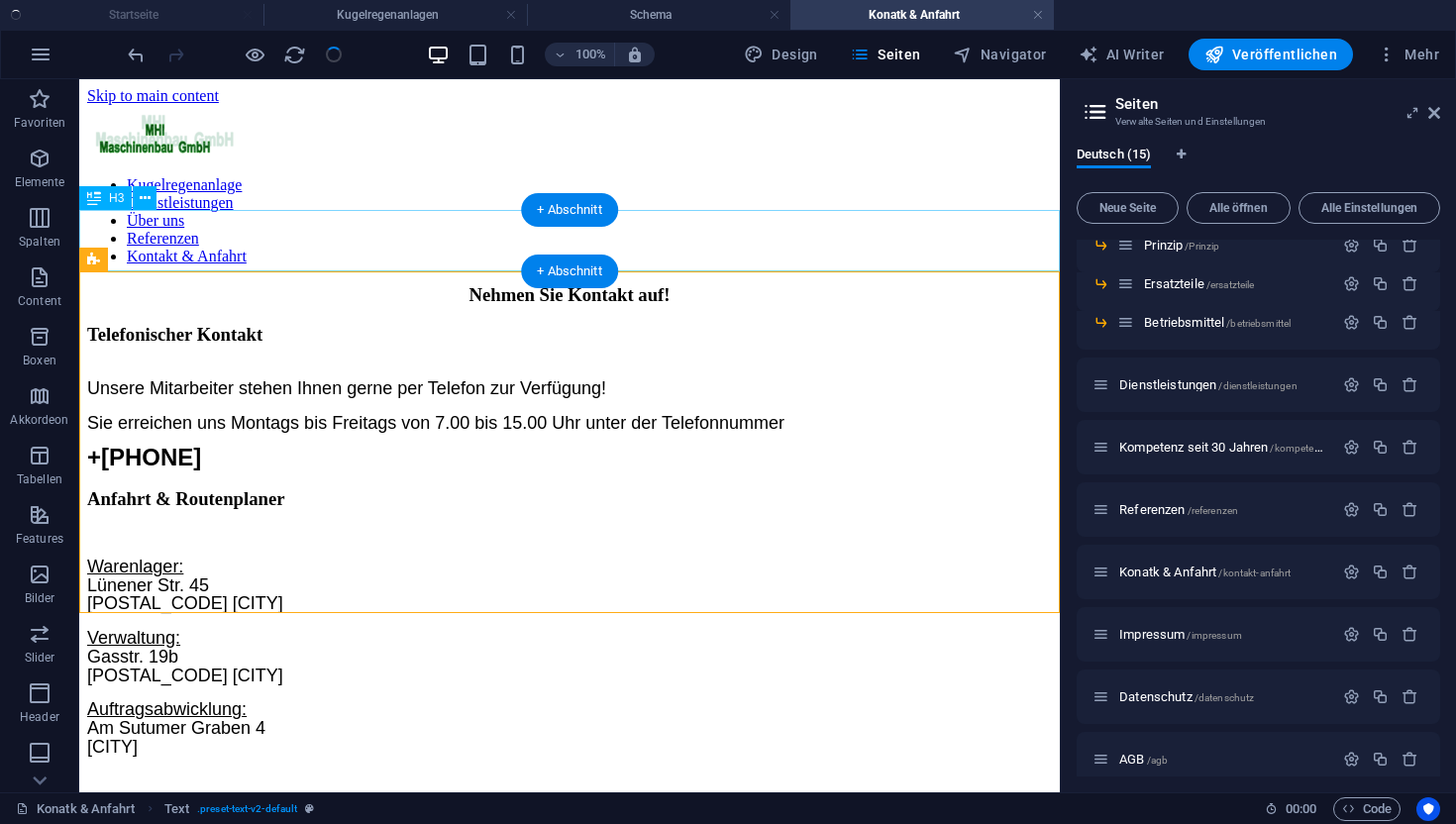 click on "Nehmen Sie Kontakt auf!" at bounding box center [570, 295] 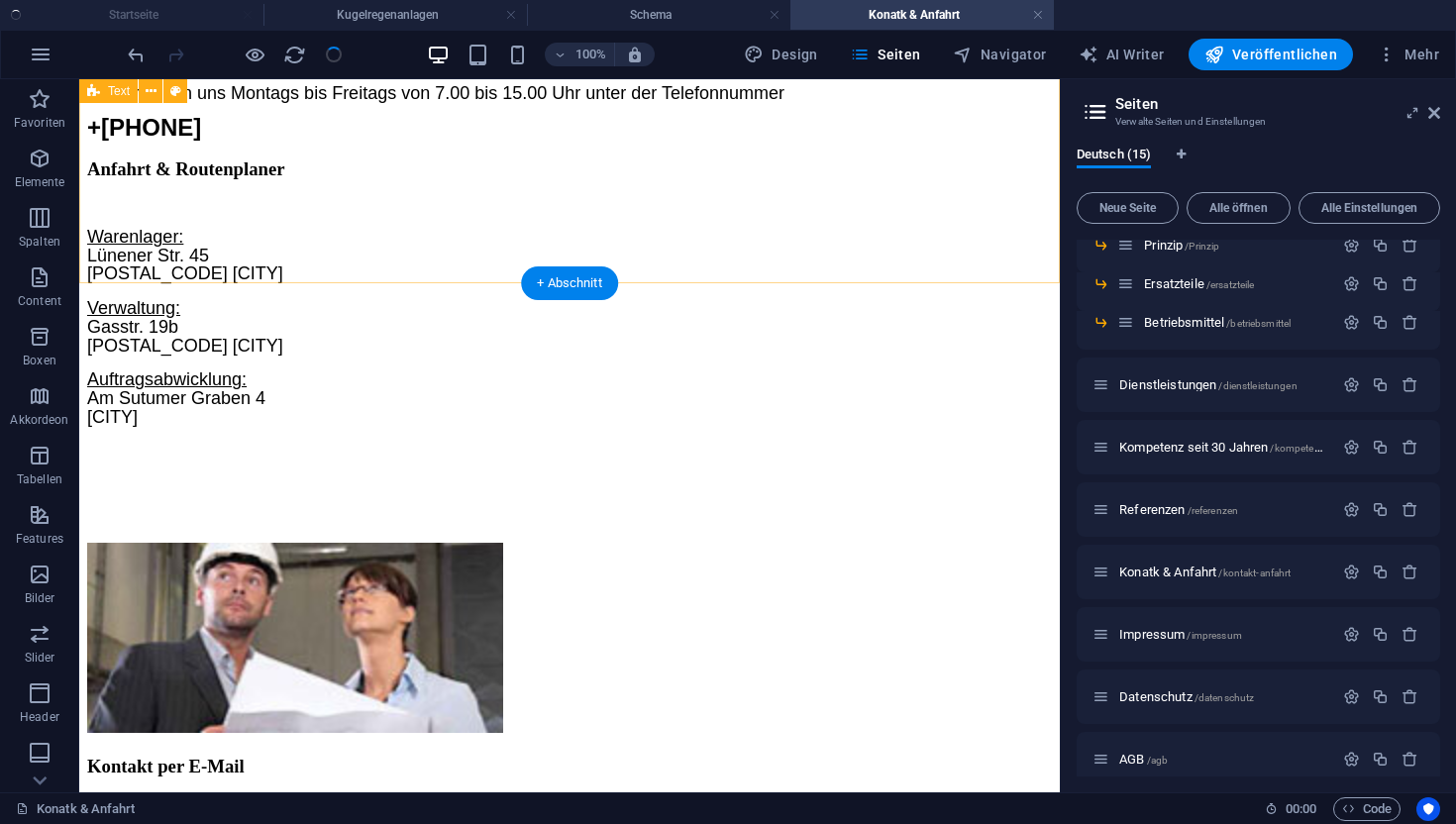 scroll, scrollTop: 324, scrollLeft: 0, axis: vertical 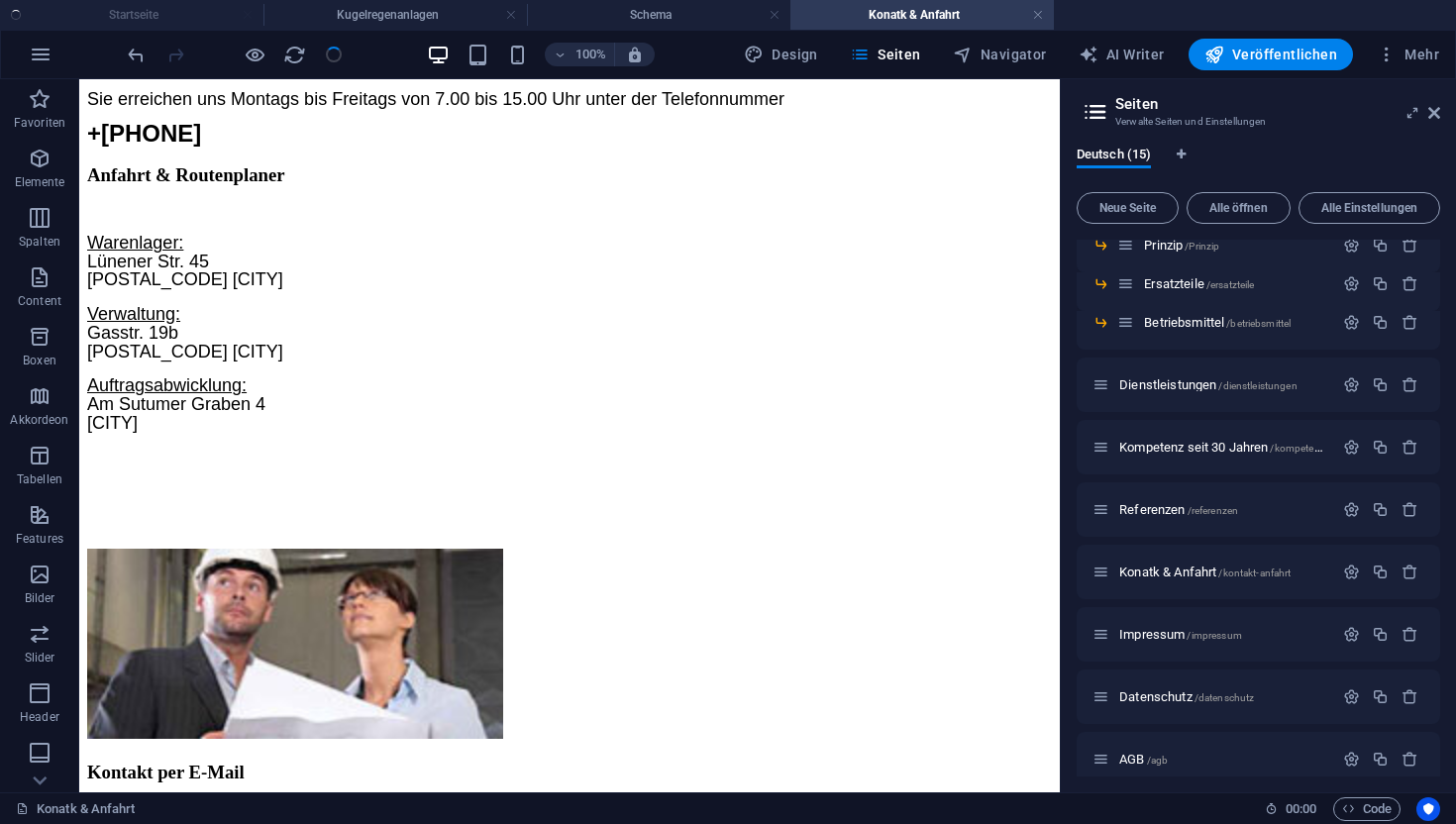 click at bounding box center [235, 54] 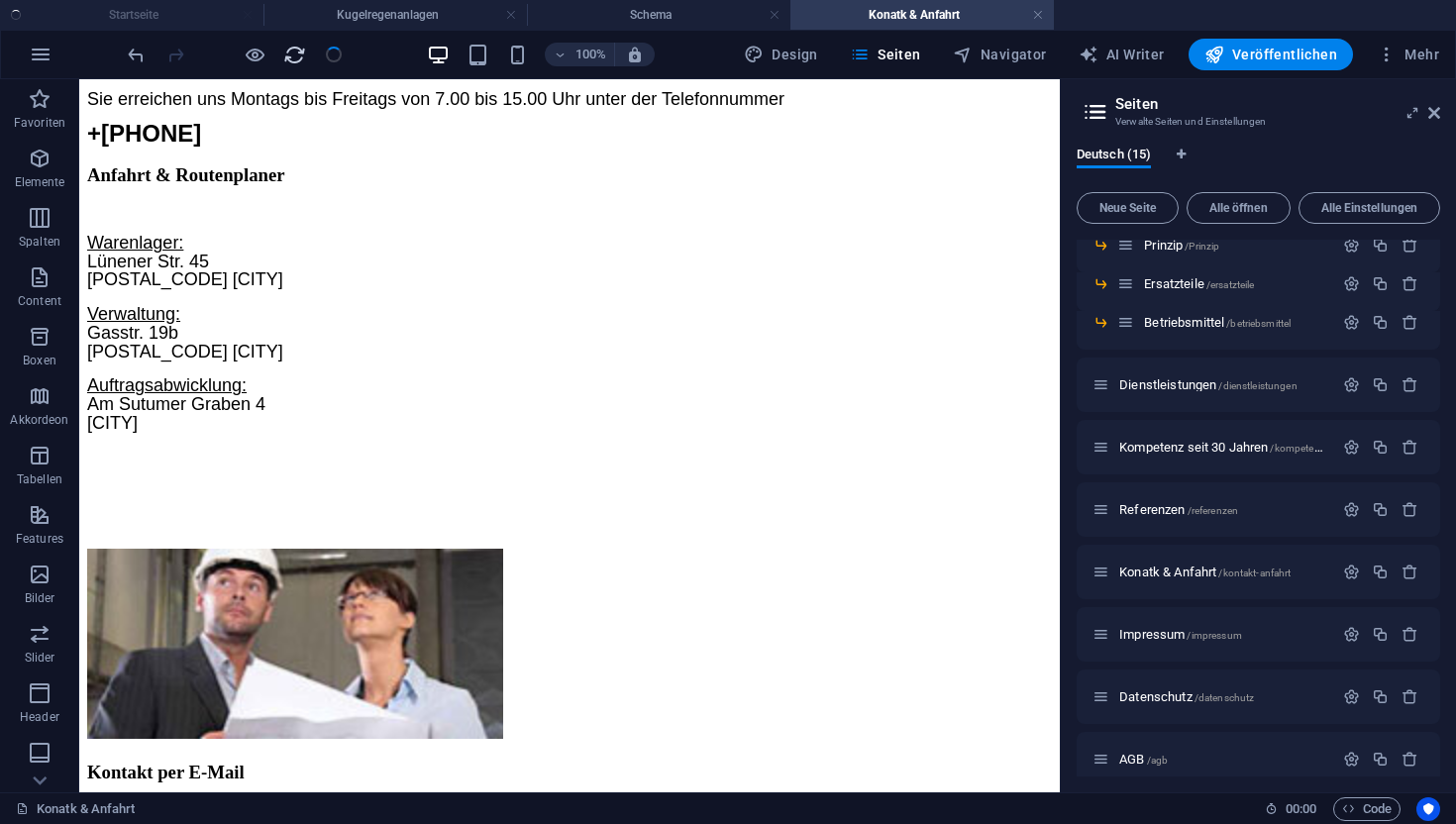 click at bounding box center (294, 54) 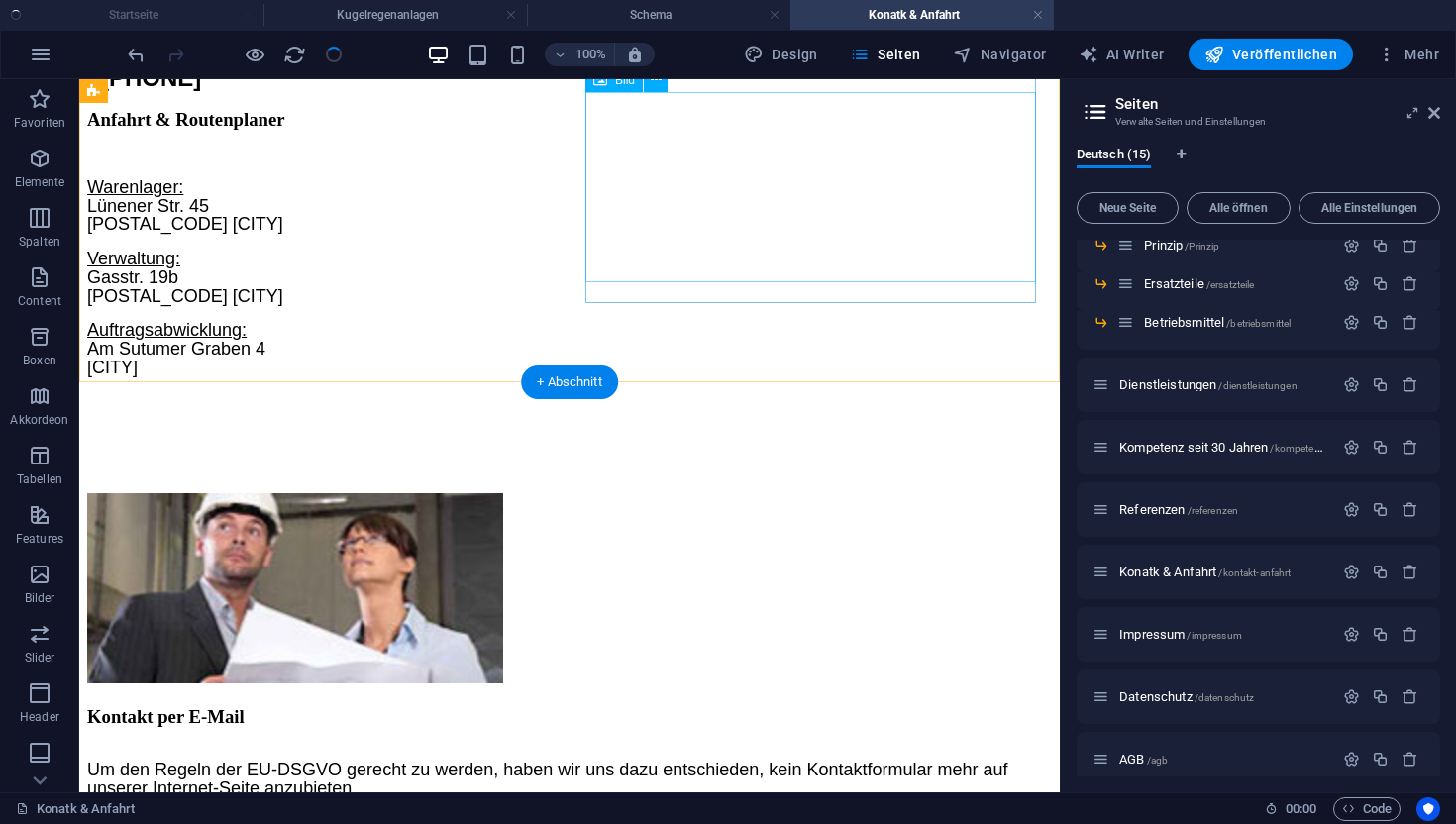 scroll, scrollTop: 0, scrollLeft: 0, axis: both 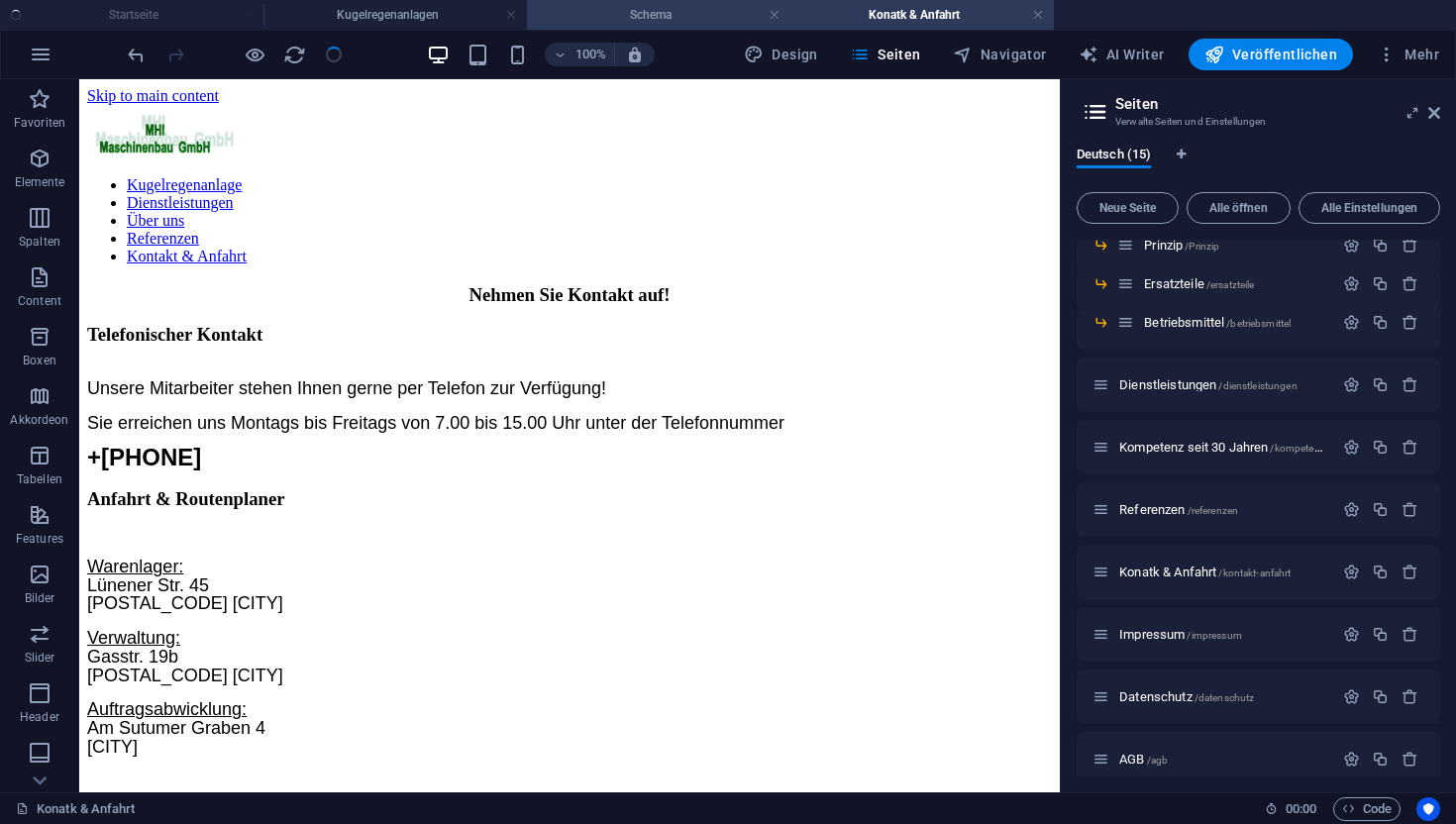 click on "Schema" at bounding box center [659, 15] 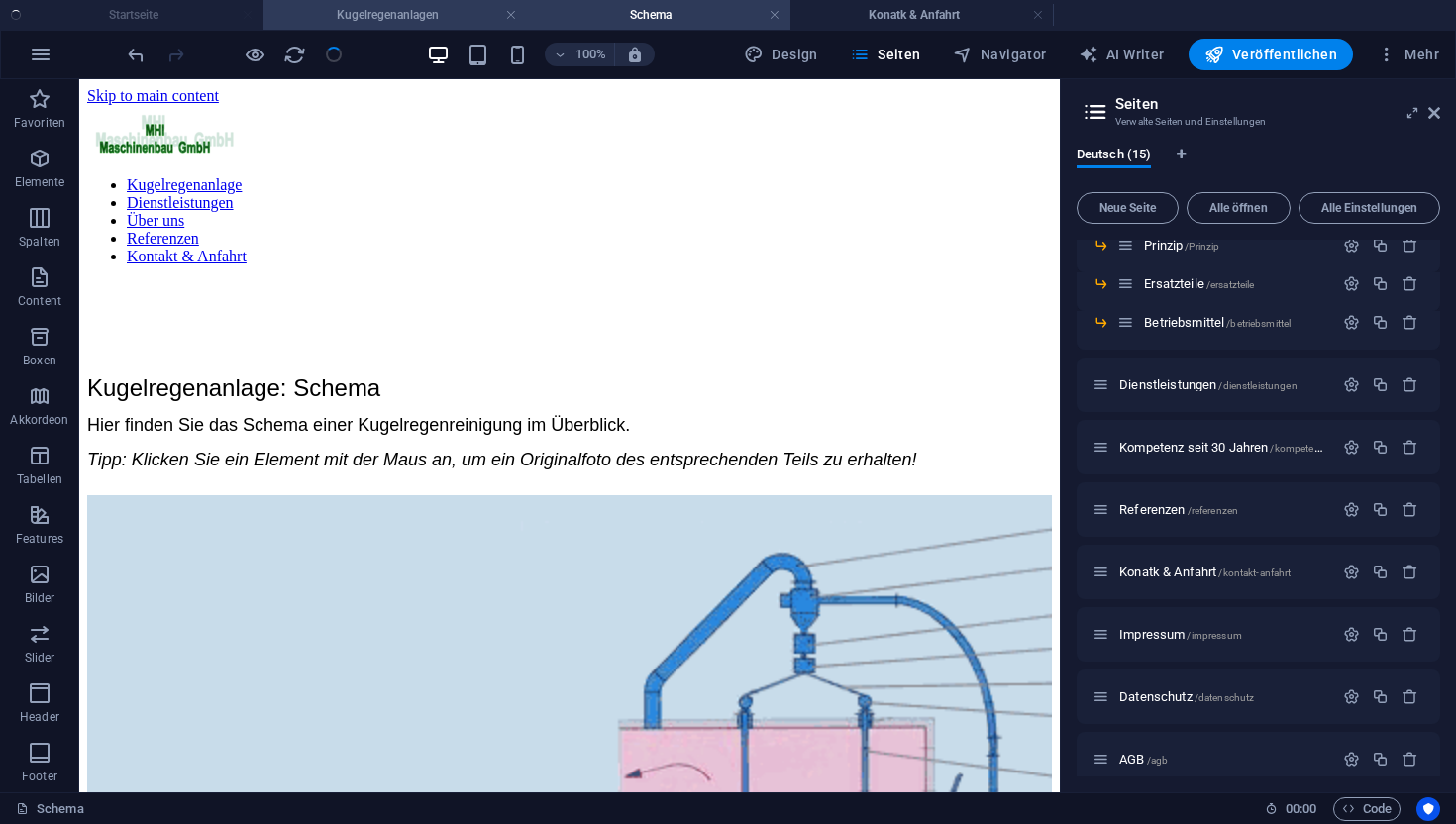 click on "Kugelregenanlagen" at bounding box center (395, 15) 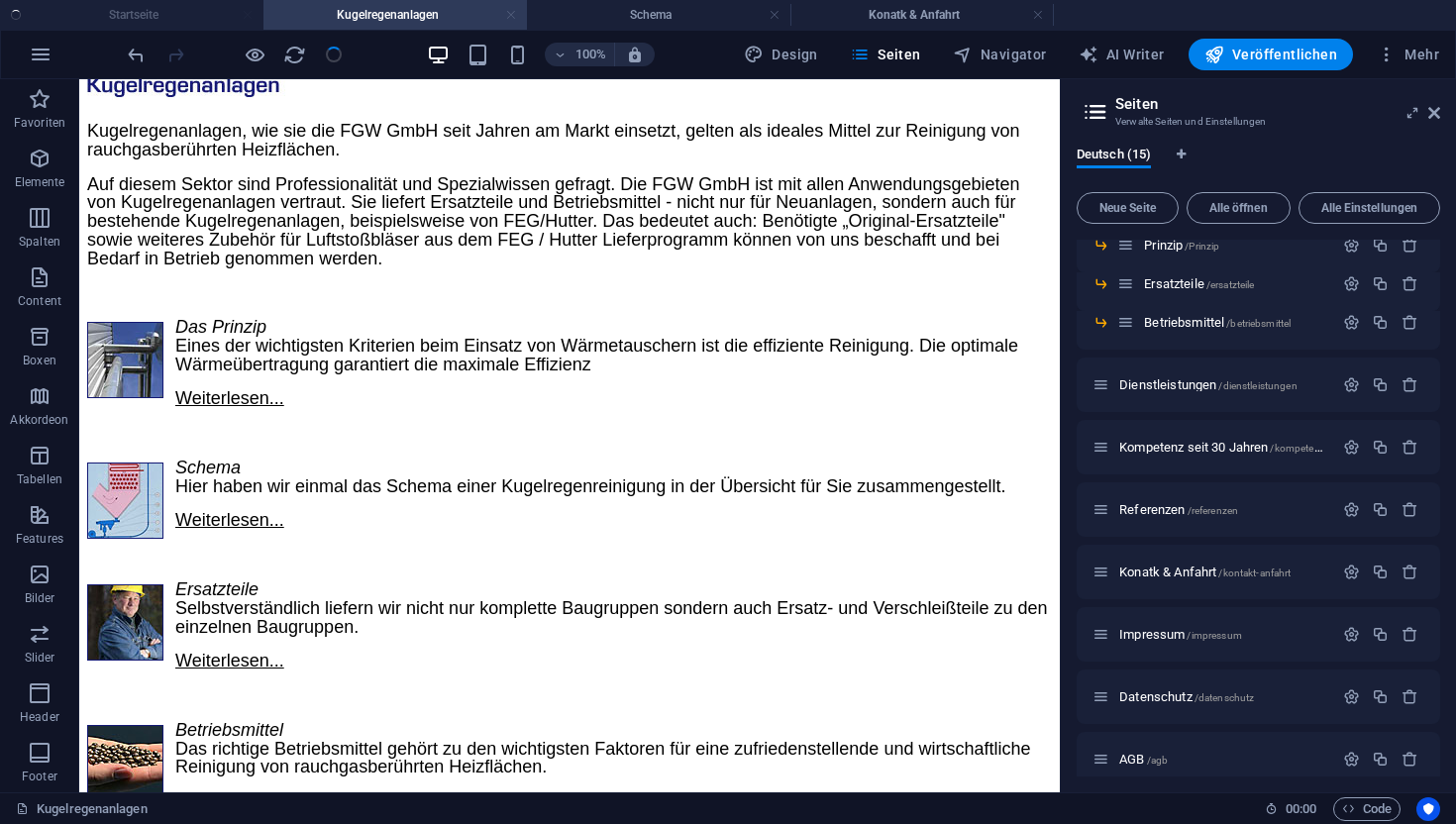 click at bounding box center (511, 15) 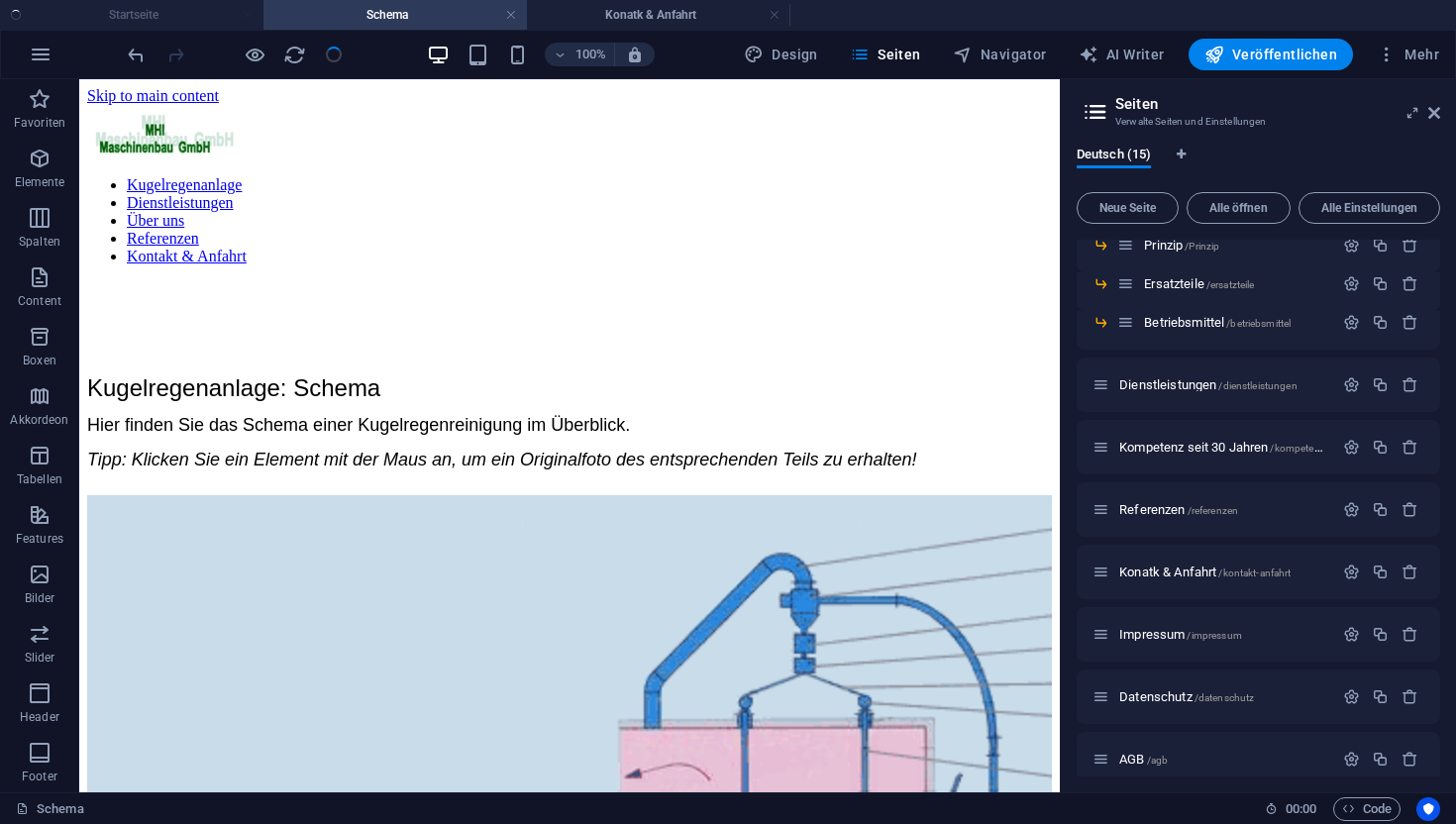 click at bounding box center [511, 15] 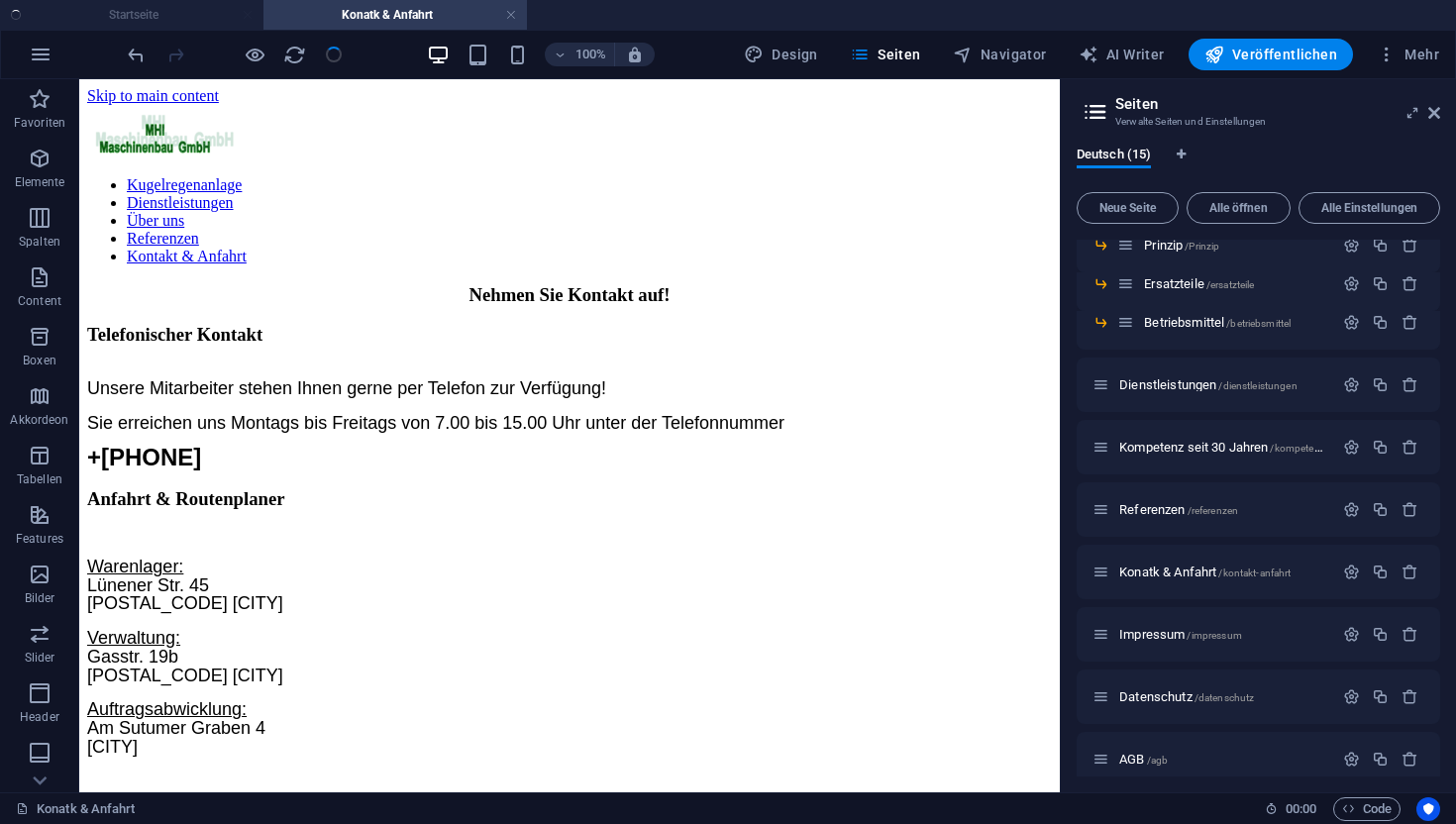click on "Startseite Konatk & Anfahrt" at bounding box center (728, 15) 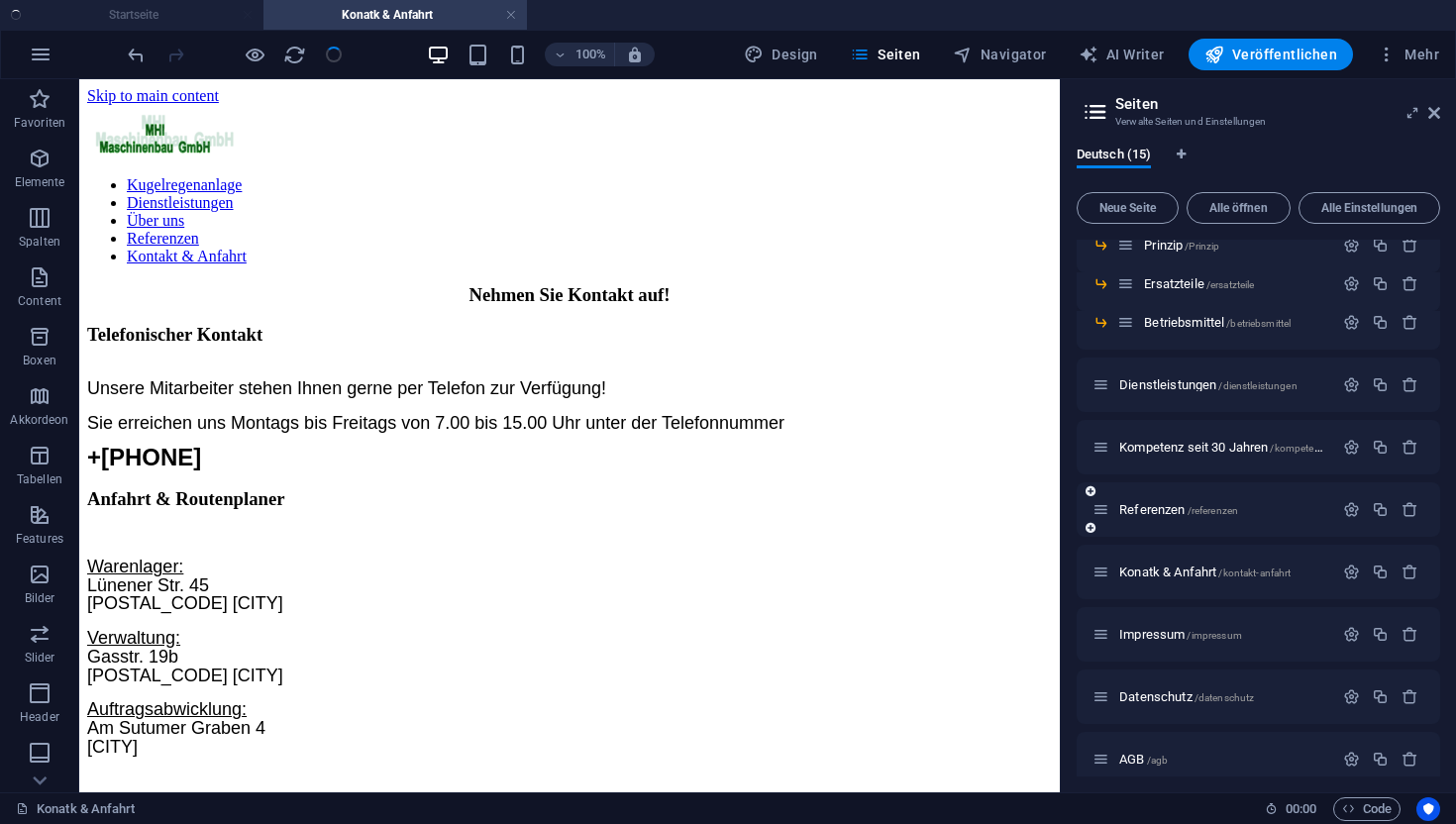 scroll, scrollTop: 0, scrollLeft: 0, axis: both 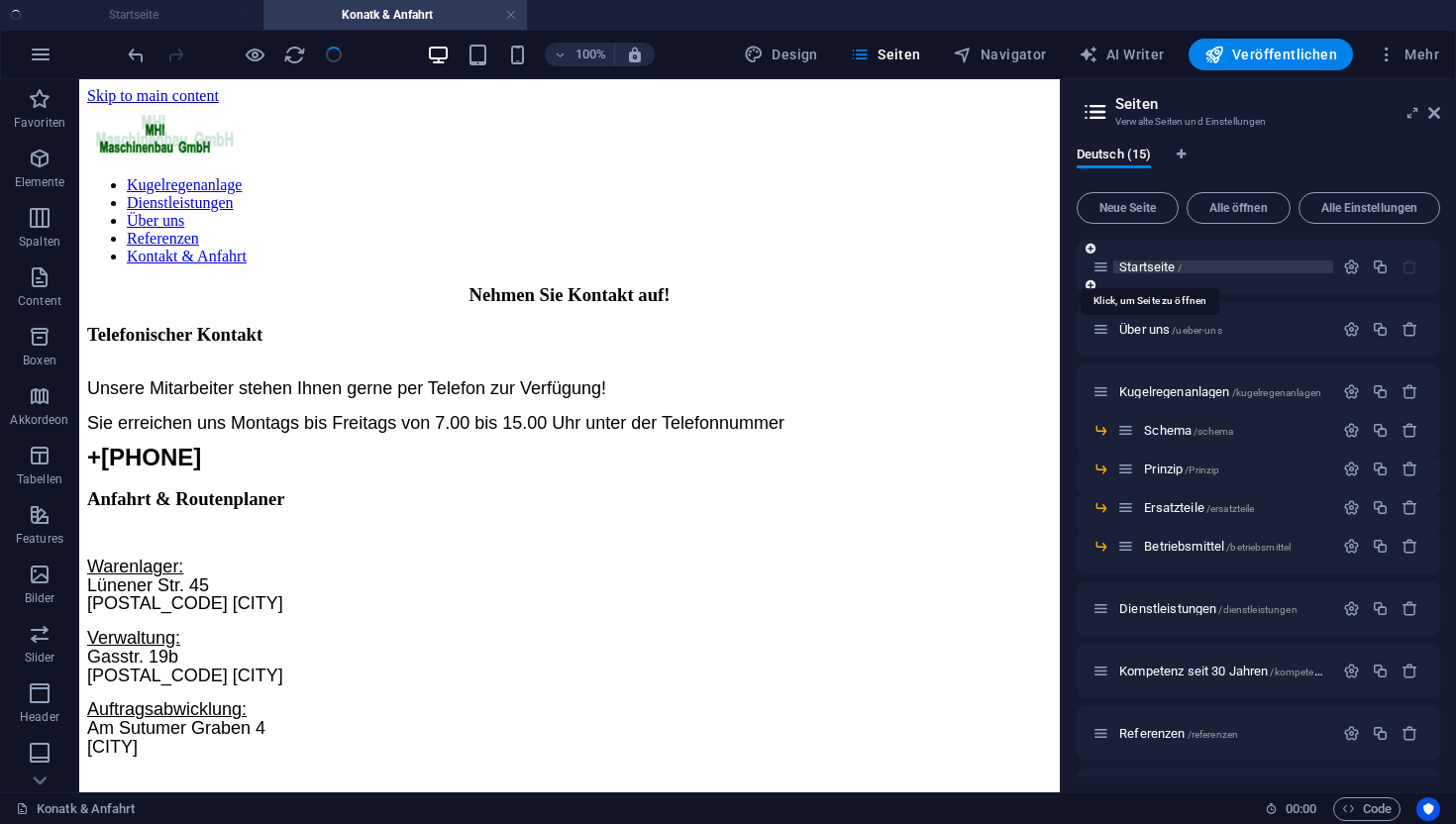 click on "Startseite /" at bounding box center [1150, 266] 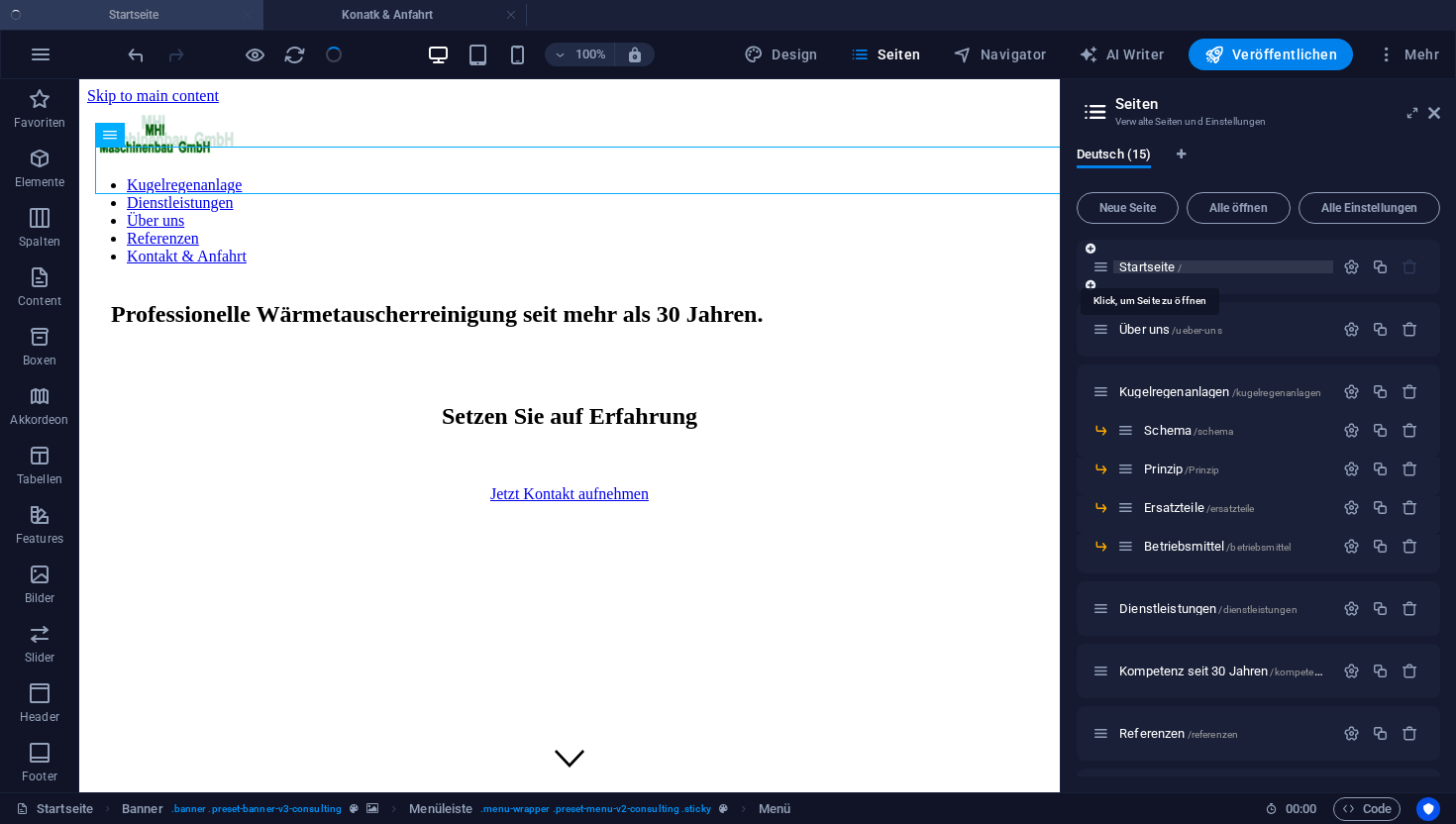 scroll, scrollTop: 2840, scrollLeft: 0, axis: vertical 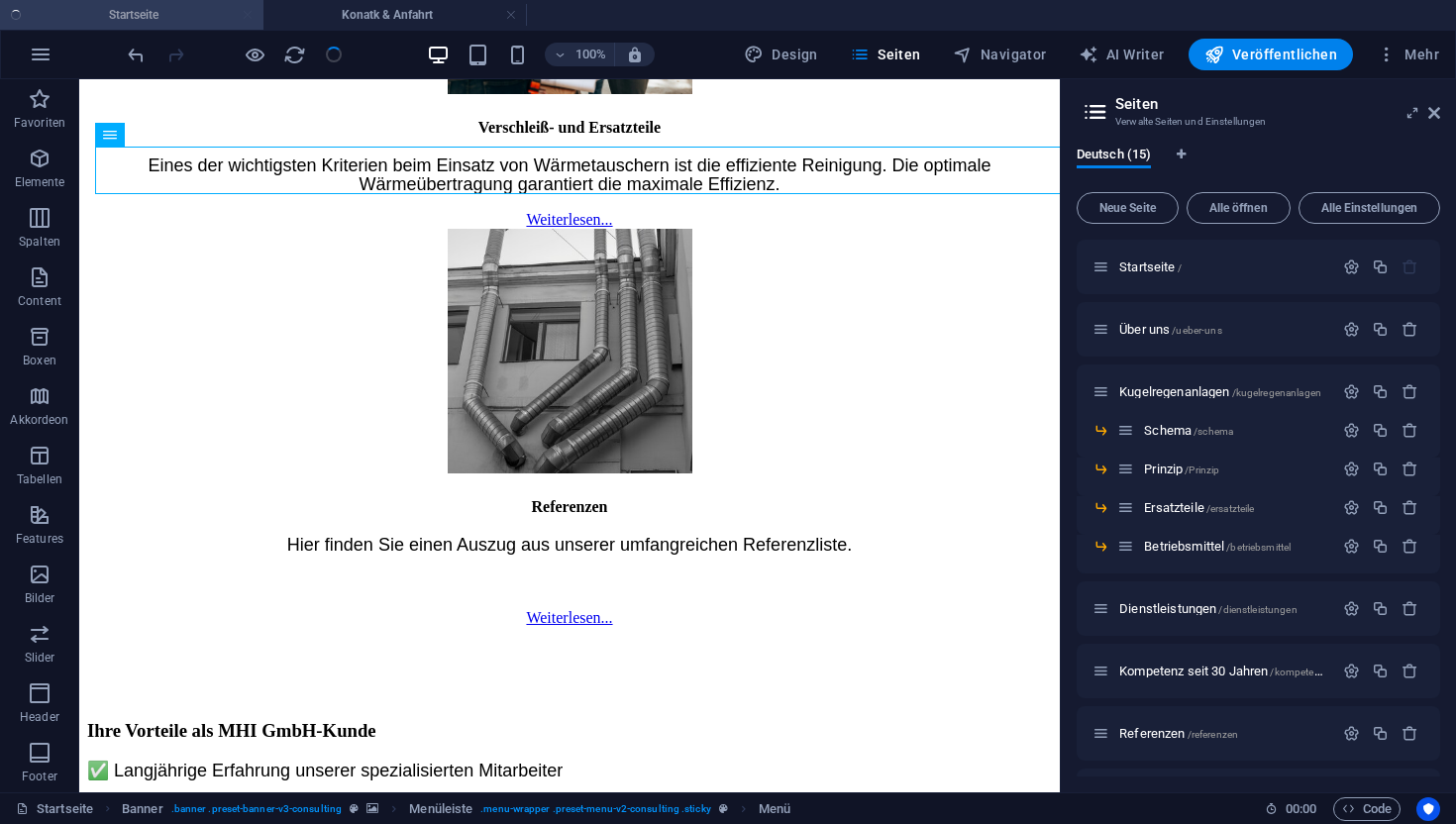 click on "100% Design Seiten Navigator AI Writer Veröffentlichen Mehr" at bounding box center (785, 54) 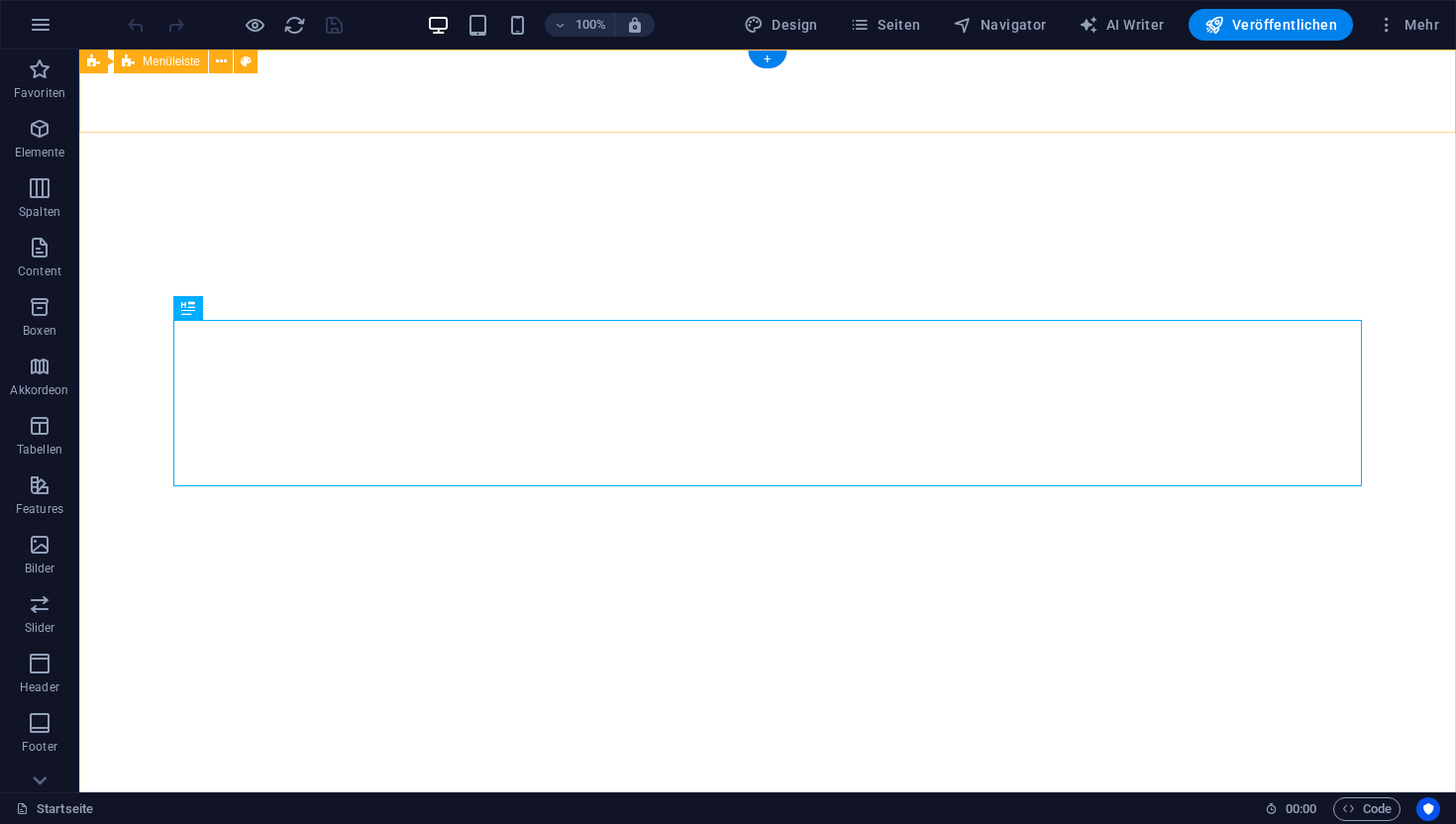 scroll, scrollTop: 0, scrollLeft: 0, axis: both 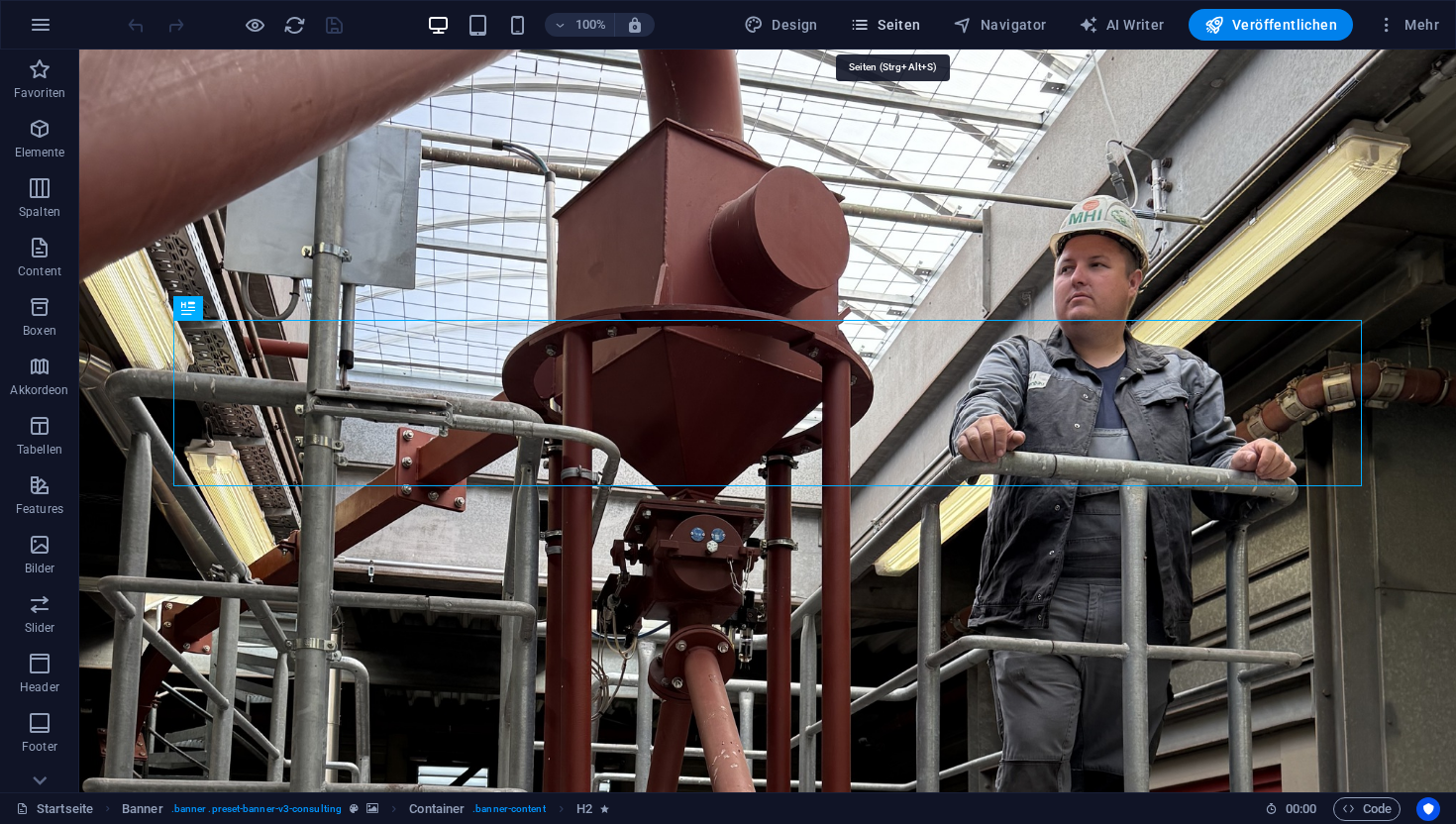 click at bounding box center (860, 25) 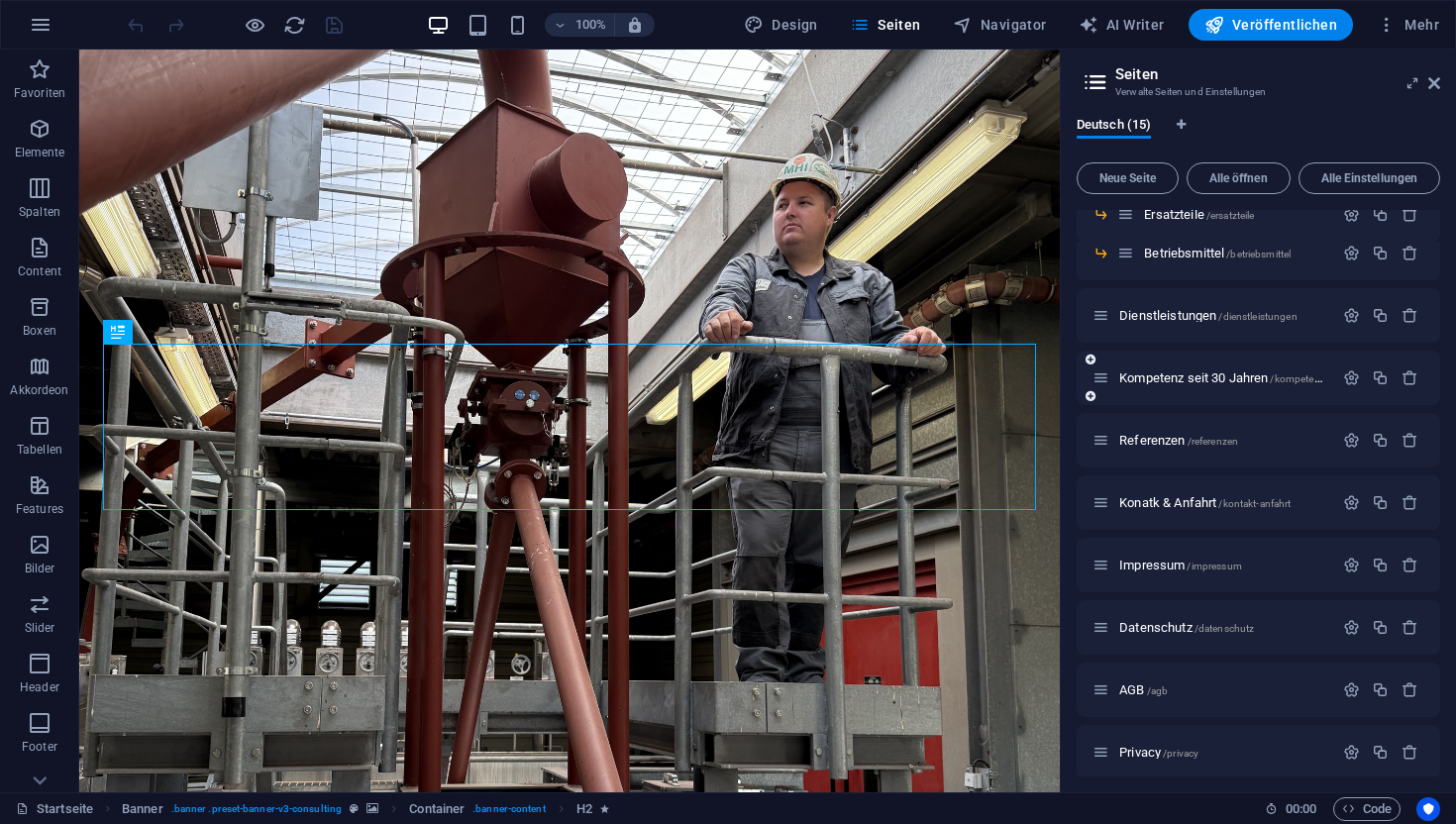 scroll, scrollTop: 274, scrollLeft: 0, axis: vertical 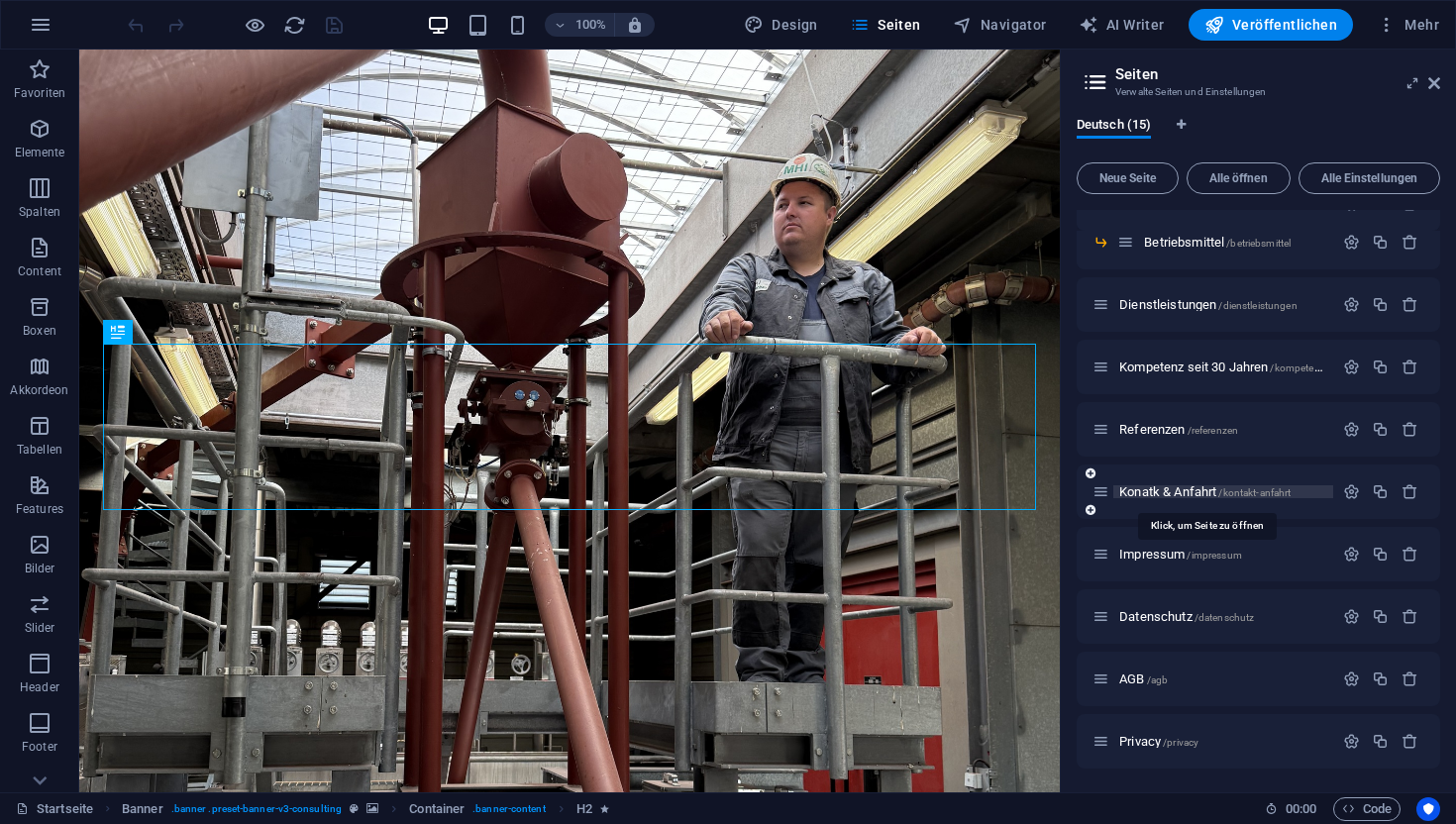 click on "Konatk & Anfahrt /kontakt-anfahrt" at bounding box center (1204, 491) 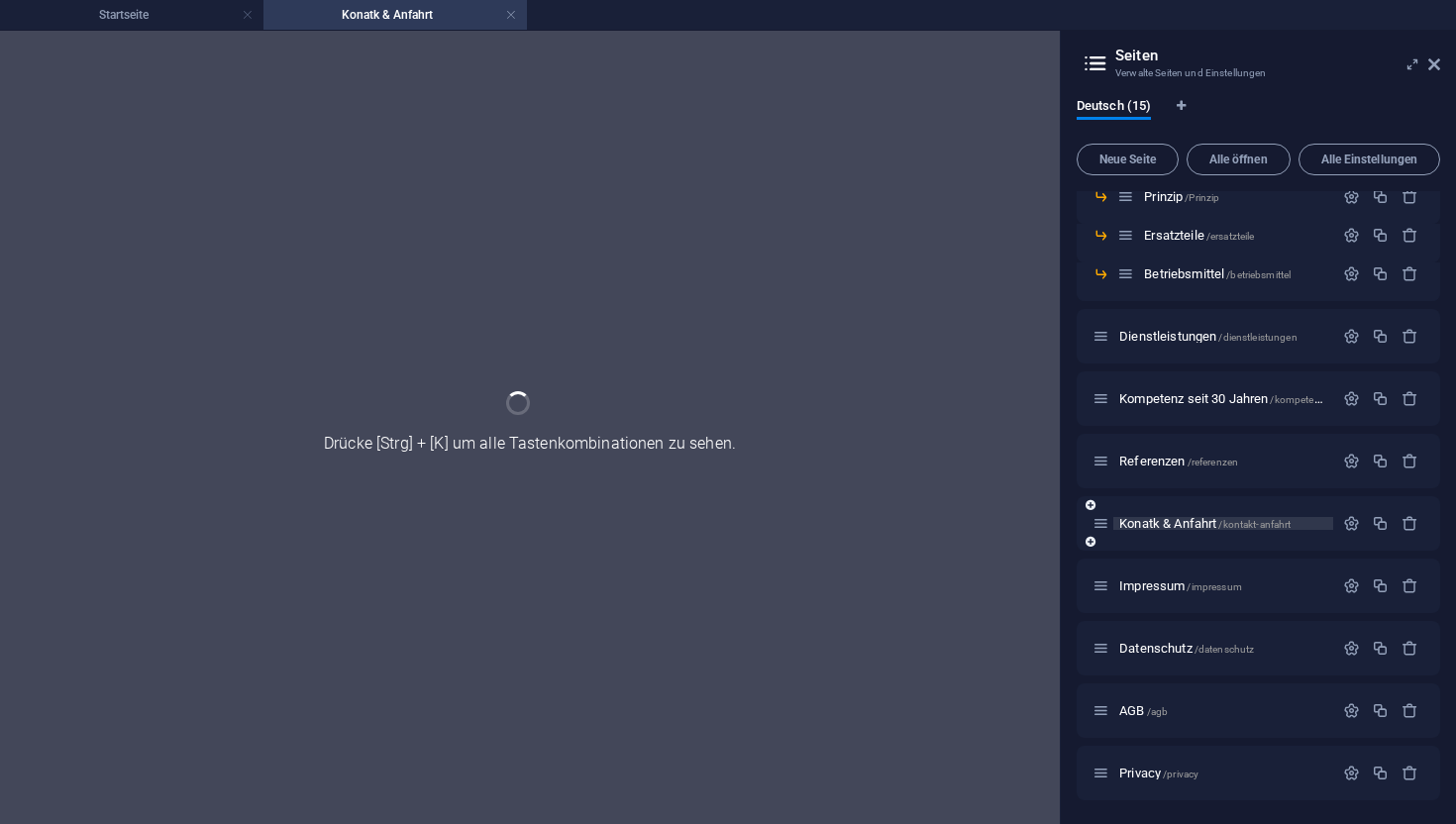 scroll, scrollTop: 224, scrollLeft: 0, axis: vertical 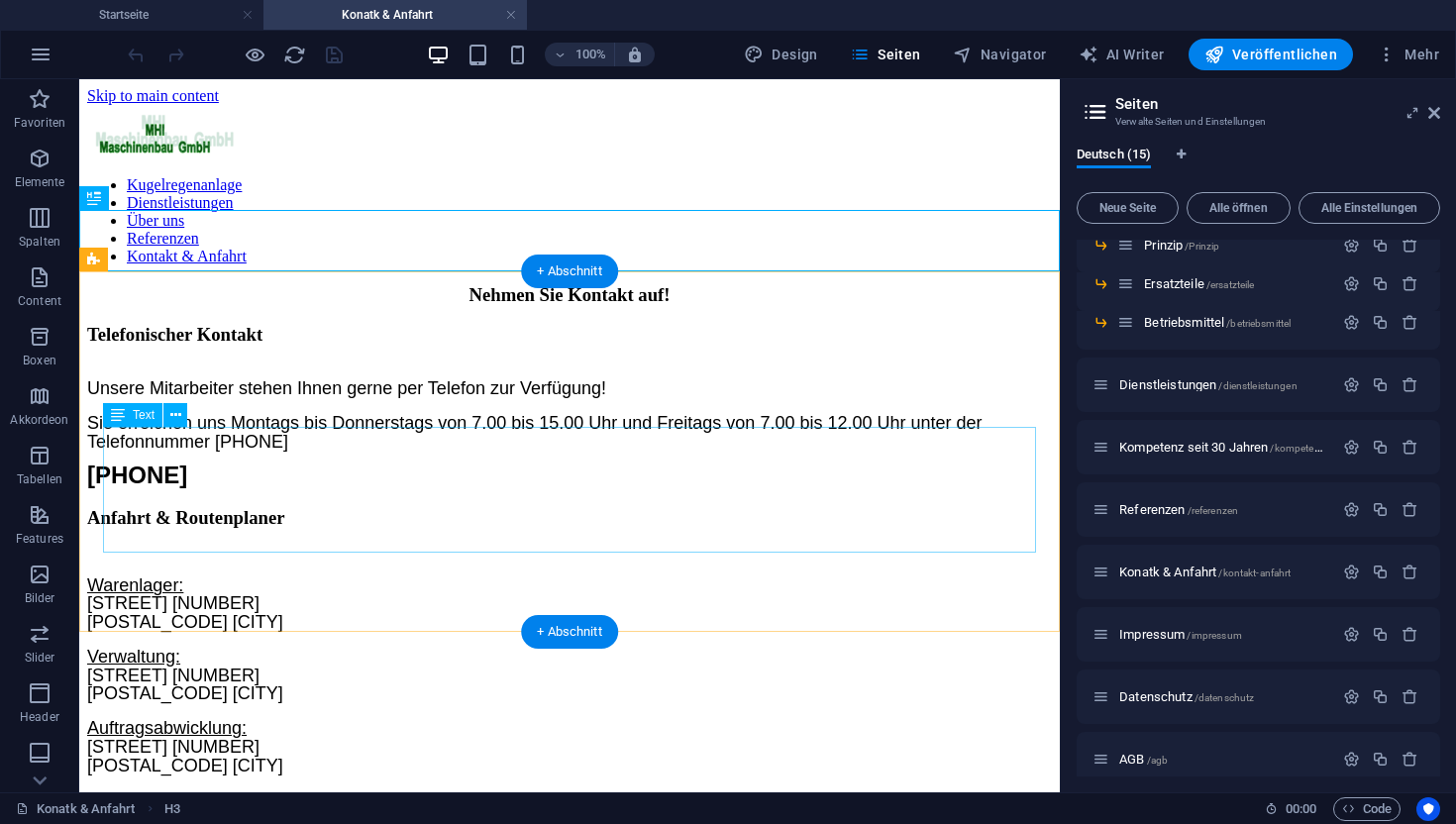 click on "Unsere Mitarbeiter stehen Ihnen gerne per Telefon zur Verfügung! Sie erreichen uns Montags bis Donnerstags von 7.00 bis 15.00 Uhr und Freitags von 7.00 bis 12.00 Uhr unter der Telefonnummer [PHONE]" at bounding box center [570, 434] 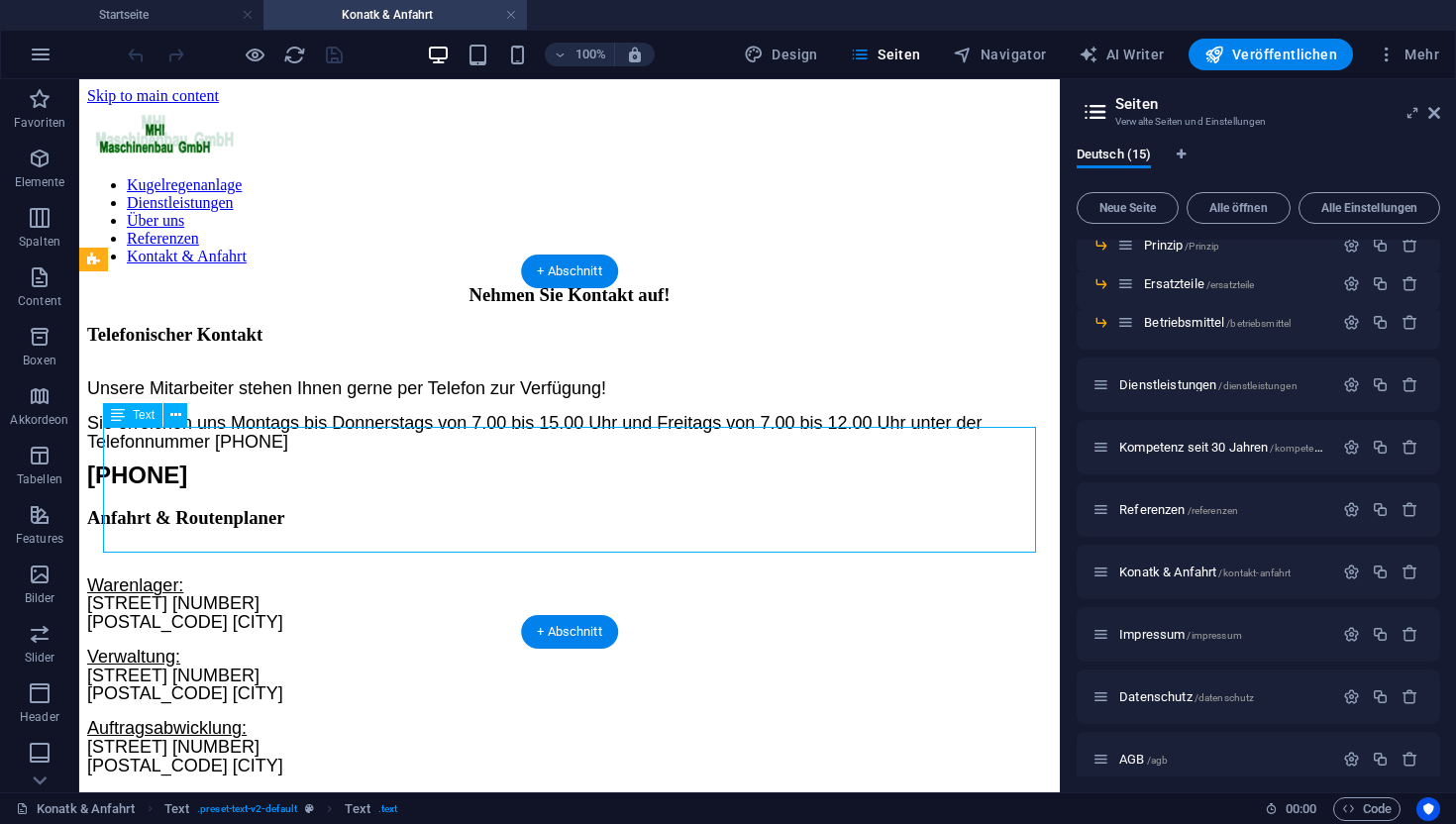 click on "Unsere Mitarbeiter stehen Ihnen gerne per Telefon zur Verfügung! Sie erreichen uns Montags bis Donnerstags von 7.00 bis 15.00 Uhr und Freitags von 7.00 bis 12.00 Uhr unter der Telefonnummer [PHONE]" at bounding box center (570, 434) 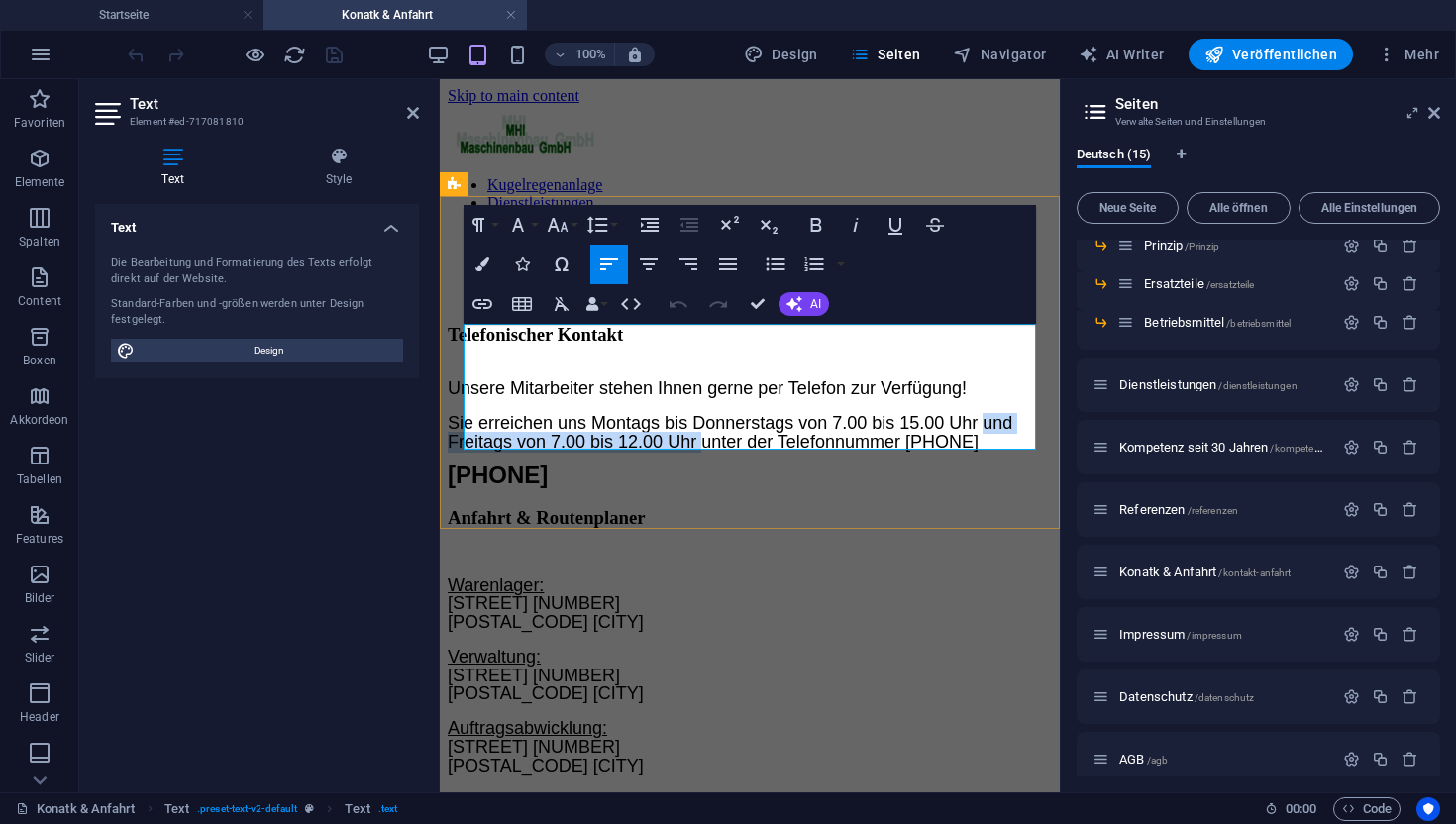 drag, startPoint x: 1002, startPoint y: 373, endPoint x: 717, endPoint y: 390, distance: 285.5066 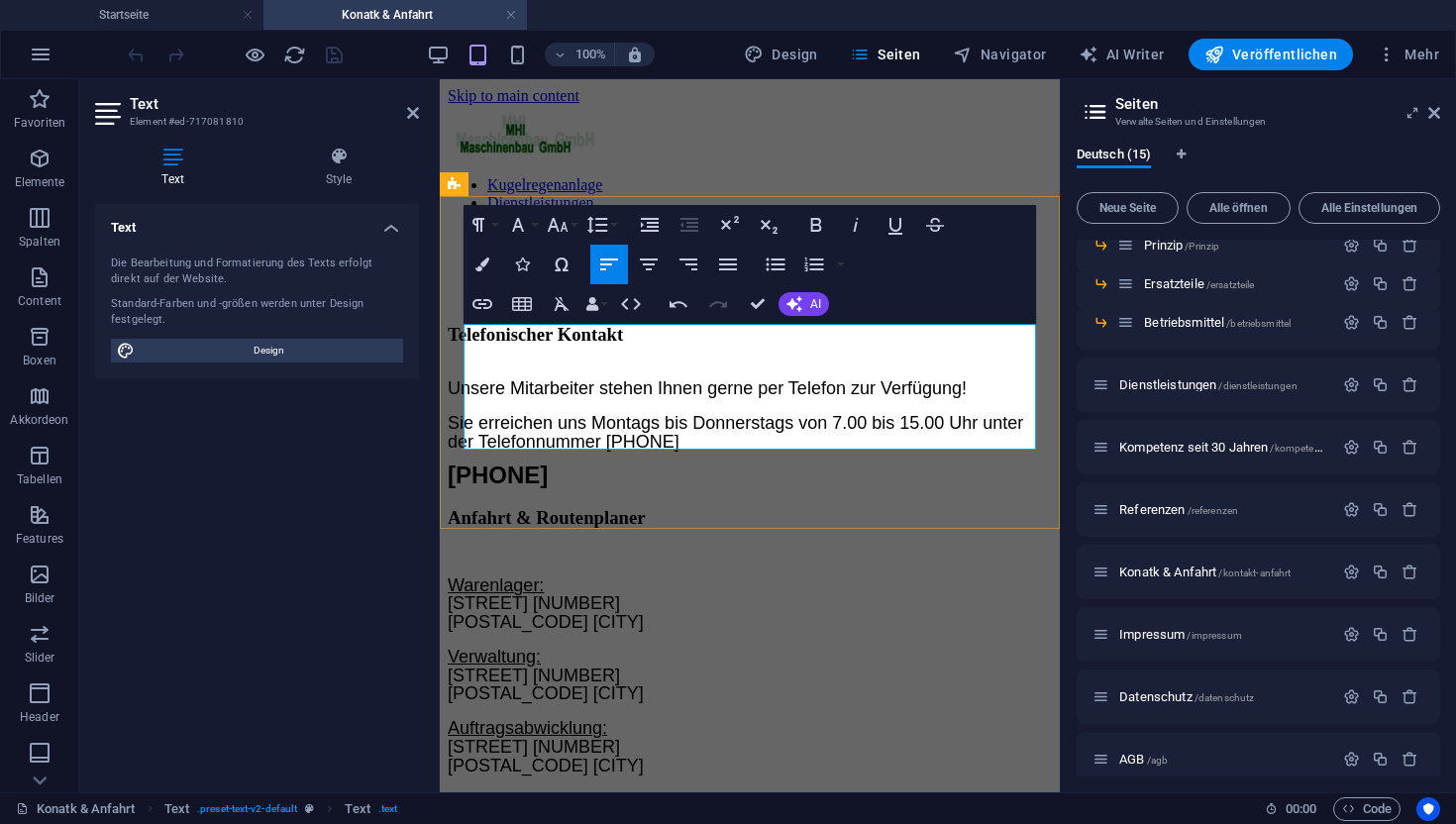 click on "Sie erreichen uns Montags bis Donnerstags von 7.00 bis 15.00 Uhr unter der Telefonnummer" at bounding box center [735, 432] 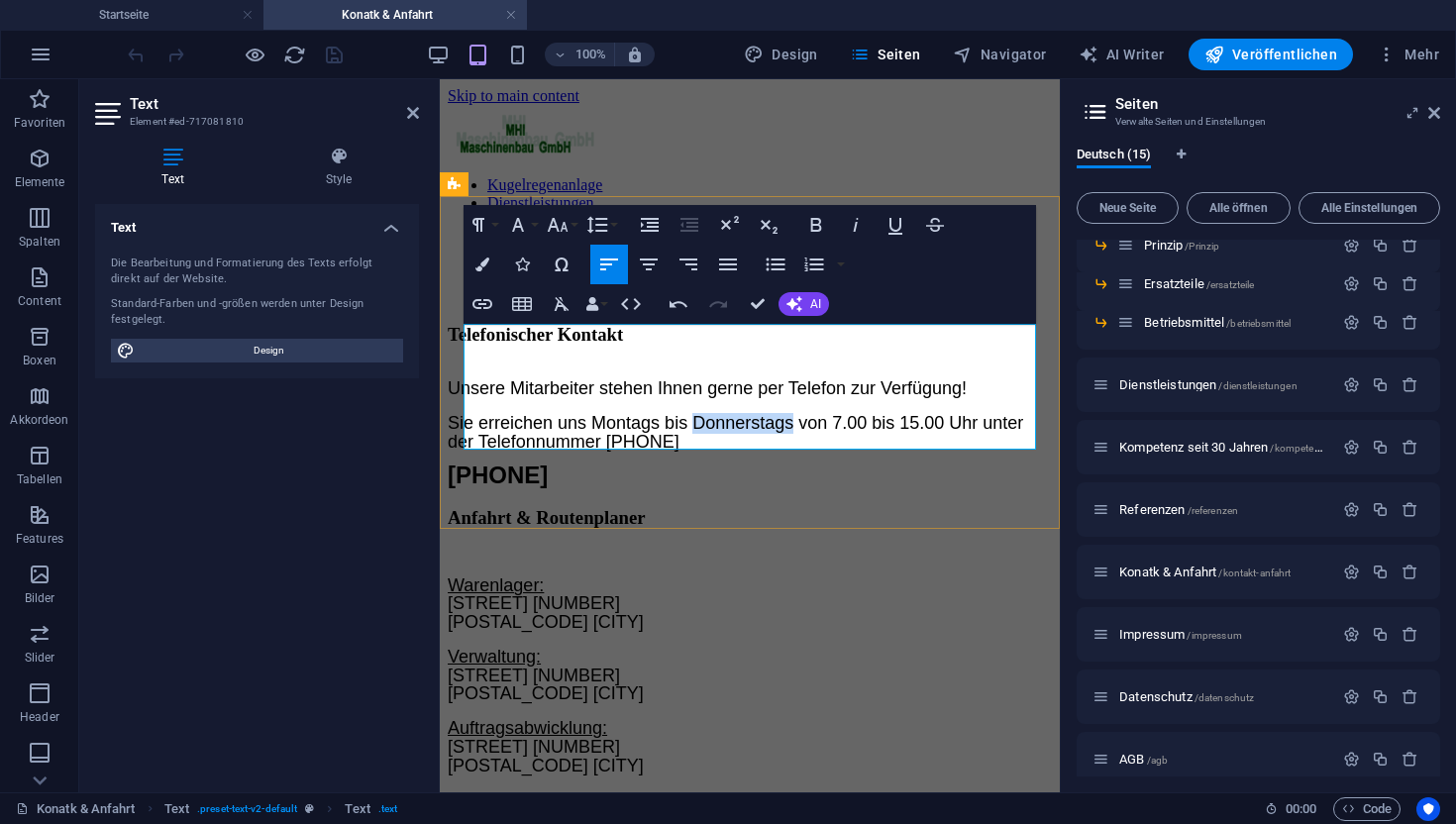 click on "Sie erreichen uns Montags bis Donnerstags von 7.00 bis 15.00 Uhr unter der Telefonnummer" at bounding box center (735, 432) 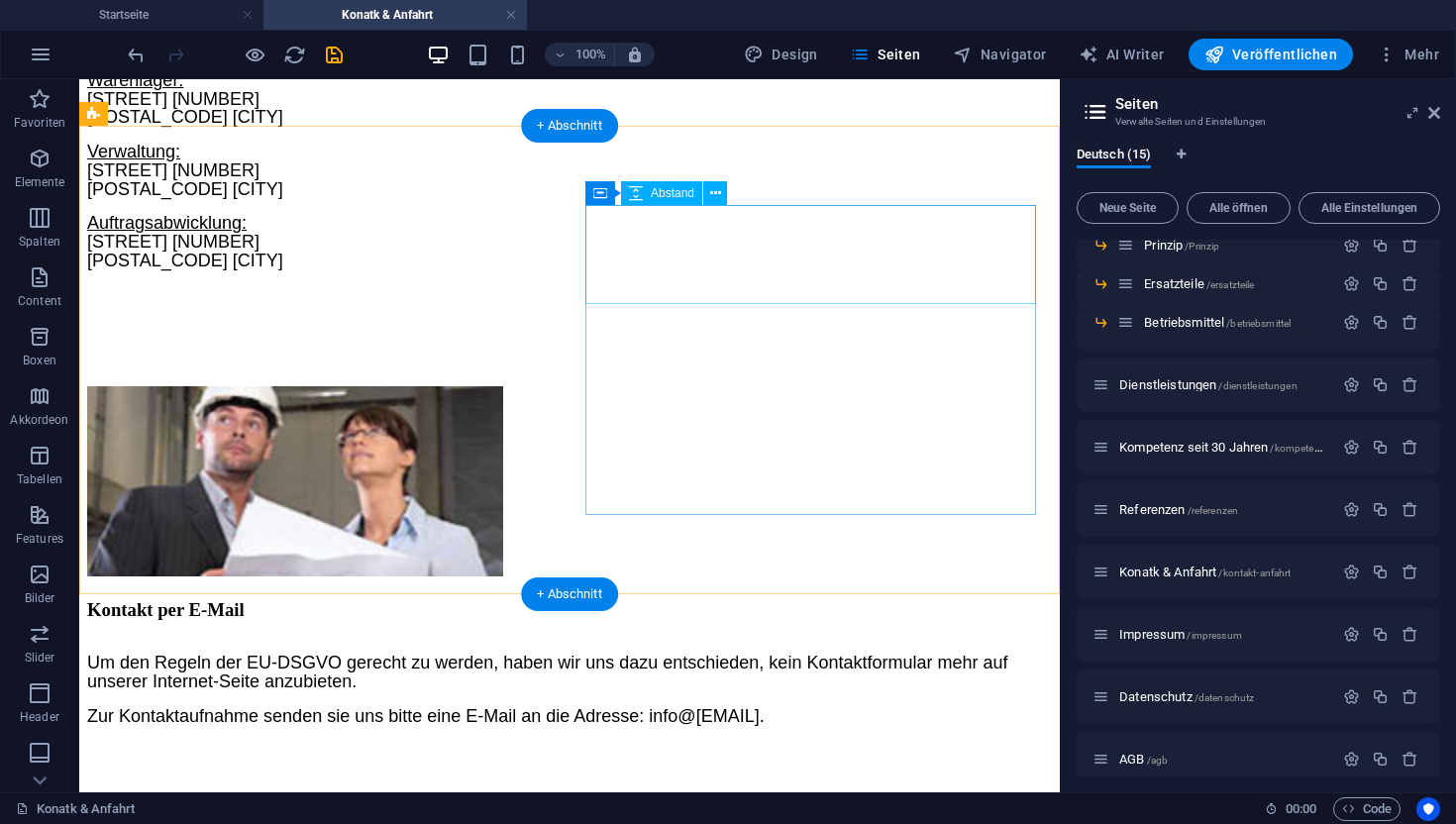 scroll, scrollTop: 481, scrollLeft: 0, axis: vertical 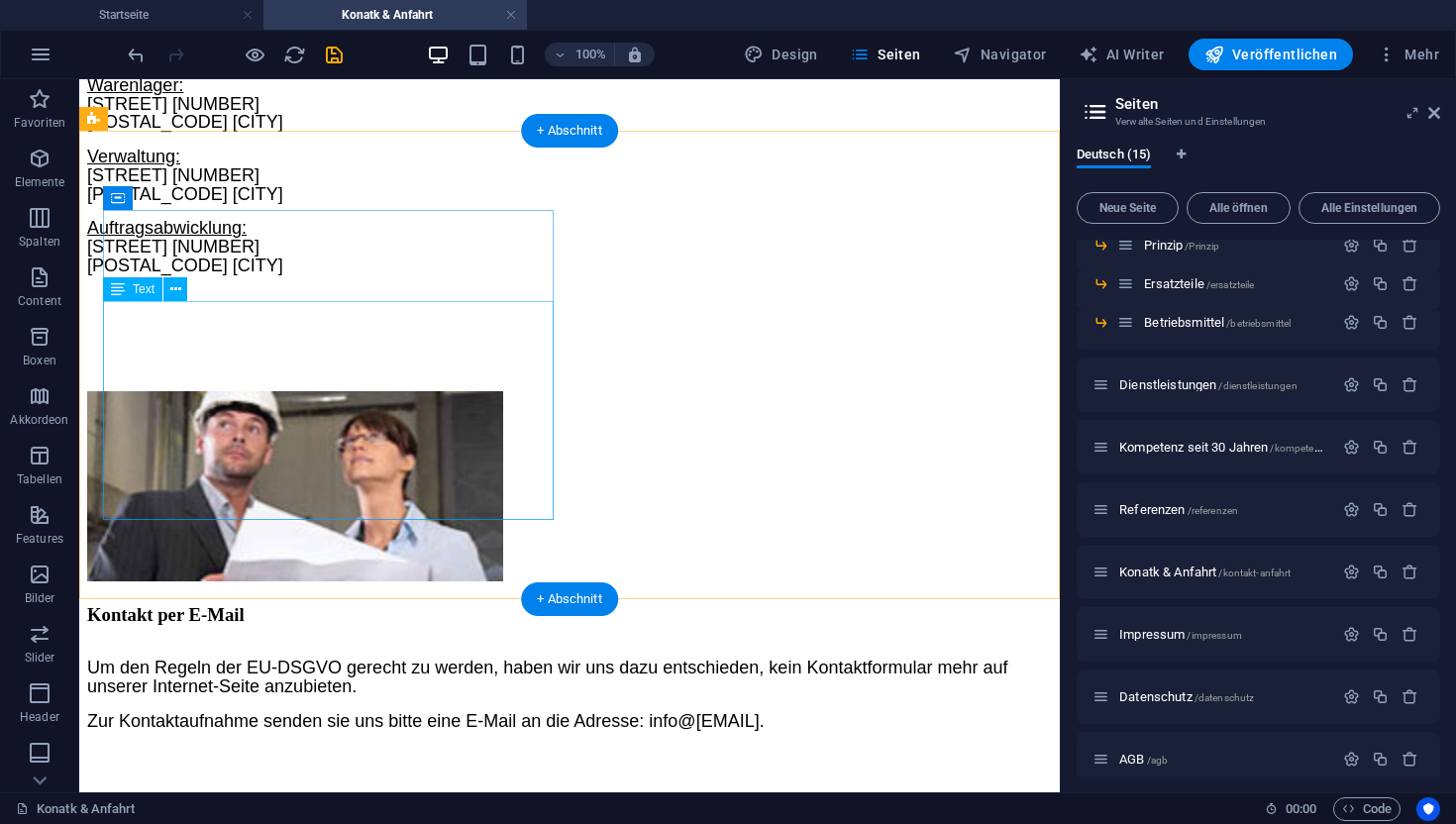 click on "Warenlager: [STREET] [NUMBER] [POSTAL_CODE] [CITY] Verwaltung: [STREET] [NUMBER] [POSTAL_CODE] [CITY] Auftragsabwicklung: [STREET] [NUMBER] [POSTAL_CODE] [CITY]" at bounding box center [570, 176] 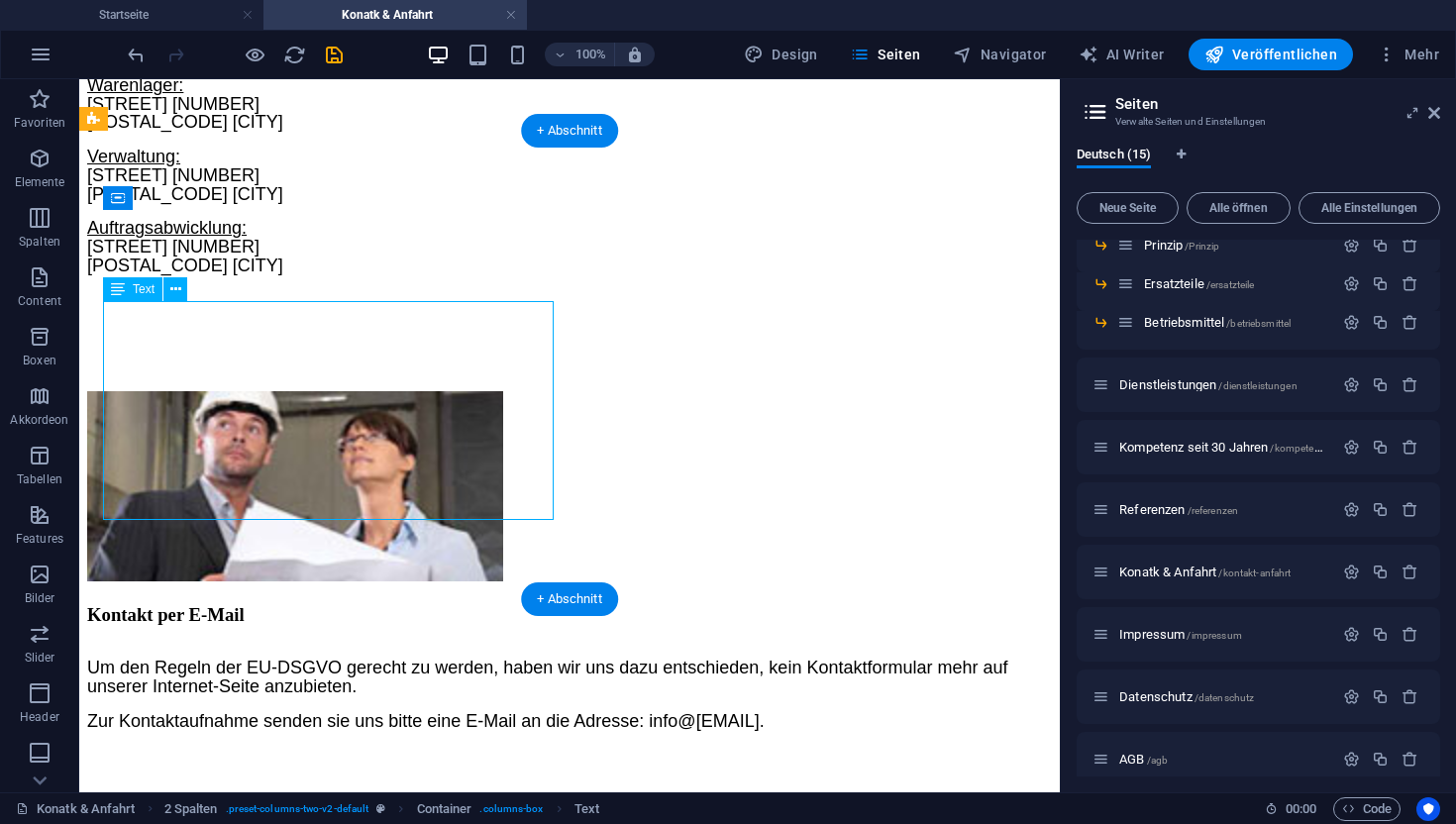 click on "Warenlager: [STREET] [NUMBER] [POSTAL_CODE] [CITY] Verwaltung: [STREET] [NUMBER] [POSTAL_CODE] [CITY] Auftragsabwicklung: [STREET] [NUMBER] [POSTAL_CODE] [CITY]" at bounding box center (570, 176) 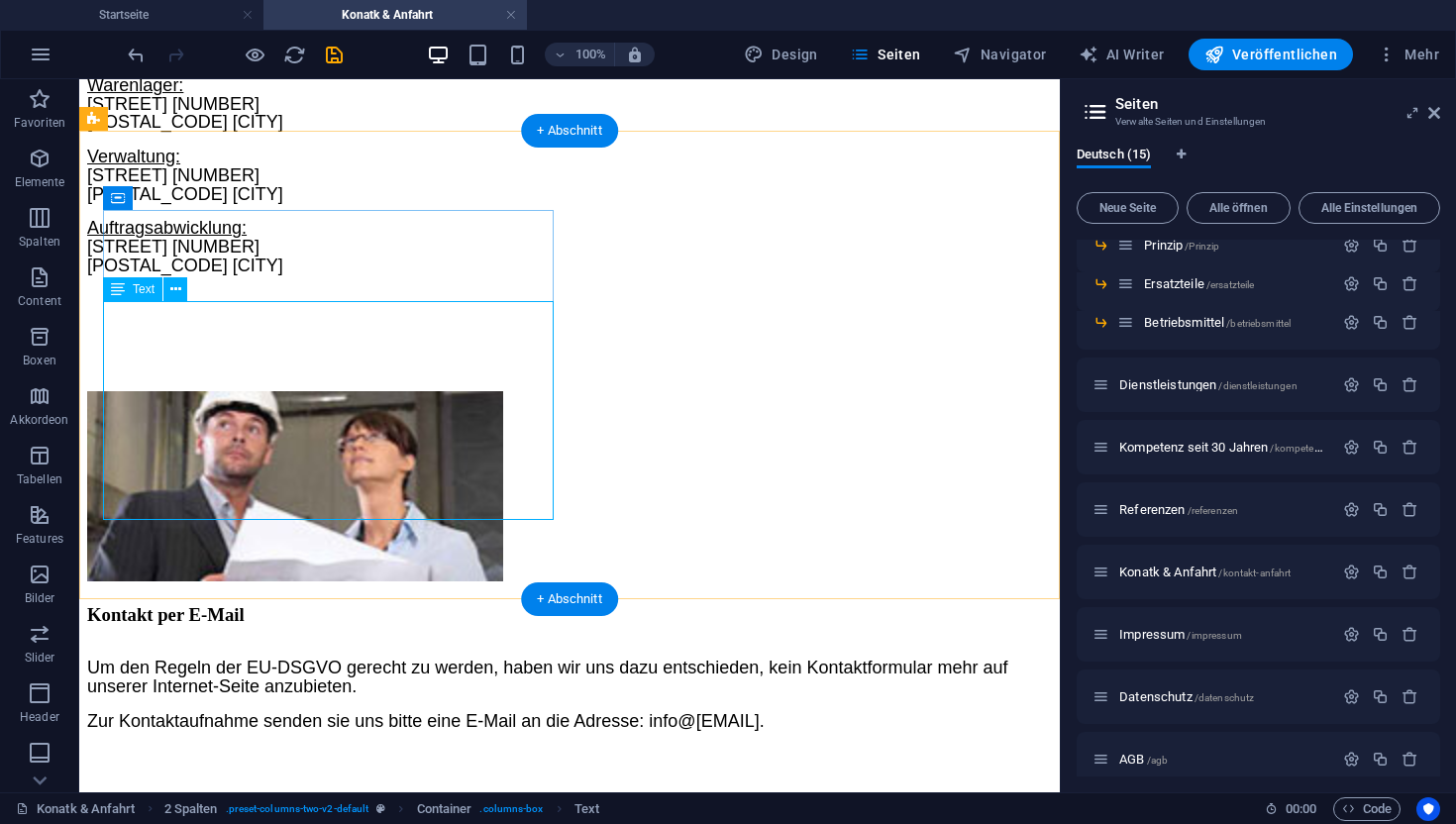 click on "Warenlager: [STREET] [NUMBER] [POSTAL_CODE] [CITY] Verwaltung: [STREET] [NUMBER] [POSTAL_CODE] [CITY] Auftragsabwicklung: [STREET] [NUMBER] [POSTAL_CODE] [CITY]" at bounding box center [570, 176] 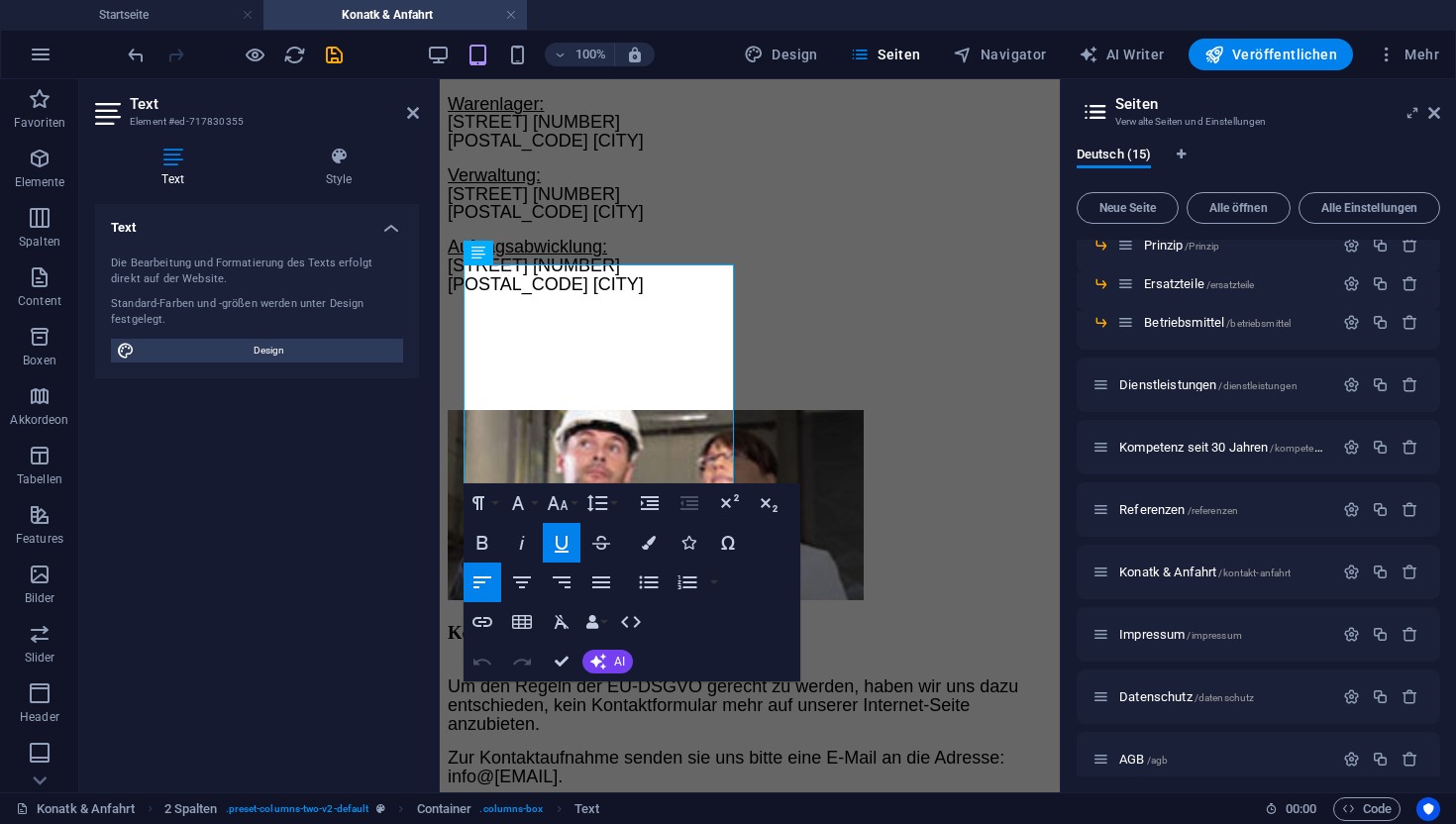 click on "Standard-Farben und -größen werden unter Design festgelegt." at bounding box center [257, 312] 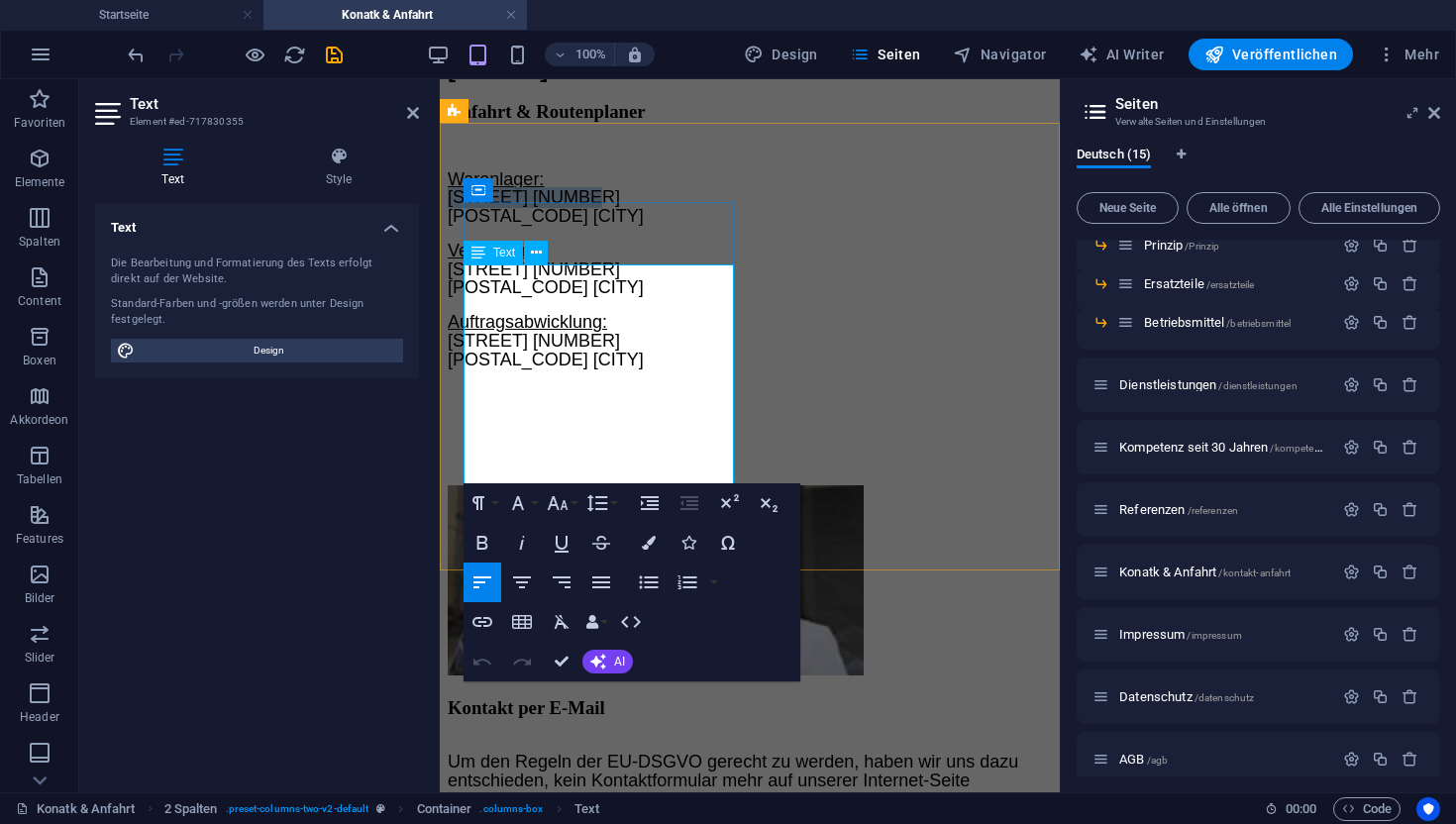 drag, startPoint x: 589, startPoint y: 294, endPoint x: 468, endPoint y: 299, distance: 121.103262 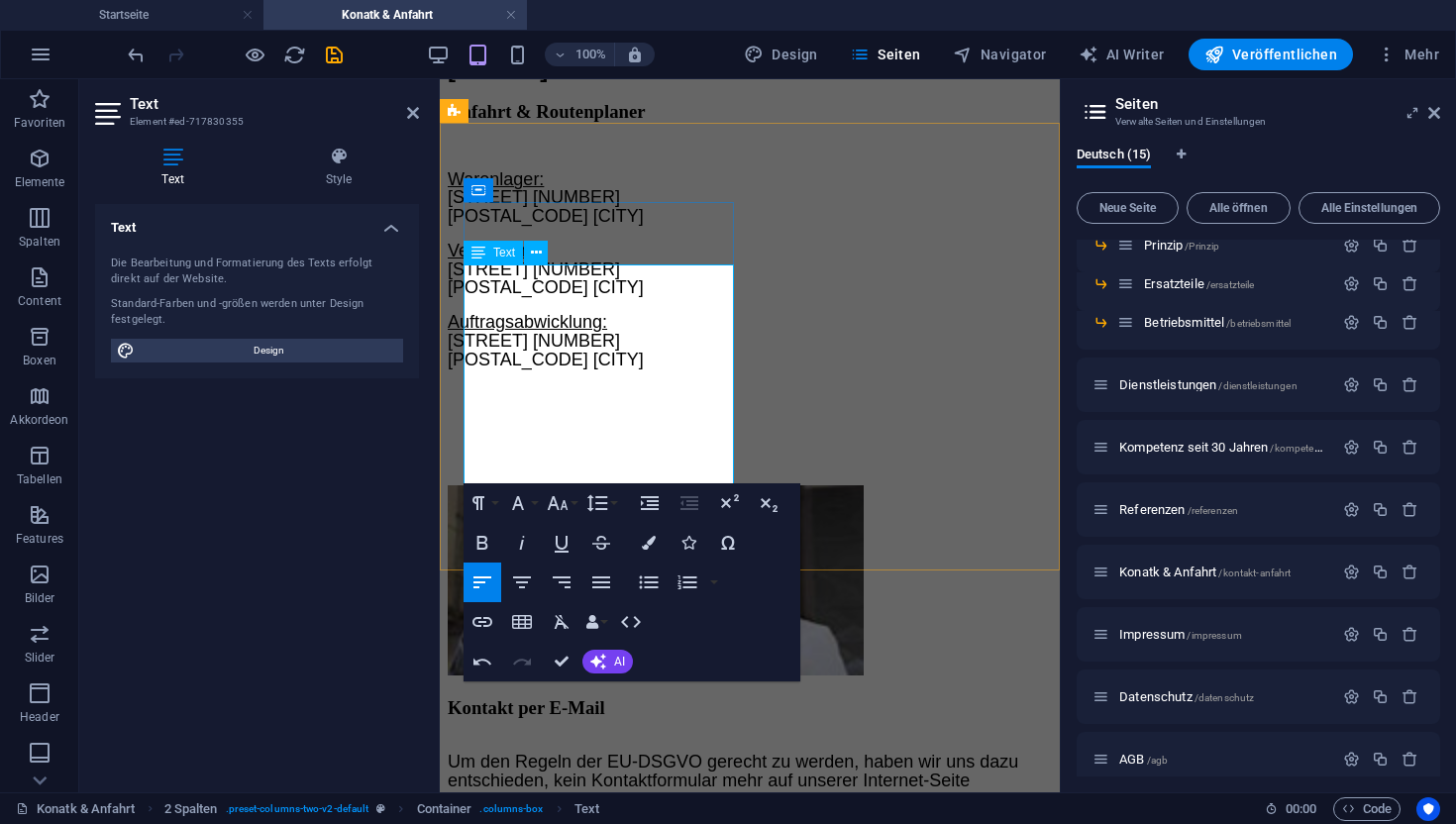 scroll, scrollTop: 0, scrollLeft: 9, axis: horizontal 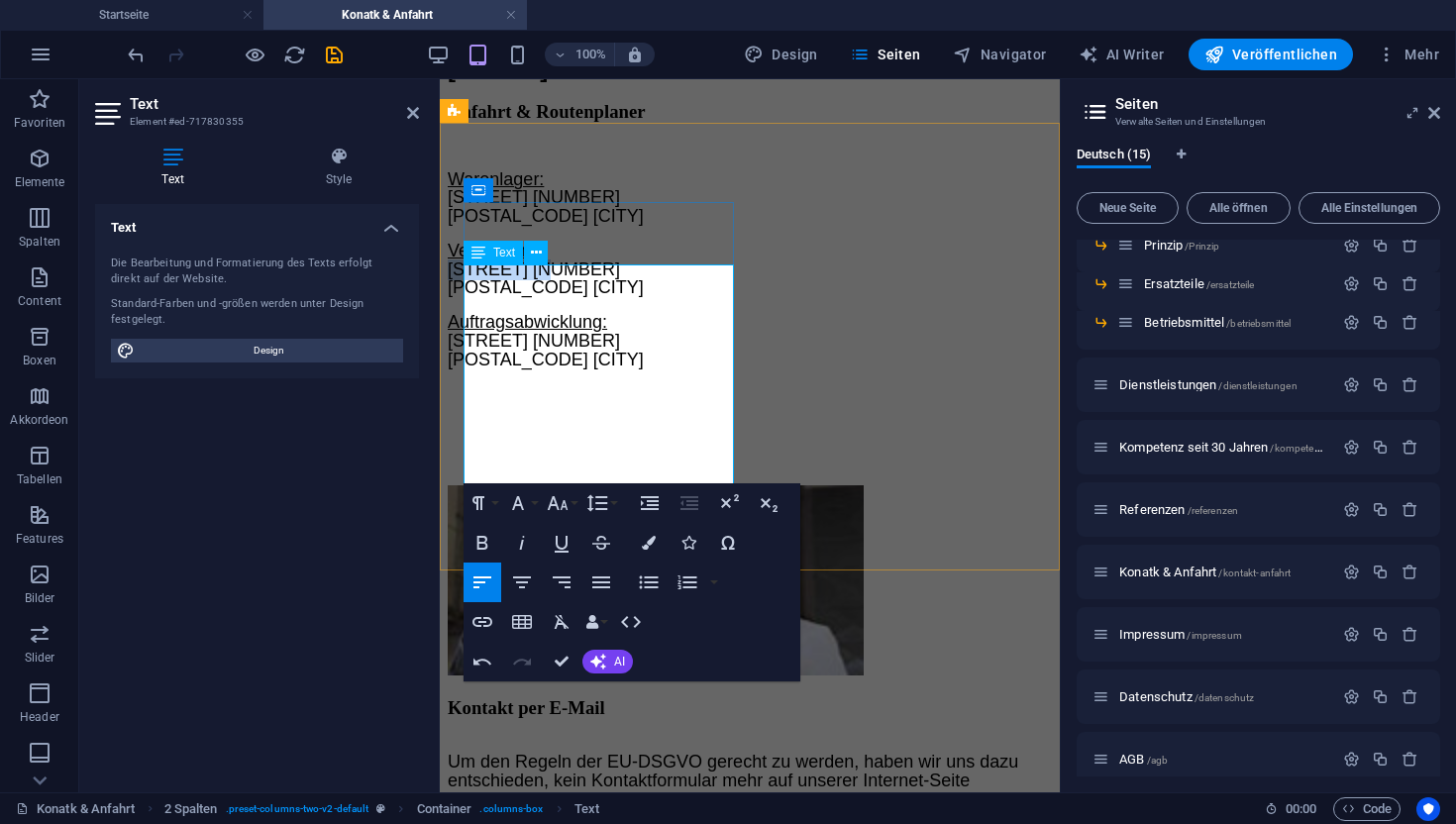 drag, startPoint x: 560, startPoint y: 368, endPoint x: 466, endPoint y: 363, distance: 94.132885 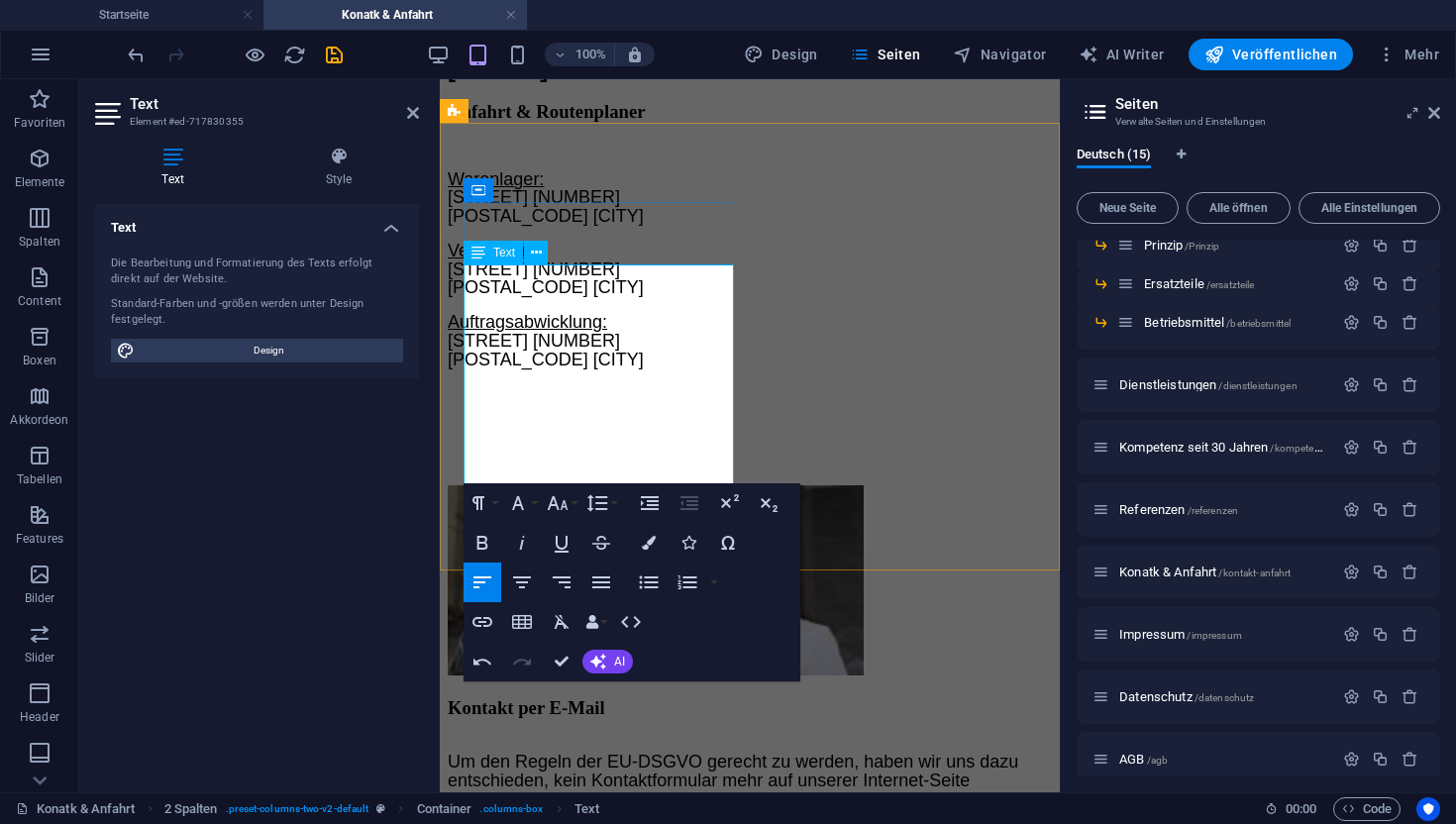 drag, startPoint x: 643, startPoint y: 442, endPoint x: 466, endPoint y: 435, distance: 177.13836 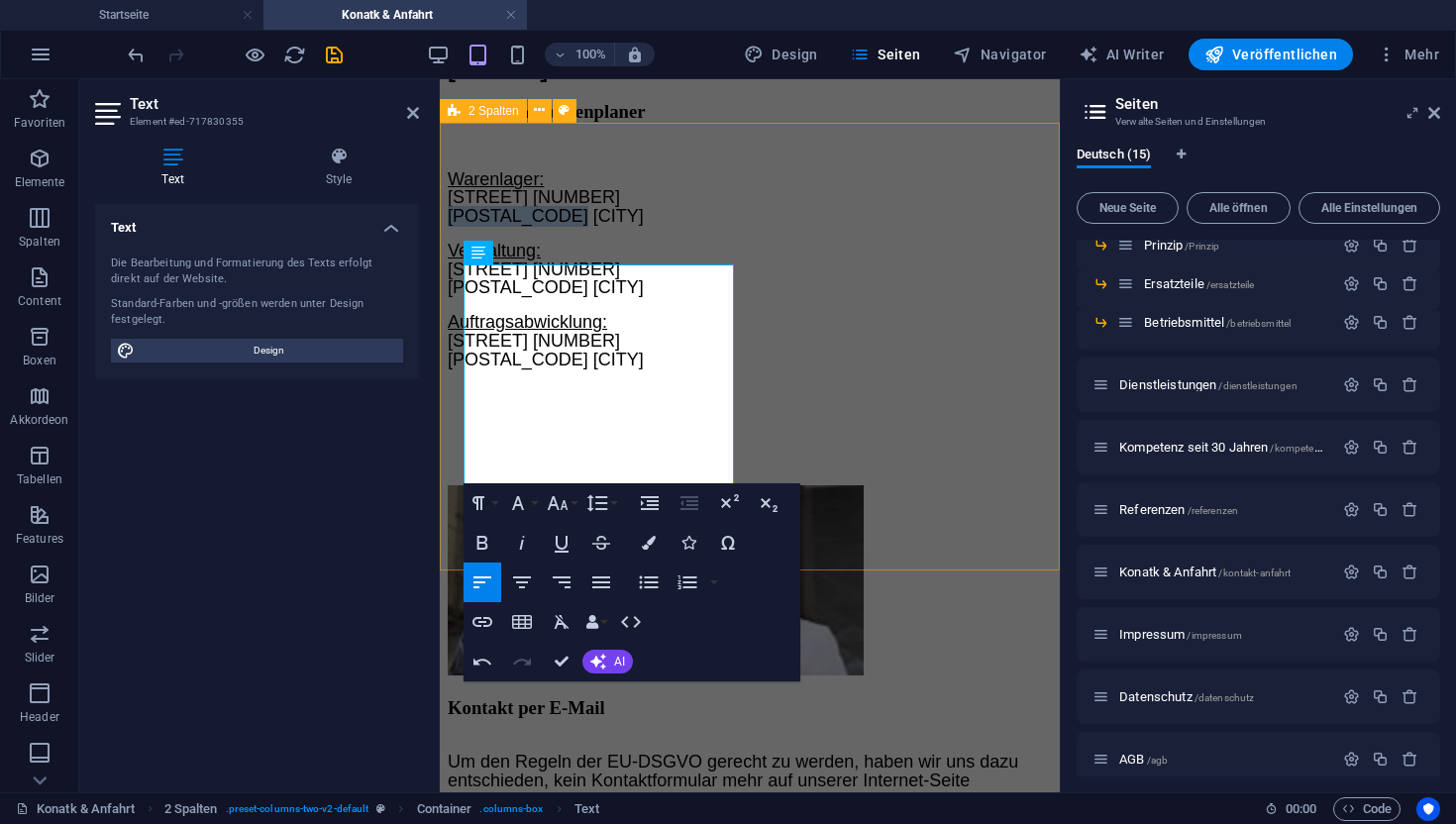 drag, startPoint x: 590, startPoint y: 319, endPoint x: 440, endPoint y: 312, distance: 150.1632 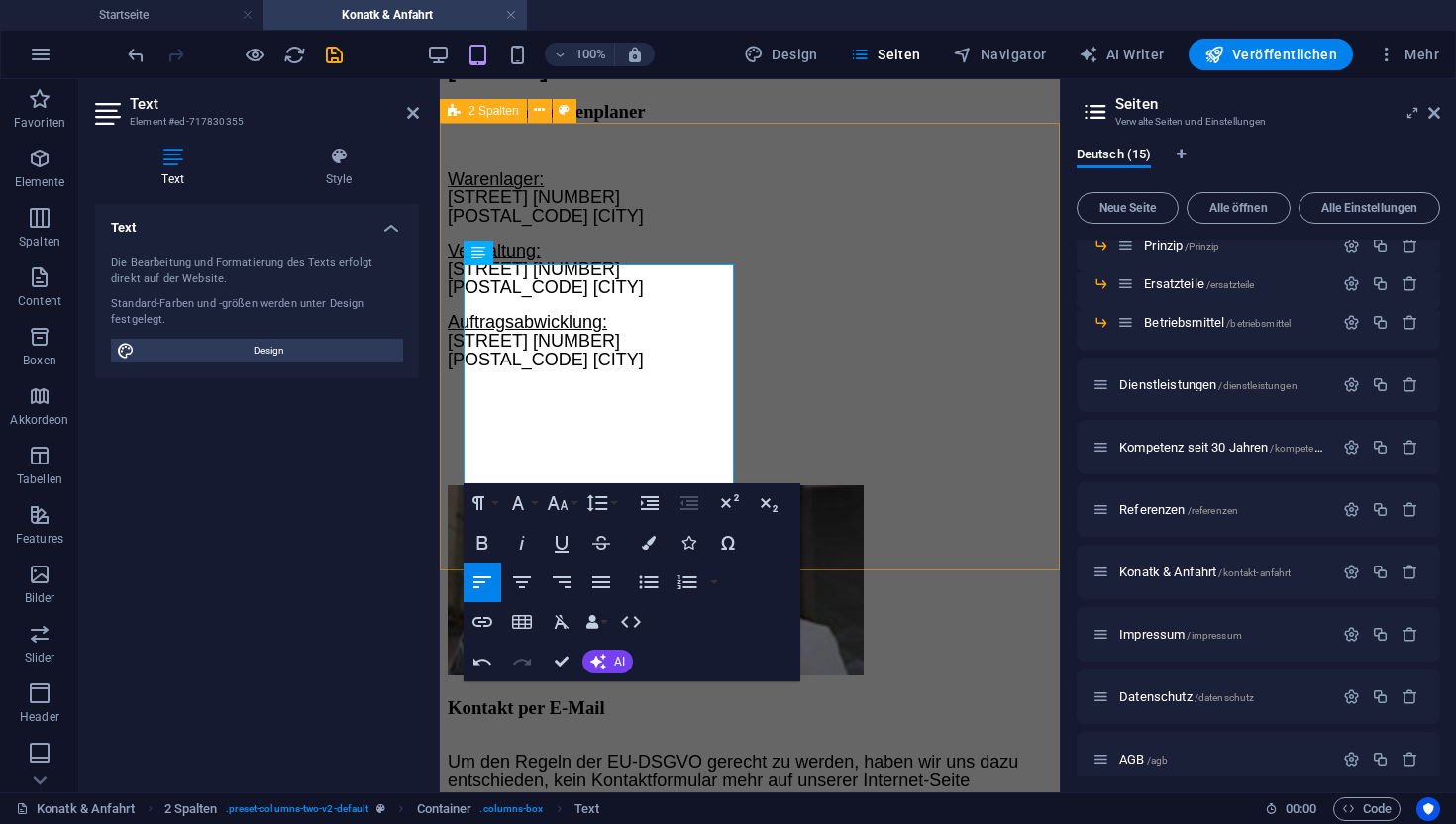 scroll, scrollTop: 0, scrollLeft: 8, axis: horizontal 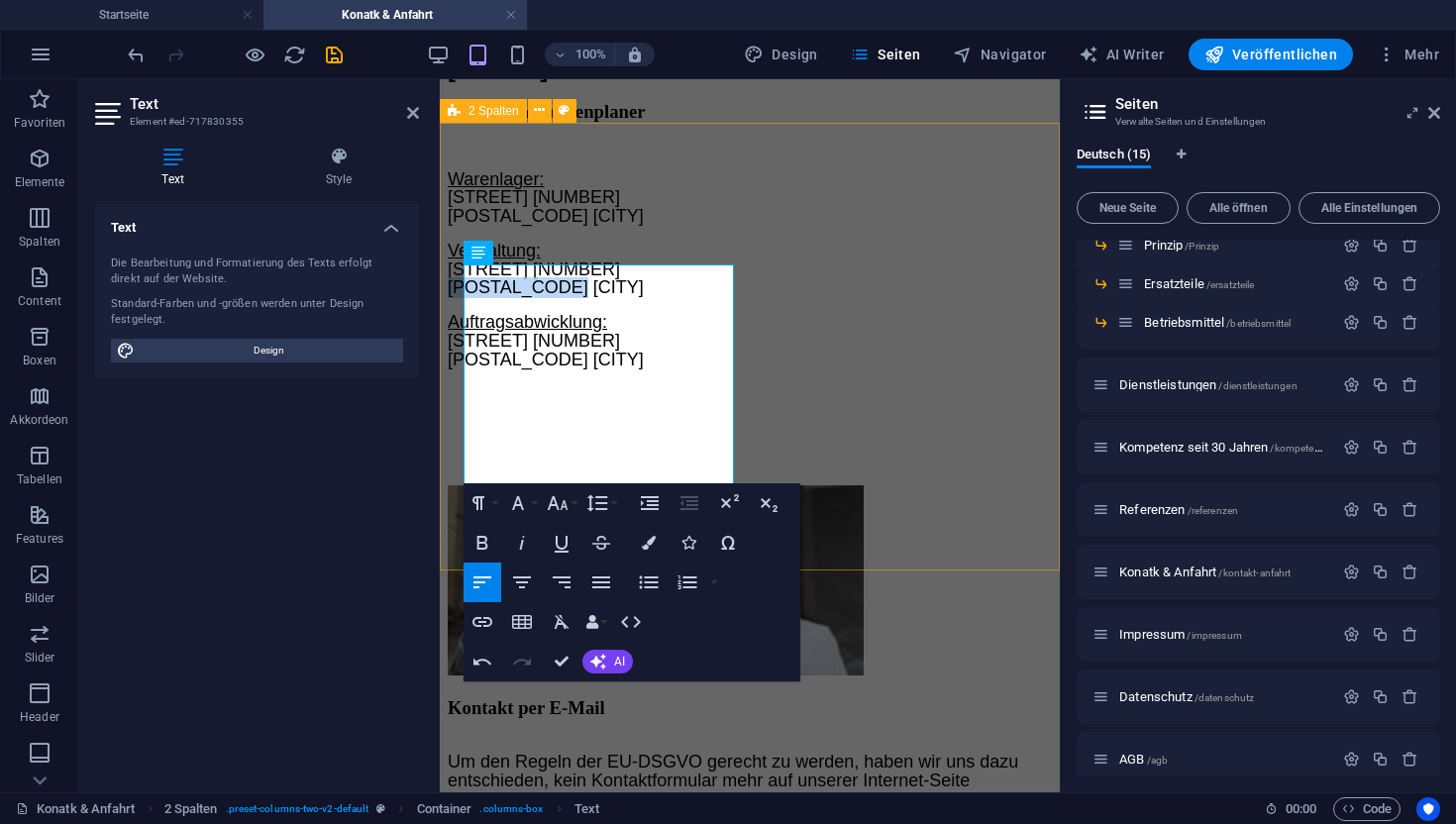 drag, startPoint x: 595, startPoint y: 393, endPoint x: 465, endPoint y: 389, distance: 130.0615 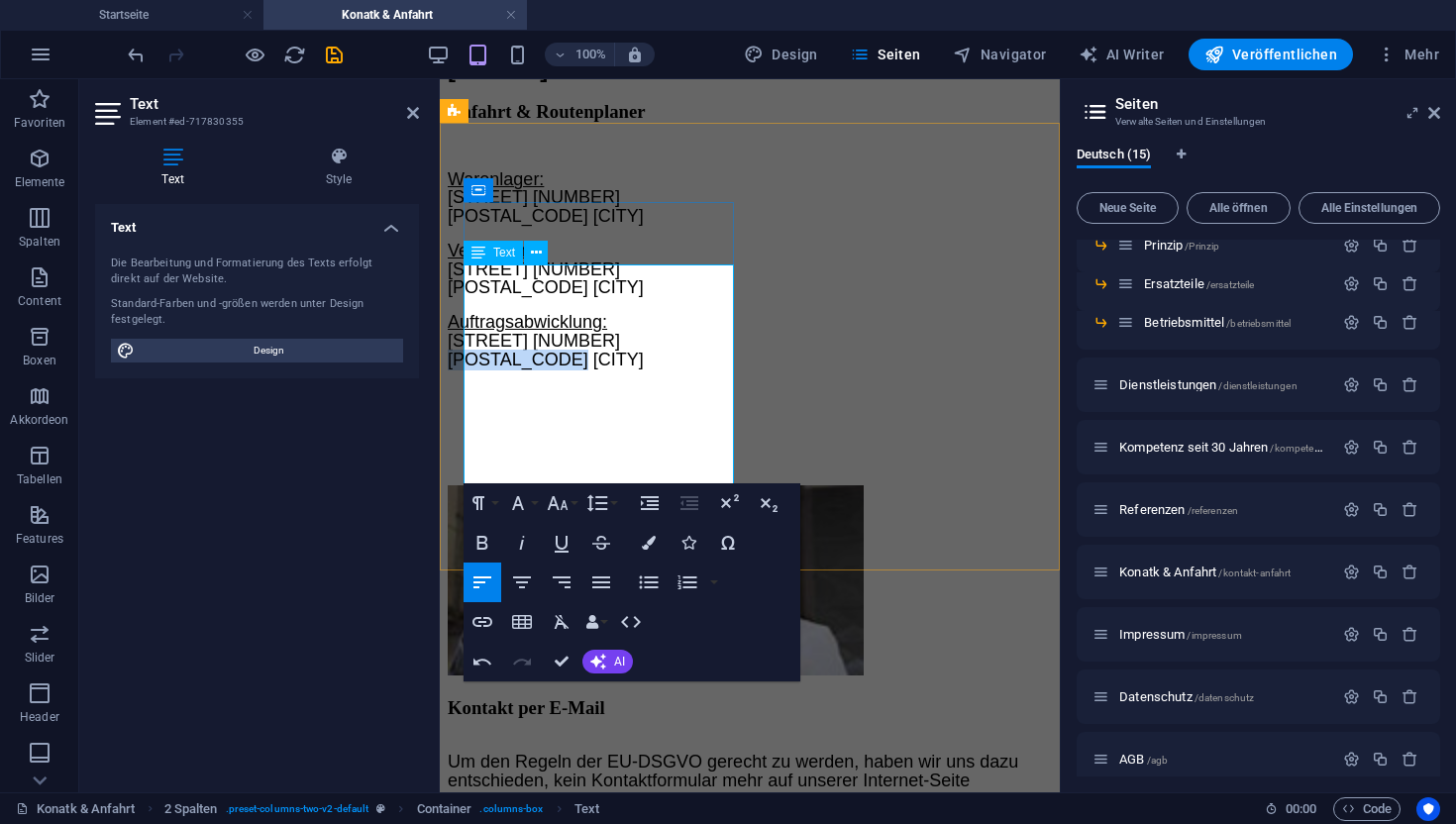 drag, startPoint x: 592, startPoint y: 461, endPoint x: 467, endPoint y: 466, distance: 125.09996 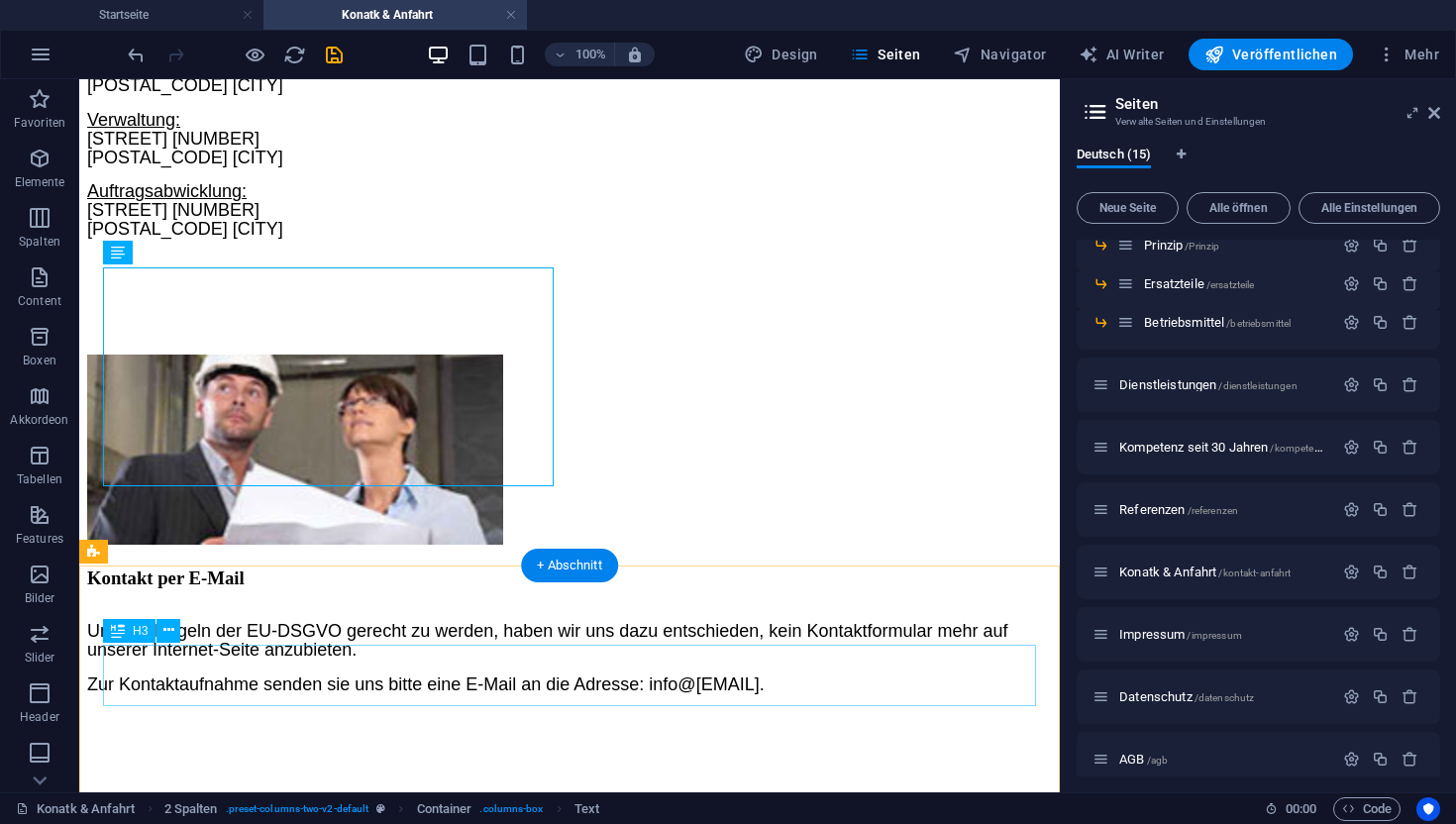 scroll, scrollTop: 518, scrollLeft: 0, axis: vertical 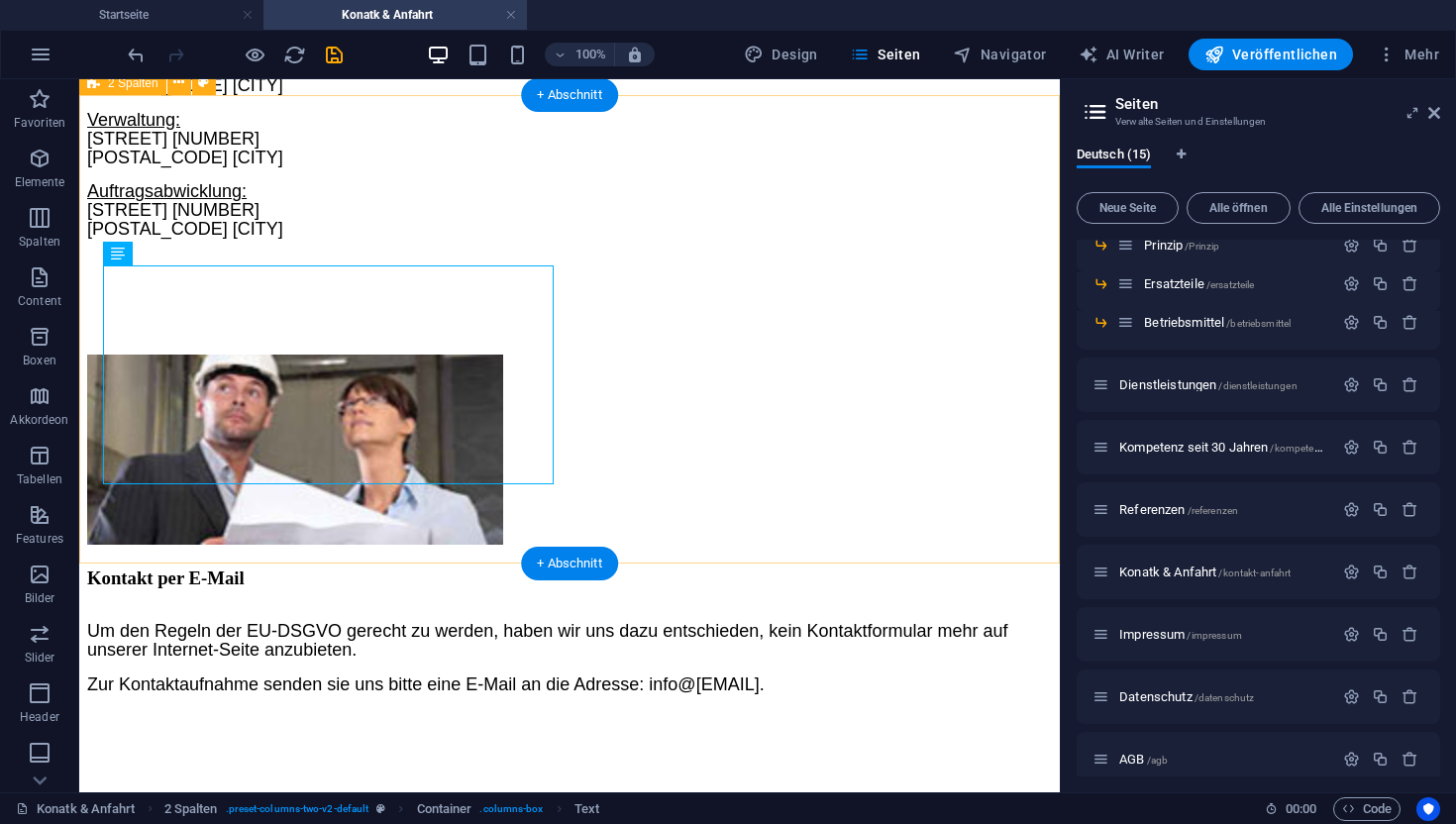 click on "Anfahrt & Routenplaner Warenlager: Karlstr. 2F 45739 Oer-Erkenschwick Verwaltung: Karlstr. 2F 45739 Oer-Erkenschwick Auftragsabwicklung: Karlstr. 2F 45739 Oer-Erkenschwick" at bounding box center (570, 259) 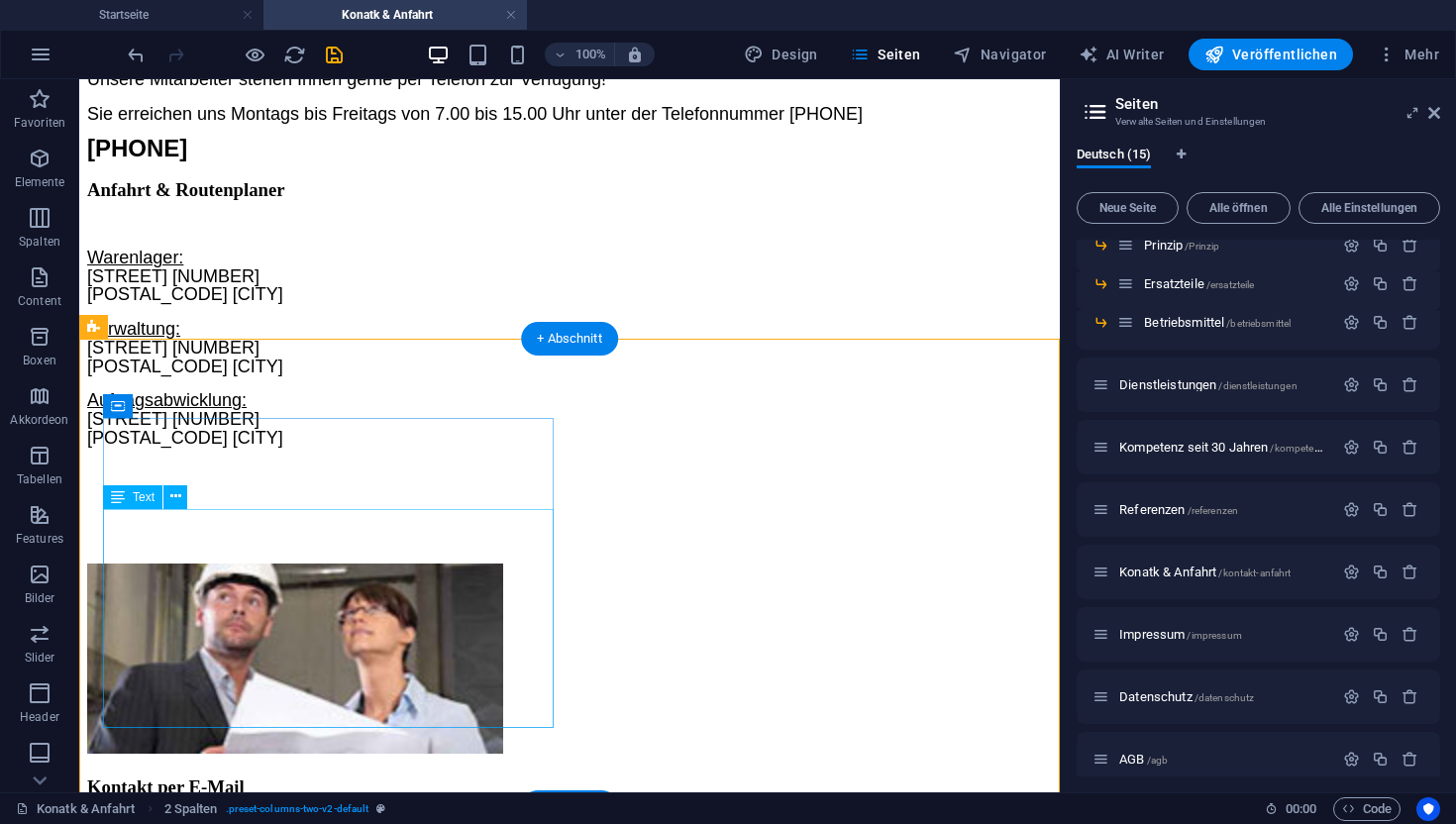 scroll, scrollTop: 253, scrollLeft: 0, axis: vertical 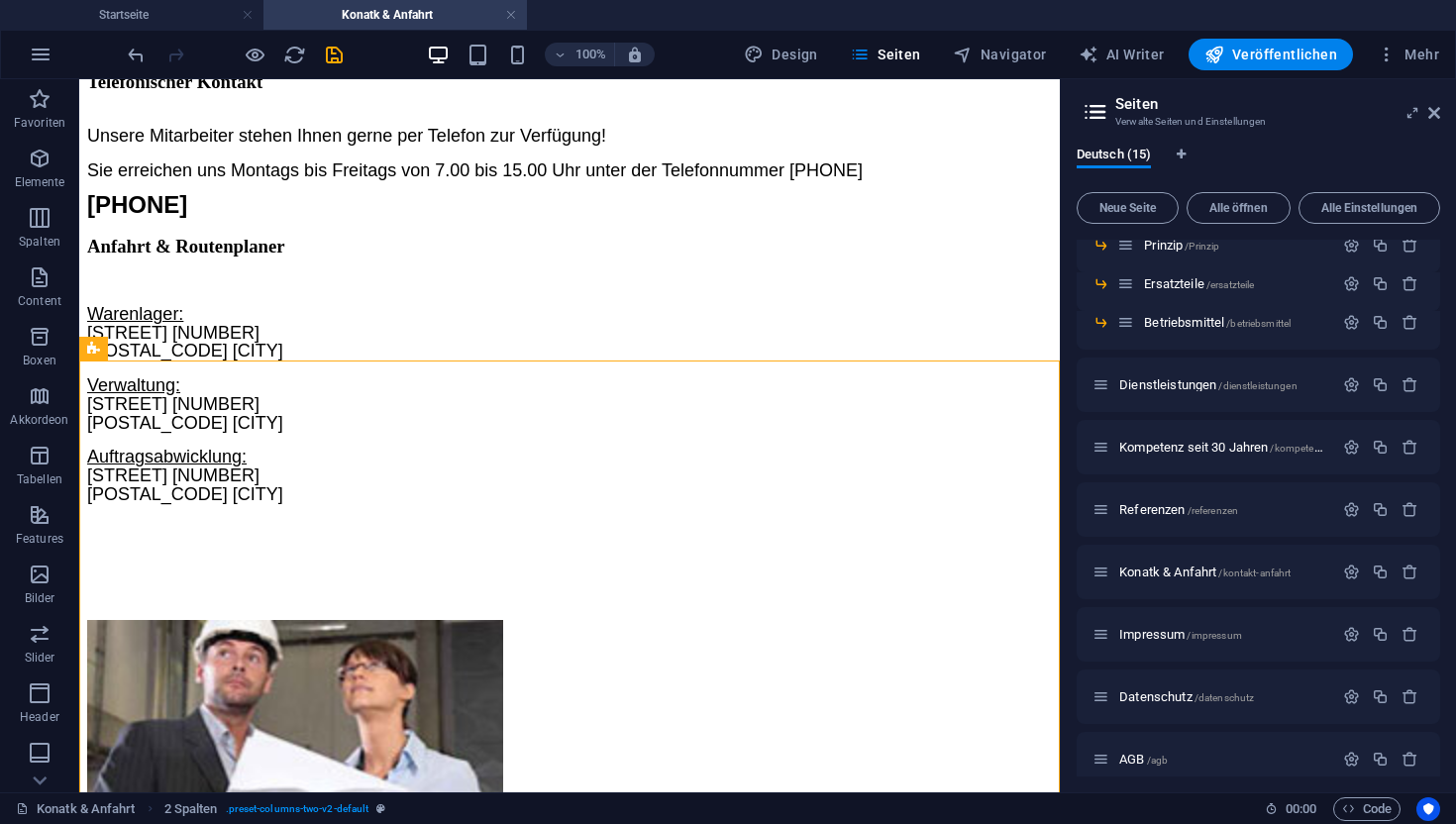 click at bounding box center [235, 54] 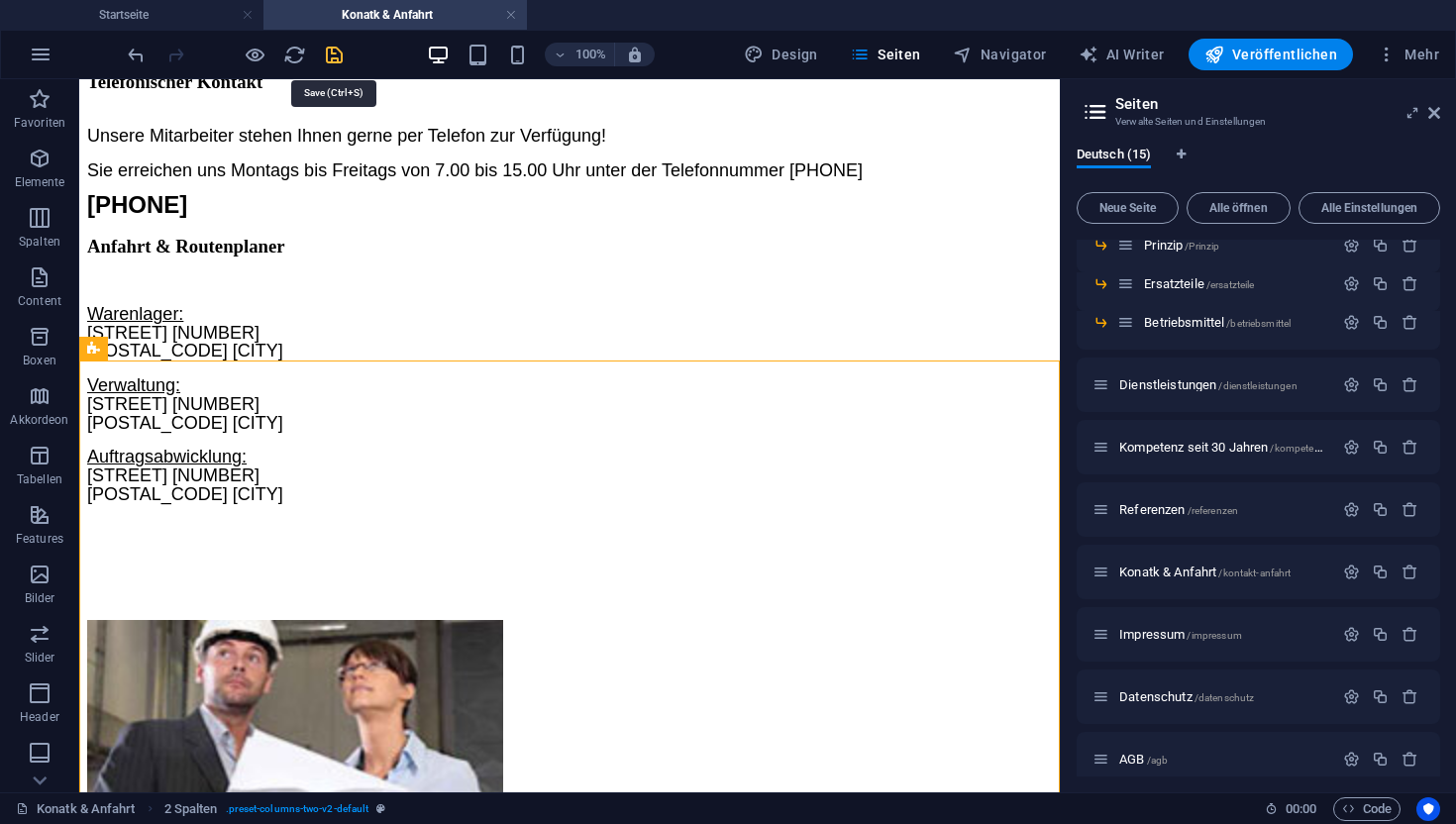 click at bounding box center (334, 54) 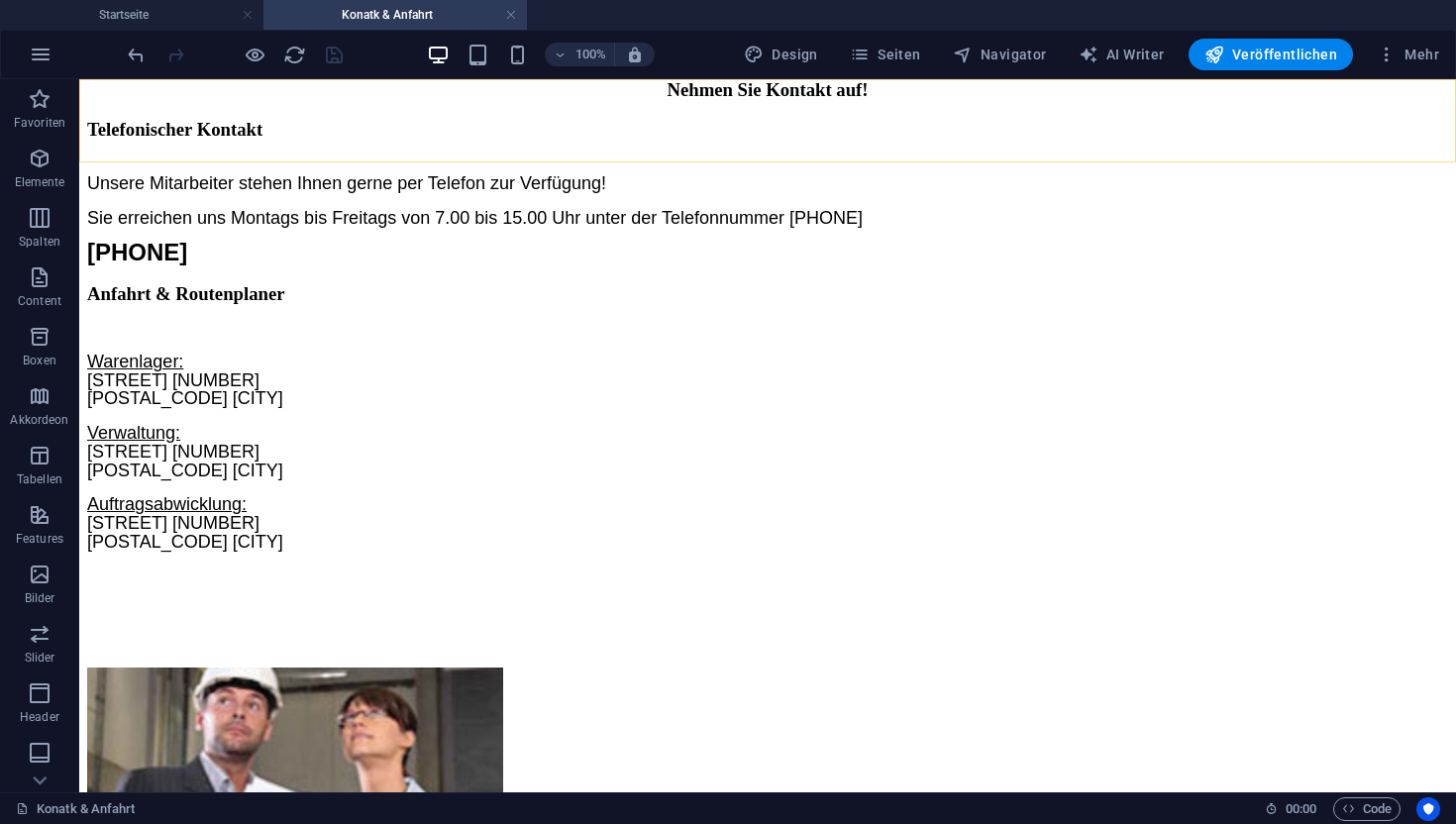click on "Kugelregenanlage Dienstleistungen Über uns Referenzen Kontakt & Anfahrt" at bounding box center [768, 16] 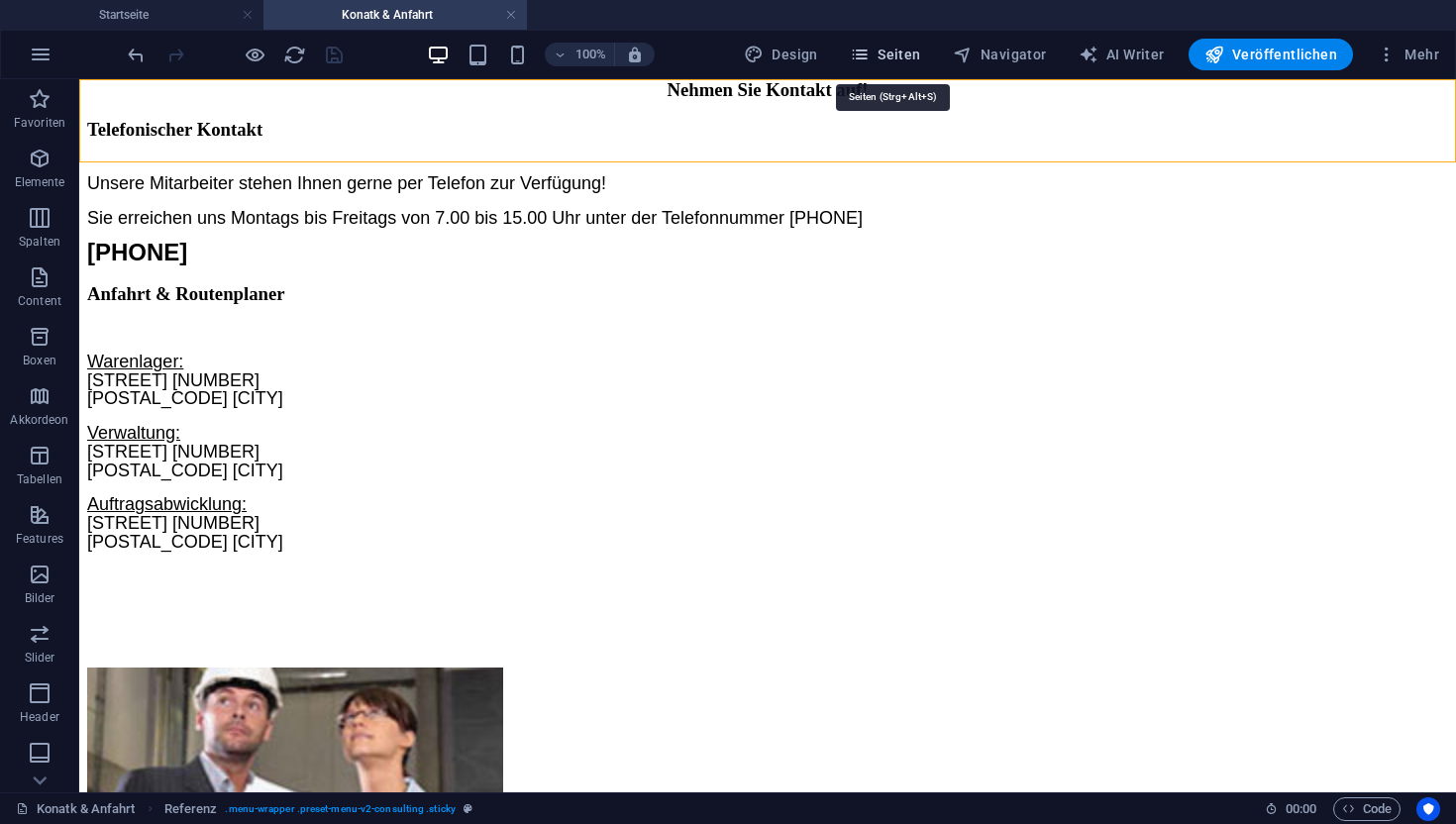 click on "Seiten" at bounding box center [885, 54] 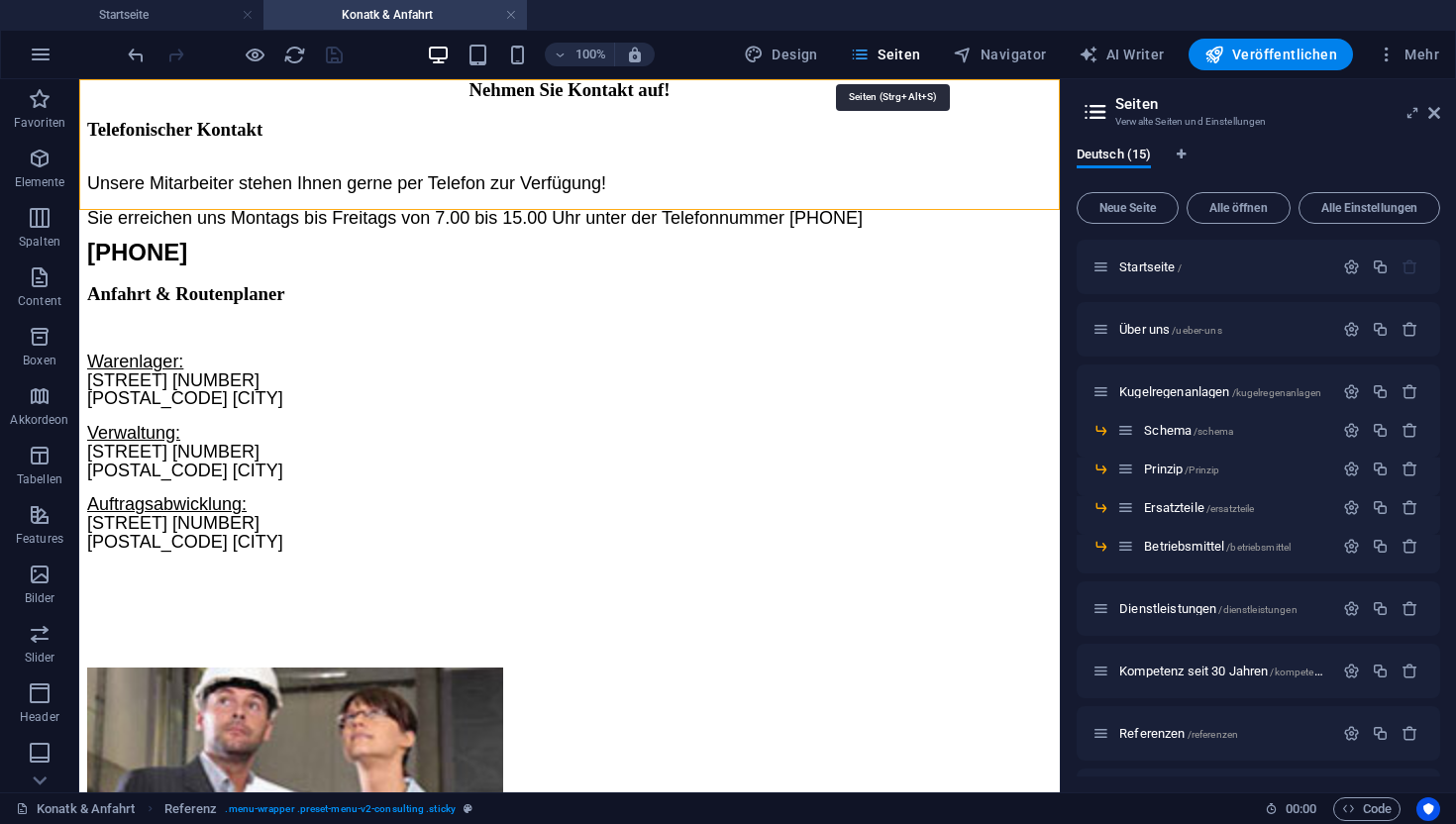 scroll, scrollTop: 253, scrollLeft: 0, axis: vertical 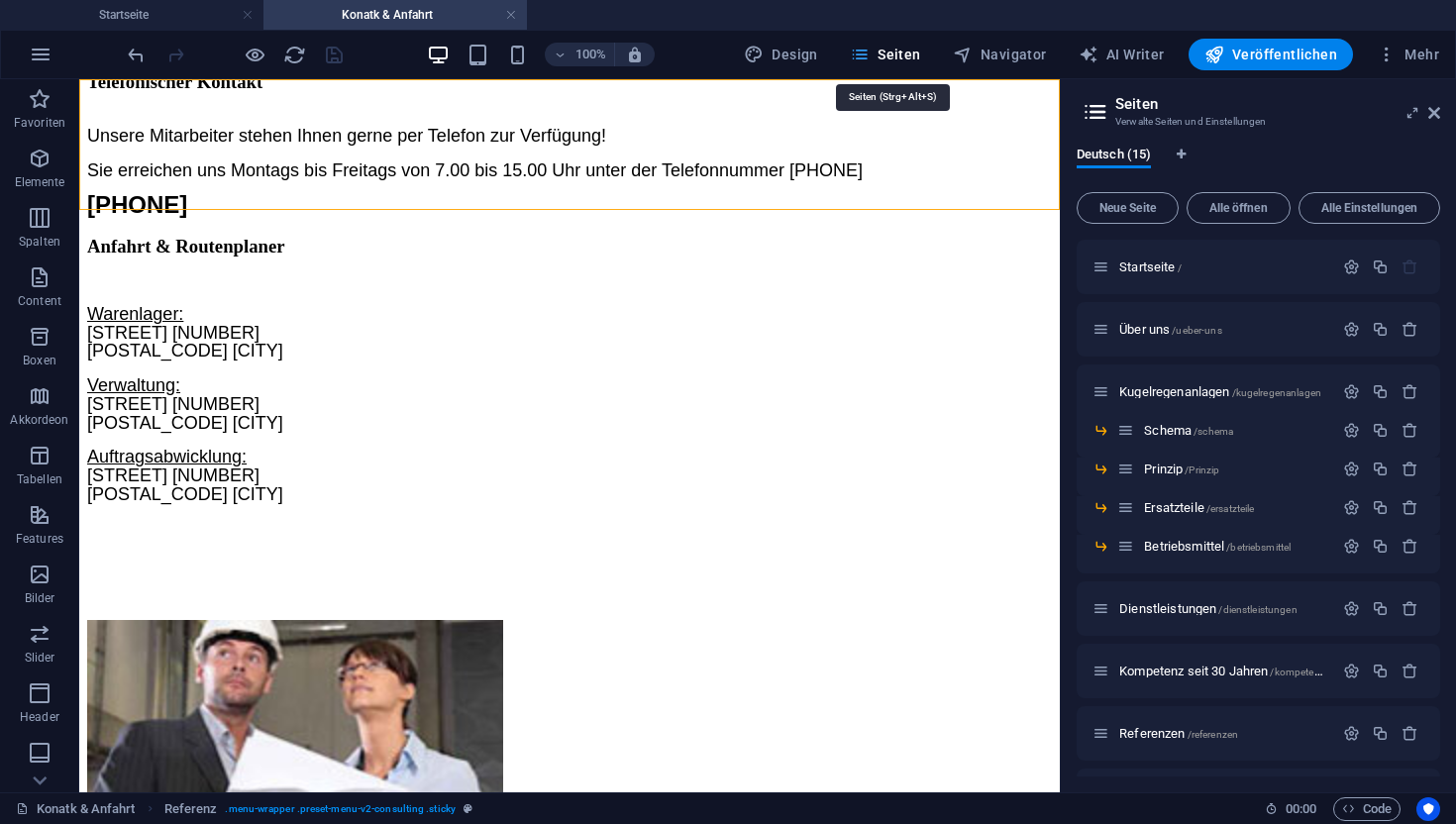click on "Seiten" at bounding box center [885, 54] 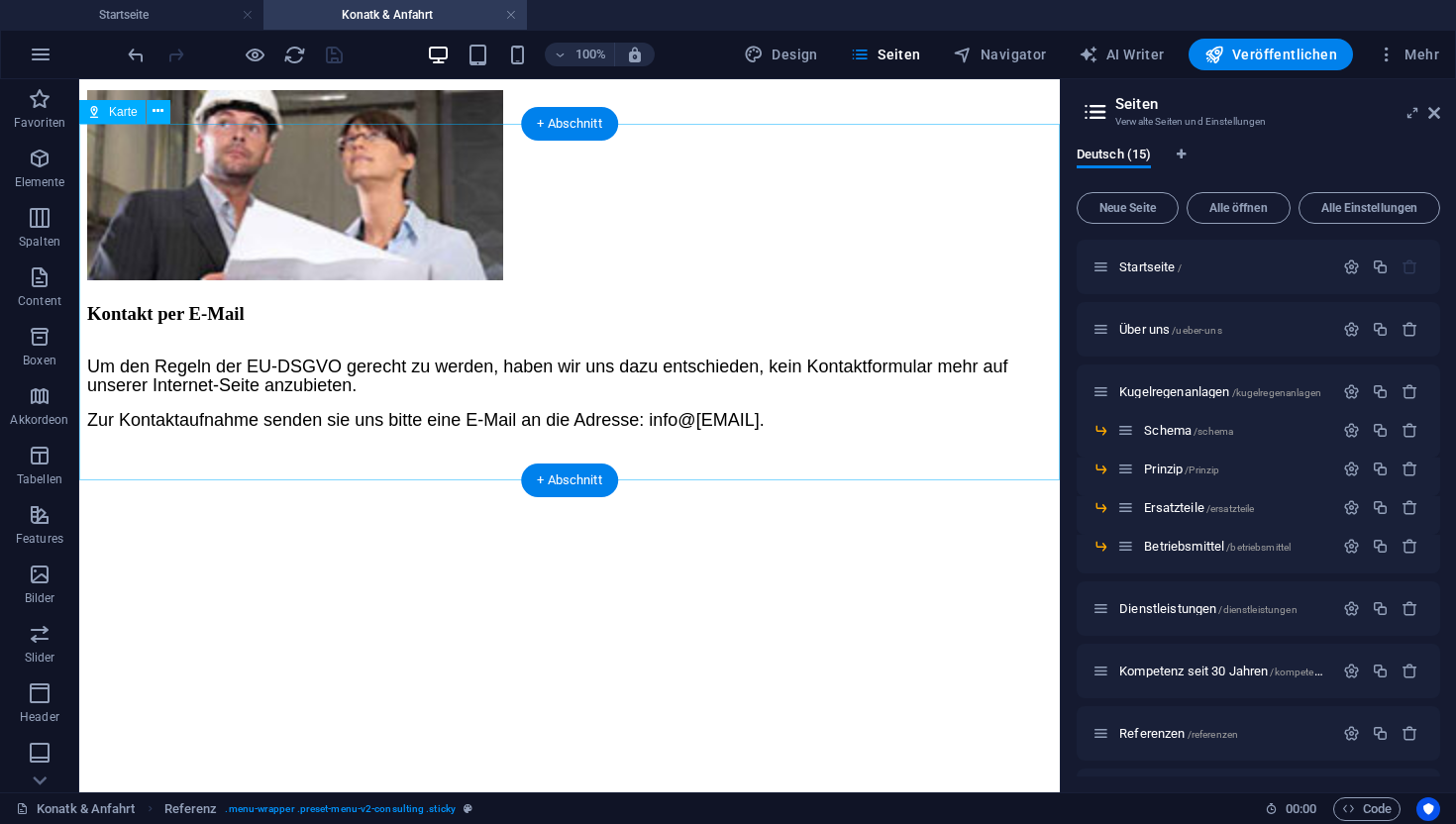 scroll, scrollTop: 1282, scrollLeft: 0, axis: vertical 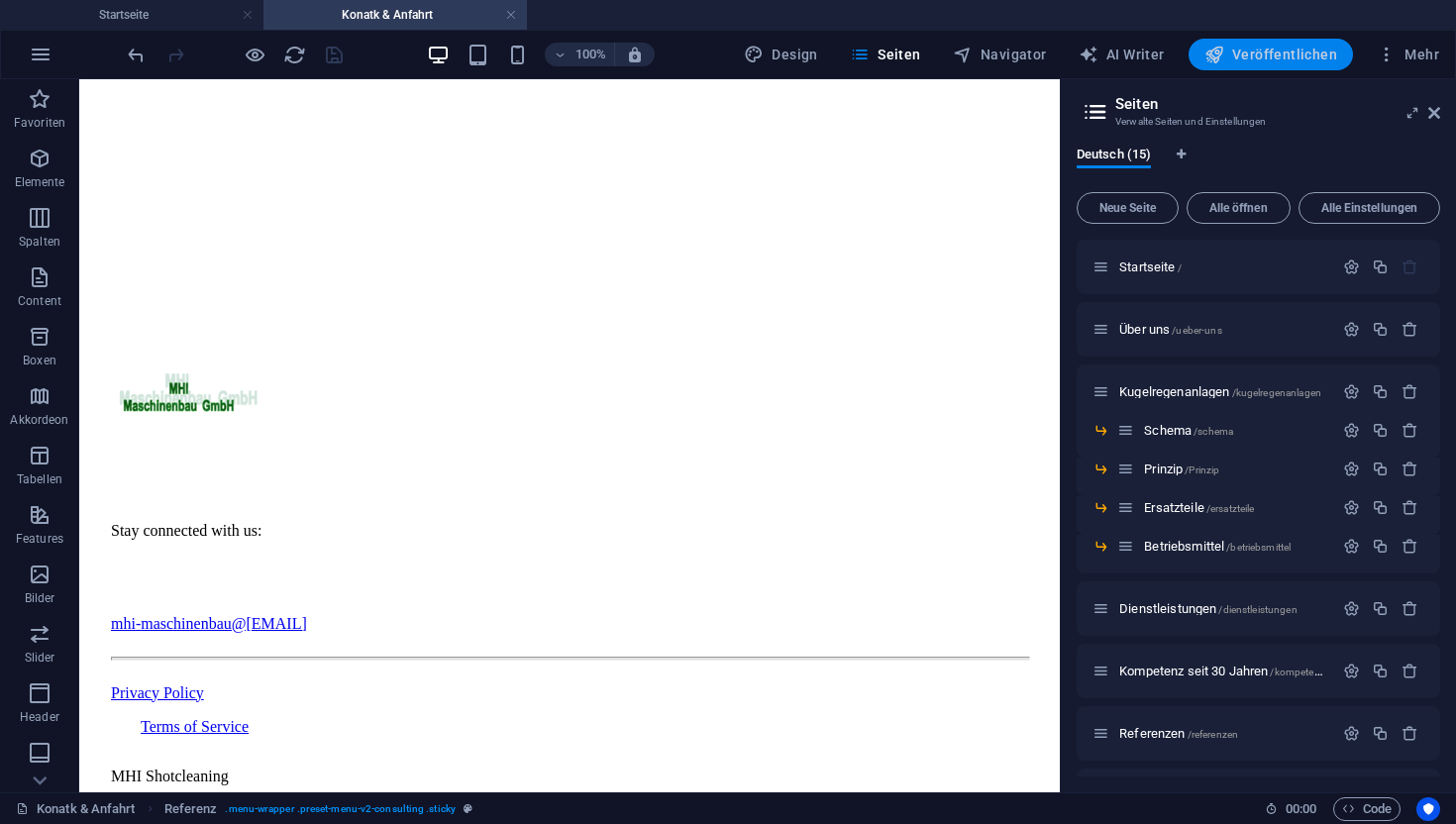 click on "Veröffentlichen" at bounding box center (1271, 54) 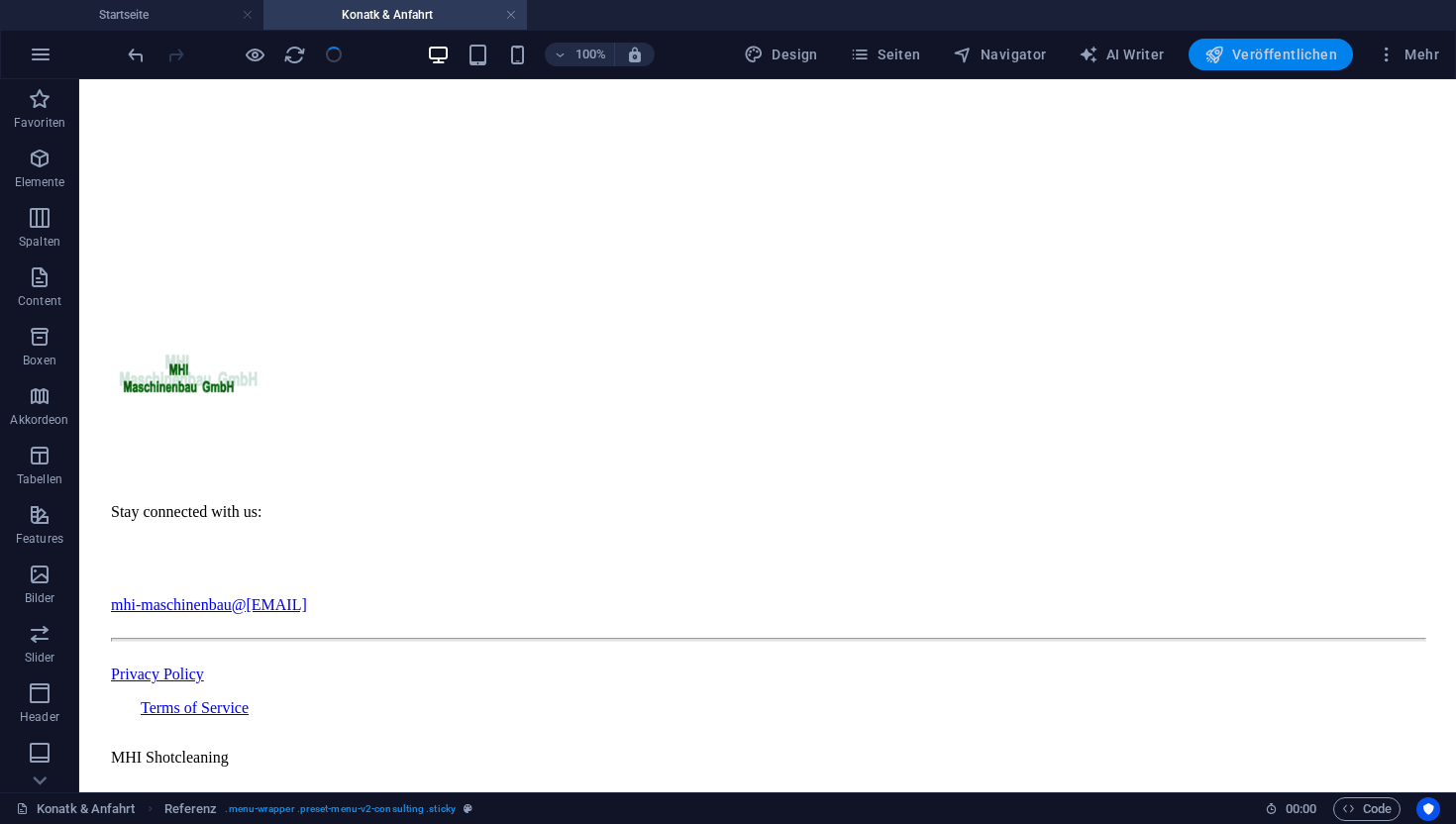 scroll, scrollTop: 1234, scrollLeft: 0, axis: vertical 